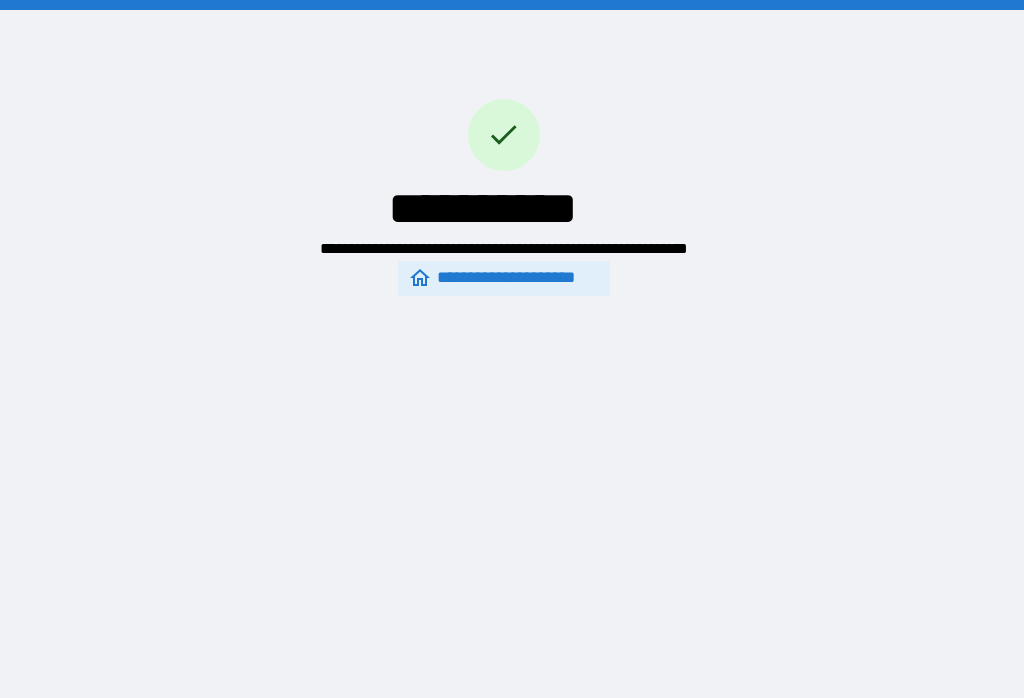 scroll, scrollTop: 31, scrollLeft: 0, axis: vertical 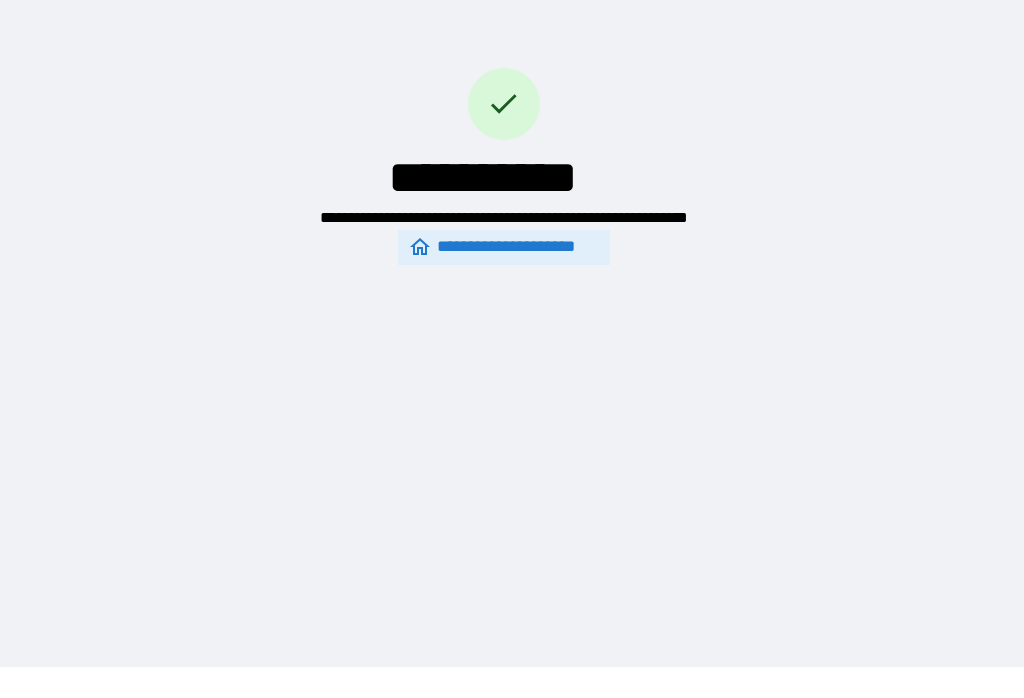 click on "**********" at bounding box center [512, 318] 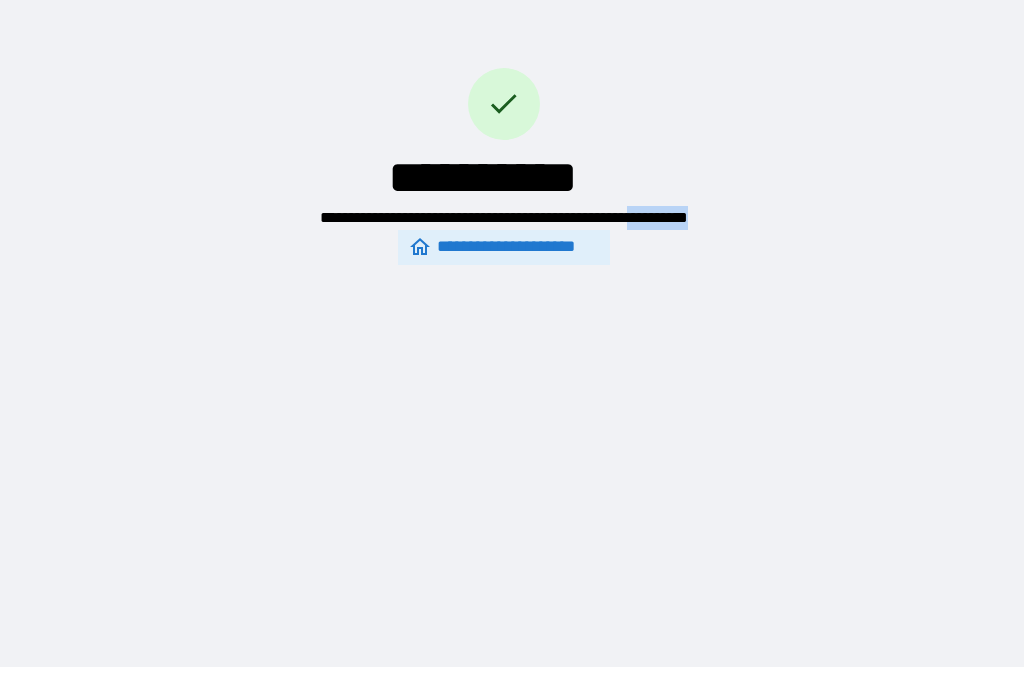 click on "**********" at bounding box center (512, 318) 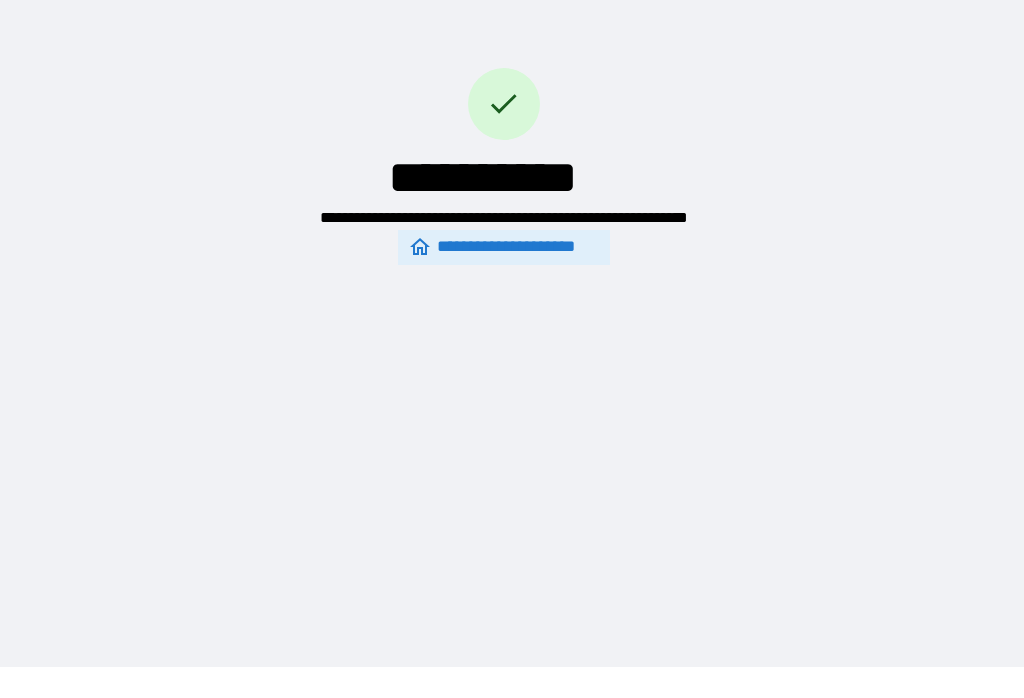 click on "**********" at bounding box center [512, 318] 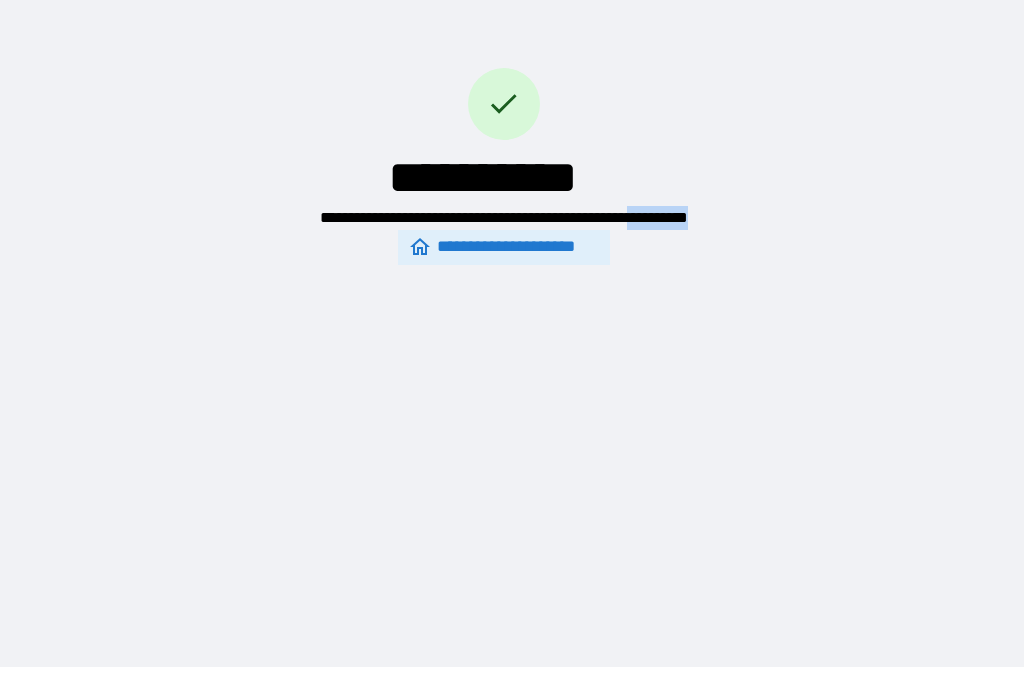 click on "**********" at bounding box center [512, 318] 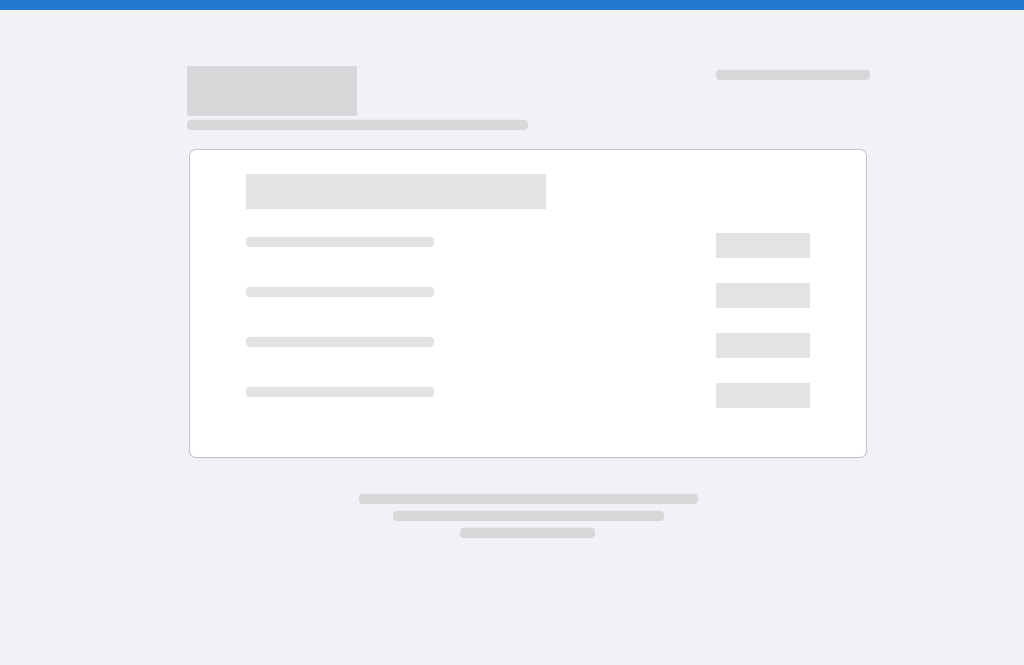 scroll, scrollTop: 0, scrollLeft: 0, axis: both 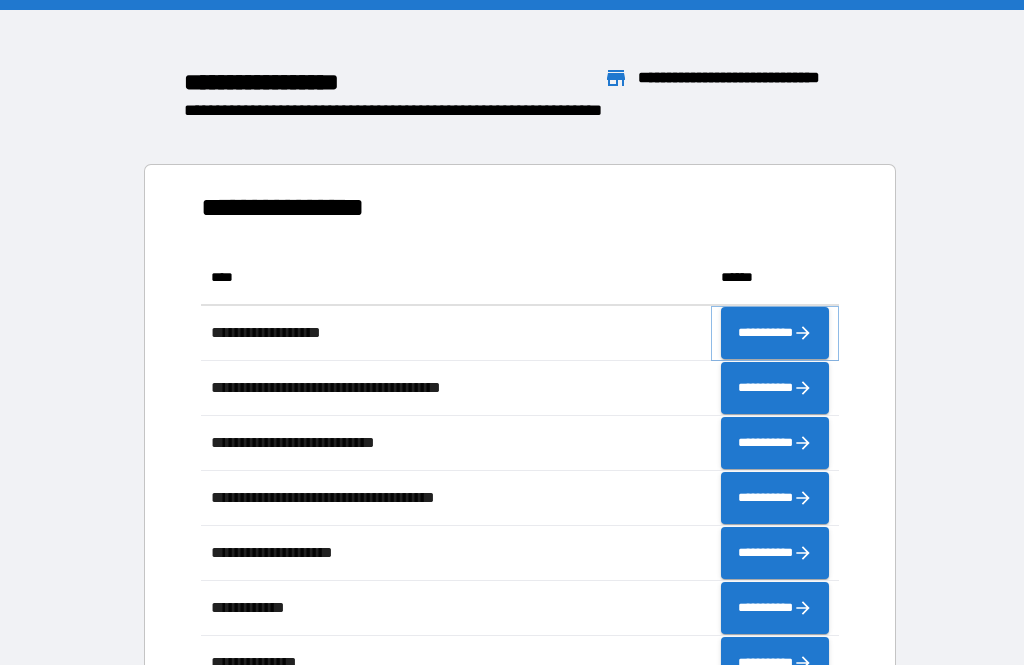 click on "**********" at bounding box center (775, 333) 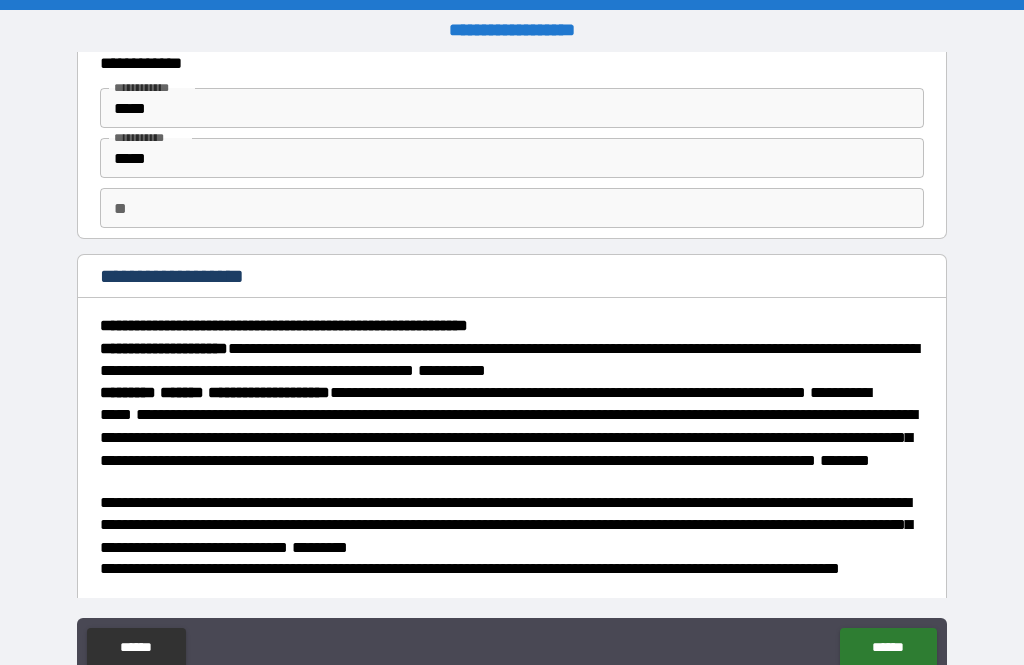 scroll, scrollTop: 56, scrollLeft: 0, axis: vertical 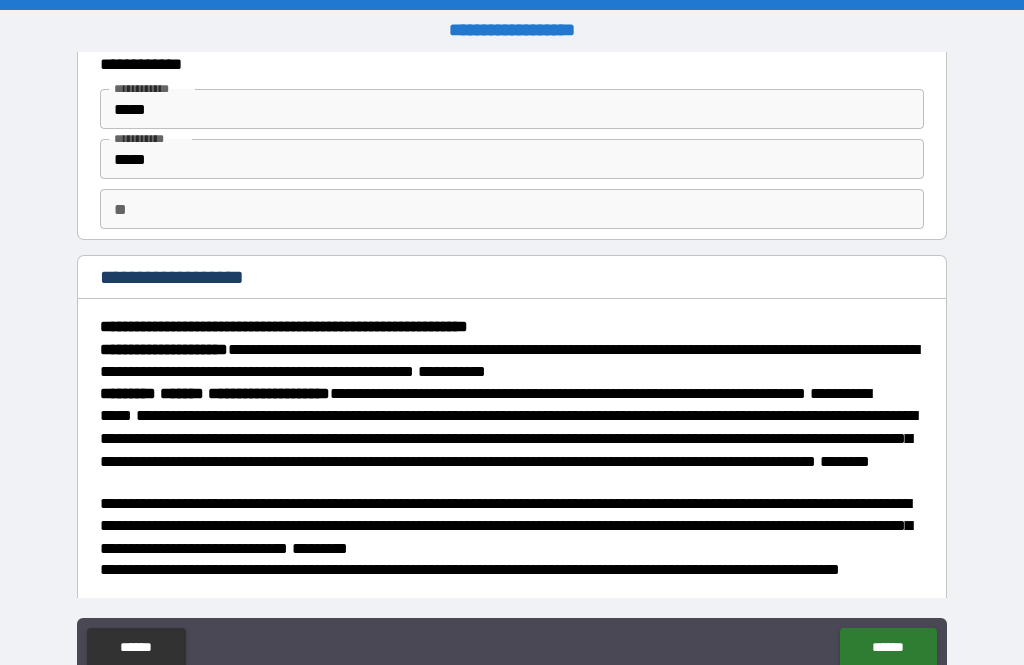 click on "**" at bounding box center (512, 209) 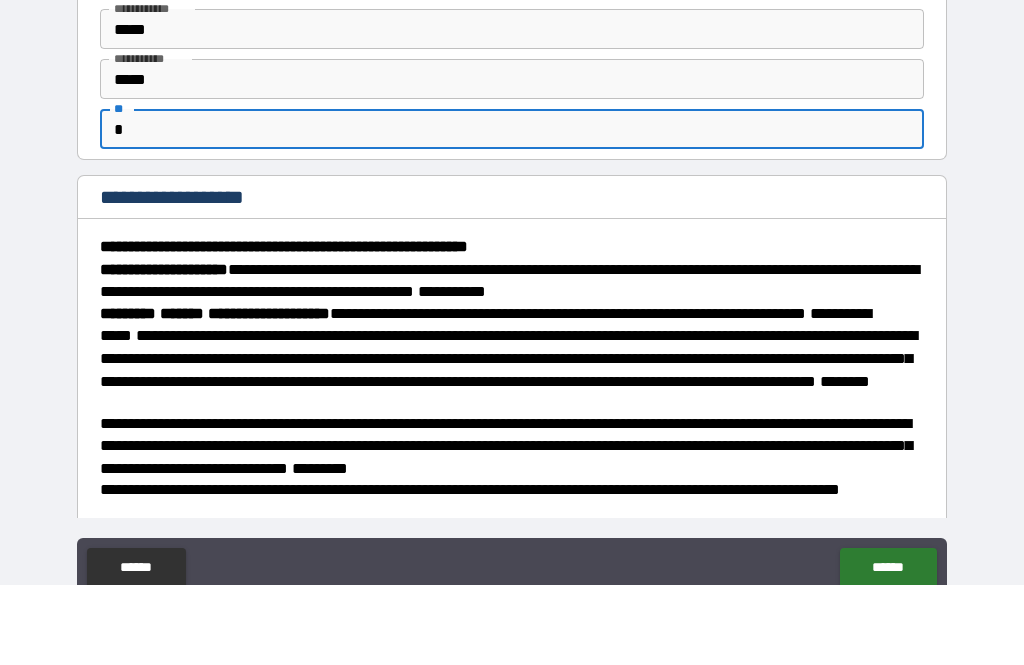 scroll, scrollTop: 64, scrollLeft: 0, axis: vertical 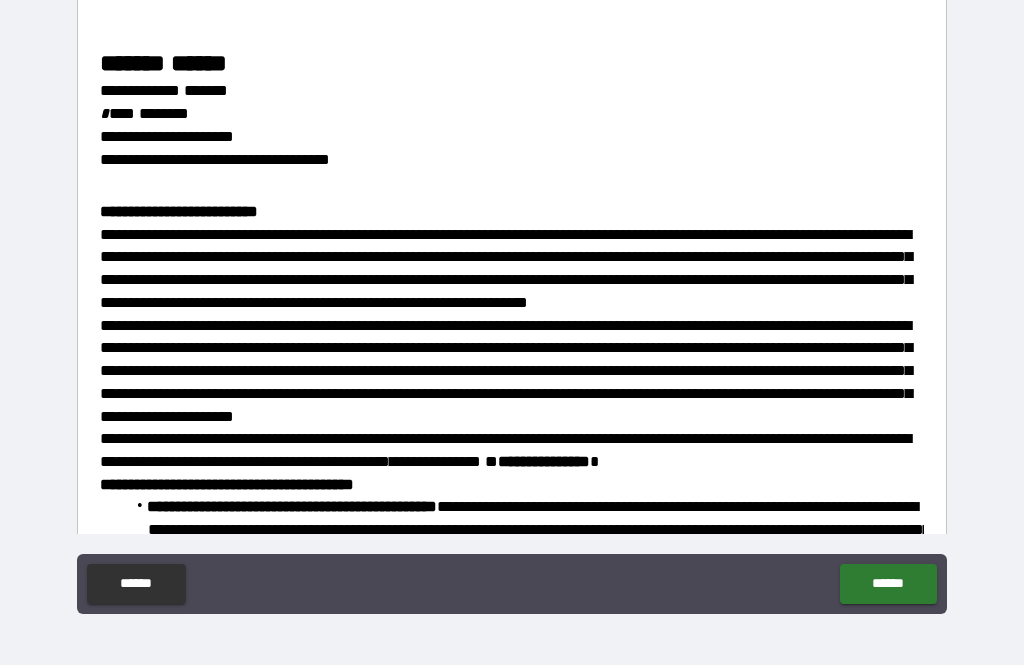 type on "*" 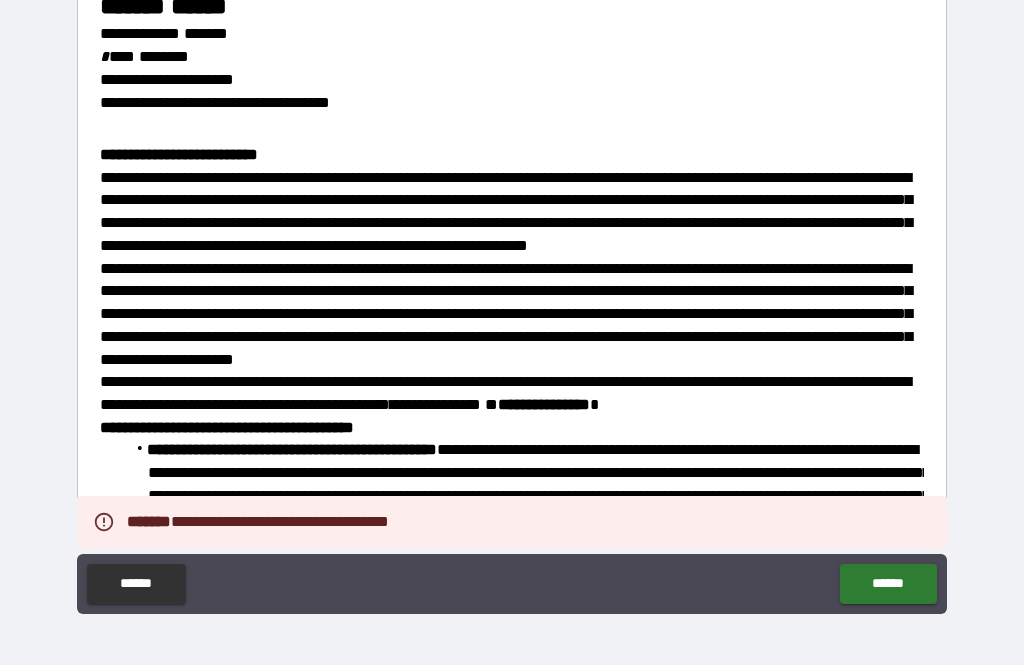click on "******" at bounding box center (888, 584) 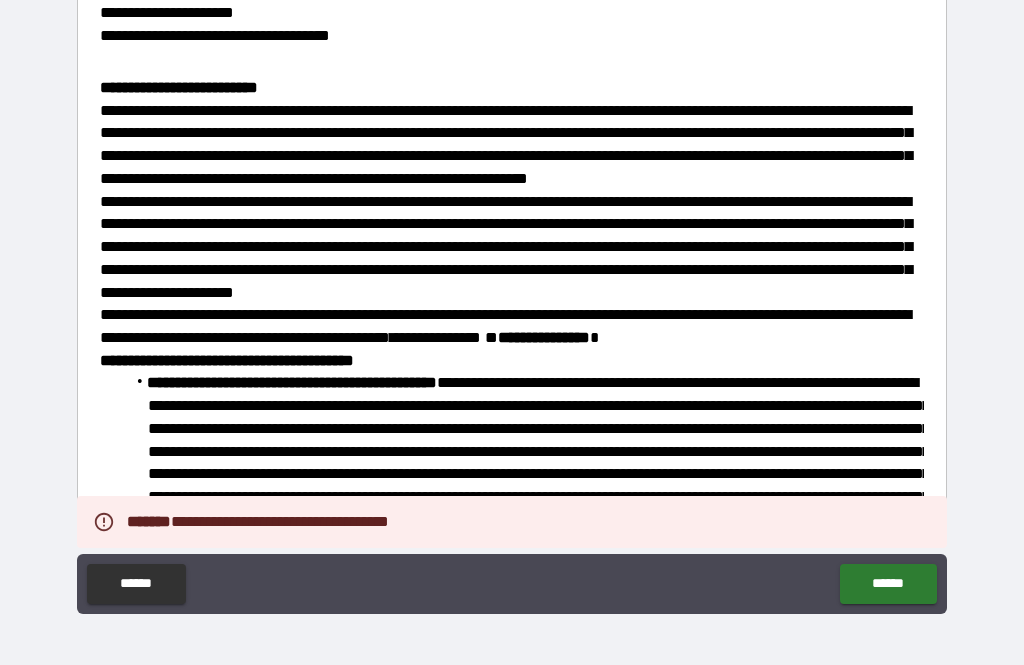 click on "******" at bounding box center [888, 584] 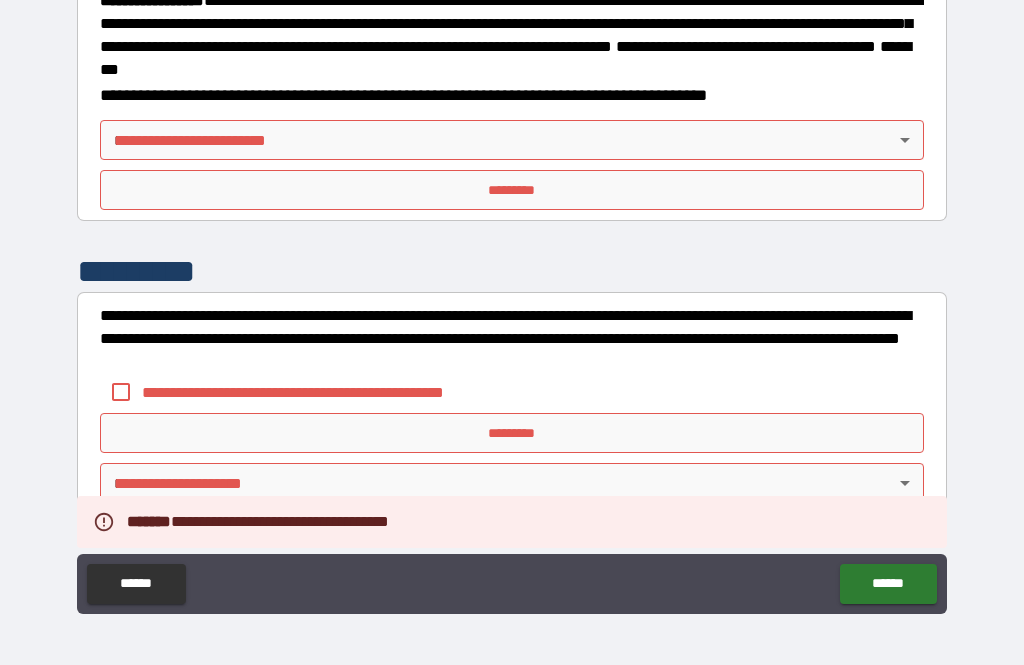 scroll, scrollTop: 2144, scrollLeft: 0, axis: vertical 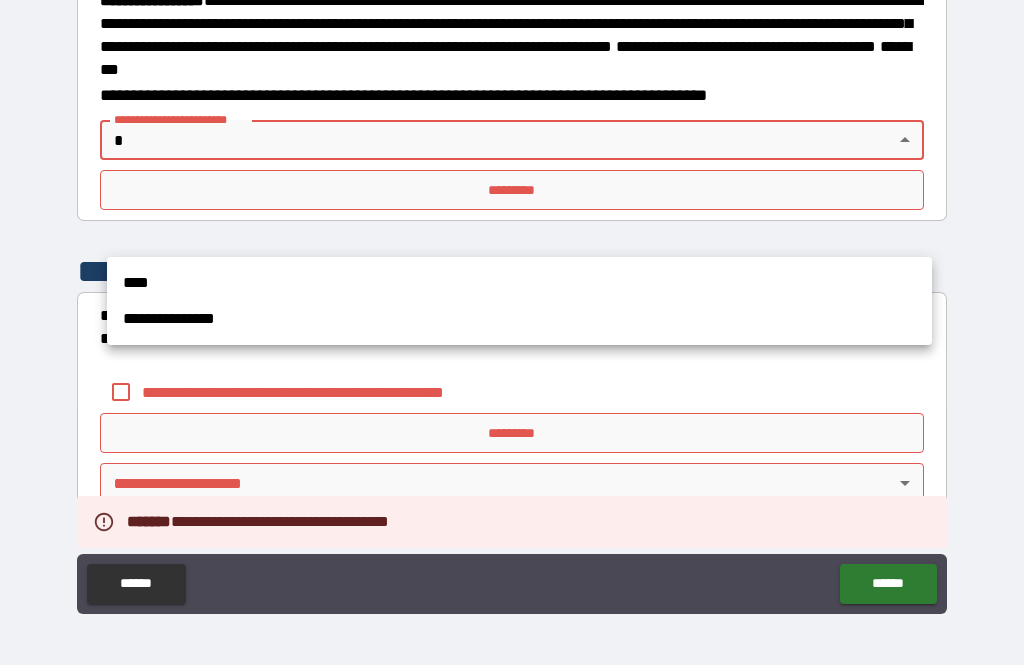 click on "****" at bounding box center (519, 283) 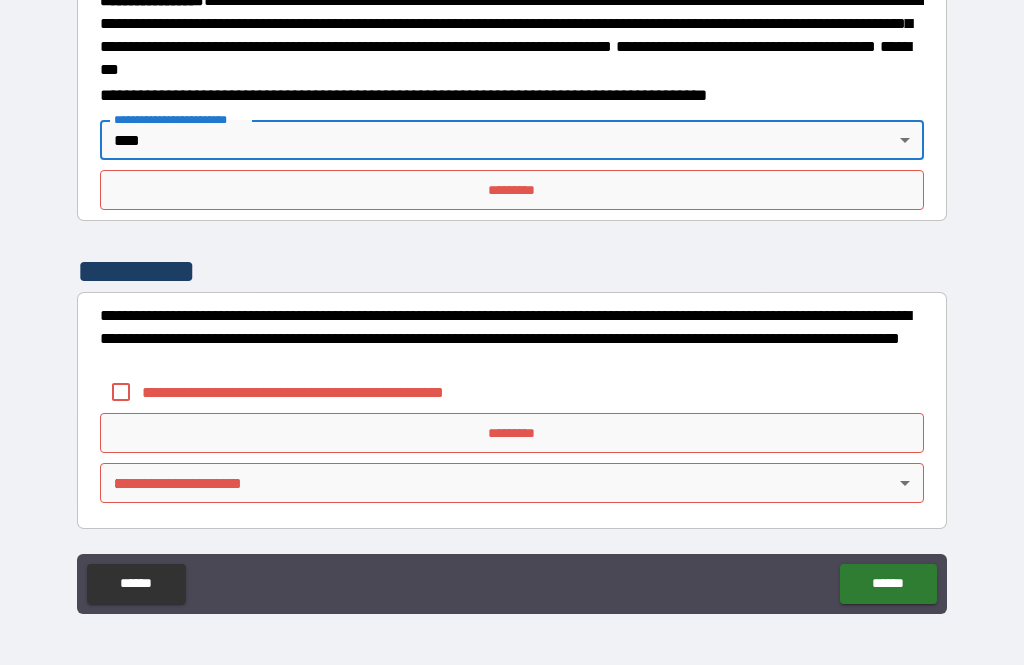scroll, scrollTop: 2188, scrollLeft: 0, axis: vertical 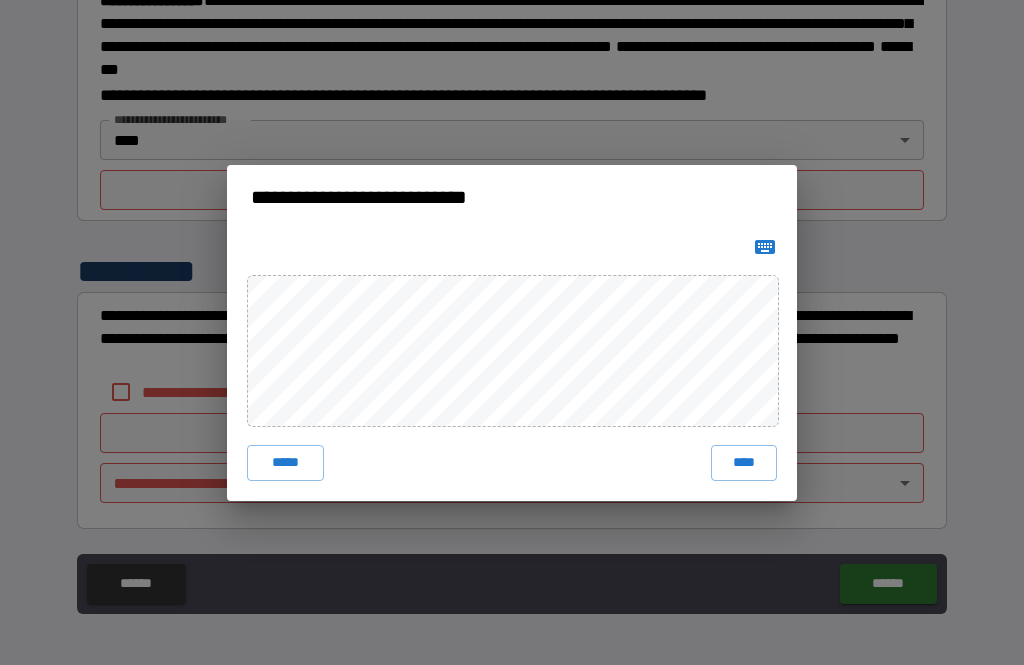 click on "*****" at bounding box center [285, 463] 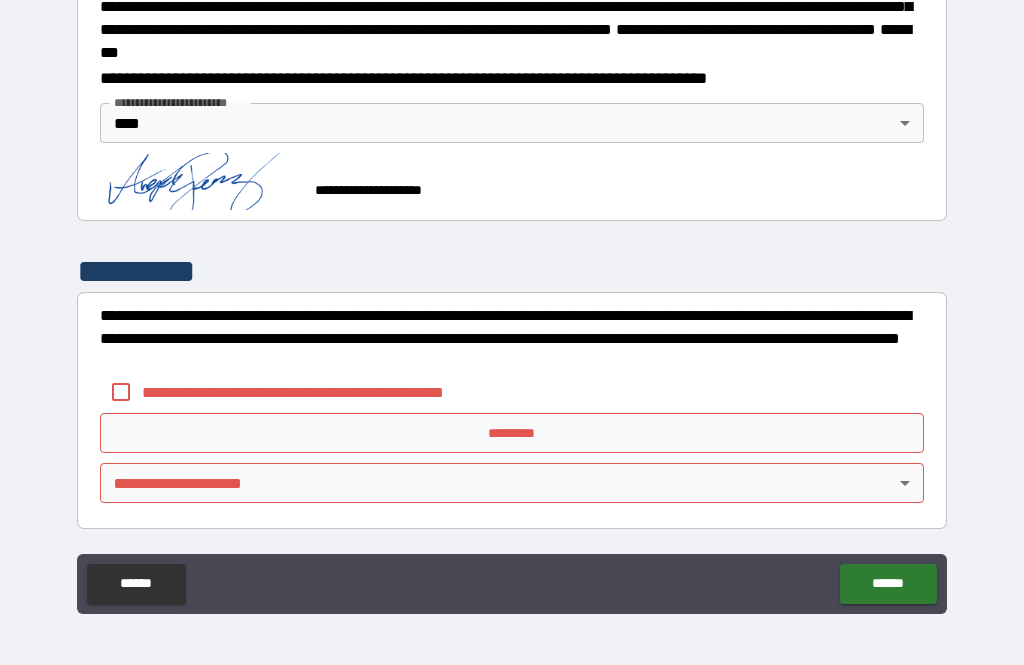 scroll, scrollTop: 2250, scrollLeft: 0, axis: vertical 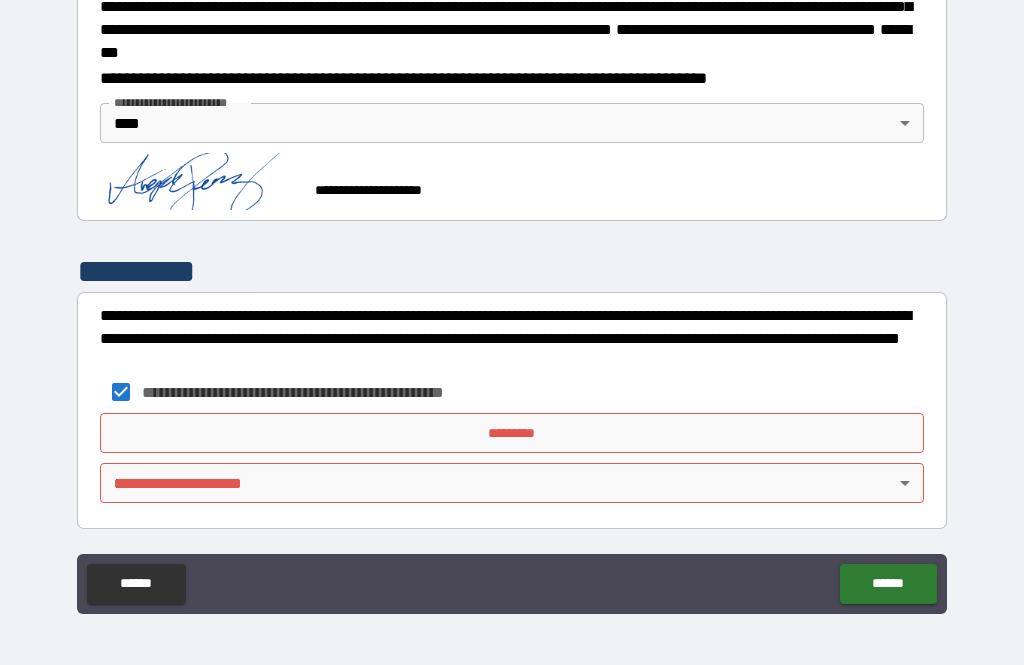 click on "*********" at bounding box center [512, 433] 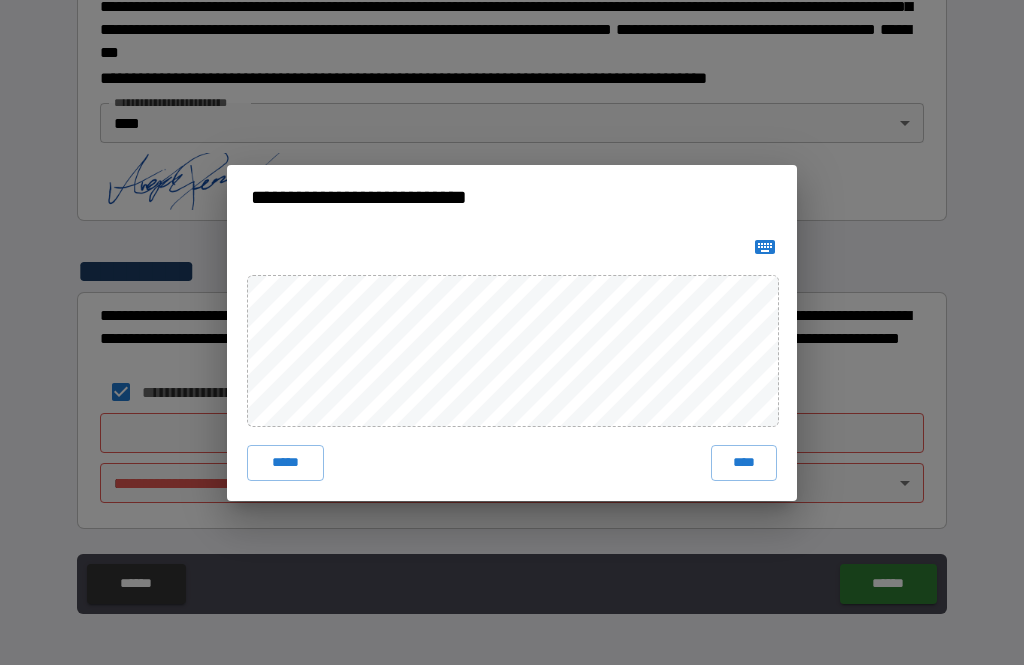 click on "*****" at bounding box center [285, 463] 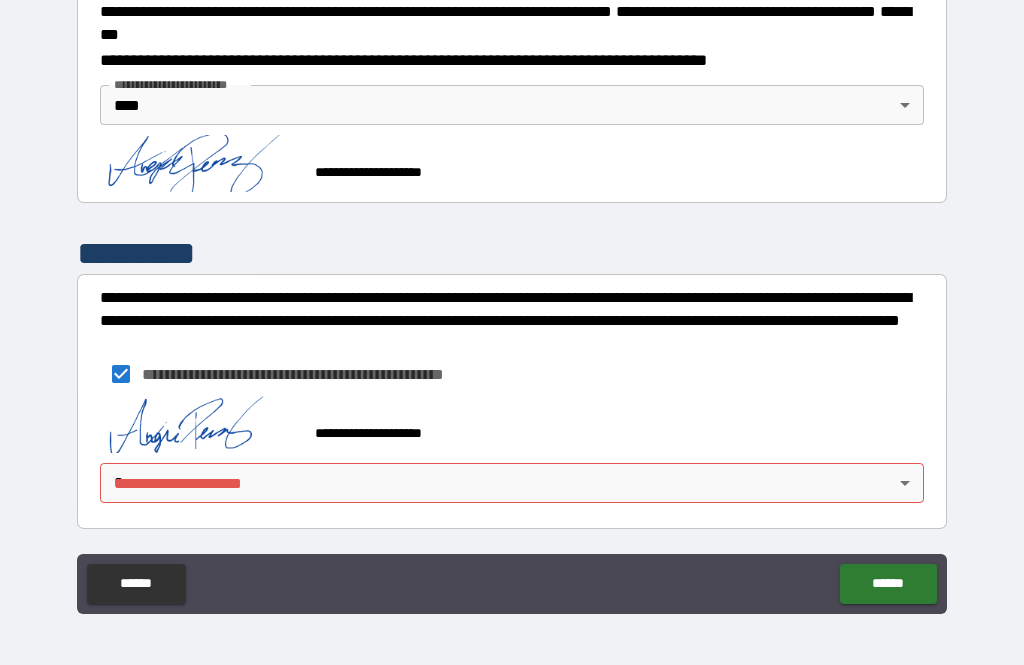 click on "**********" at bounding box center (512, 300) 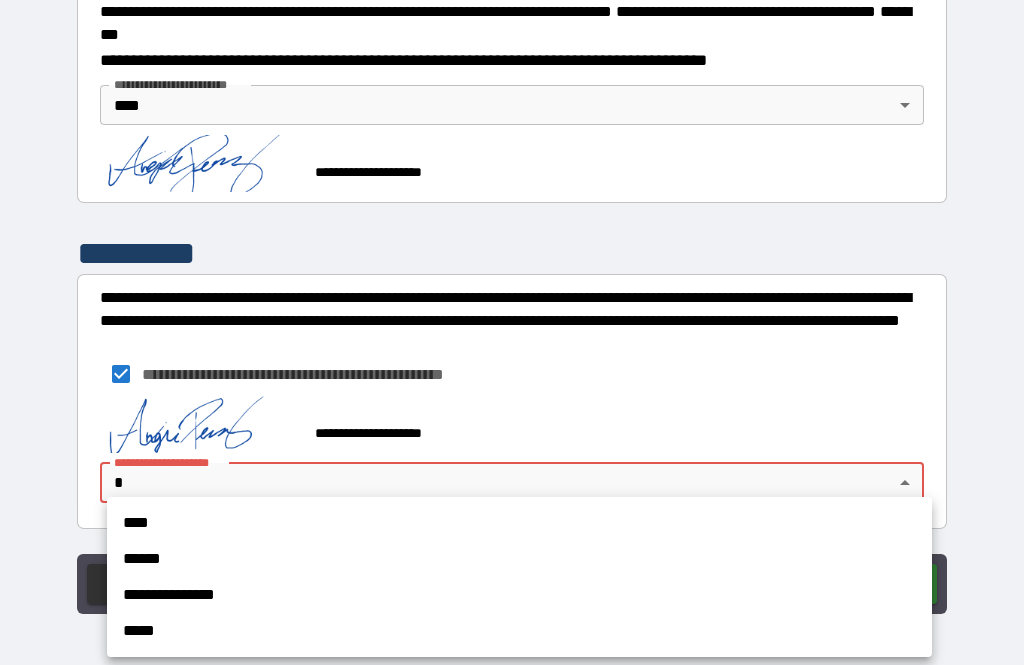 click on "****" at bounding box center (519, 523) 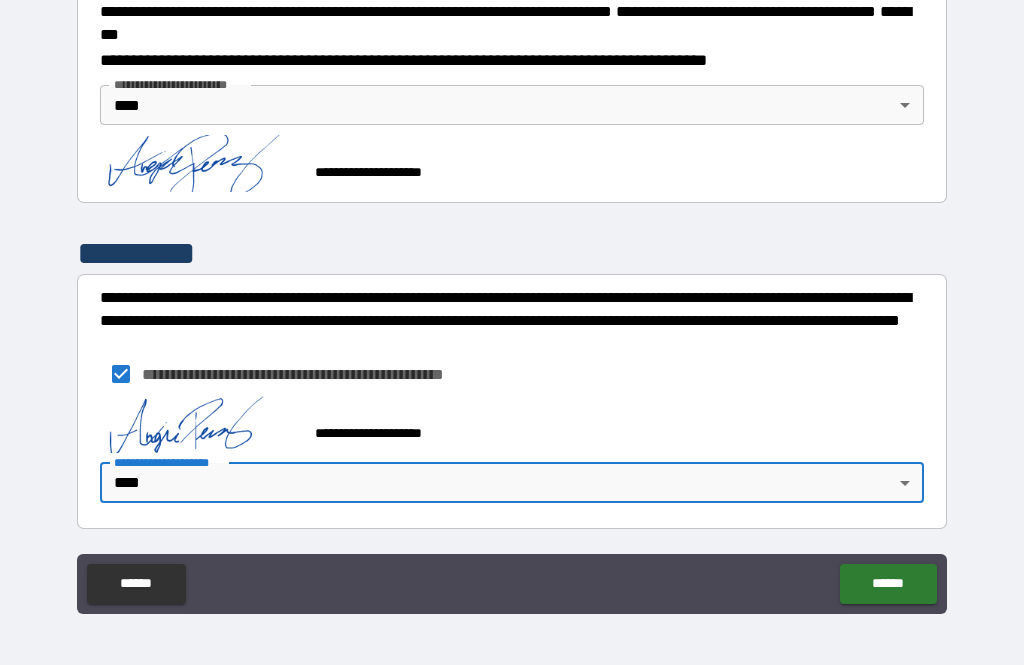 click on "******" at bounding box center [888, 584] 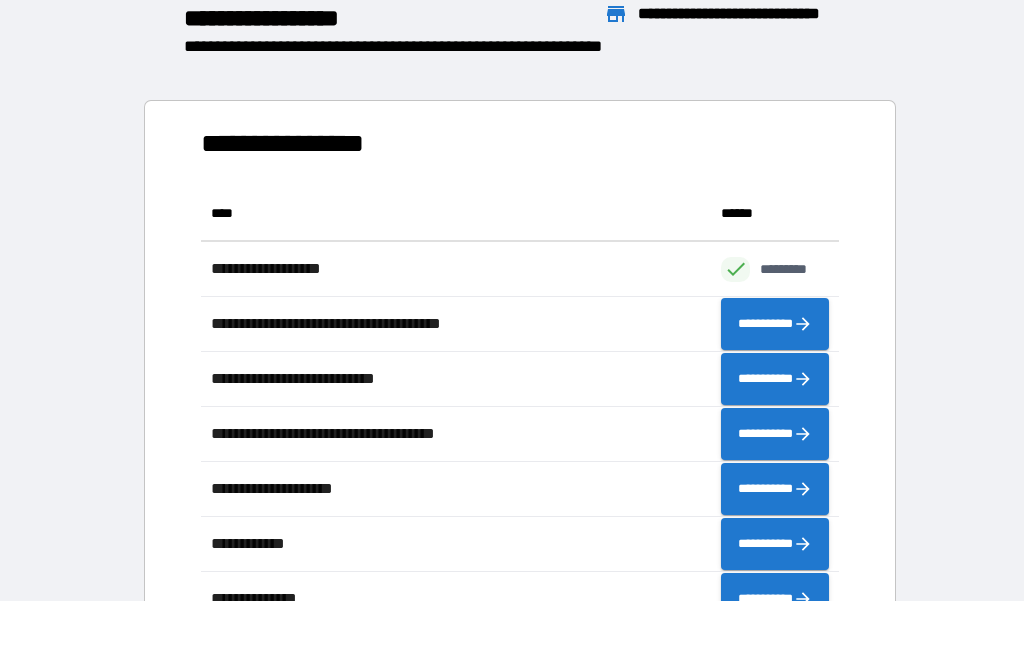 scroll, scrollTop: 441, scrollLeft: 638, axis: both 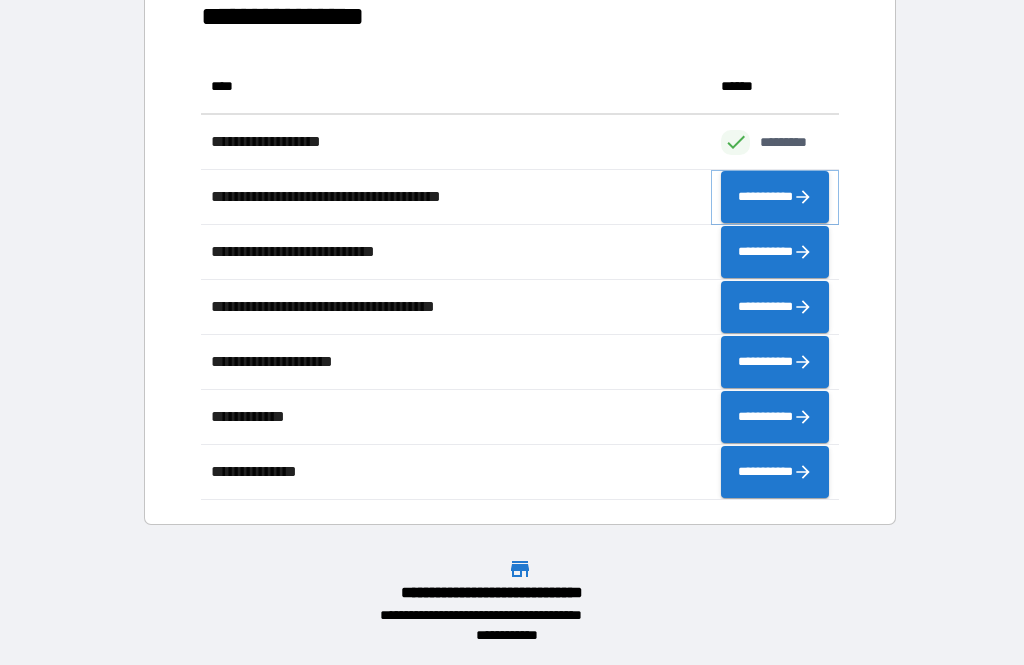 click on "**********" at bounding box center (775, 197) 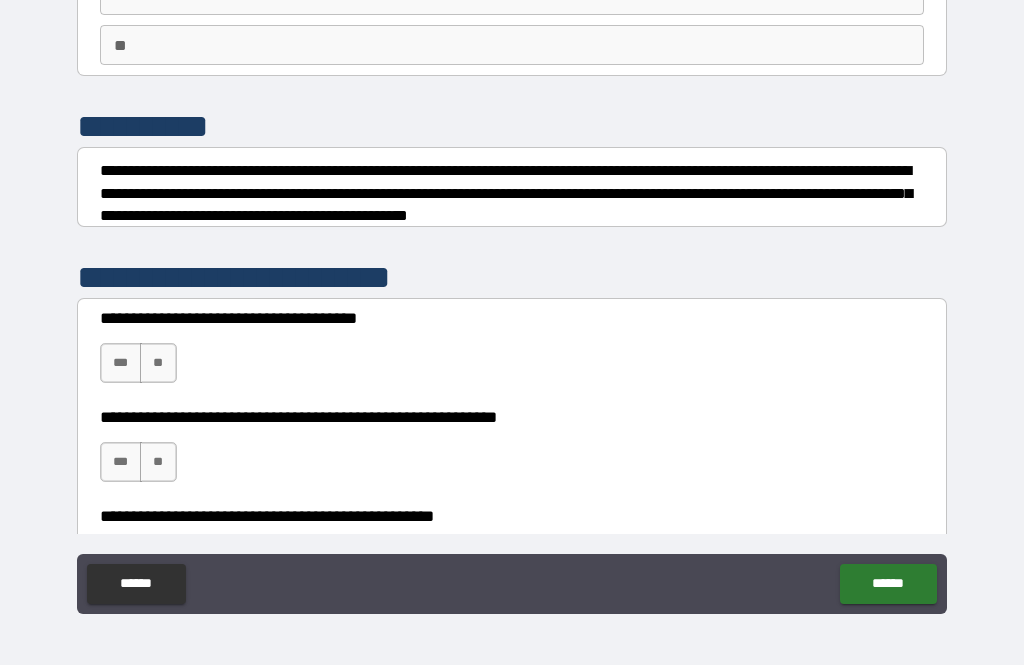 scroll, scrollTop: 157, scrollLeft: 0, axis: vertical 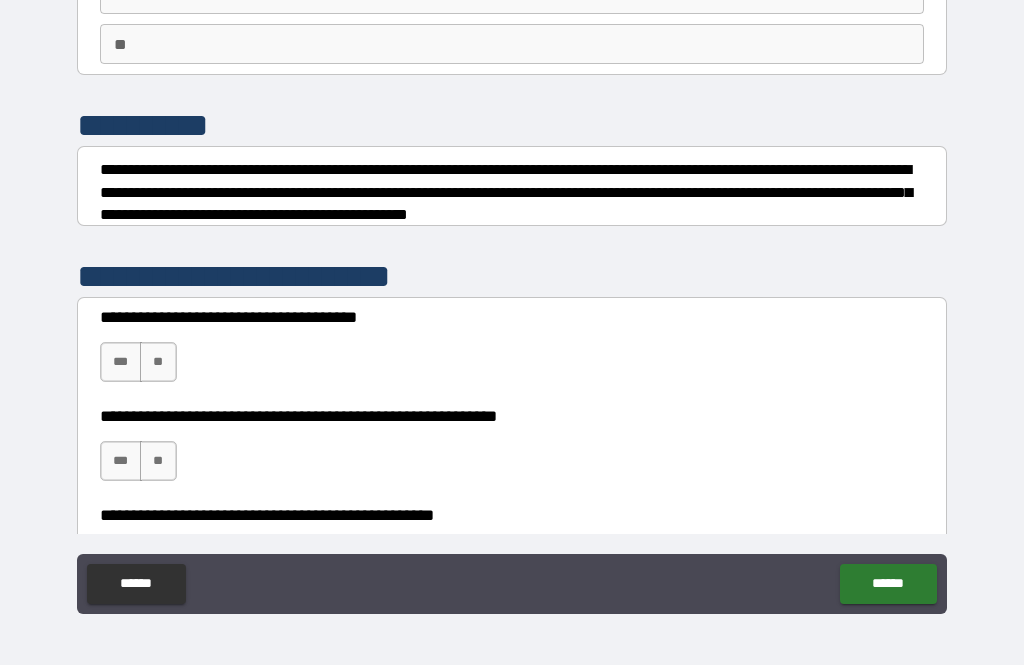 click on "**" at bounding box center [512, 44] 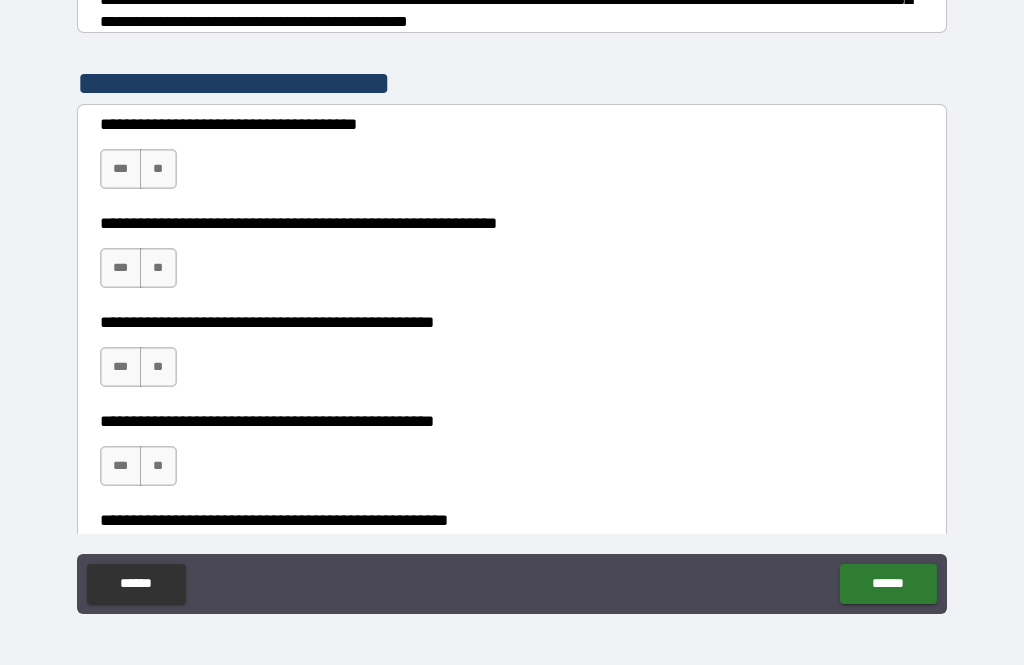 scroll, scrollTop: 346, scrollLeft: 0, axis: vertical 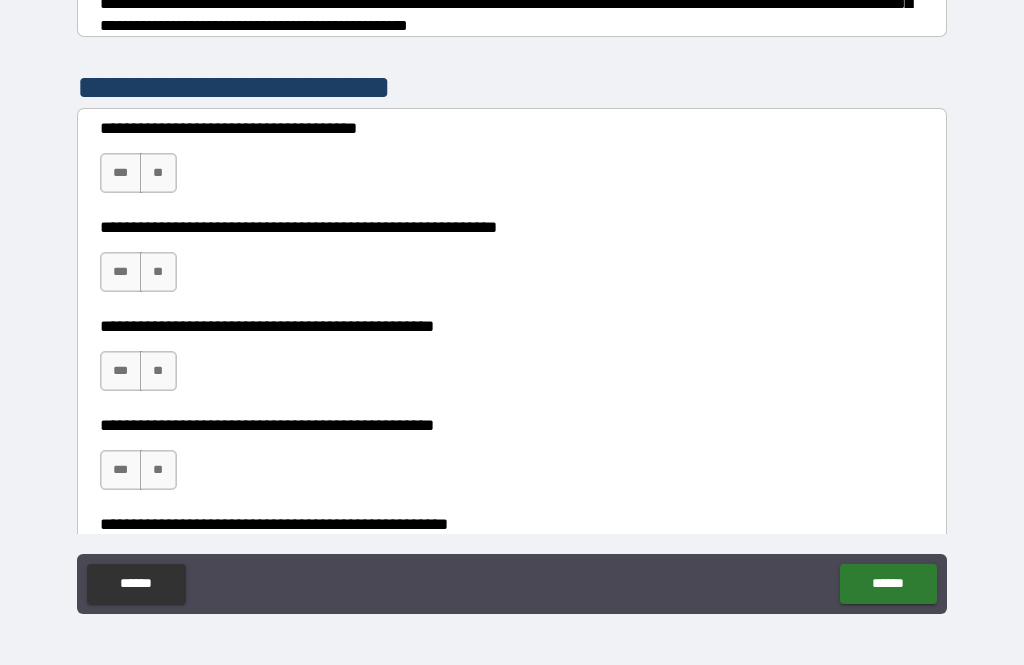 type on "*" 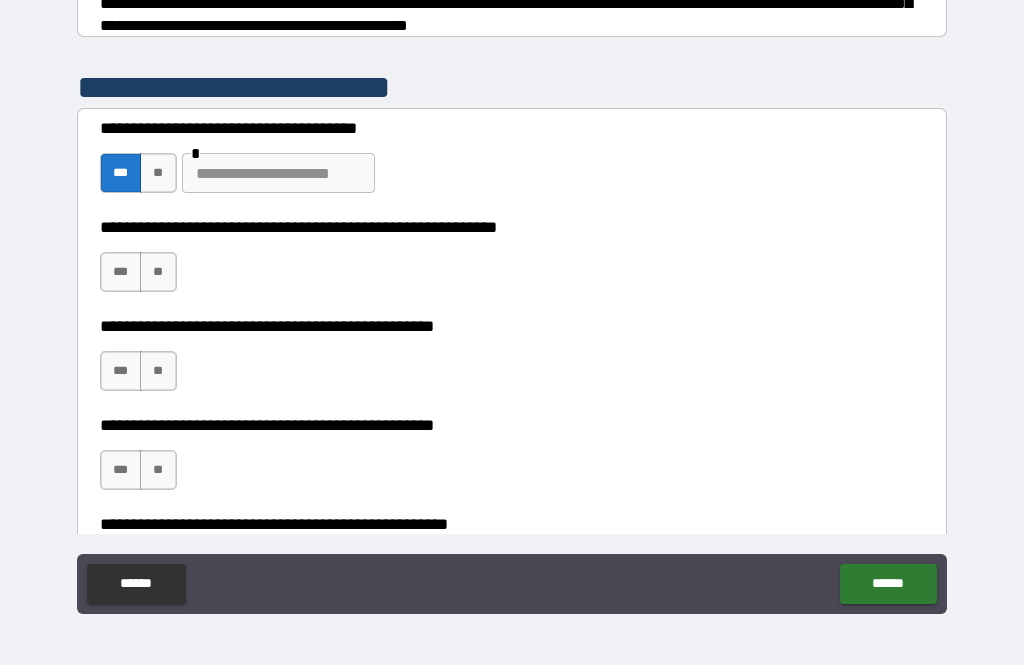 click on "**" at bounding box center [158, 173] 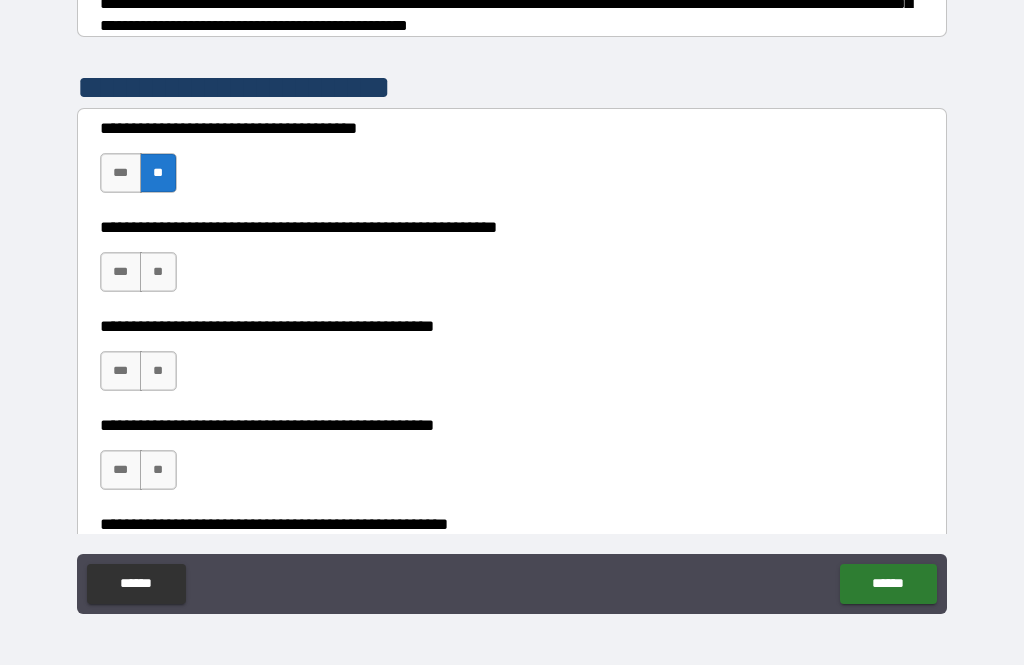 scroll, scrollTop: 390, scrollLeft: 0, axis: vertical 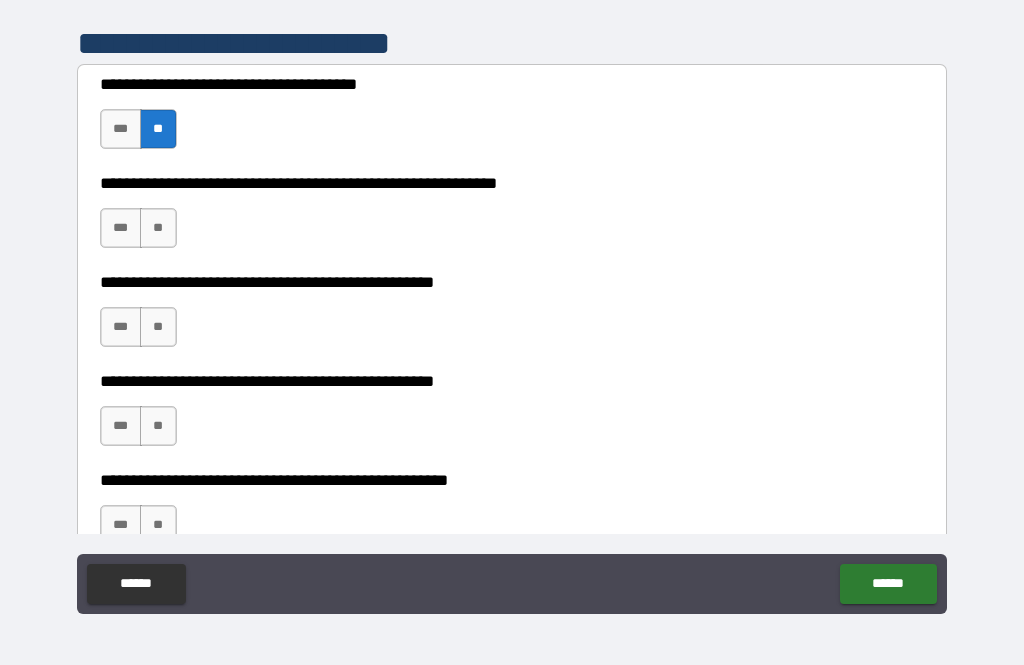 click on "**" at bounding box center [158, 228] 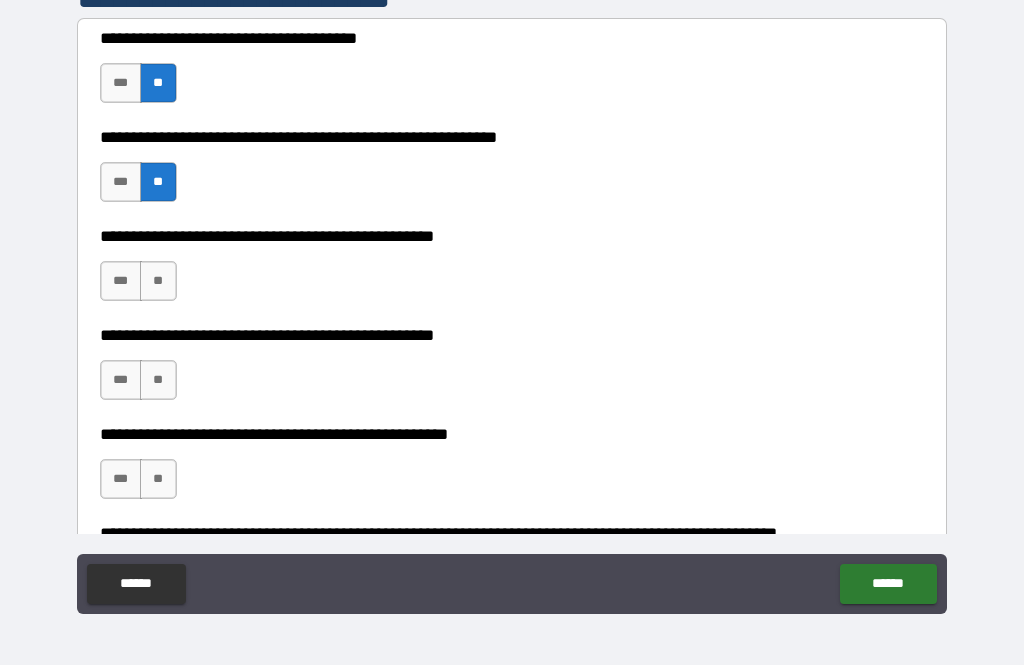 scroll, scrollTop: 437, scrollLeft: 0, axis: vertical 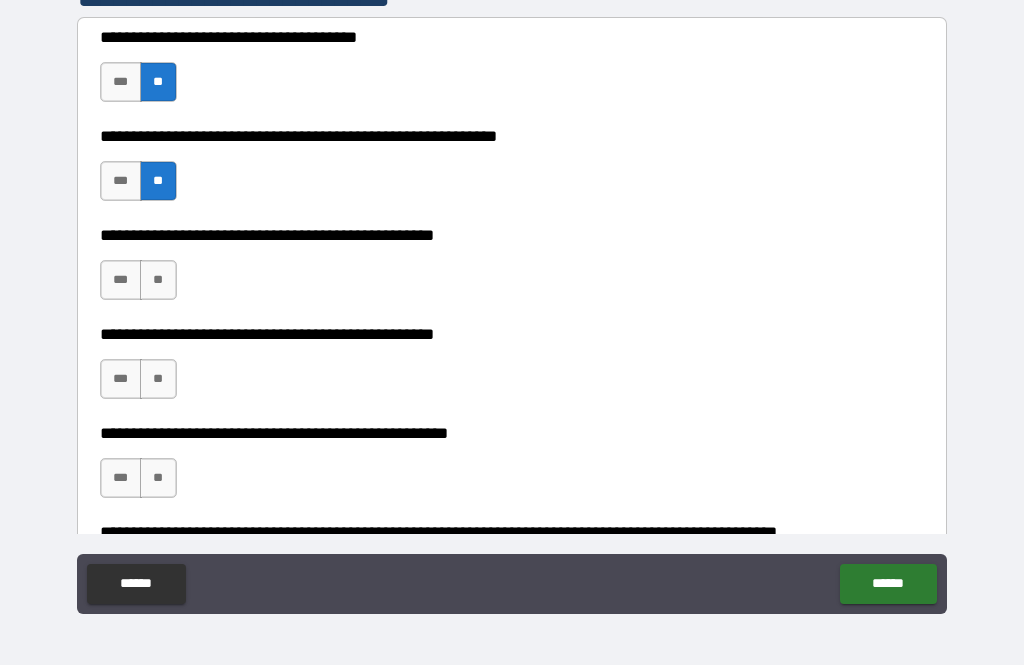 click on "**" at bounding box center [158, 280] 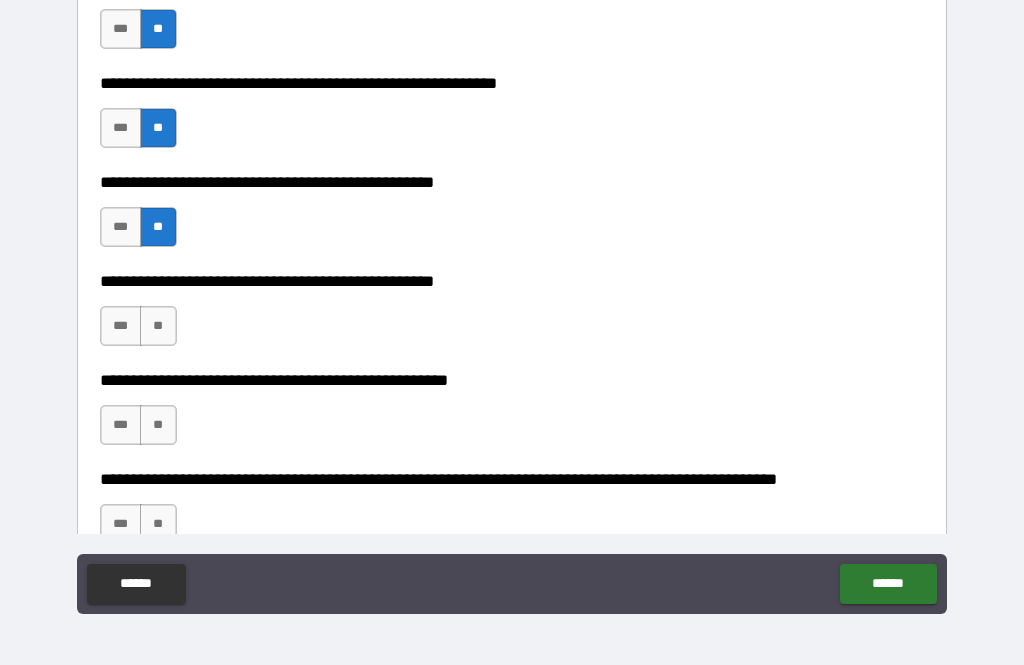 scroll, scrollTop: 503, scrollLeft: 0, axis: vertical 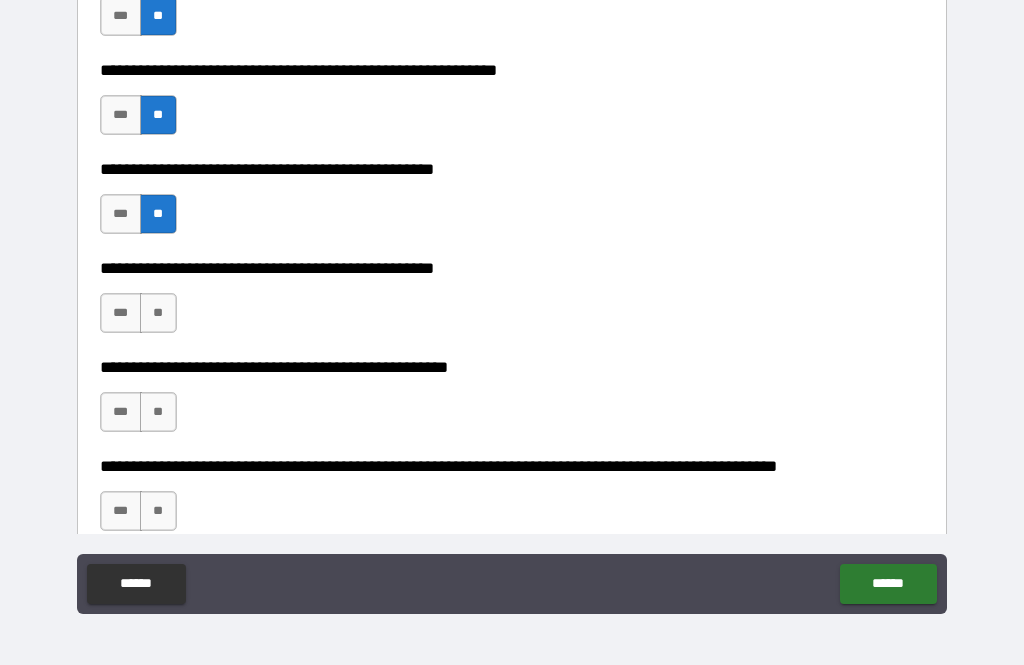 click on "**" at bounding box center (158, 313) 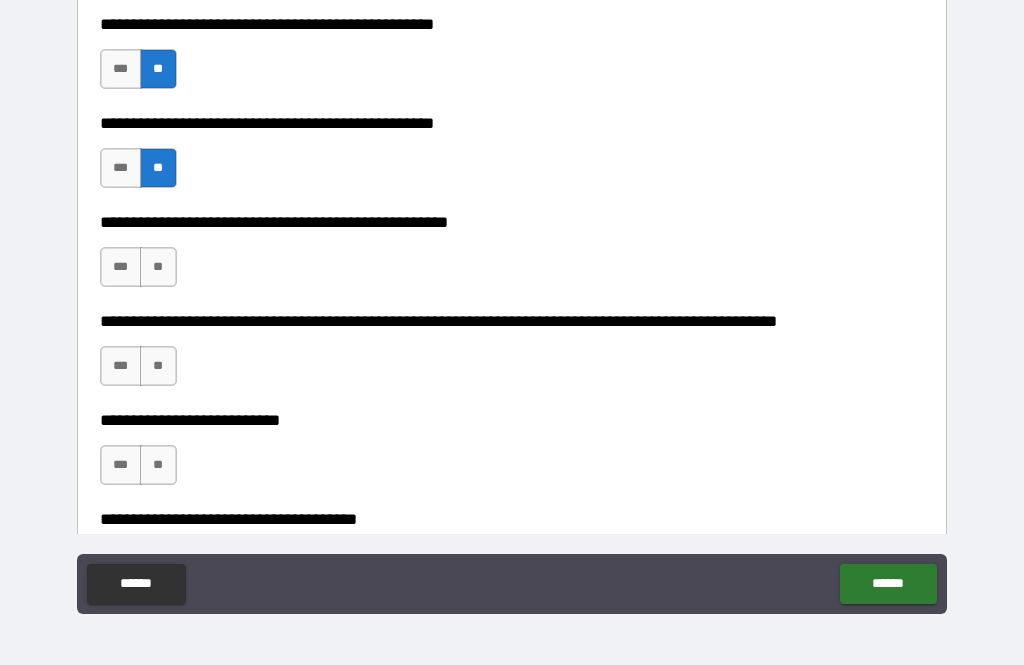 scroll, scrollTop: 647, scrollLeft: 0, axis: vertical 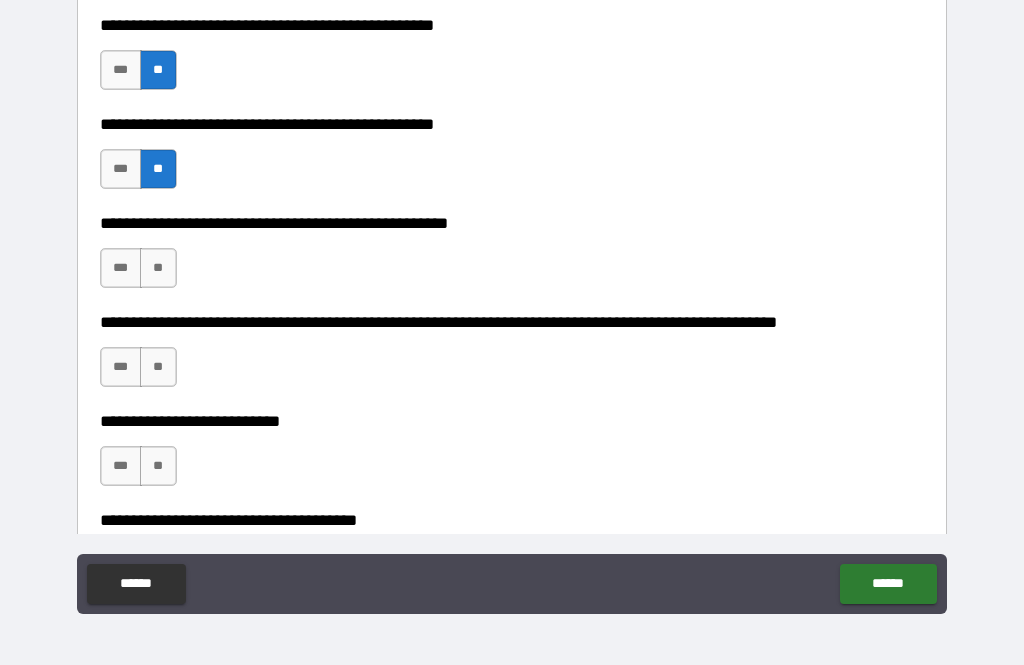 click on "**" at bounding box center [158, 268] 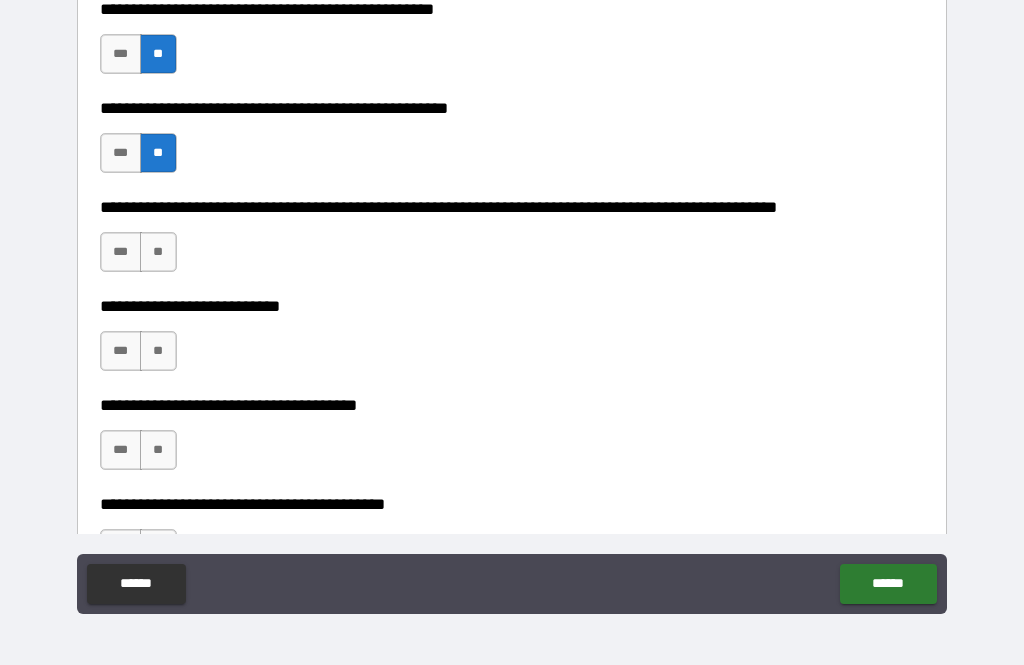 scroll, scrollTop: 764, scrollLeft: 0, axis: vertical 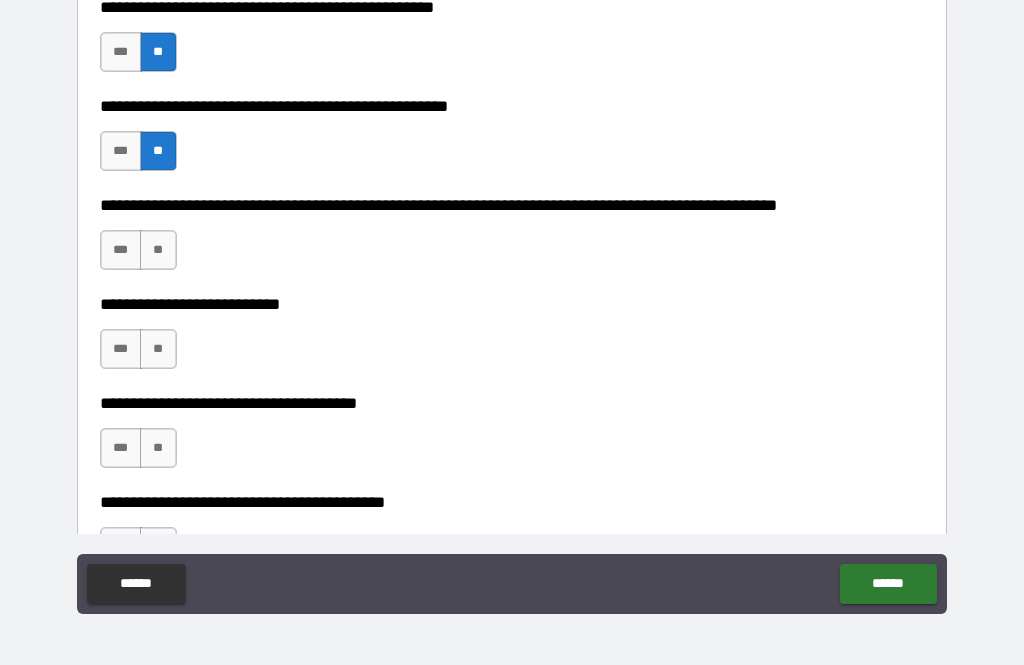 click on "**********" at bounding box center (512, 240) 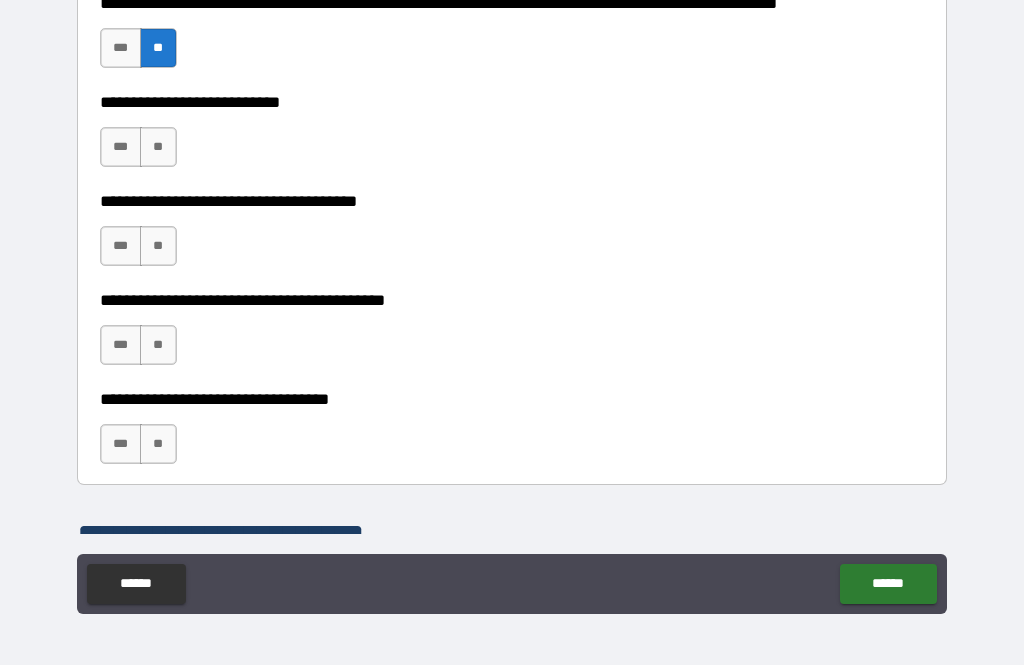 scroll, scrollTop: 965, scrollLeft: 0, axis: vertical 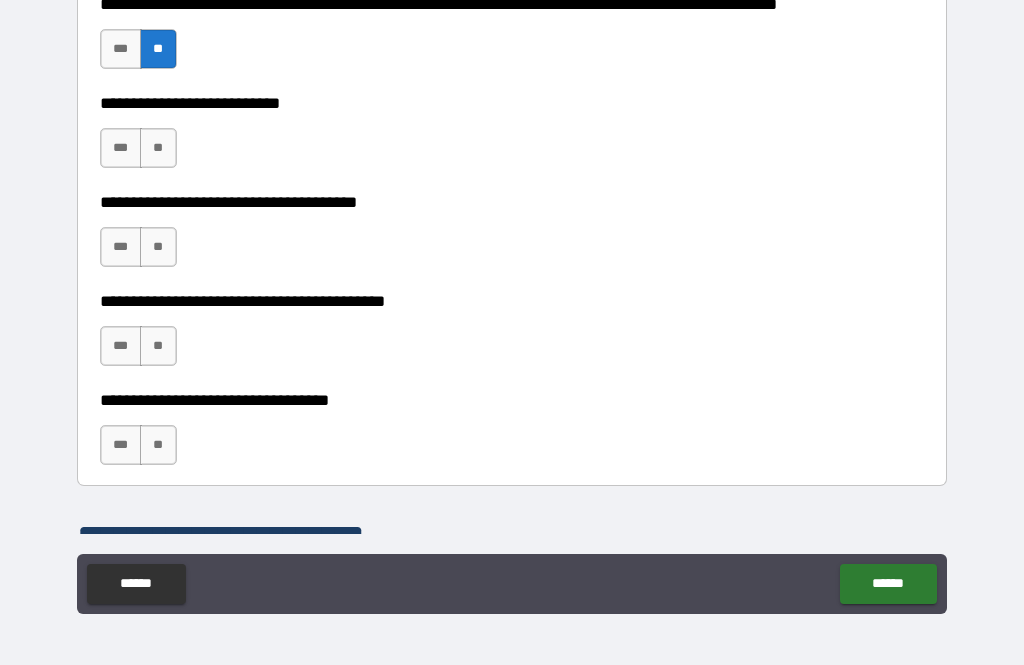 click on "**" at bounding box center [158, 148] 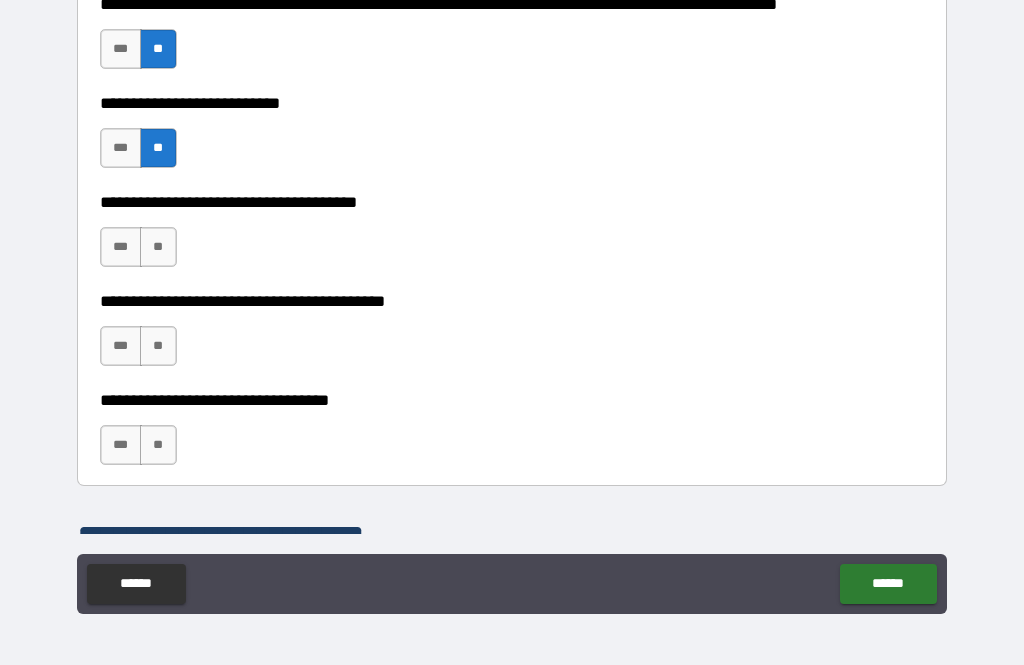 click on "**" at bounding box center [158, 247] 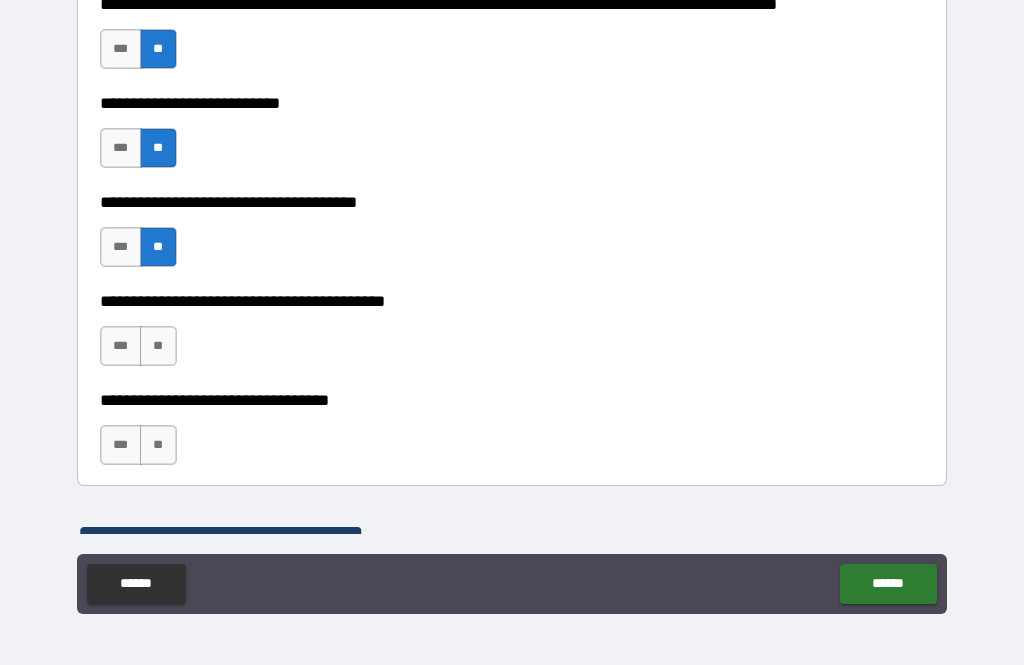 click on "**" at bounding box center [158, 346] 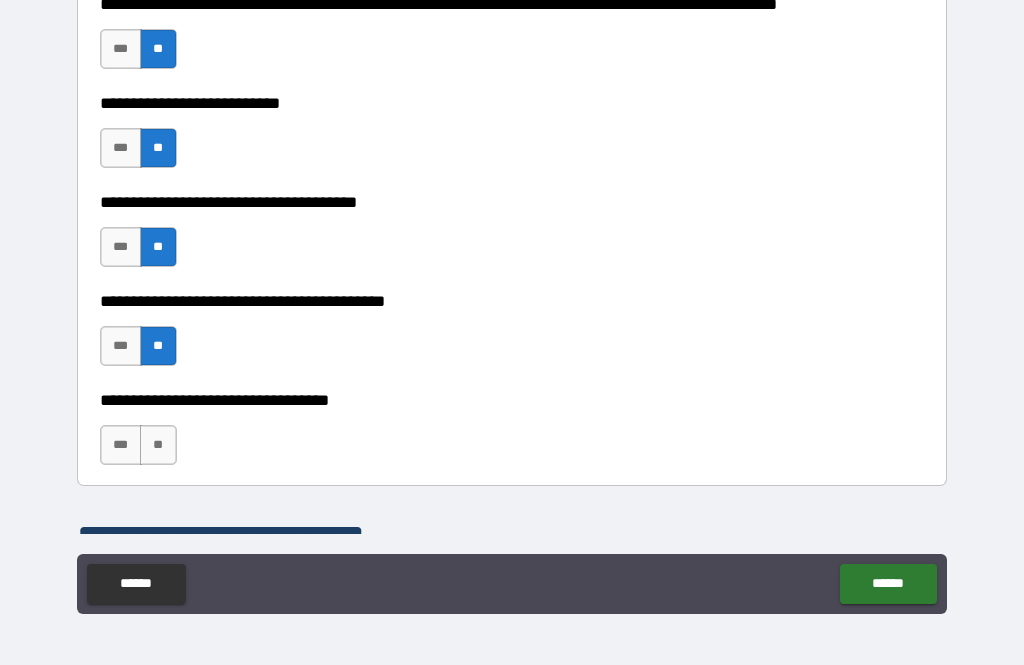 click on "**" at bounding box center (158, 445) 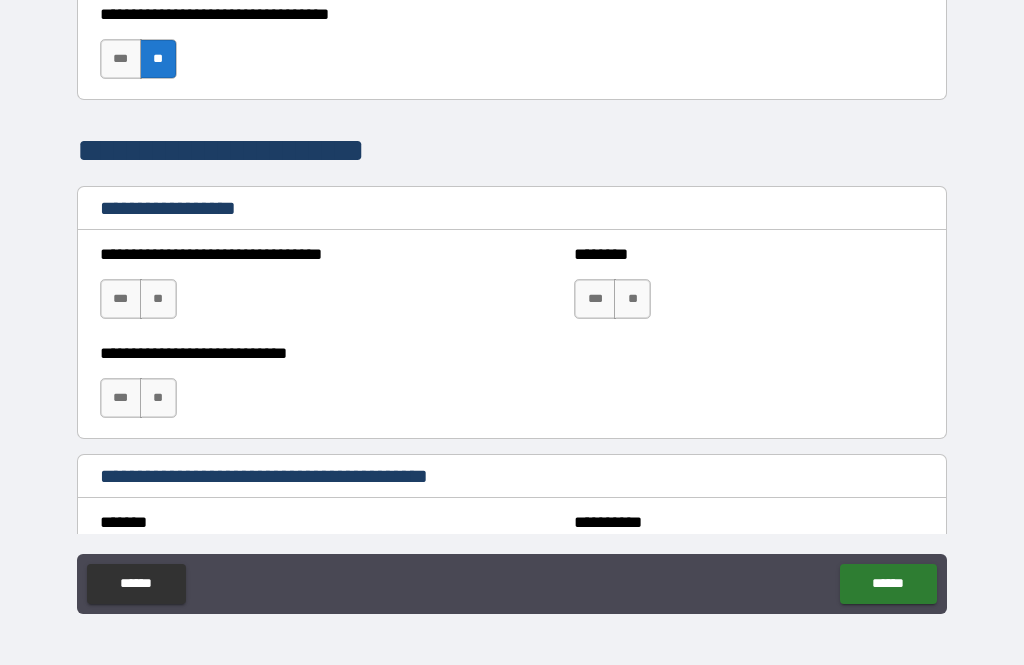 scroll, scrollTop: 1352, scrollLeft: 0, axis: vertical 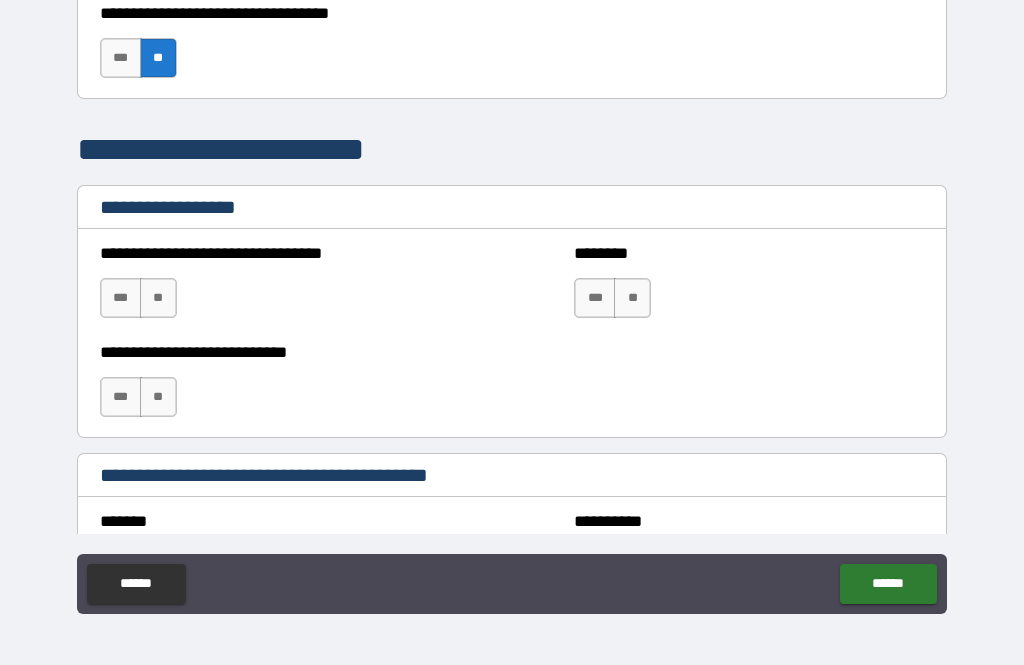 click on "**" at bounding box center (158, 298) 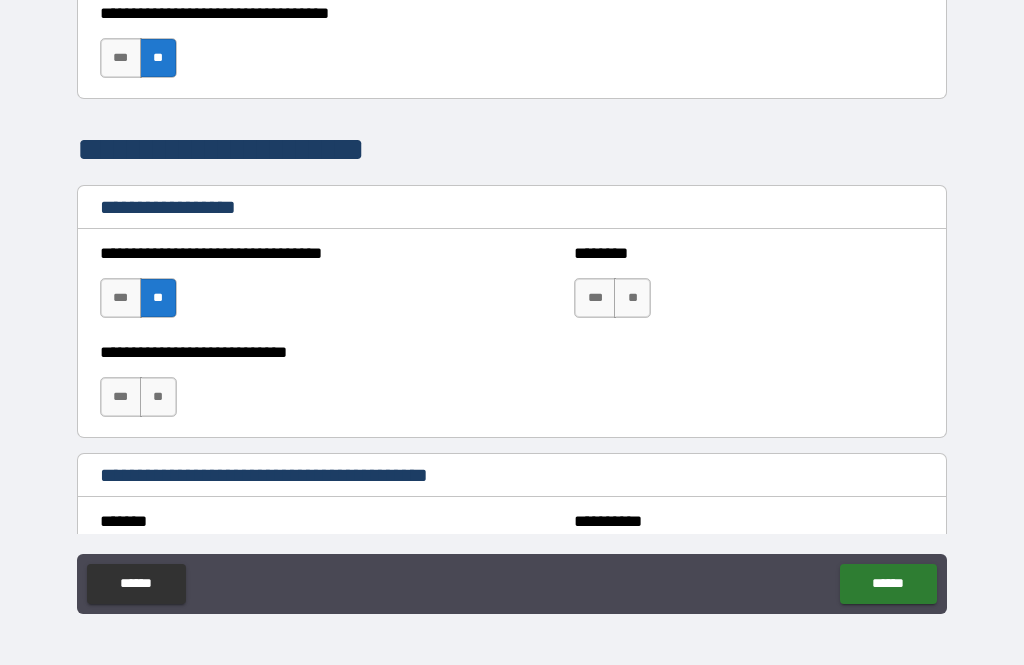 click on "**" at bounding box center [158, 397] 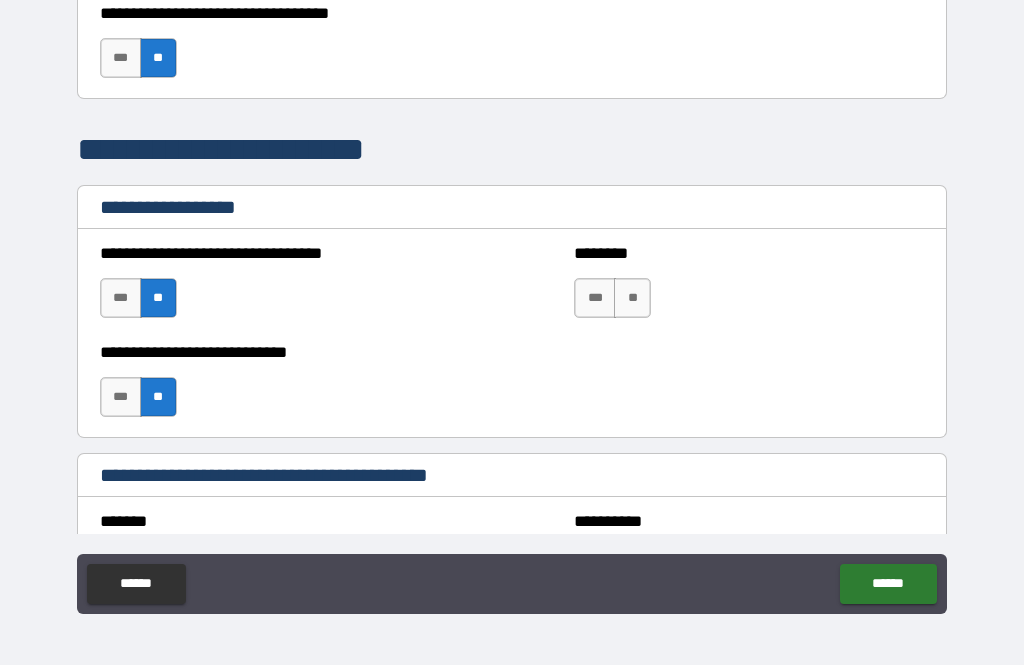 click on "**" at bounding box center (632, 298) 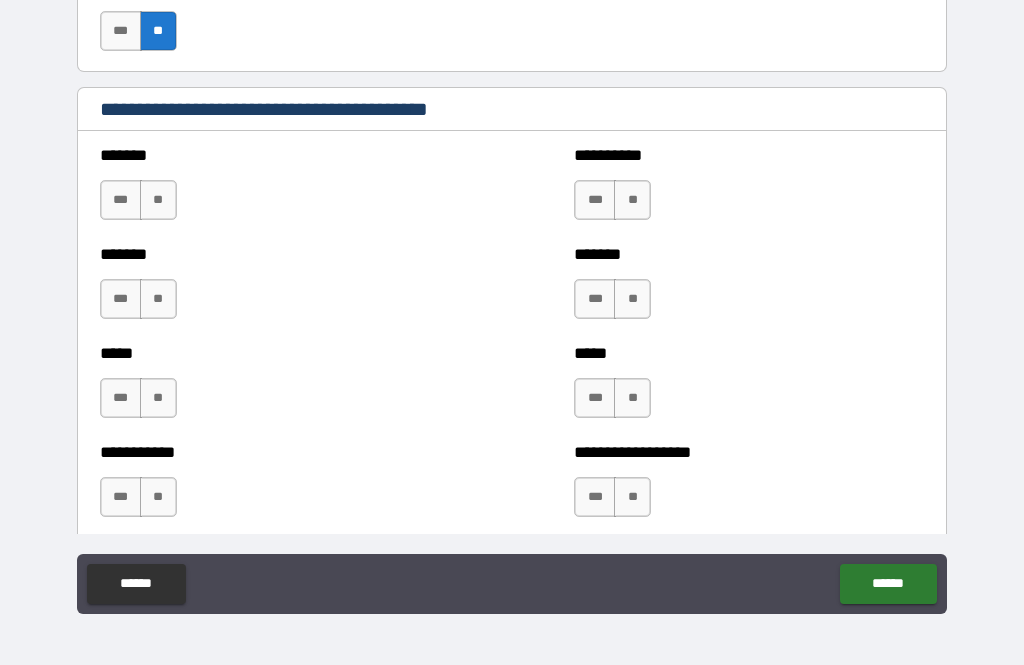 scroll, scrollTop: 1720, scrollLeft: 0, axis: vertical 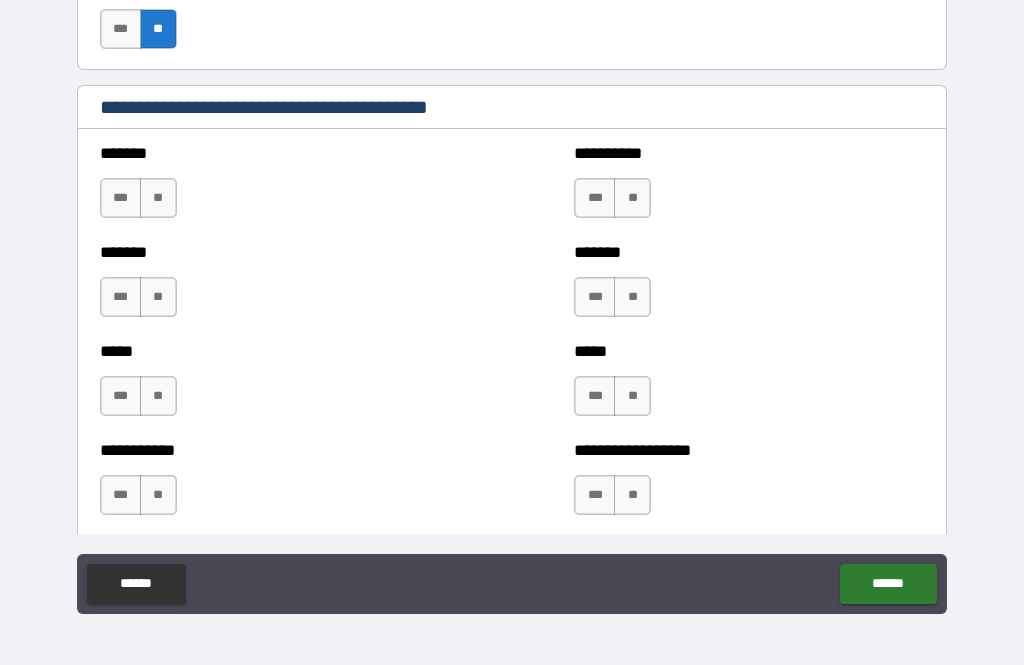 click on "**" at bounding box center [158, 198] 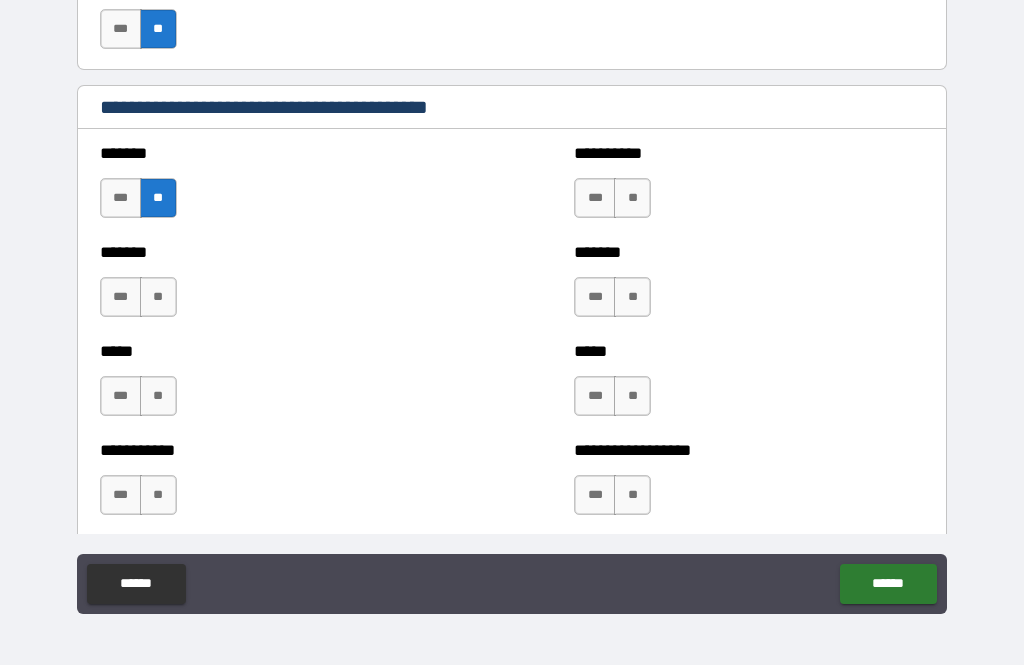 click on "**" at bounding box center (158, 396) 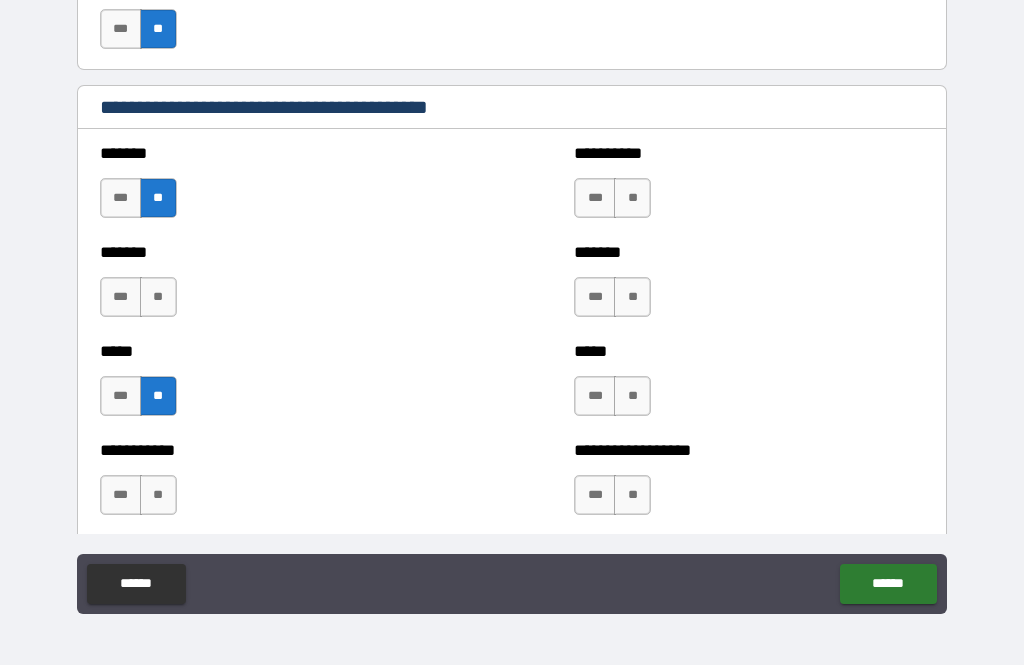 click on "**" at bounding box center [158, 495] 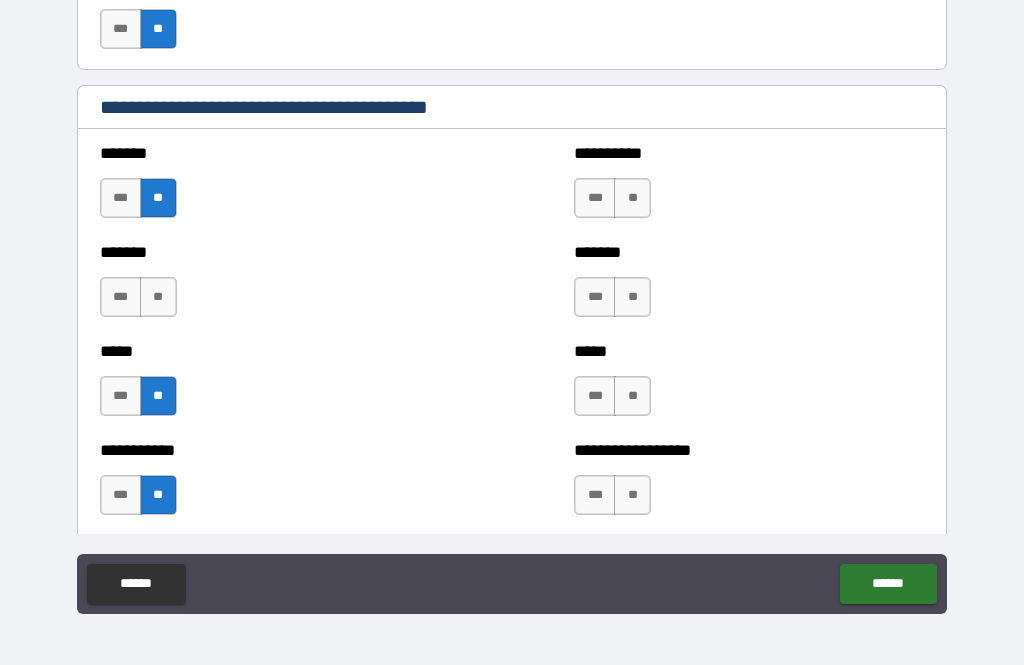 click on "**" at bounding box center (158, 297) 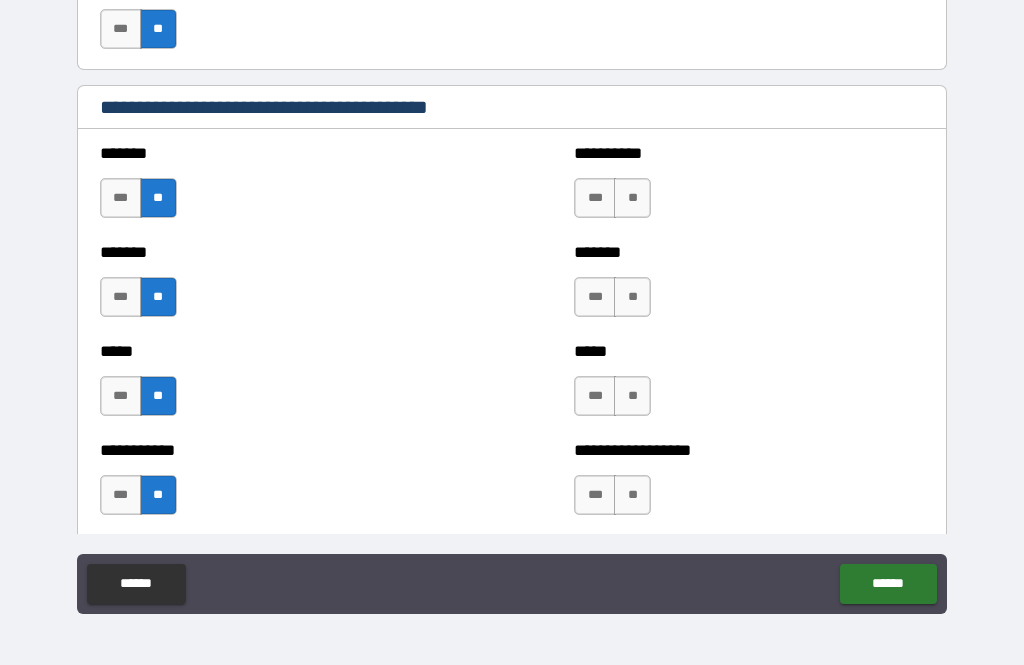 click on "**" at bounding box center (632, 198) 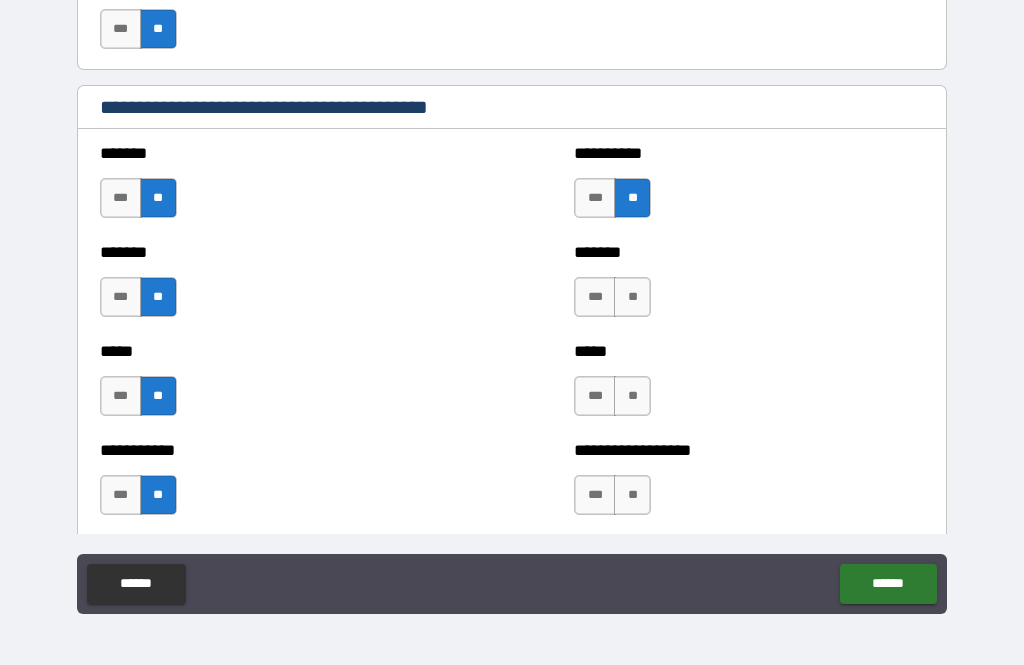 click on "**" at bounding box center (632, 297) 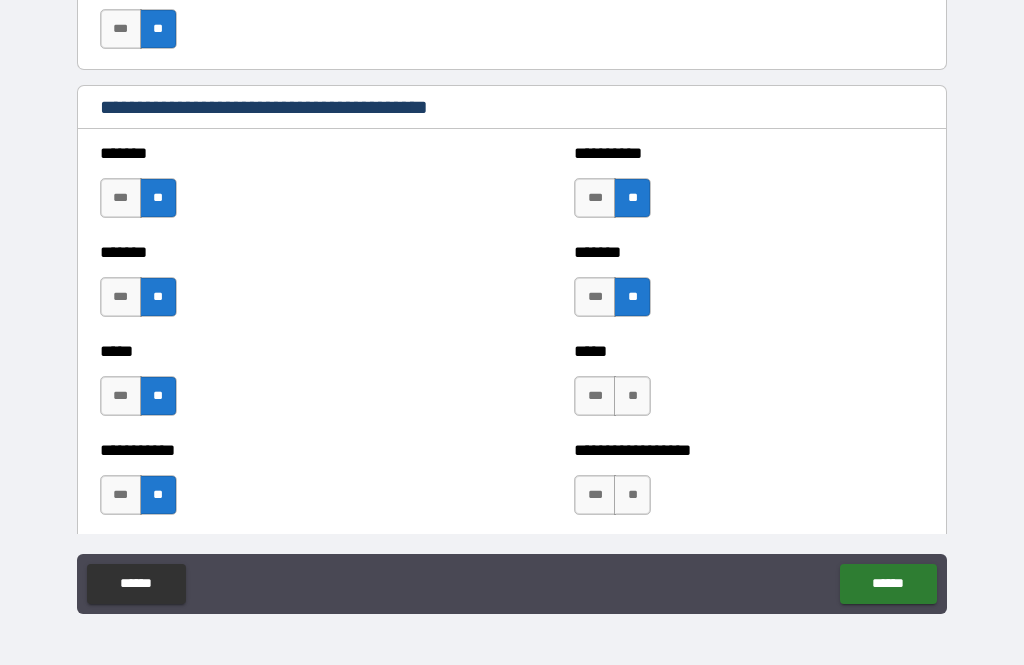 click on "**" at bounding box center [632, 396] 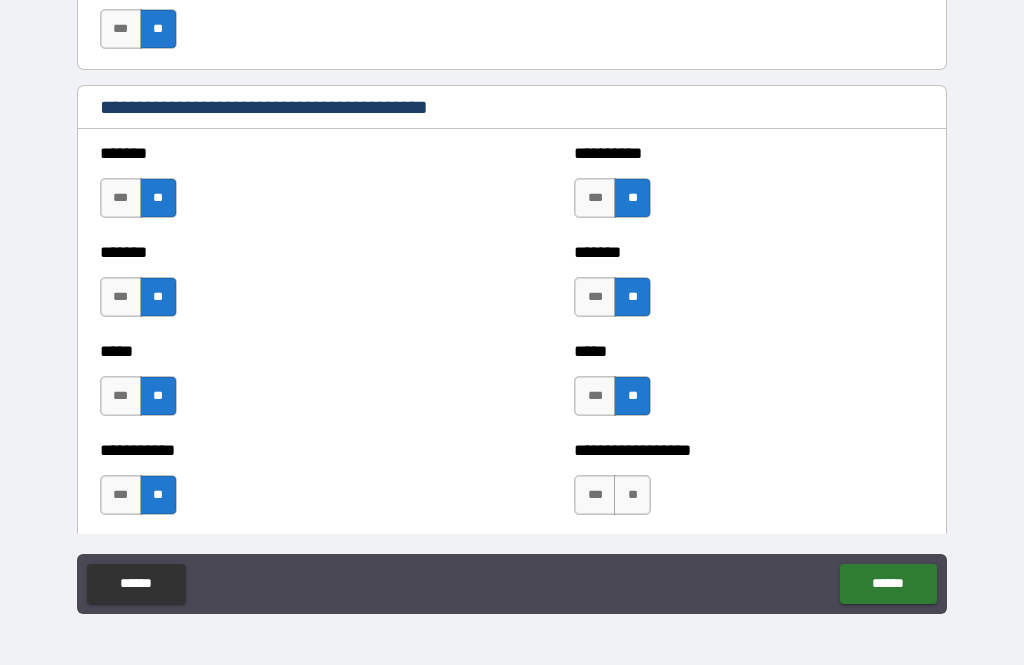 click on "**" at bounding box center [632, 495] 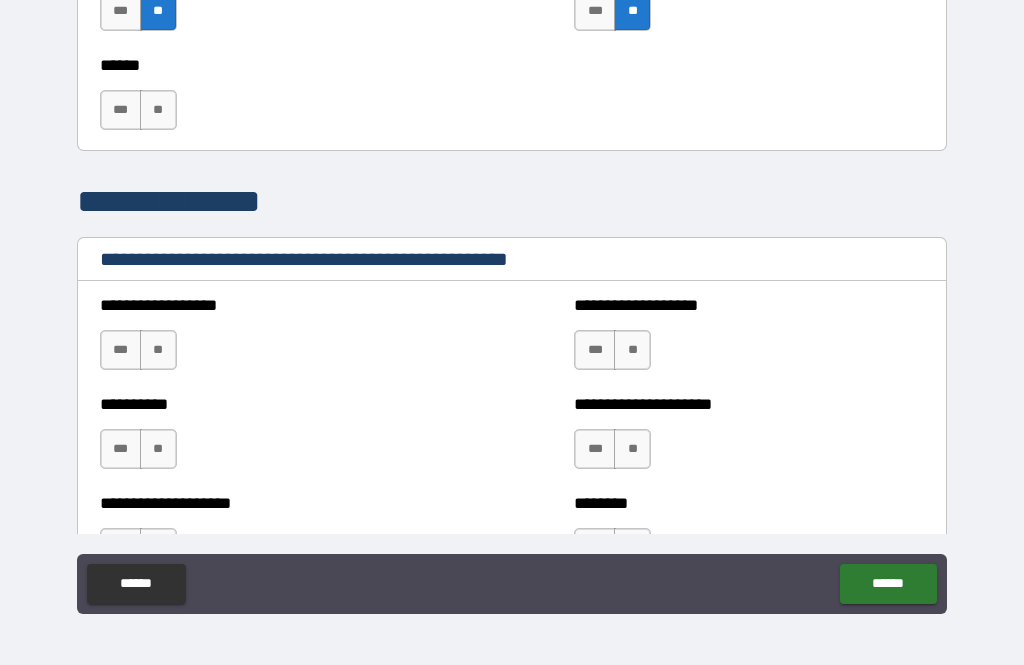 scroll, scrollTop: 2213, scrollLeft: 0, axis: vertical 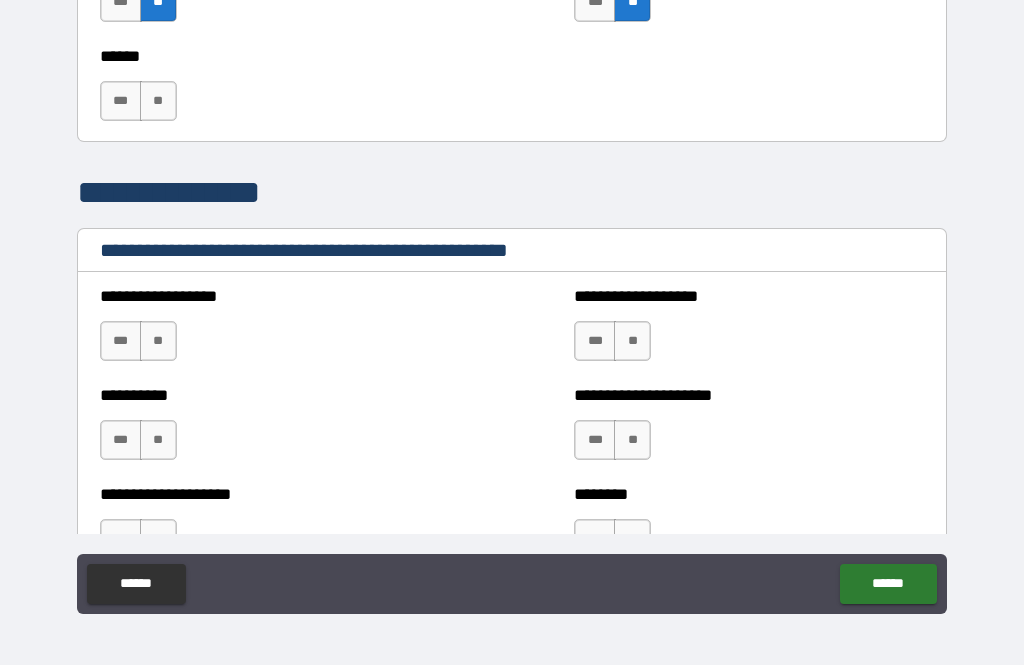 click on "**" at bounding box center [158, 101] 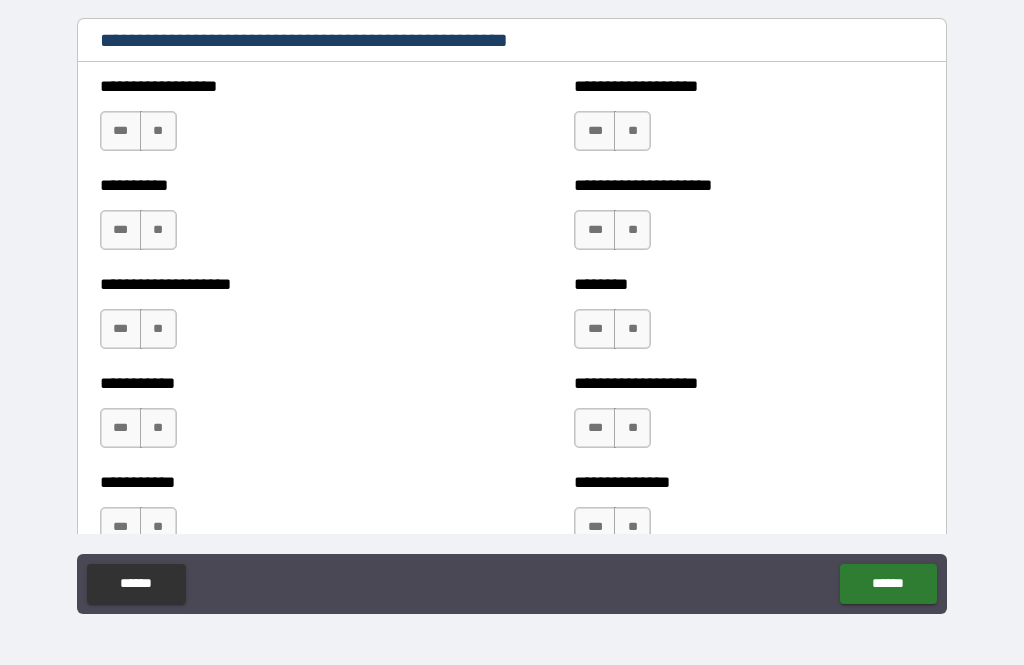scroll, scrollTop: 2422, scrollLeft: 0, axis: vertical 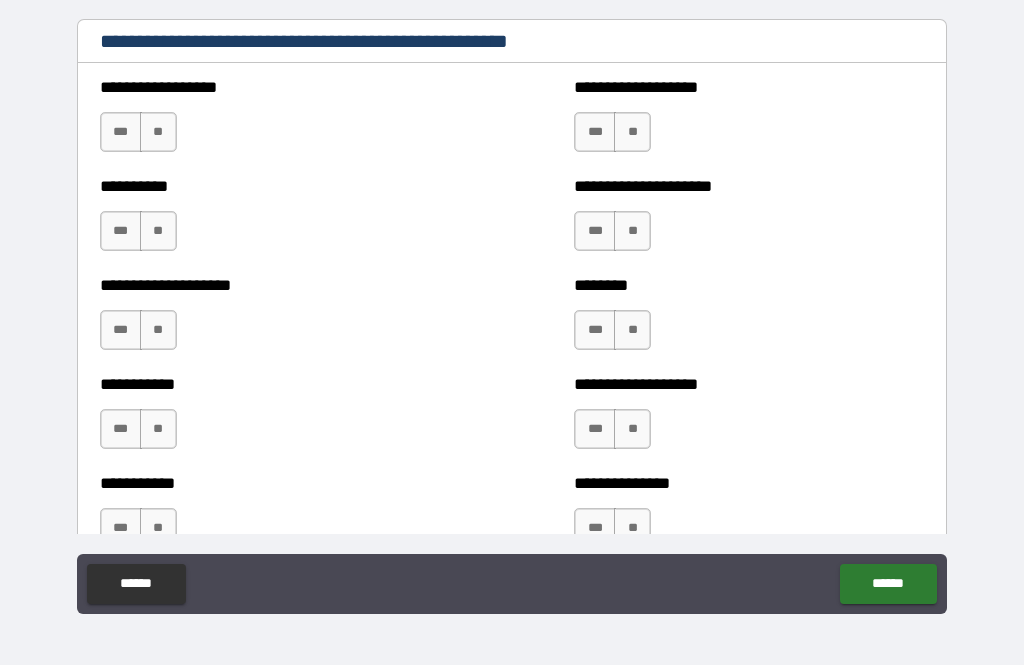 click on "**" at bounding box center [158, 132] 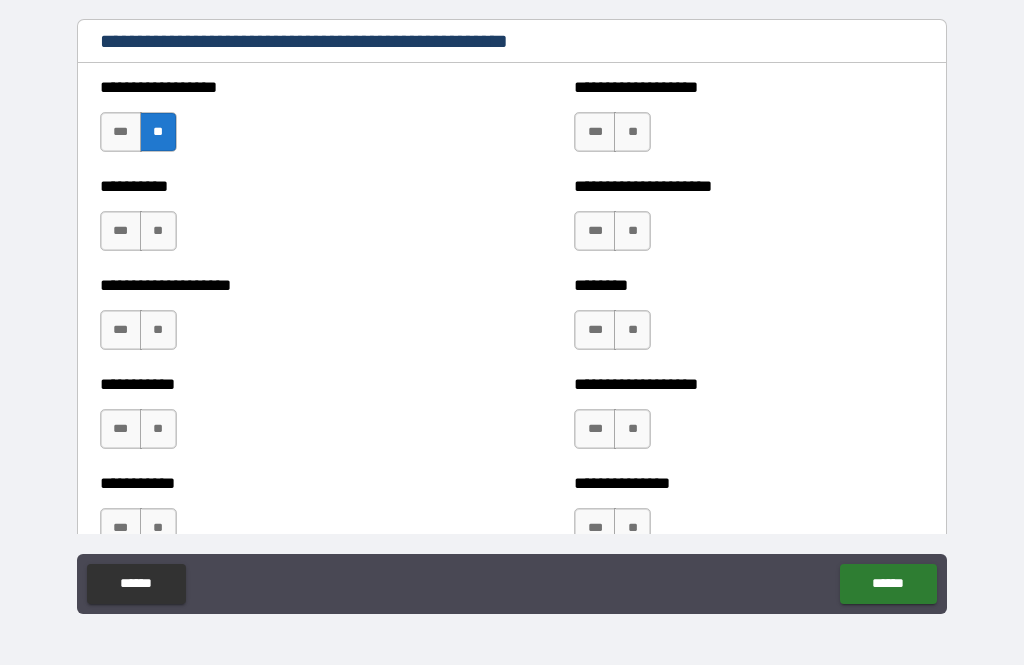 click on "**" at bounding box center [158, 231] 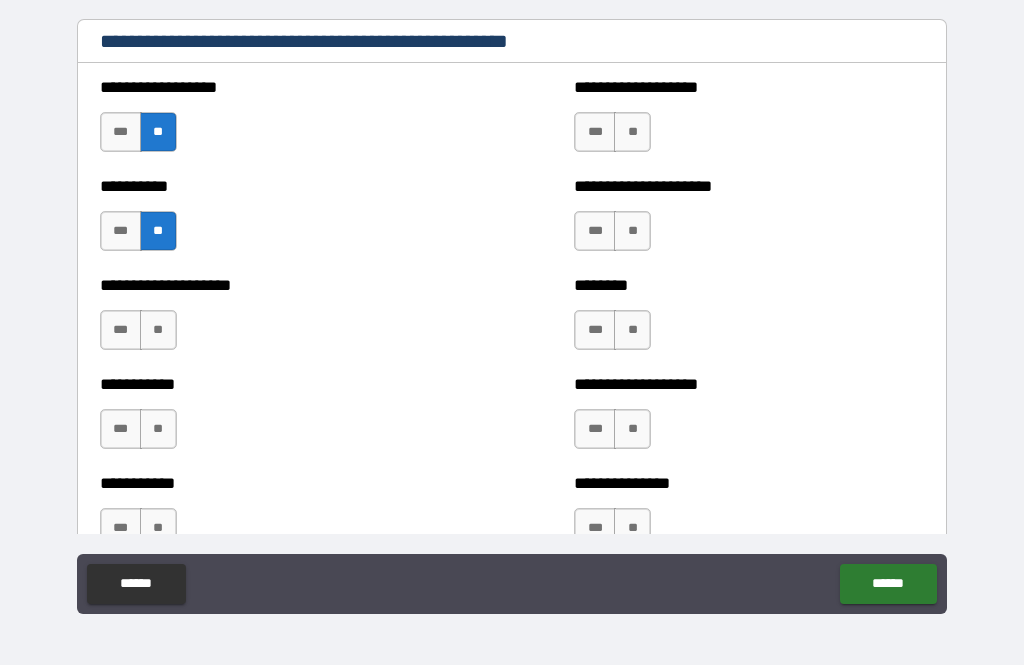 click on "**" at bounding box center (158, 330) 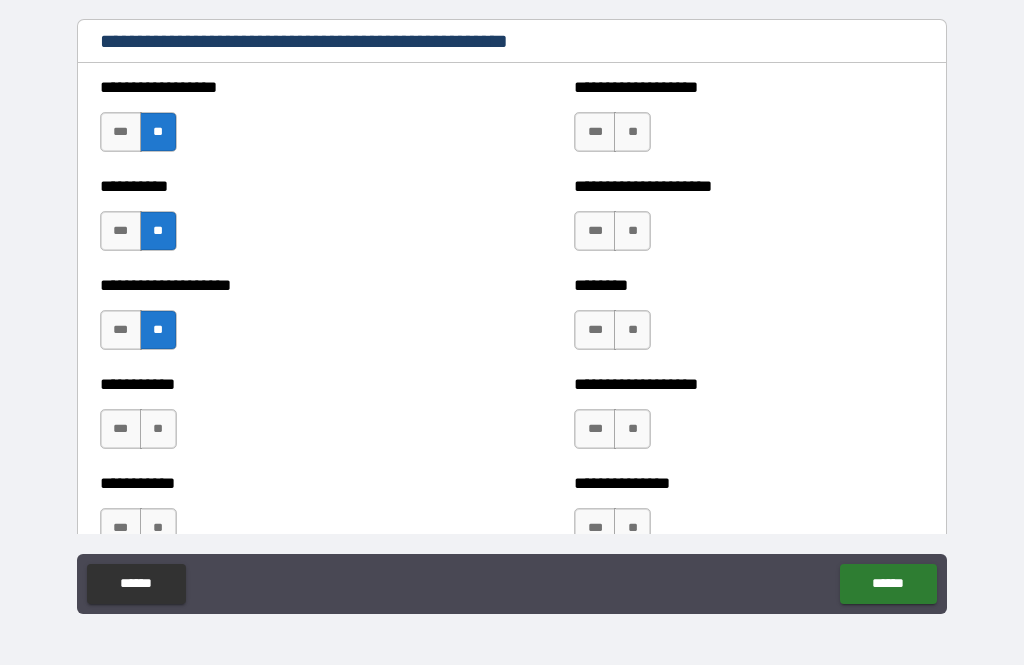 scroll, scrollTop: 2540, scrollLeft: 0, axis: vertical 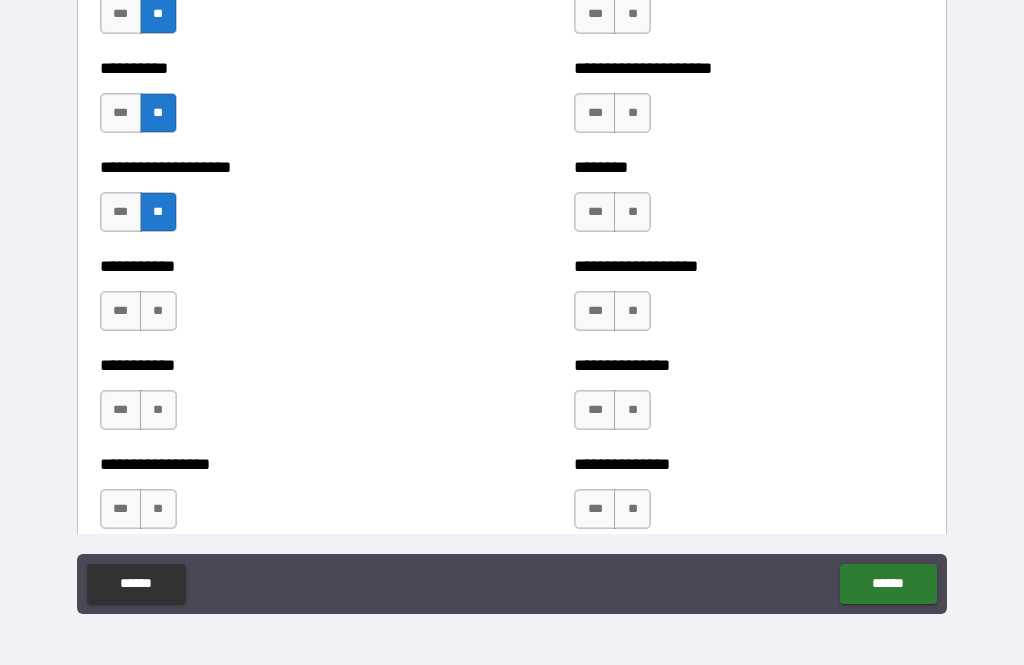 click on "**" at bounding box center [158, 311] 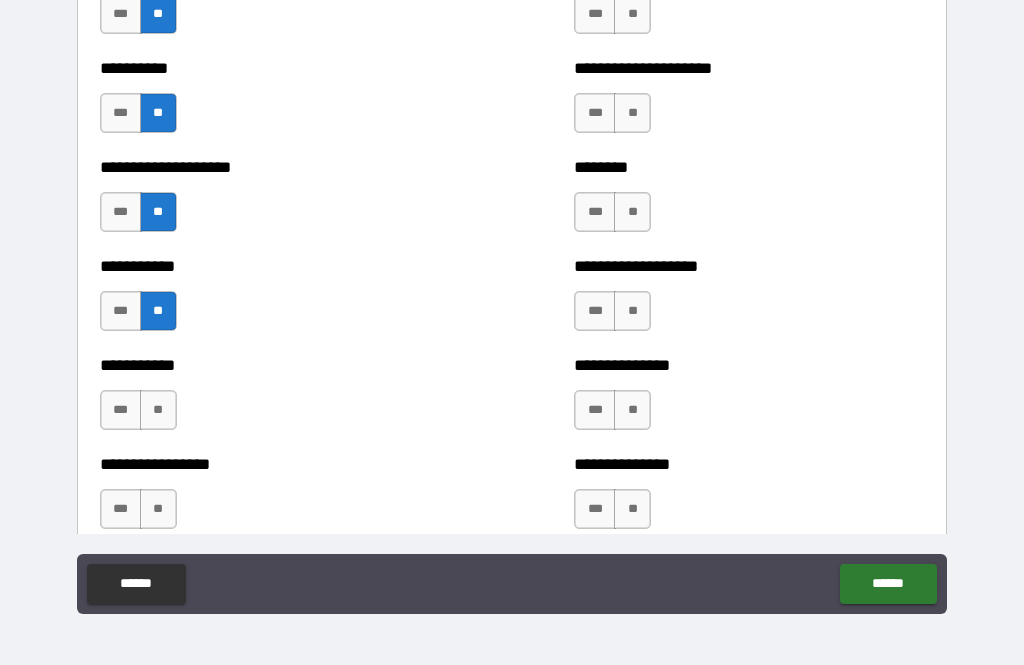 click on "**" at bounding box center (158, 410) 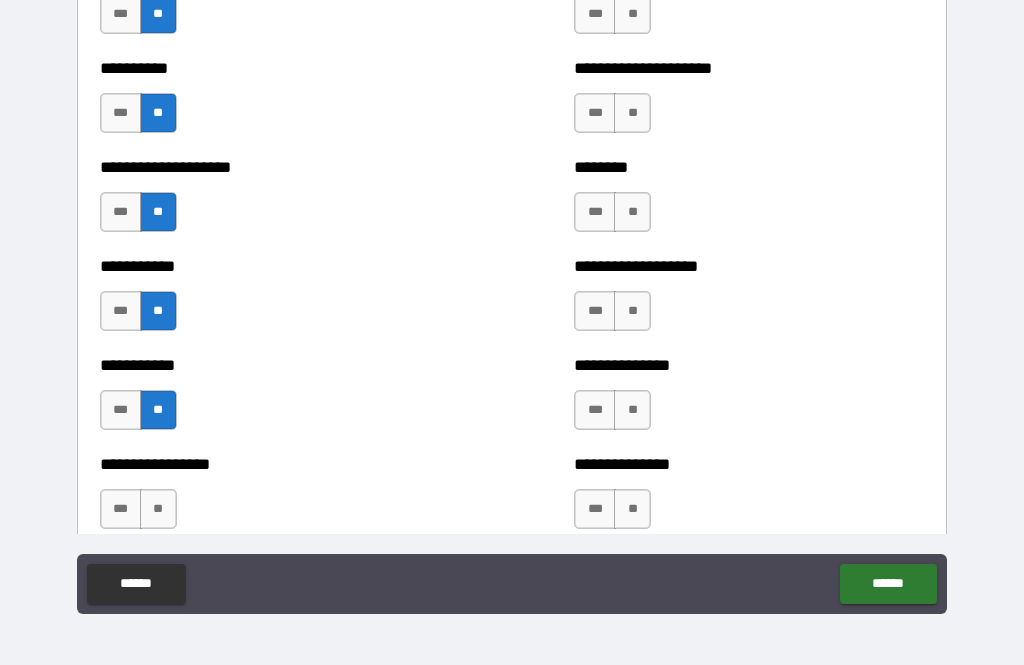 scroll, scrollTop: 2677, scrollLeft: 0, axis: vertical 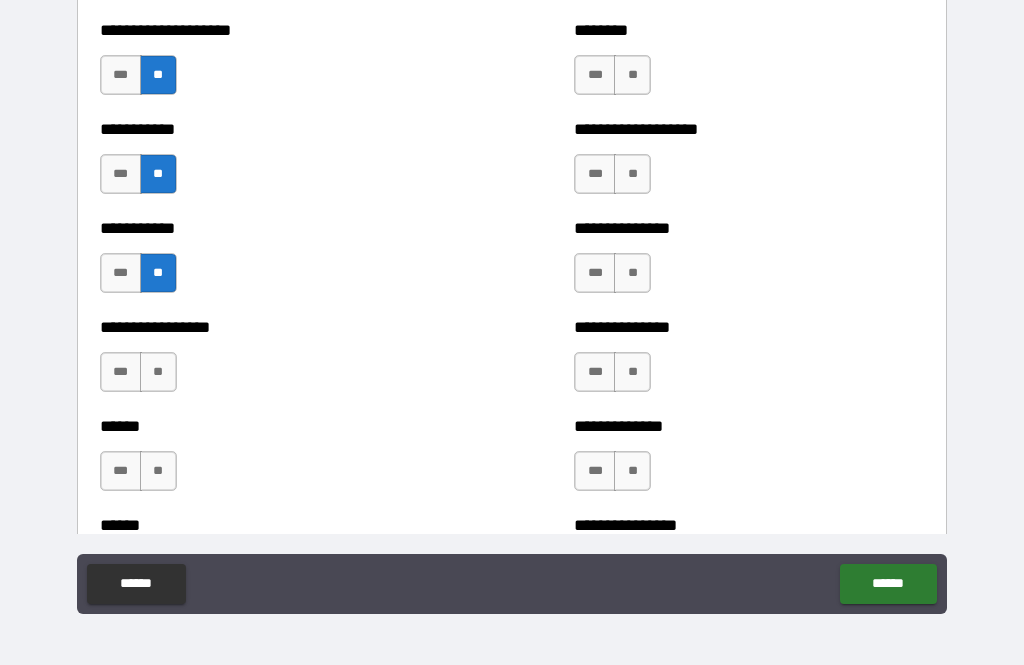 click on "**" at bounding box center (158, 372) 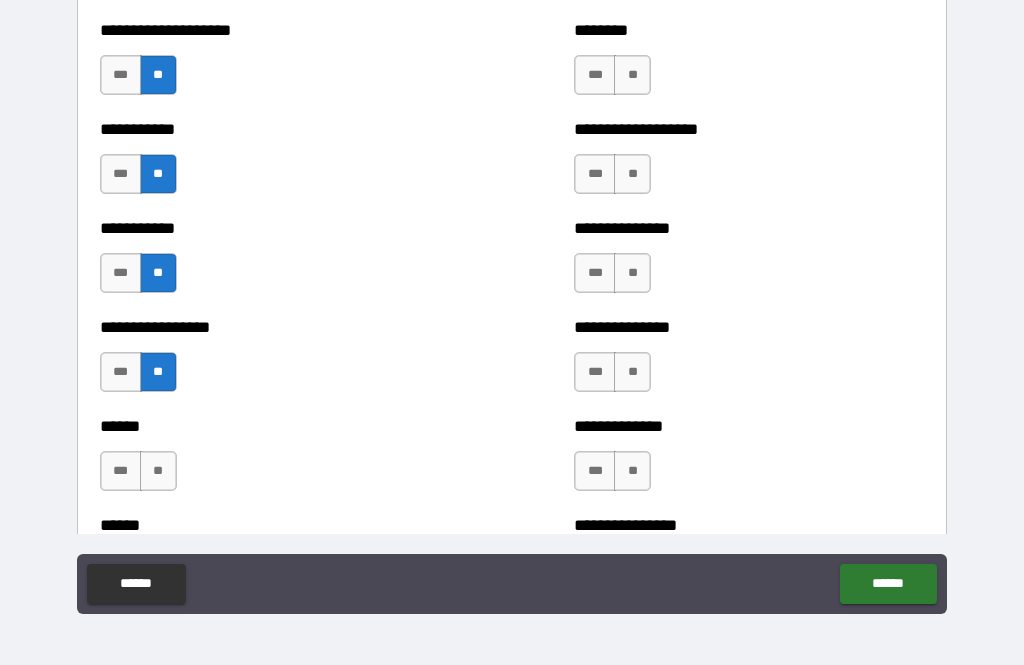 click on "**" at bounding box center (158, 471) 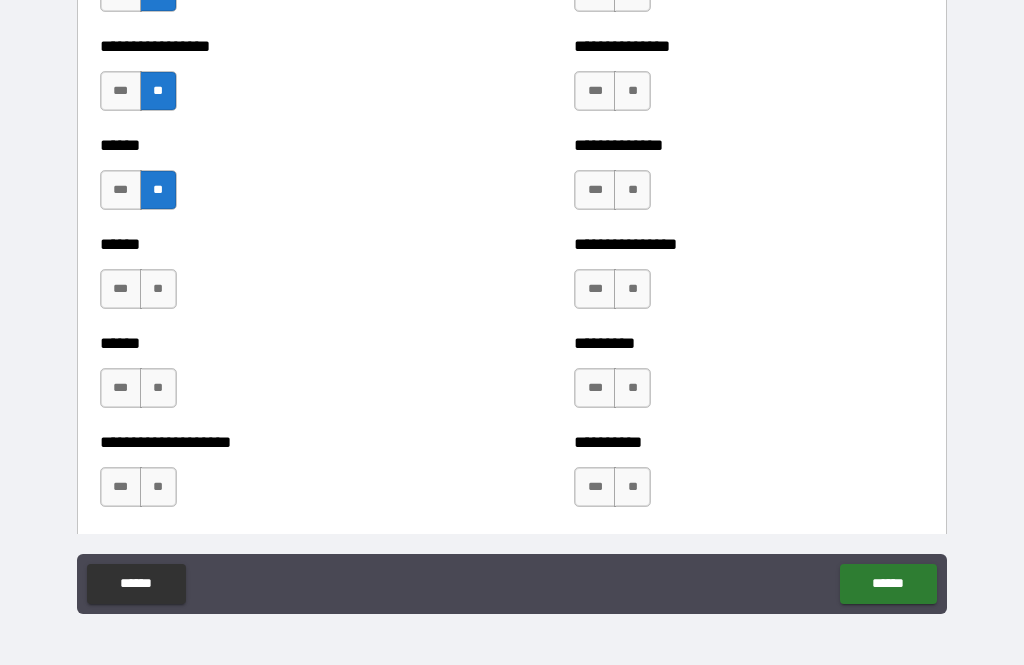 scroll, scrollTop: 2967, scrollLeft: 0, axis: vertical 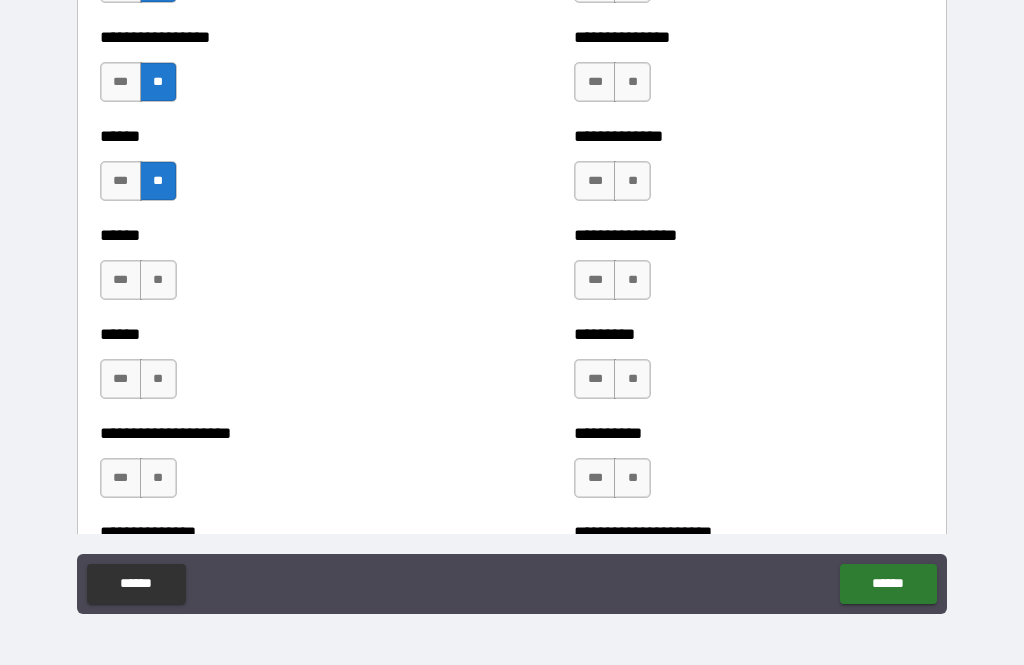 click on "**" at bounding box center [158, 280] 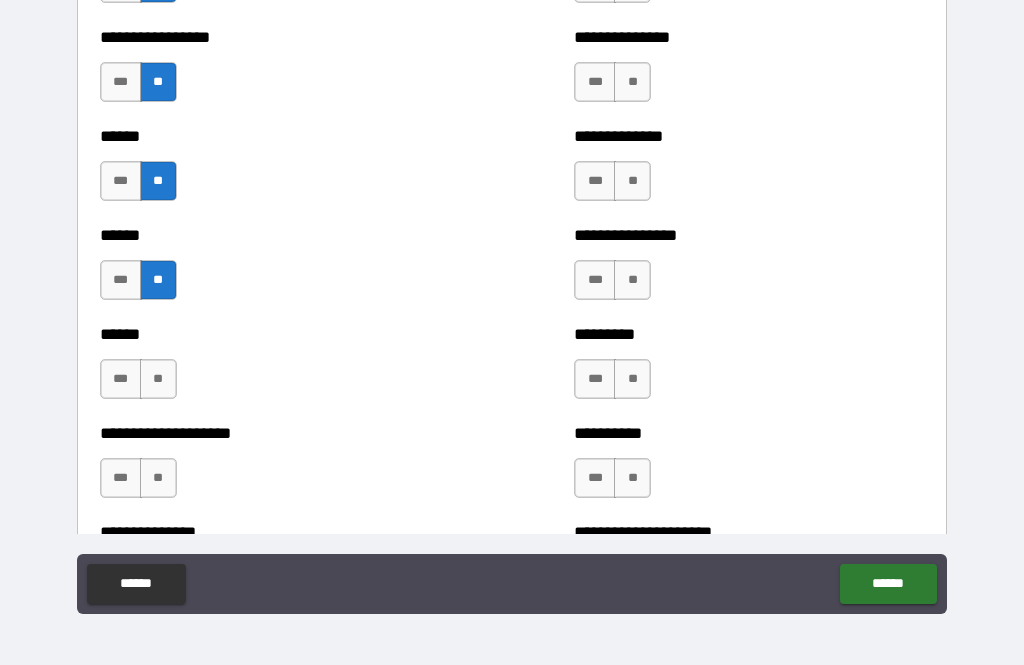 click on "**" at bounding box center (158, 379) 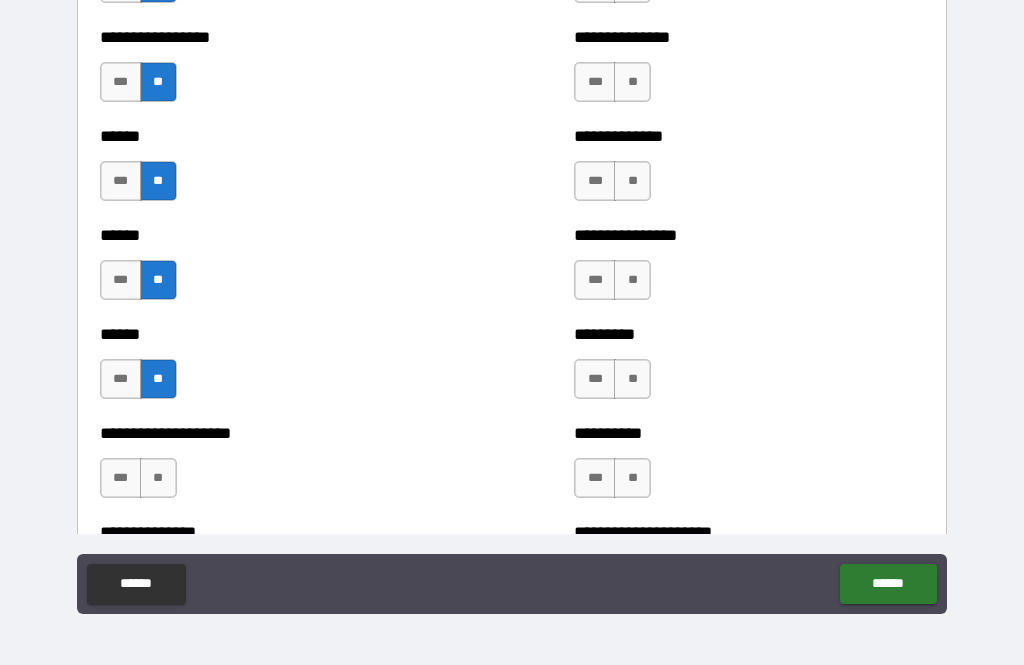 click on "**" at bounding box center (158, 478) 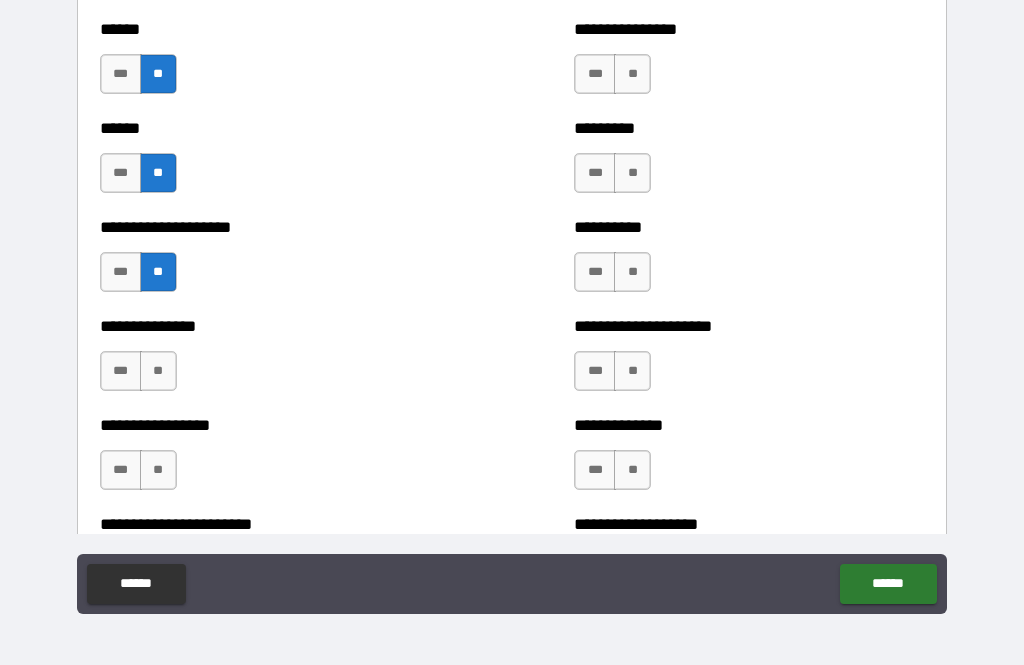 scroll, scrollTop: 3203, scrollLeft: 0, axis: vertical 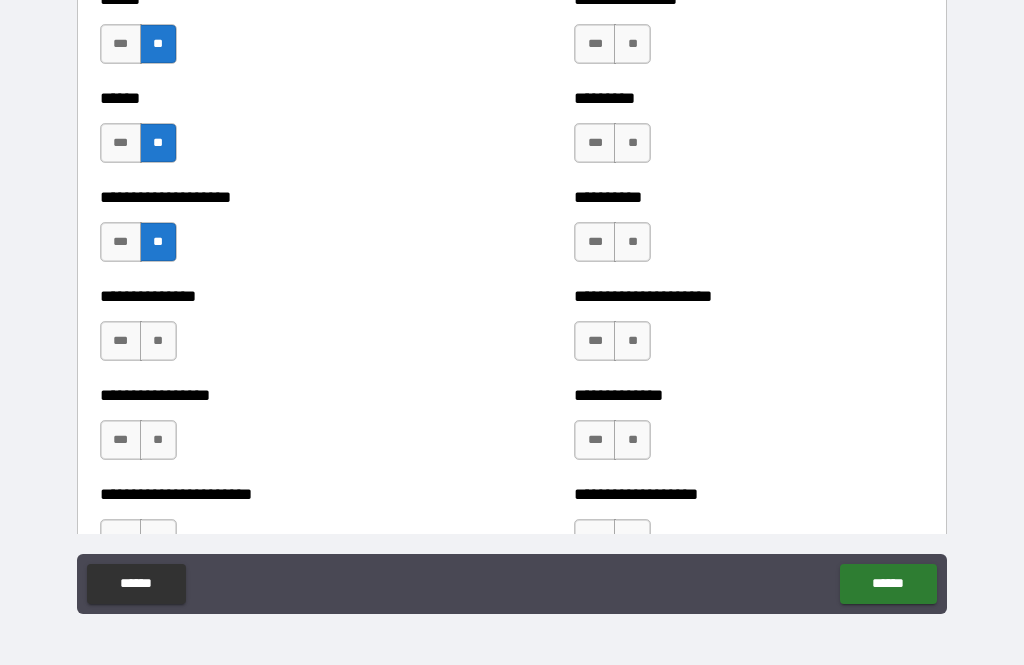 click on "**" at bounding box center (158, 341) 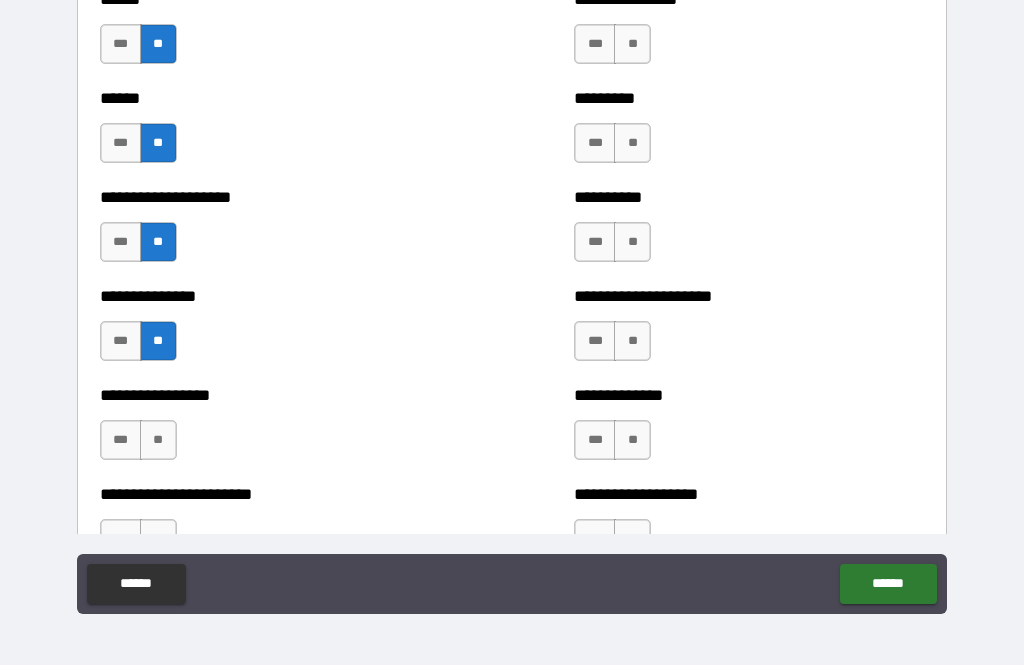 click on "**" at bounding box center (158, 440) 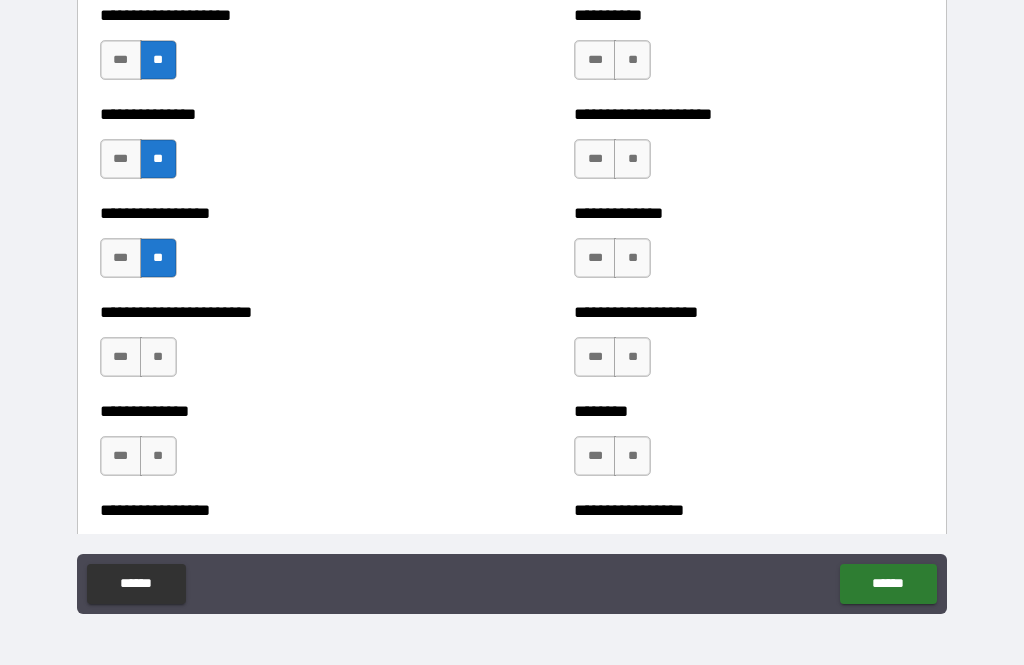 scroll, scrollTop: 3393, scrollLeft: 0, axis: vertical 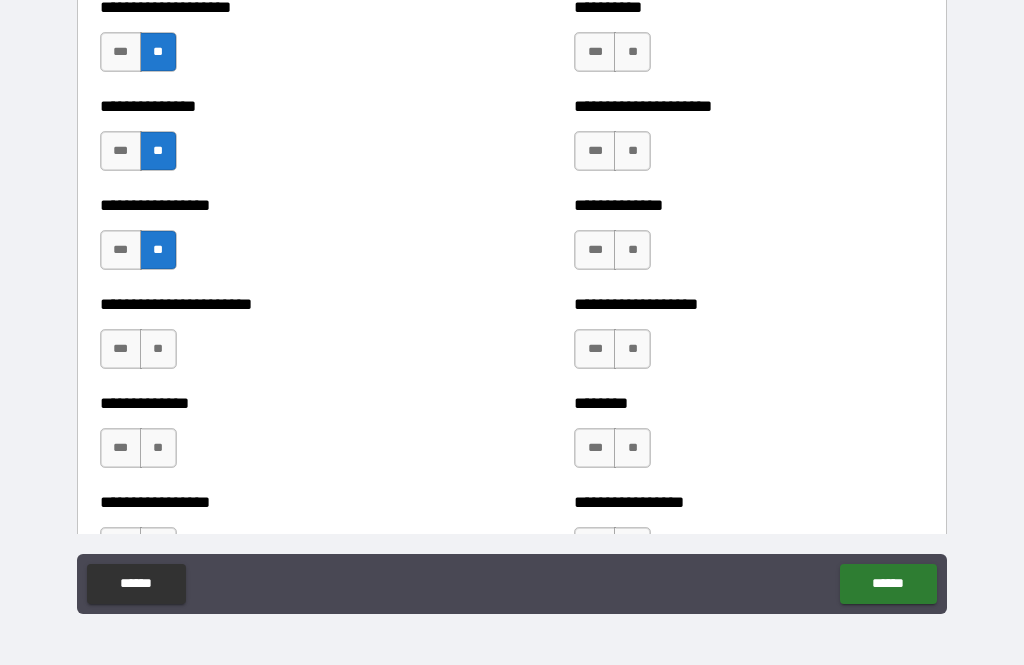 click on "**" at bounding box center (158, 349) 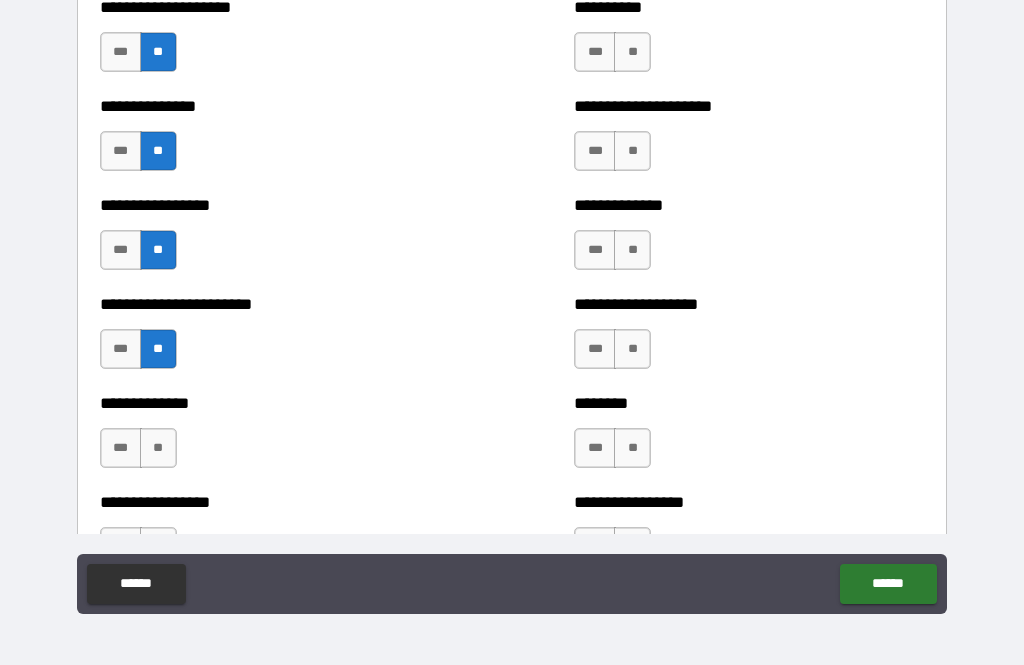 click on "**" at bounding box center (158, 448) 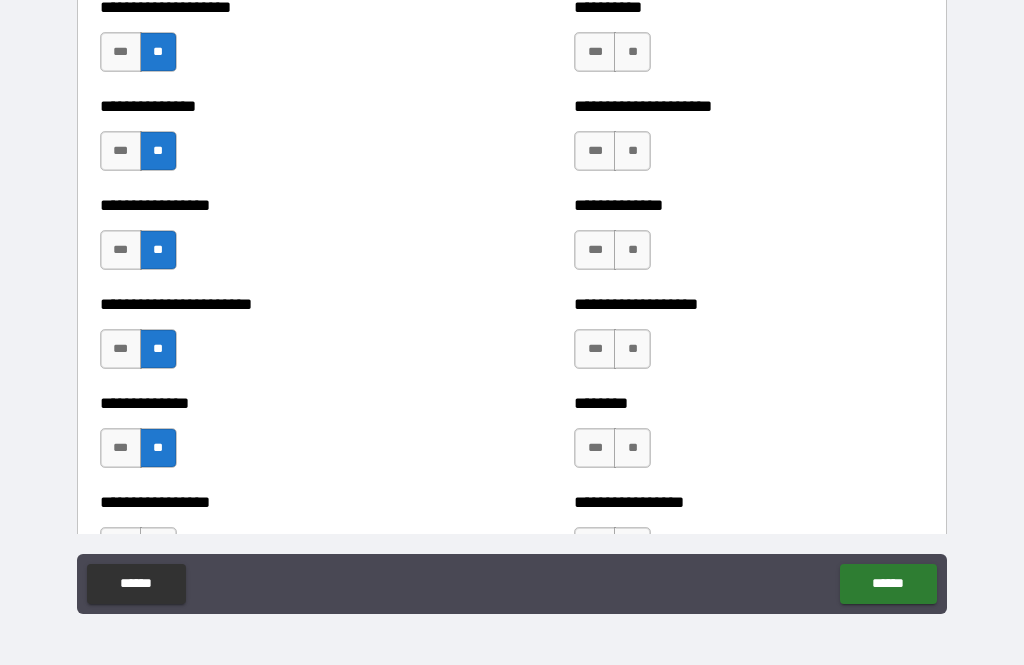 scroll, scrollTop: 3606, scrollLeft: 0, axis: vertical 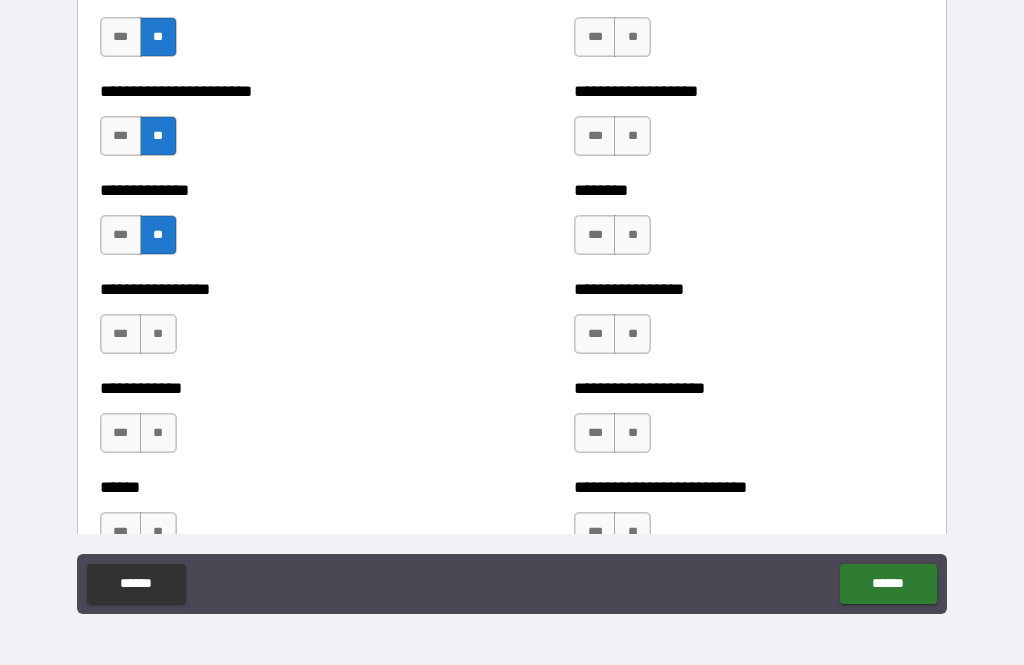 click on "**" at bounding box center (158, 334) 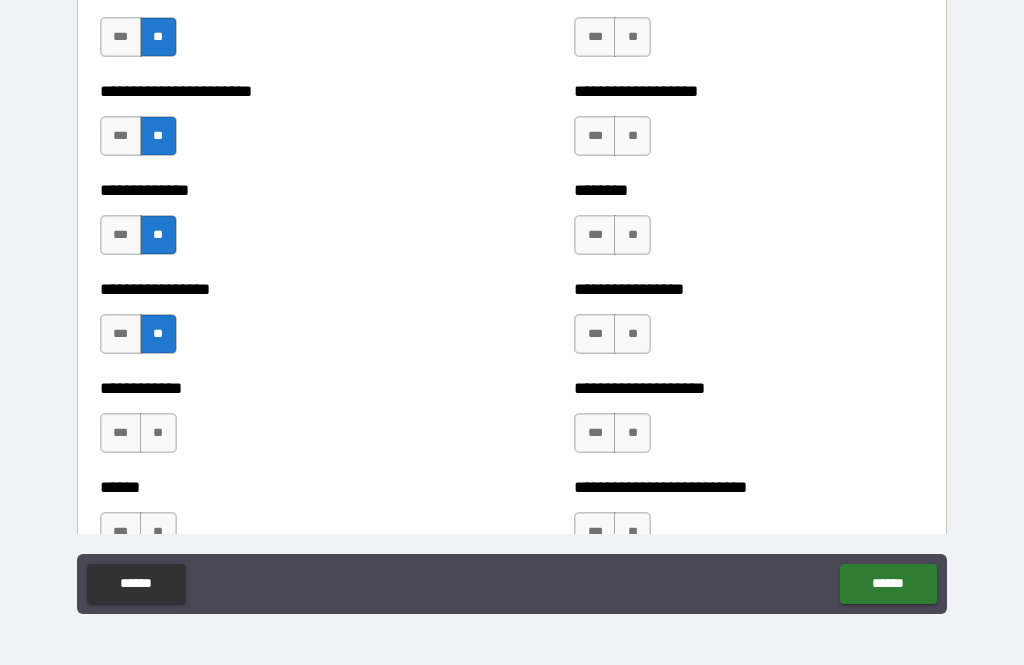 click on "**" at bounding box center [158, 433] 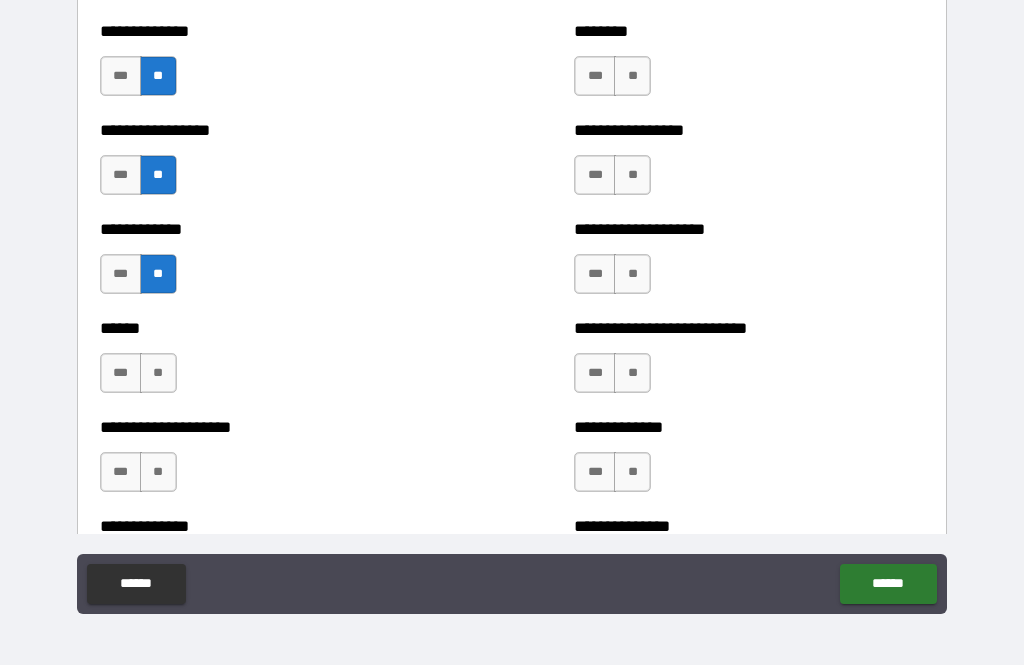 scroll, scrollTop: 3765, scrollLeft: 0, axis: vertical 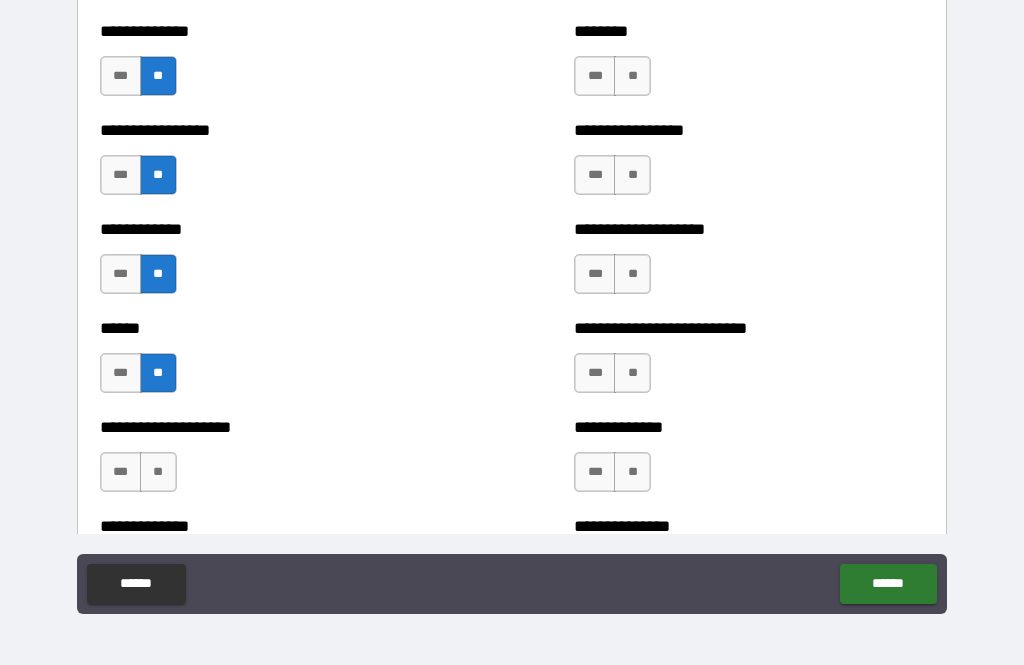 click on "**" at bounding box center [158, 472] 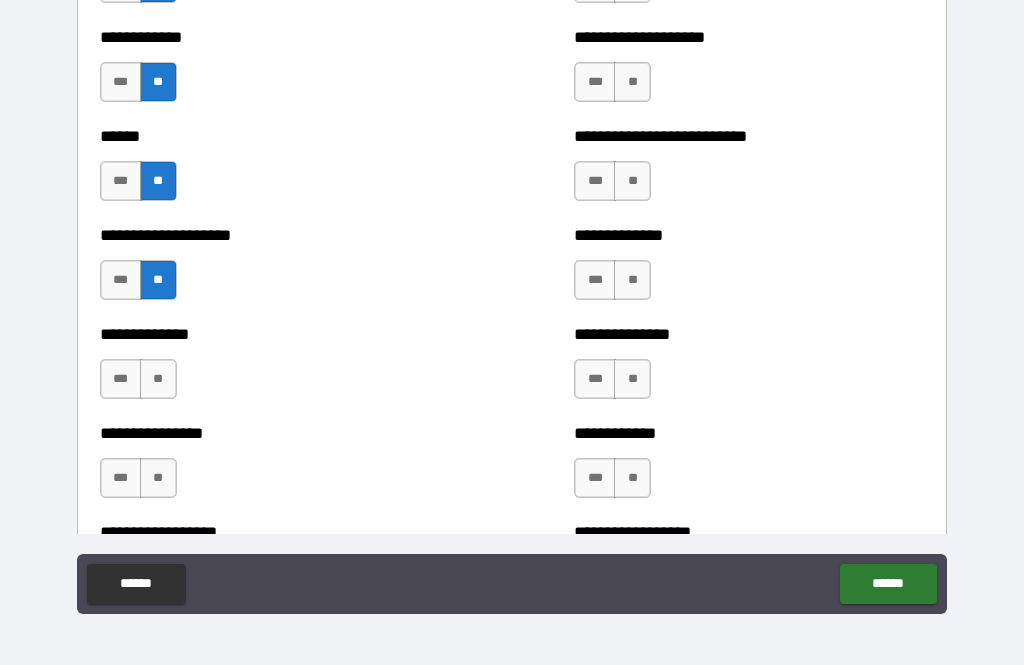 scroll, scrollTop: 4010, scrollLeft: 0, axis: vertical 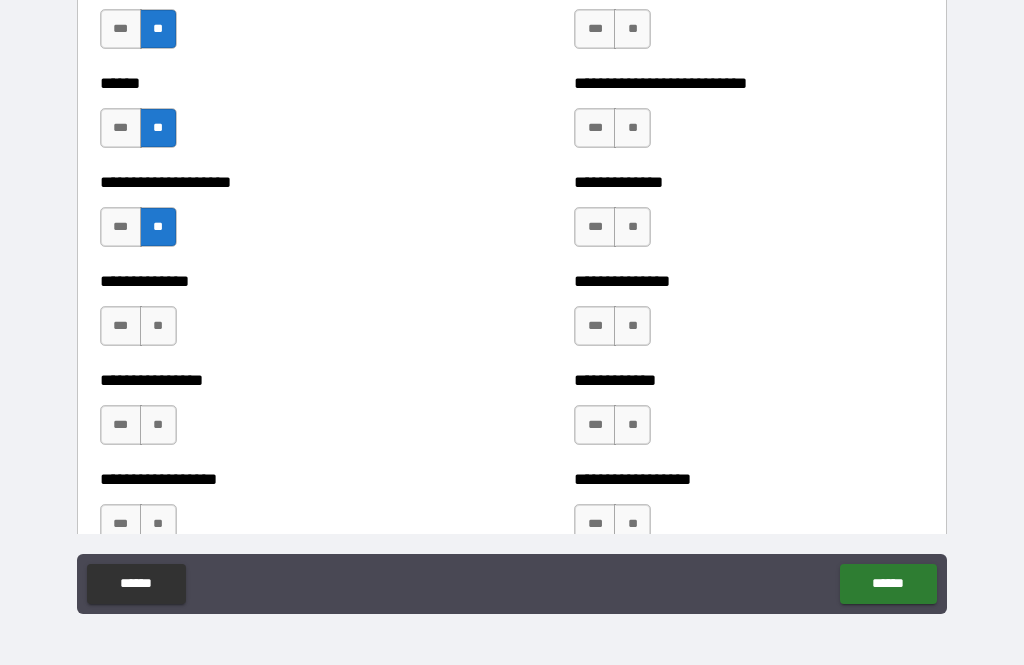 click on "**" at bounding box center [158, 326] 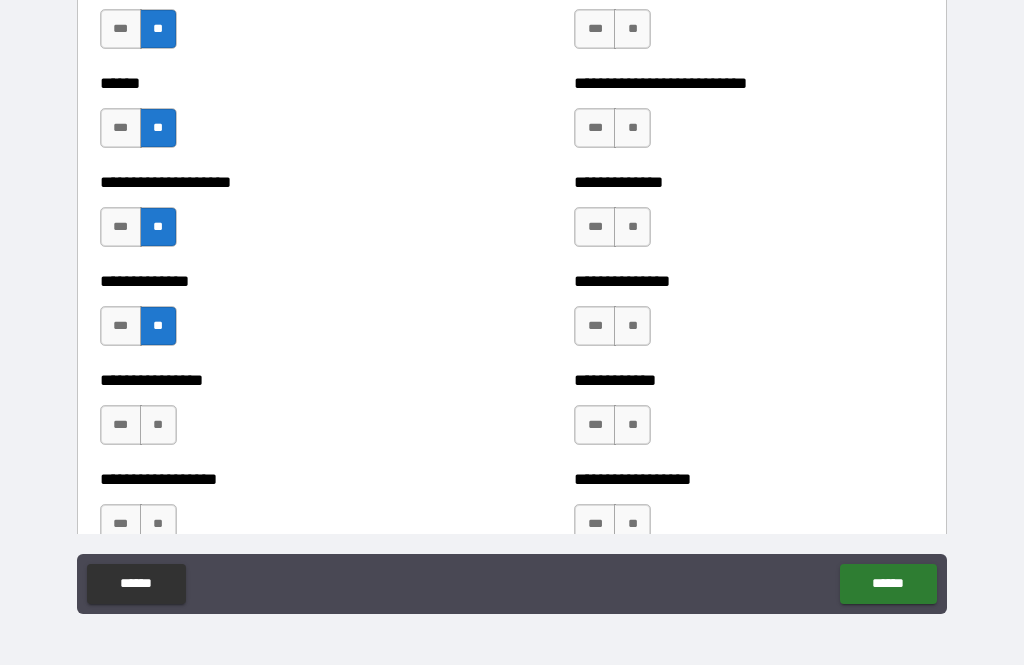 click on "**" at bounding box center (158, 425) 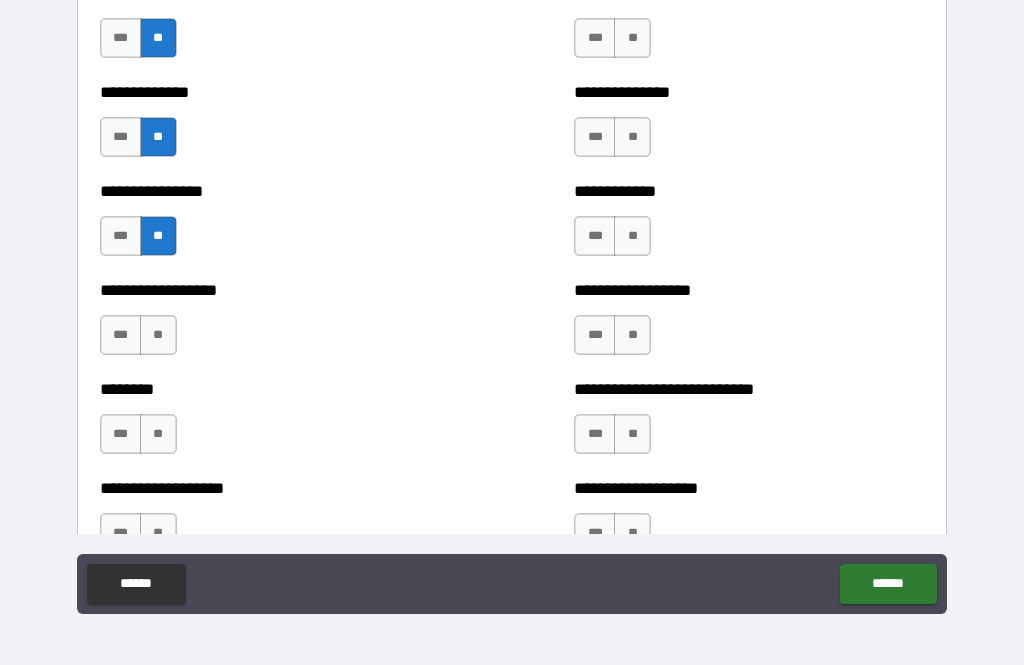 scroll, scrollTop: 4200, scrollLeft: 0, axis: vertical 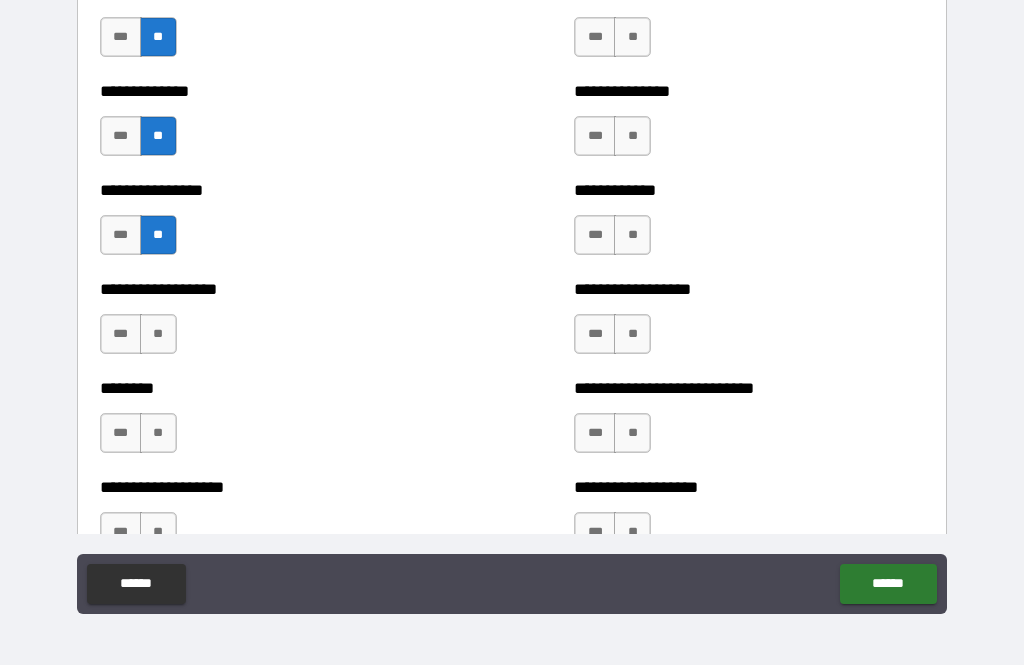click on "**" at bounding box center [158, 334] 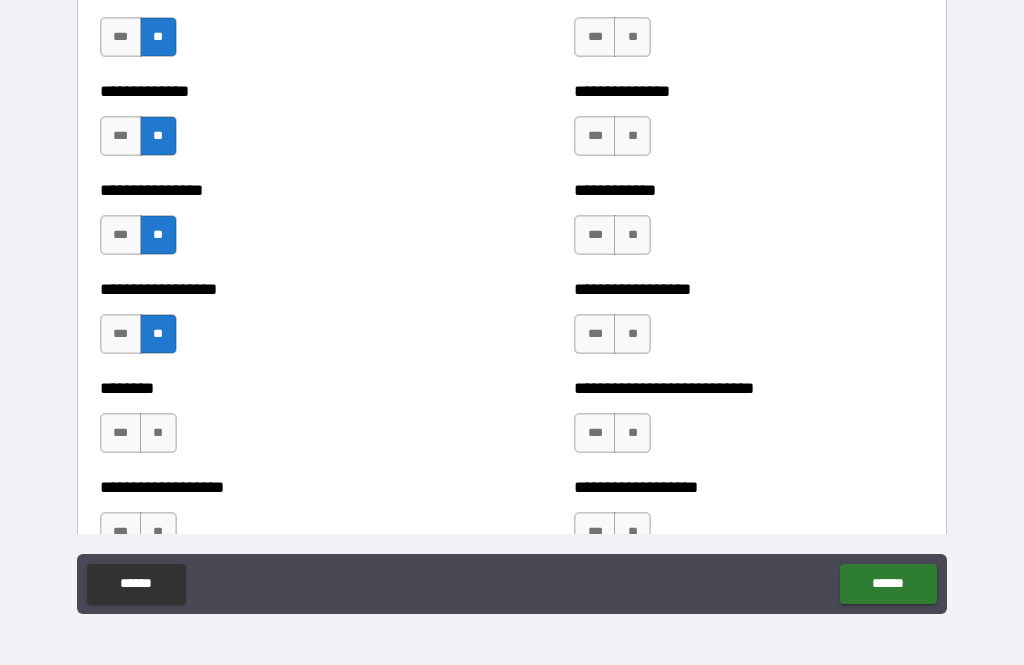 click on "**" at bounding box center [158, 433] 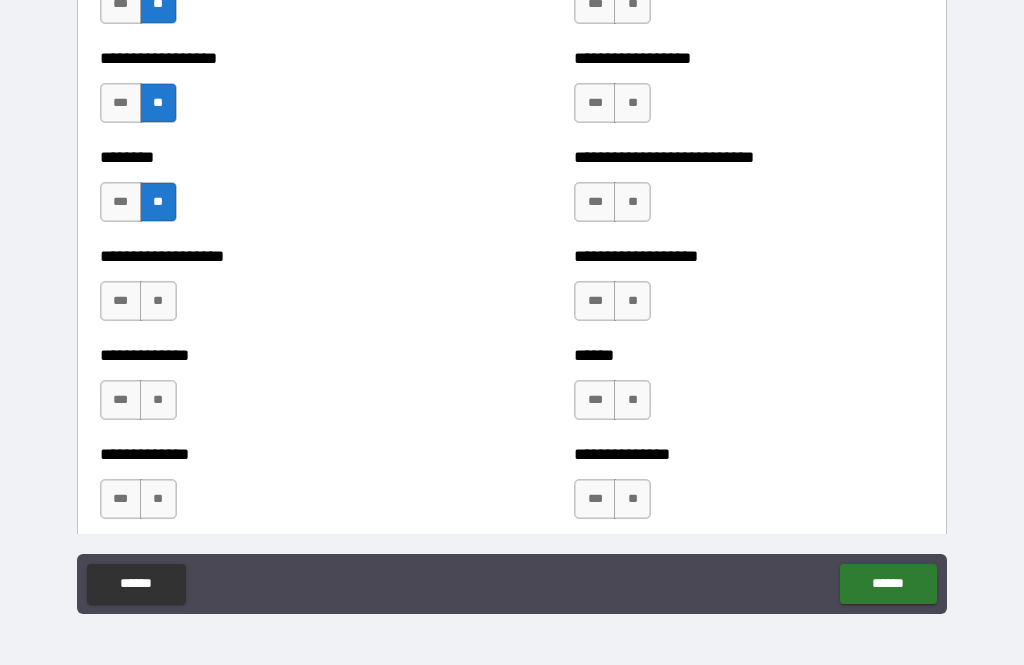 scroll, scrollTop: 4434, scrollLeft: 0, axis: vertical 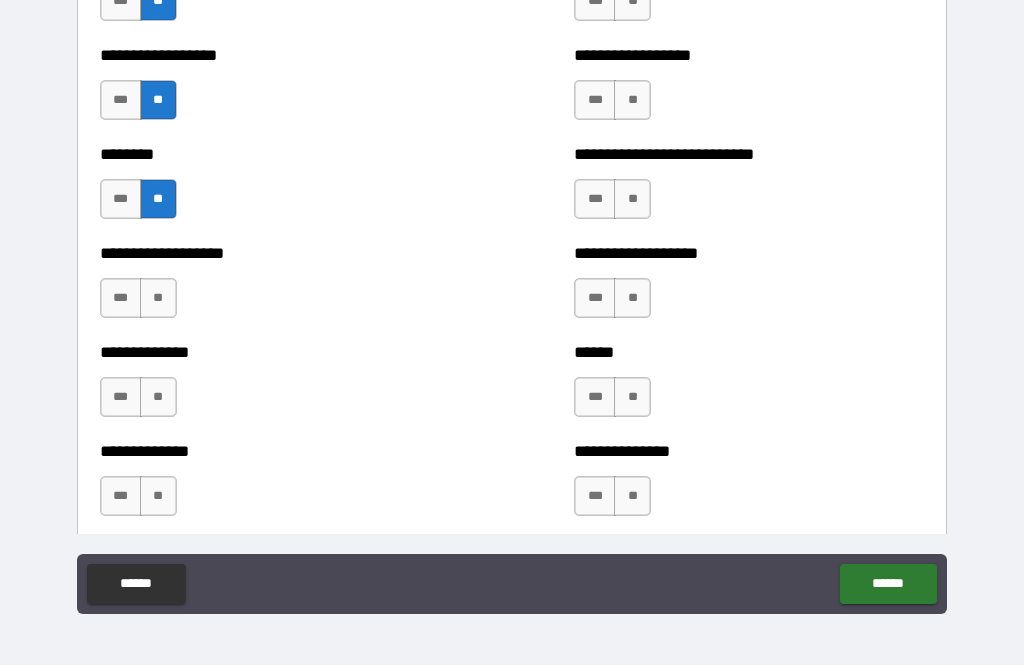 click on "**" at bounding box center [158, 298] 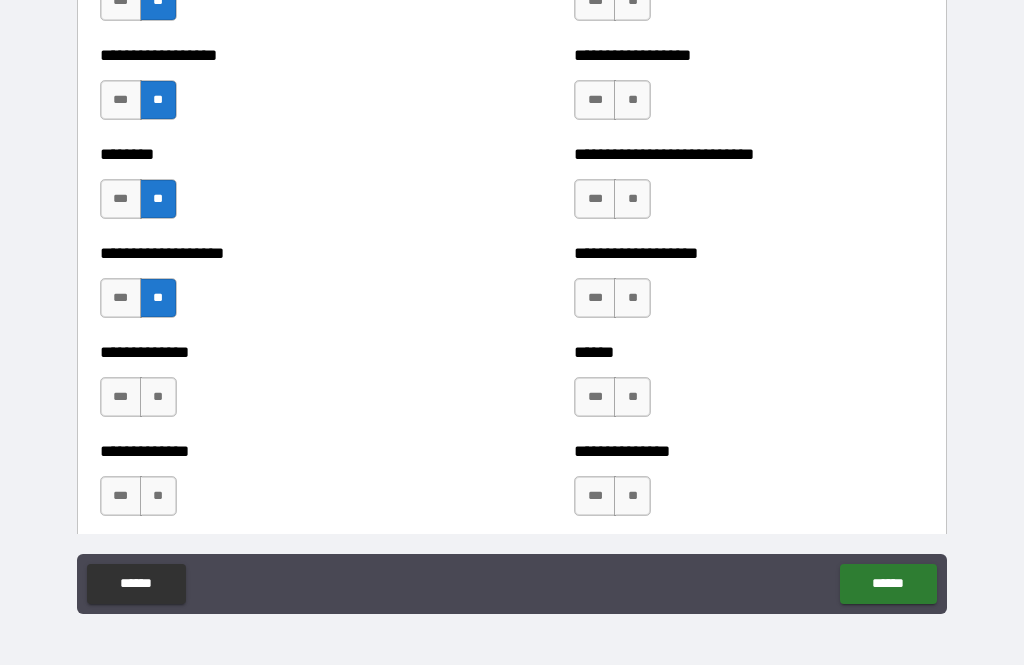click on "**" at bounding box center (158, 397) 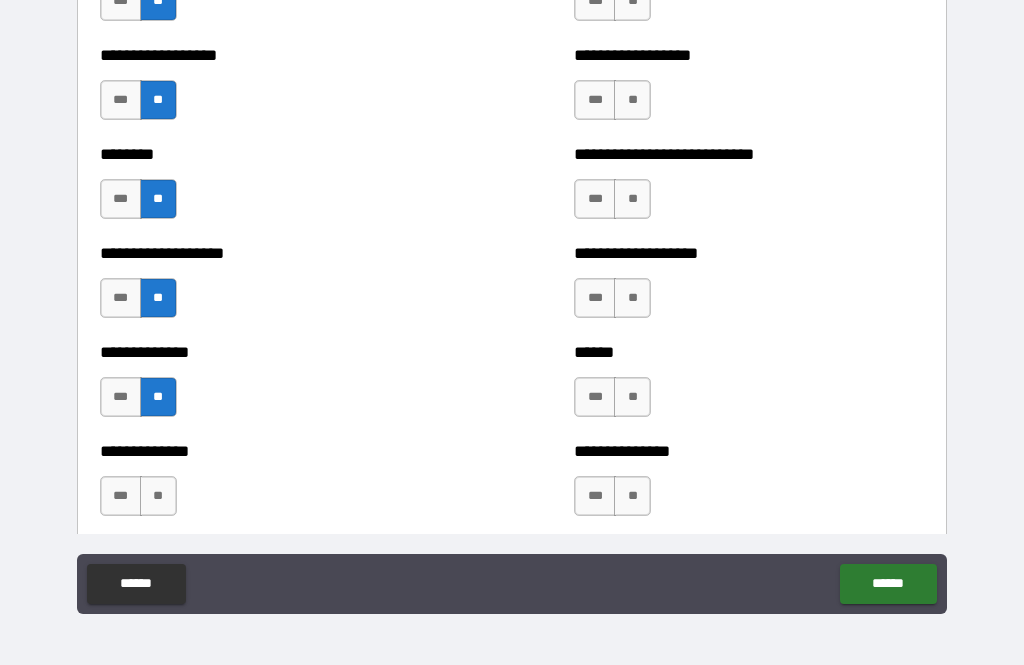 click on "**" at bounding box center (158, 496) 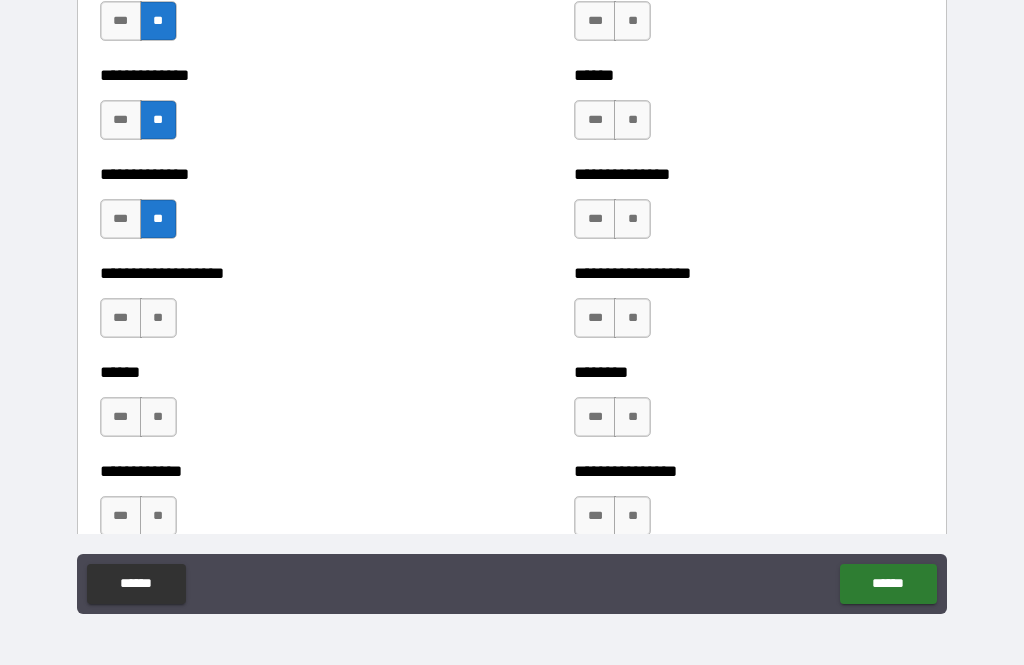 click on "**" at bounding box center (158, 318) 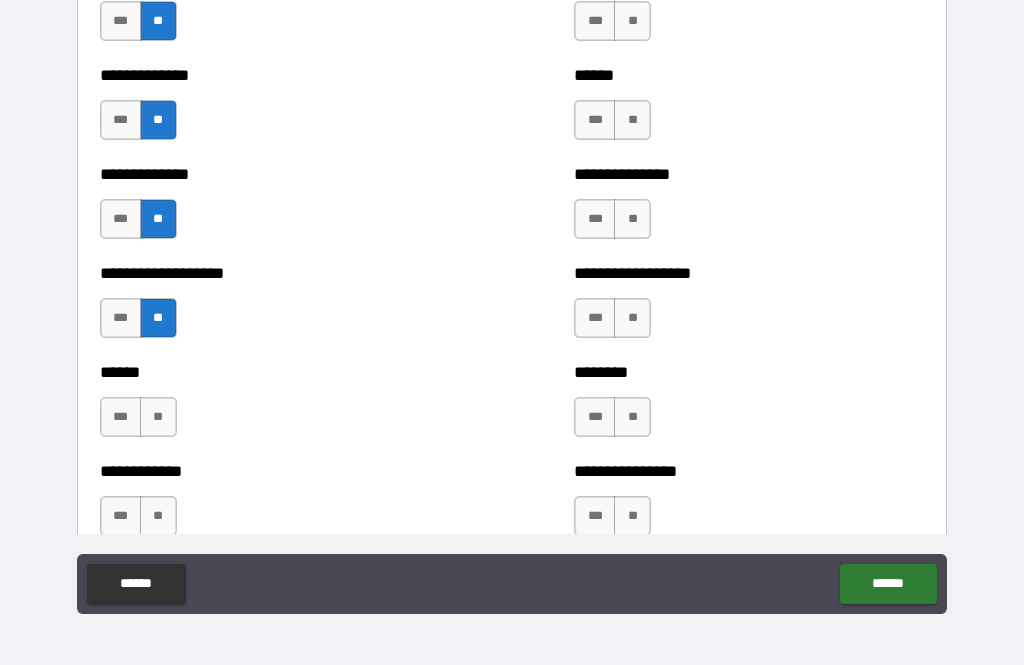 click on "**" at bounding box center [158, 417] 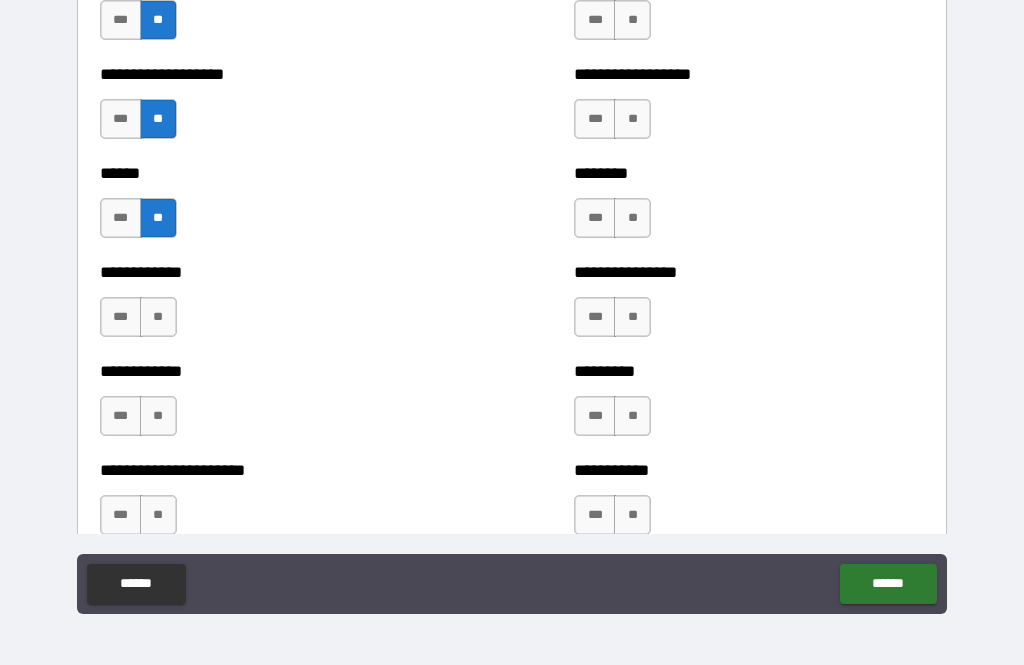 scroll, scrollTop: 4913, scrollLeft: 0, axis: vertical 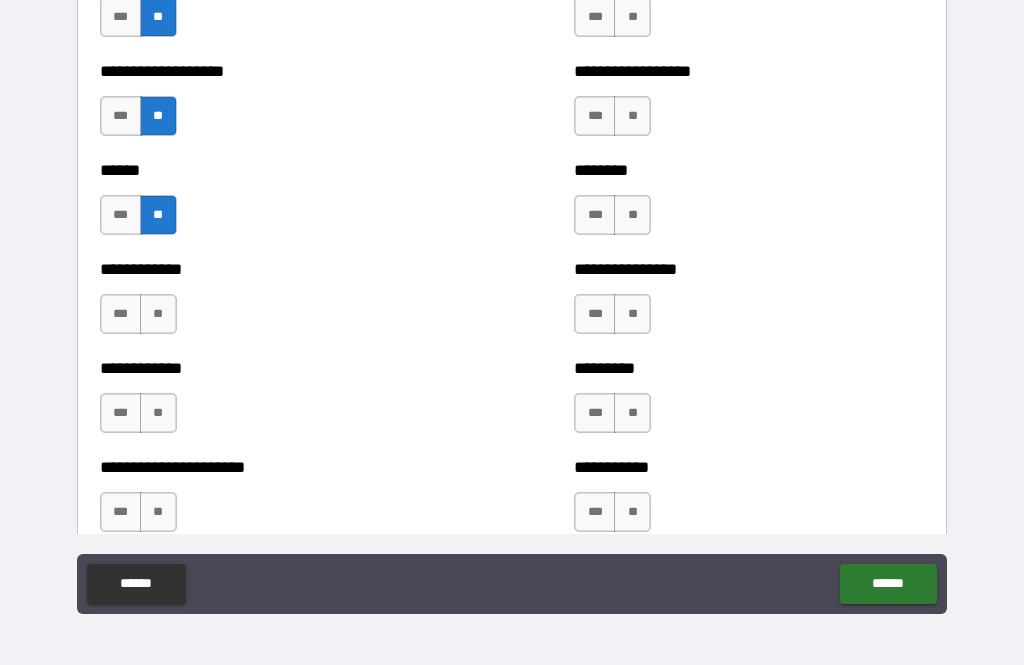 click on "**" at bounding box center [158, 314] 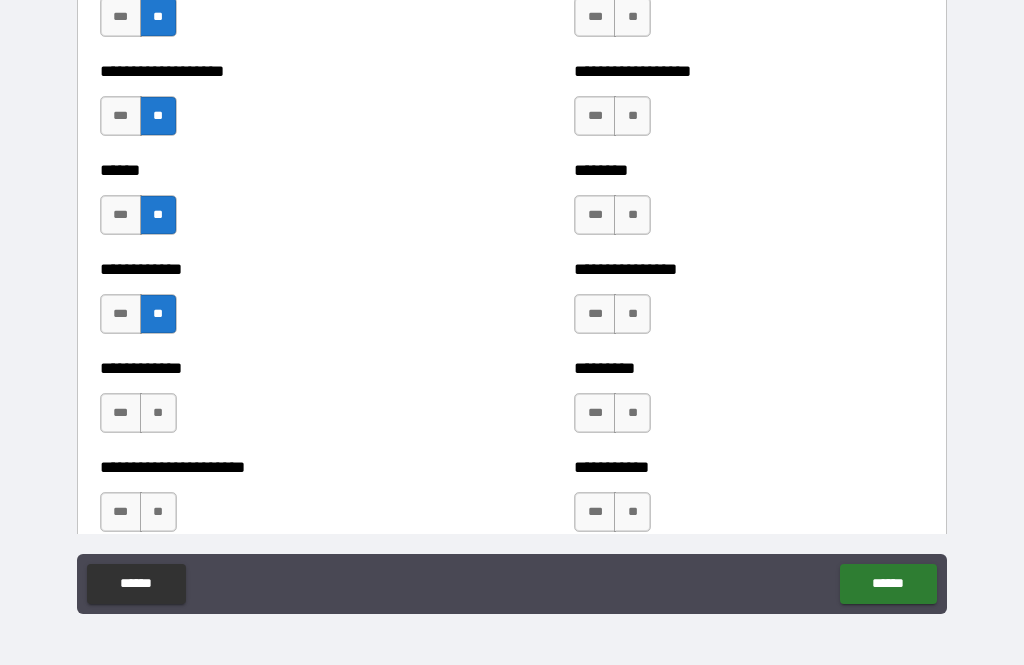 click on "**" at bounding box center [158, 413] 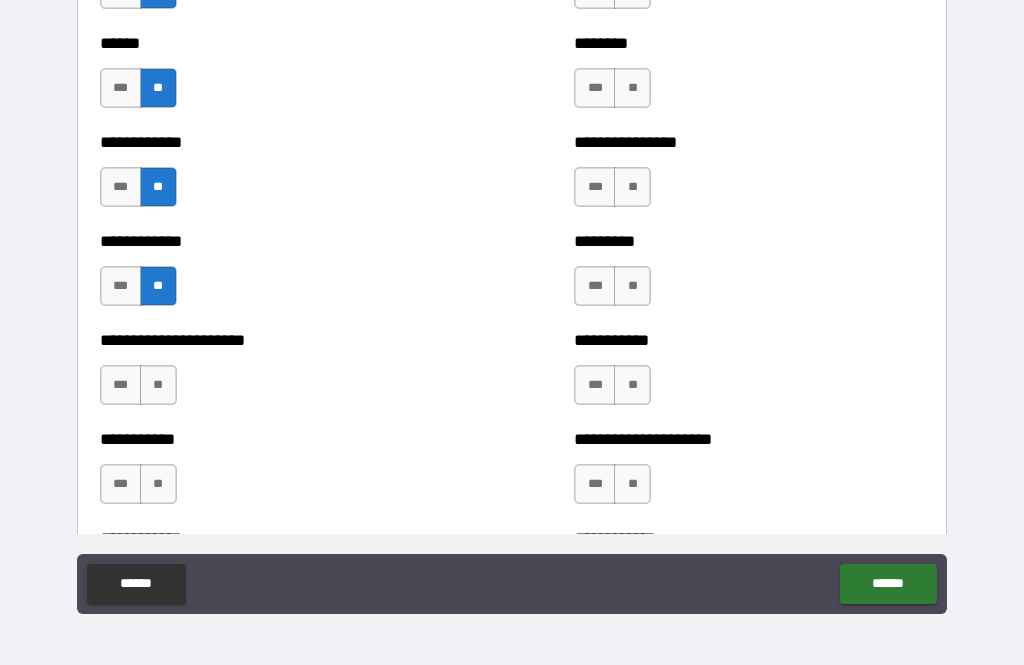 scroll, scrollTop: 5050, scrollLeft: 0, axis: vertical 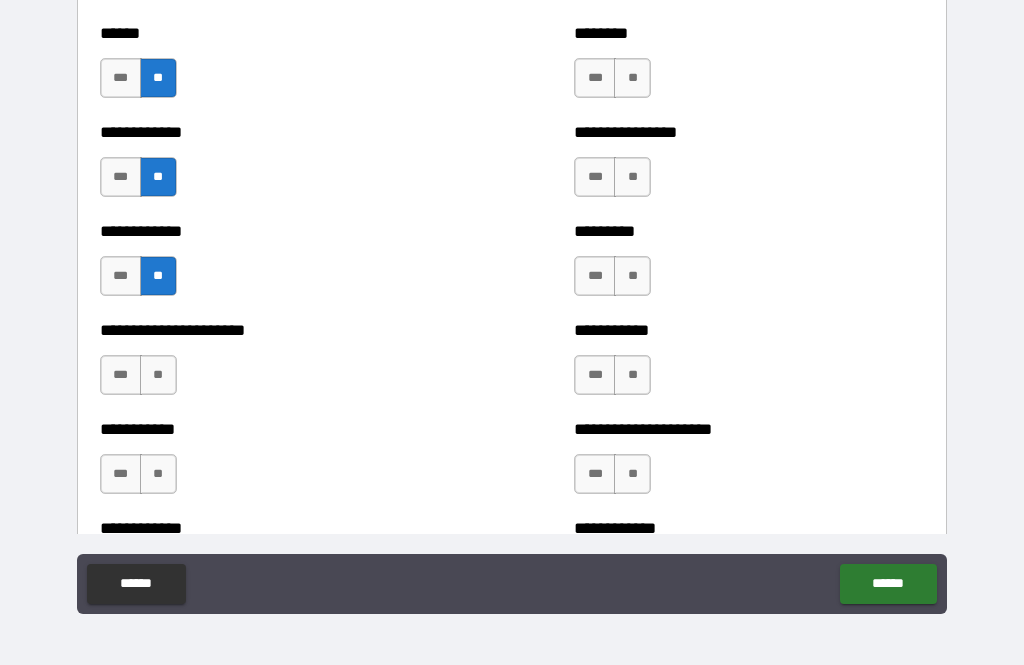 click on "**" at bounding box center (158, 375) 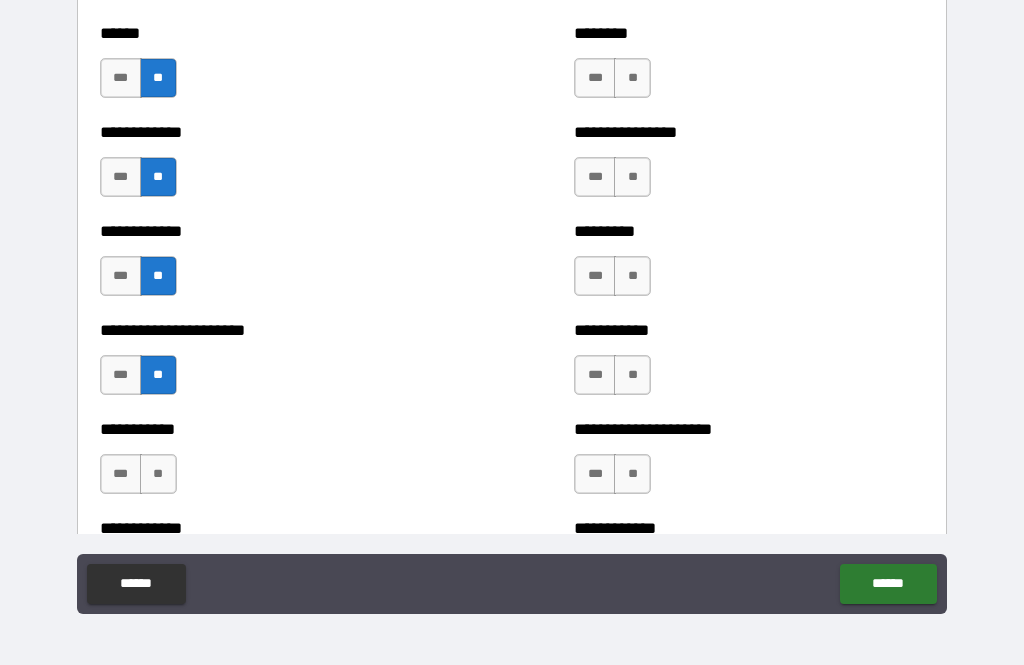 click on "**" at bounding box center [158, 474] 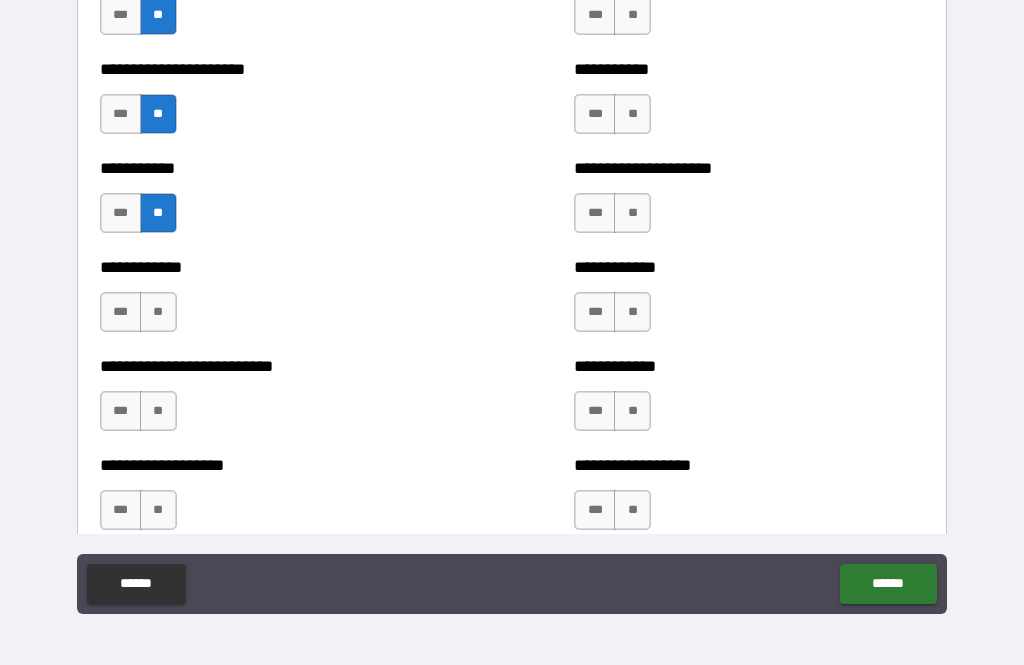 scroll, scrollTop: 5308, scrollLeft: 0, axis: vertical 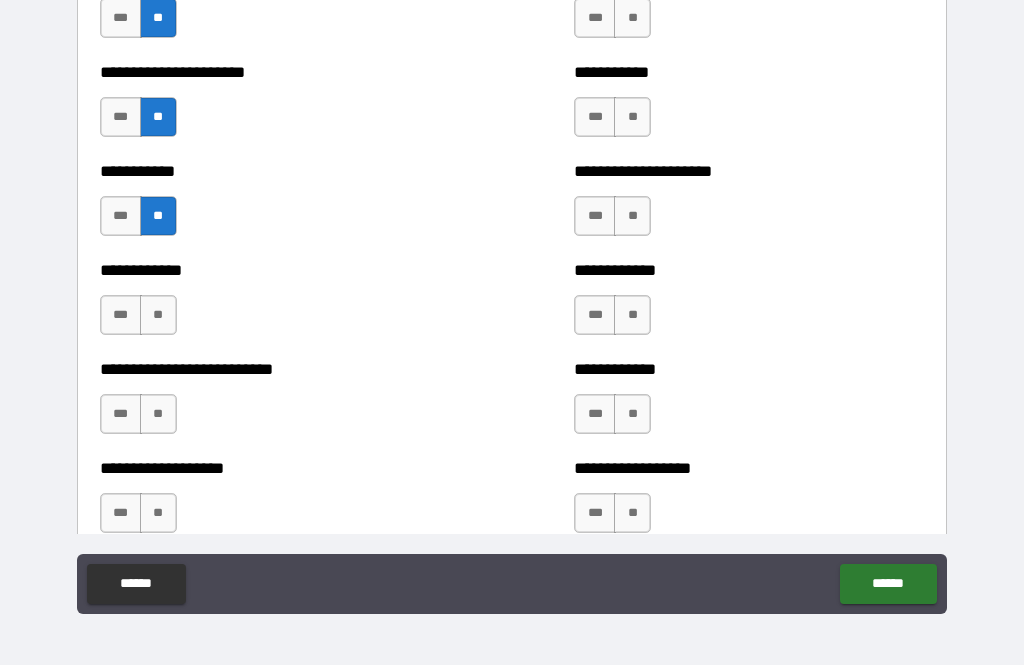 click on "**" at bounding box center [158, 315] 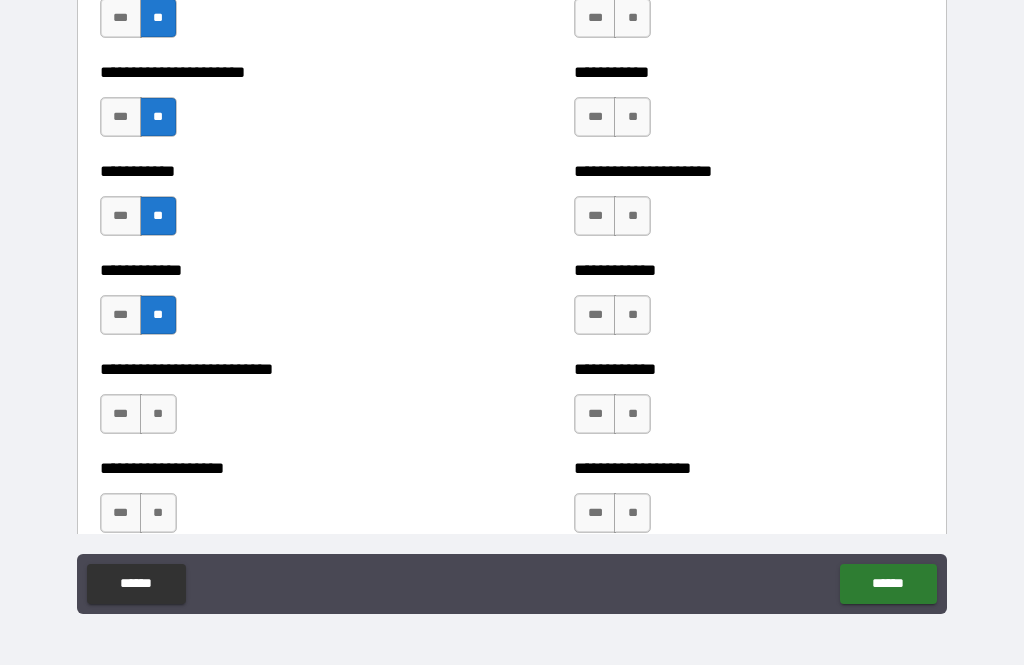 click on "**" at bounding box center (158, 414) 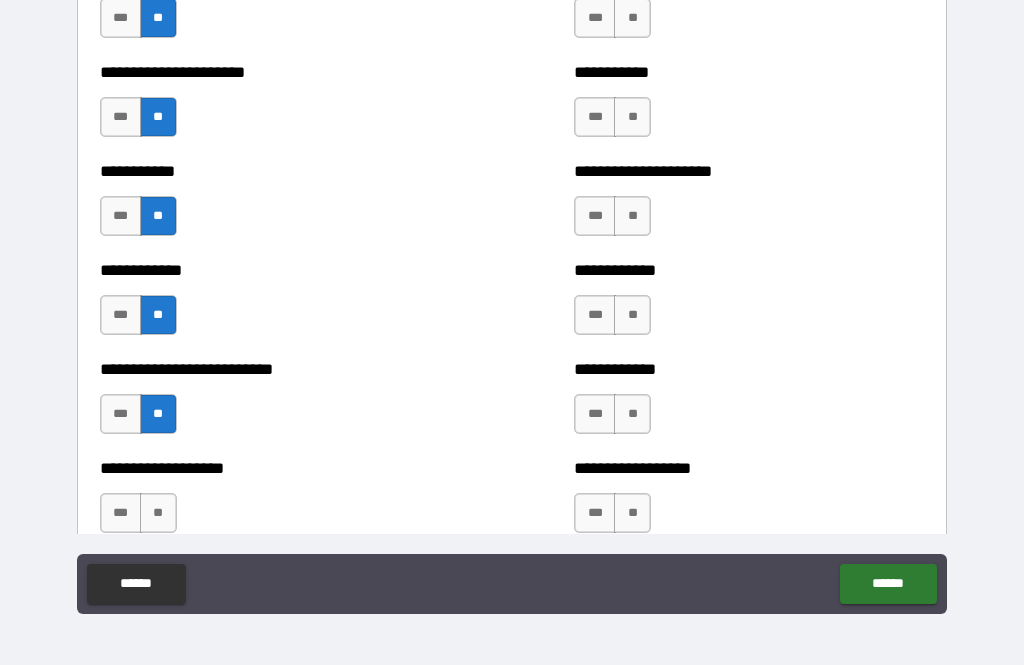 click on "**" at bounding box center [158, 513] 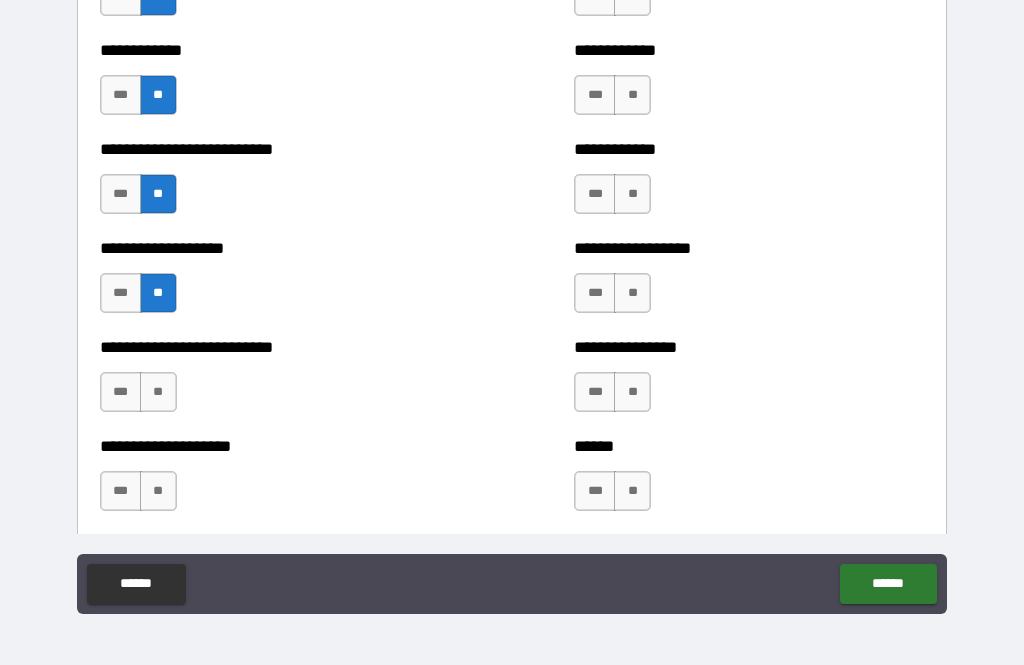 click on "**" at bounding box center [158, 392] 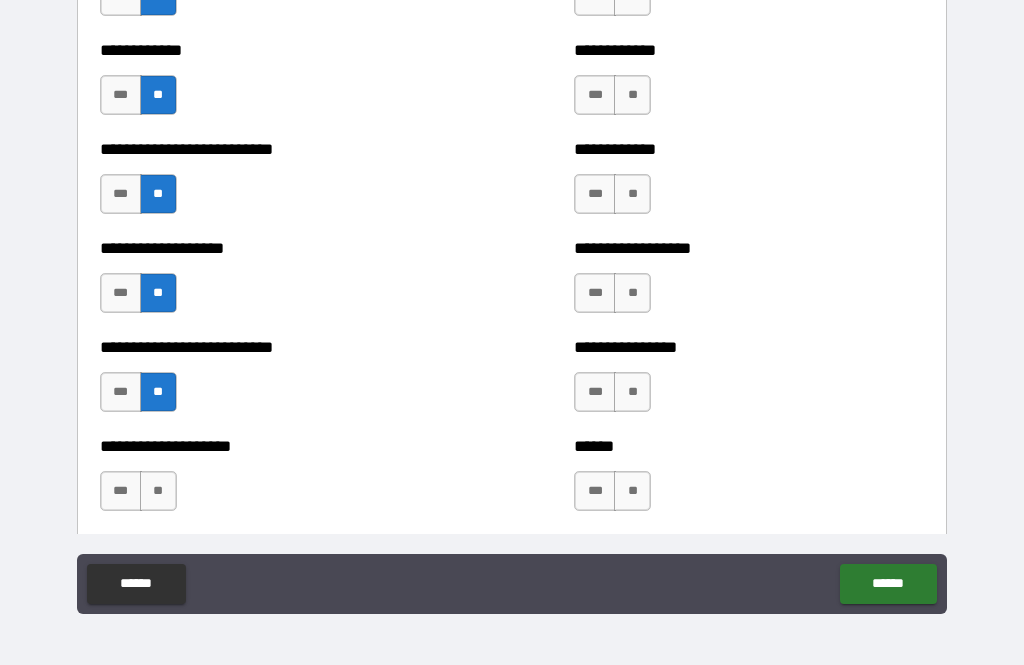 click on "**" at bounding box center [158, 491] 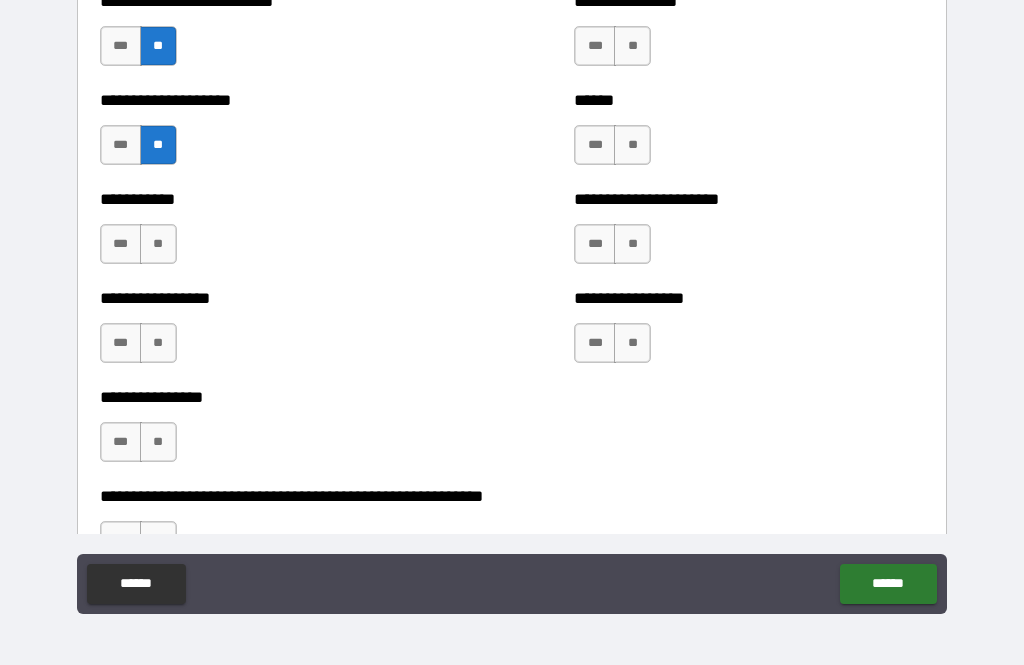 scroll, scrollTop: 5874, scrollLeft: 0, axis: vertical 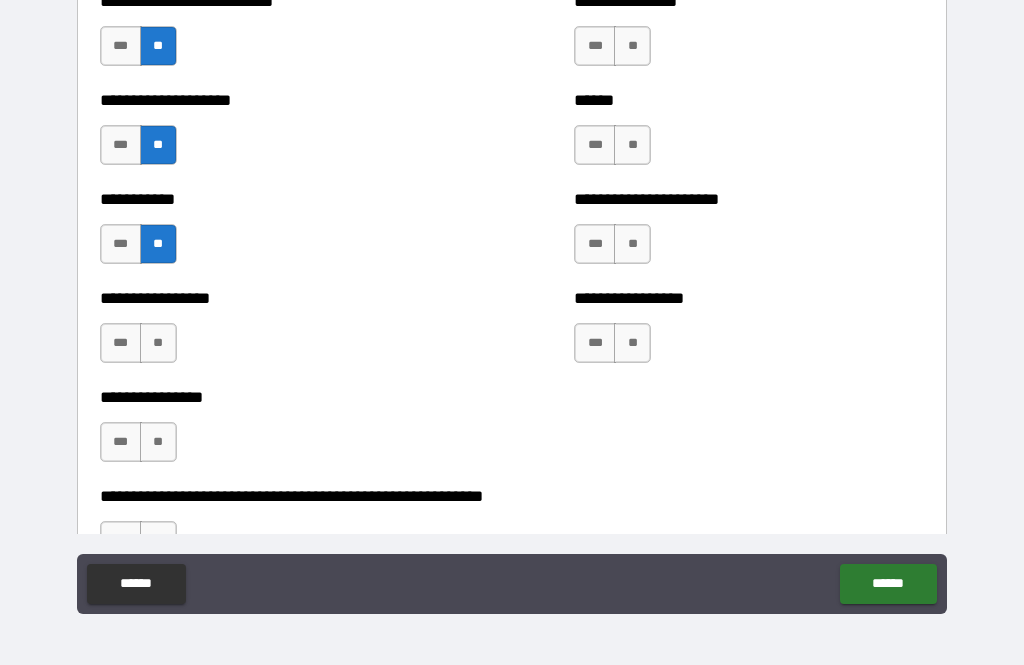 click on "**" at bounding box center (158, 343) 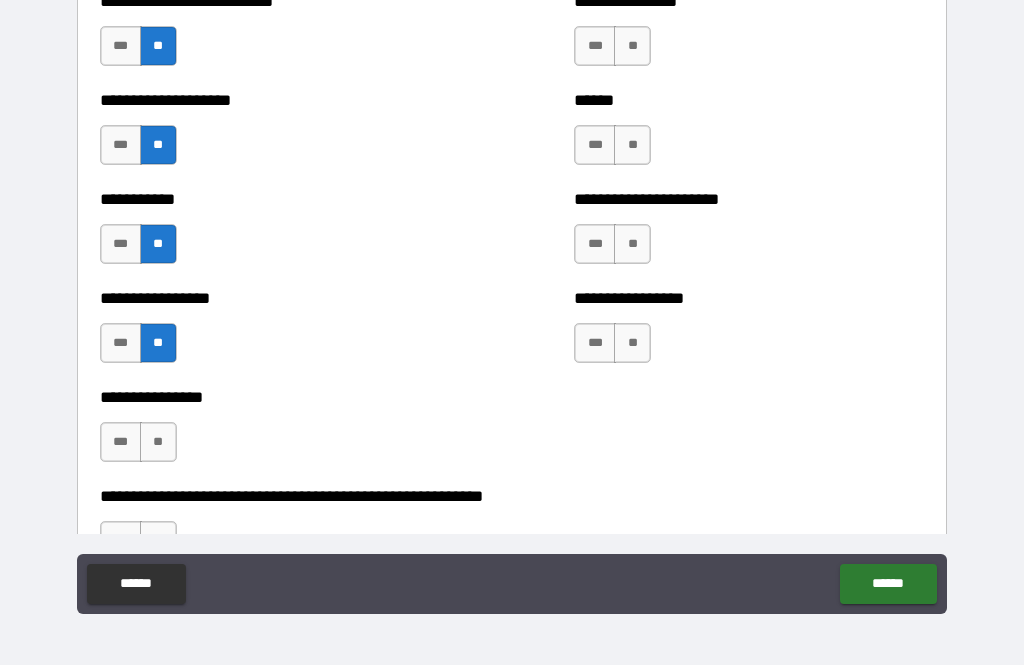 click on "**" at bounding box center (158, 442) 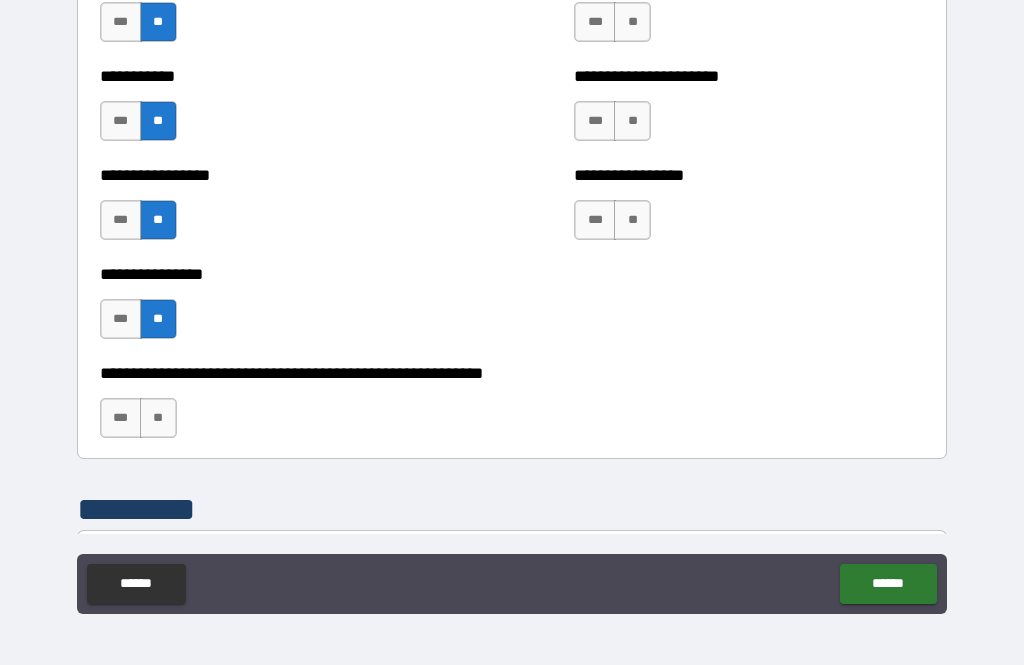 scroll, scrollTop: 5996, scrollLeft: 0, axis: vertical 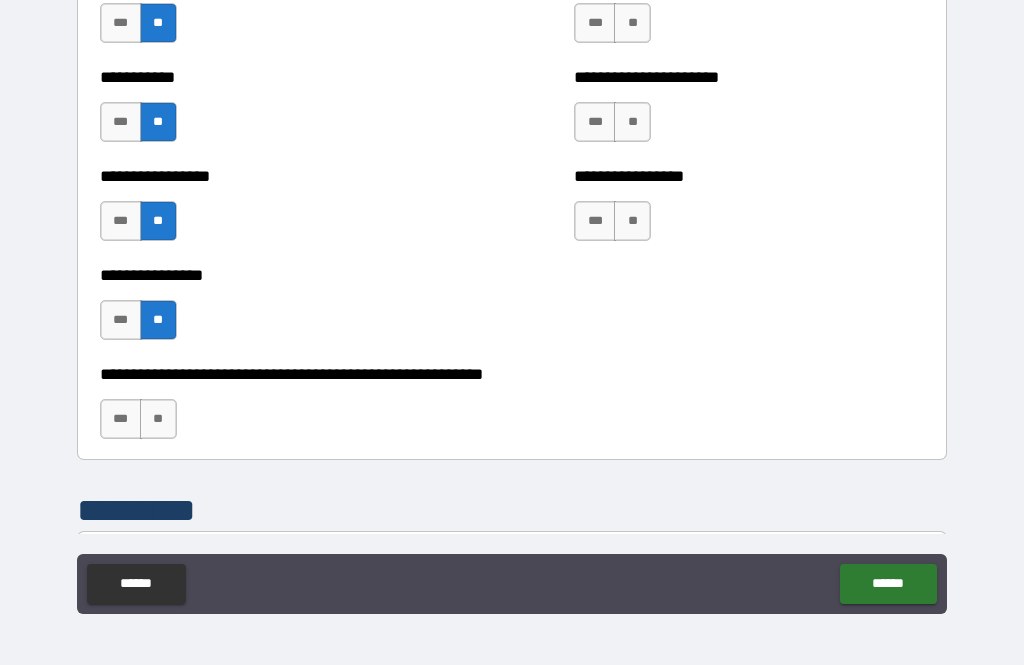 click on "**" at bounding box center (158, 419) 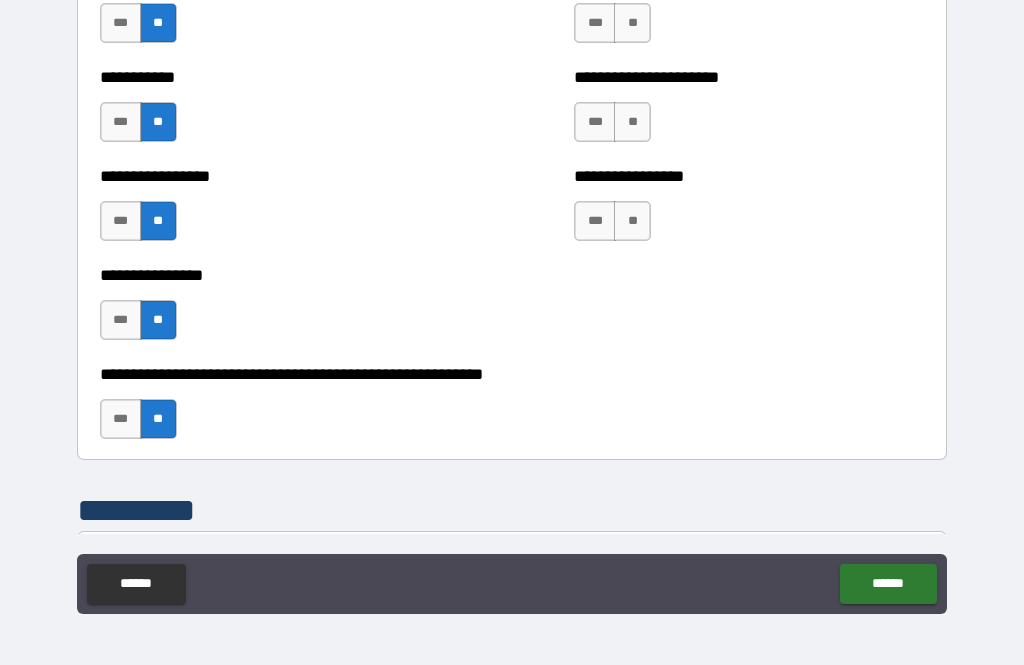 scroll, scrollTop: 5876, scrollLeft: 0, axis: vertical 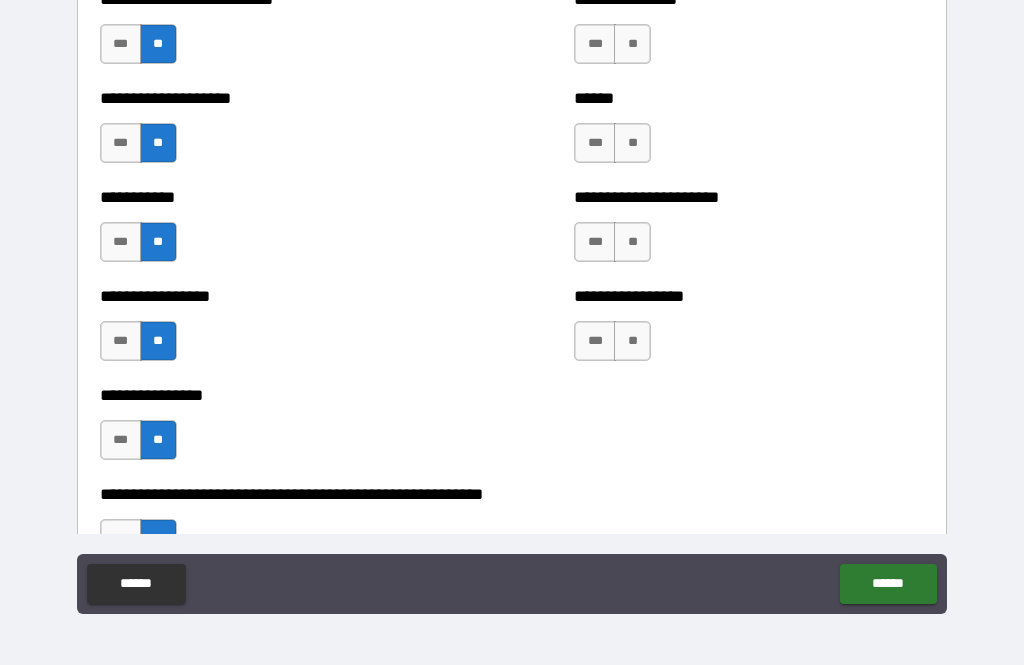click on "**" at bounding box center [632, 341] 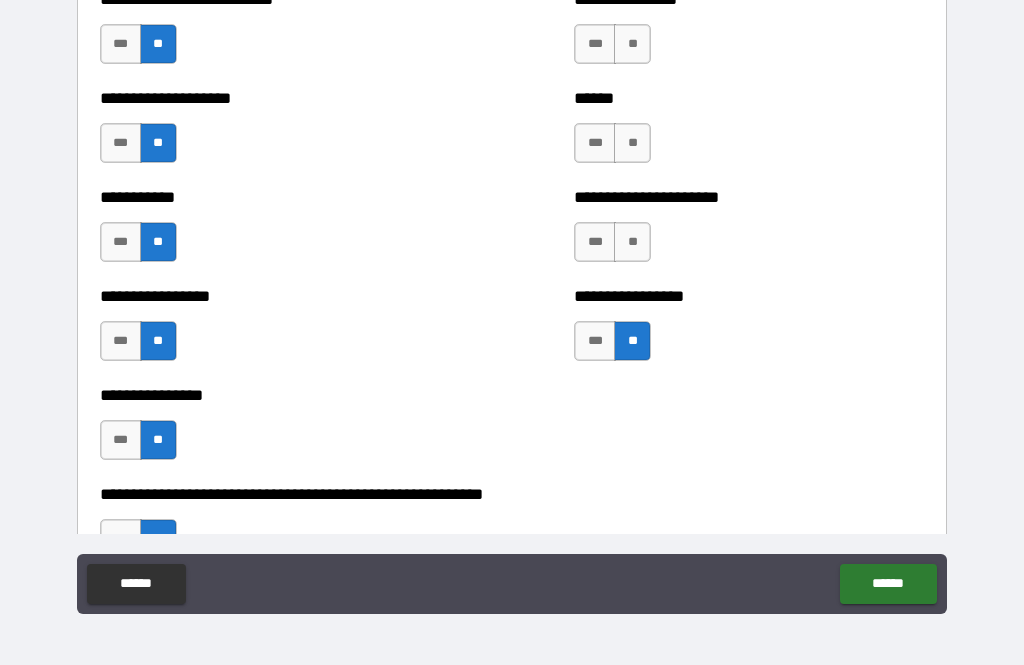 click on "**" at bounding box center [632, 242] 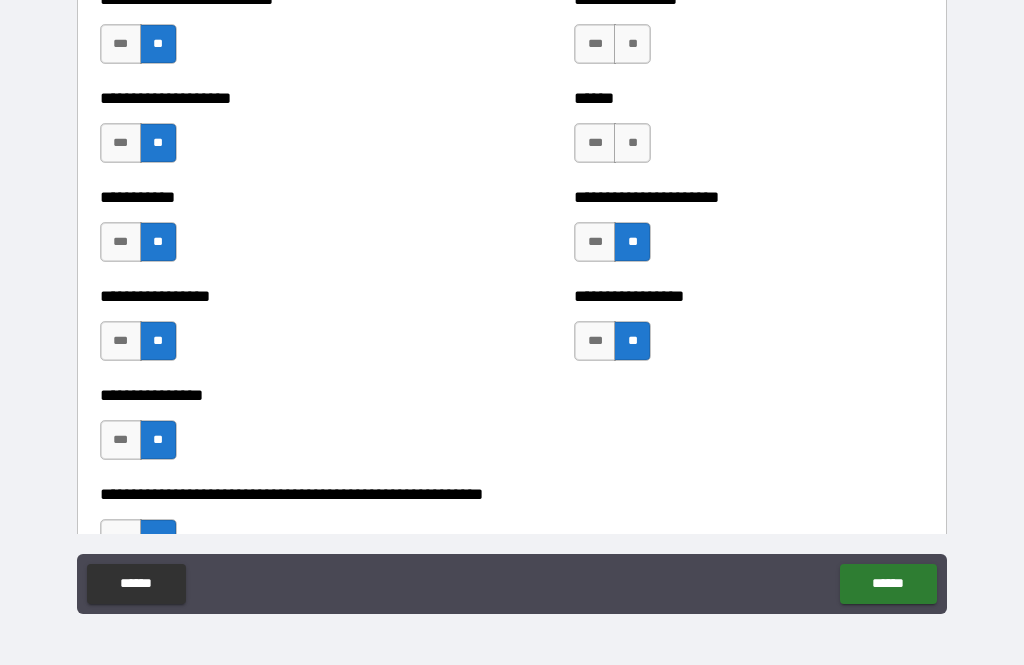 click on "**" at bounding box center (632, 143) 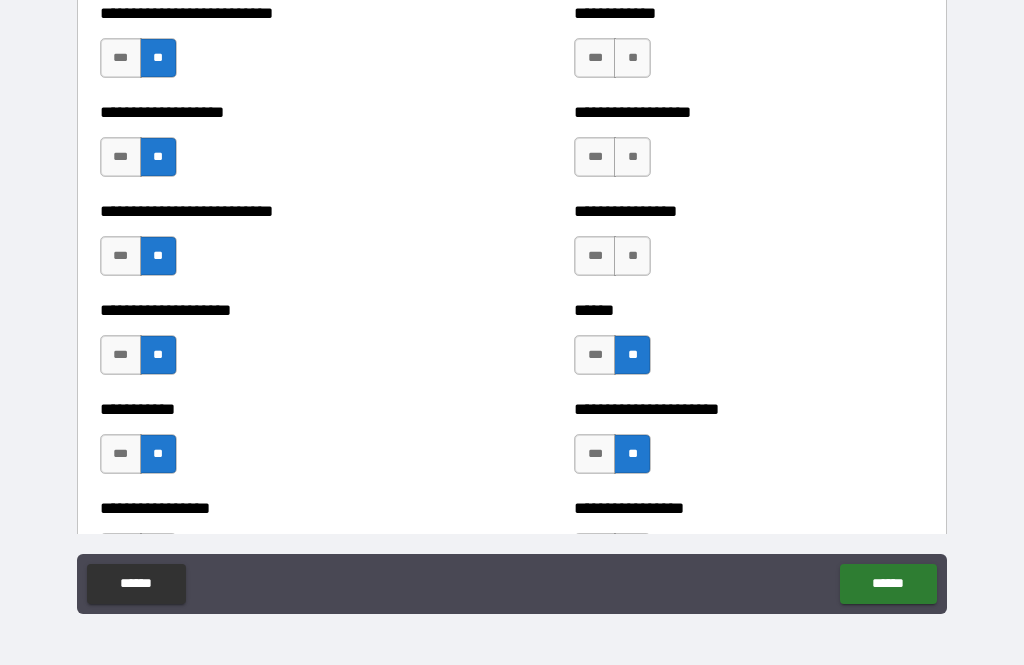 scroll, scrollTop: 5659, scrollLeft: 0, axis: vertical 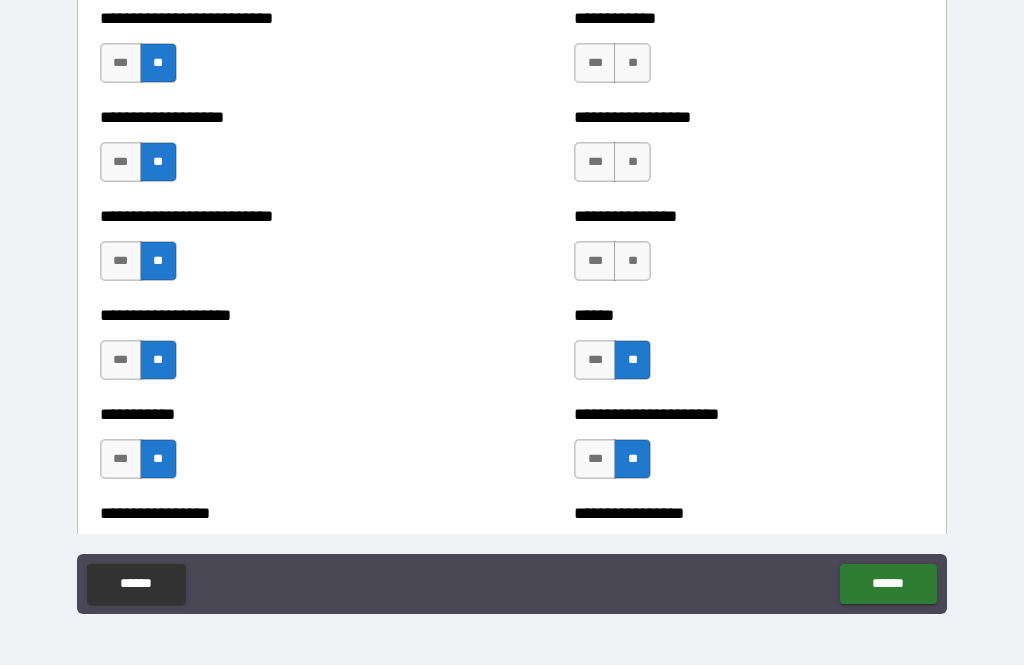 click on "**" at bounding box center [632, 261] 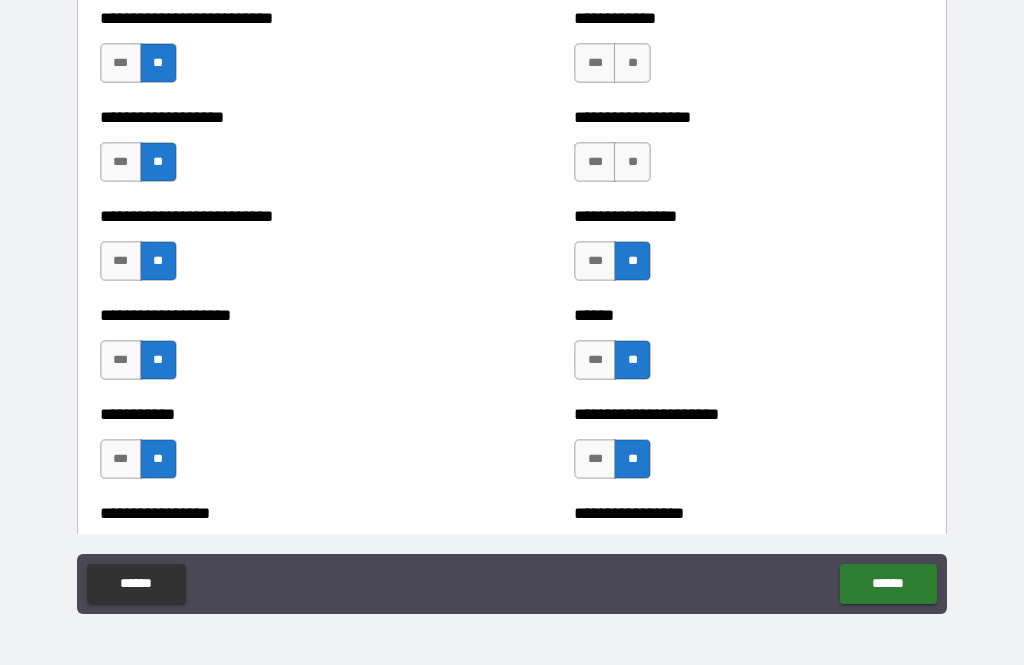 click on "**" at bounding box center (632, 162) 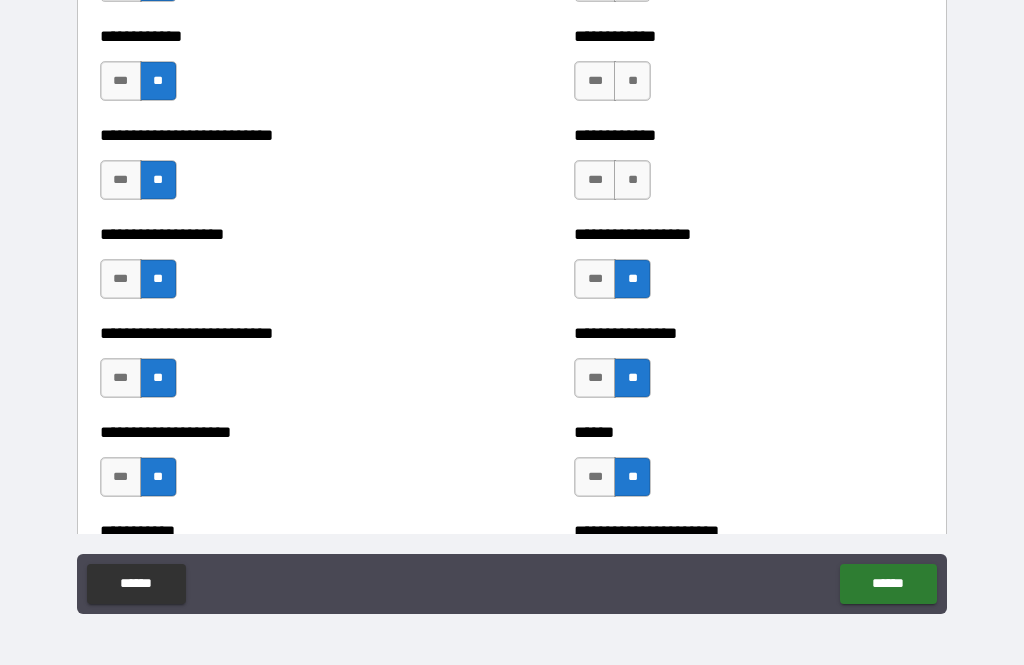 scroll, scrollTop: 5540, scrollLeft: 0, axis: vertical 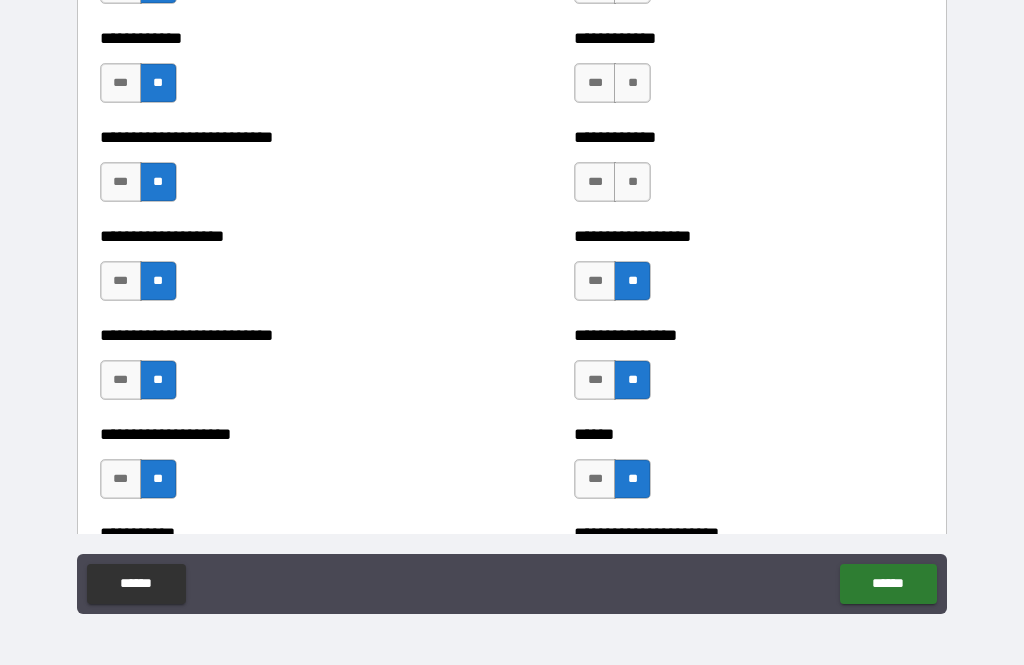 click on "**" at bounding box center [632, 182] 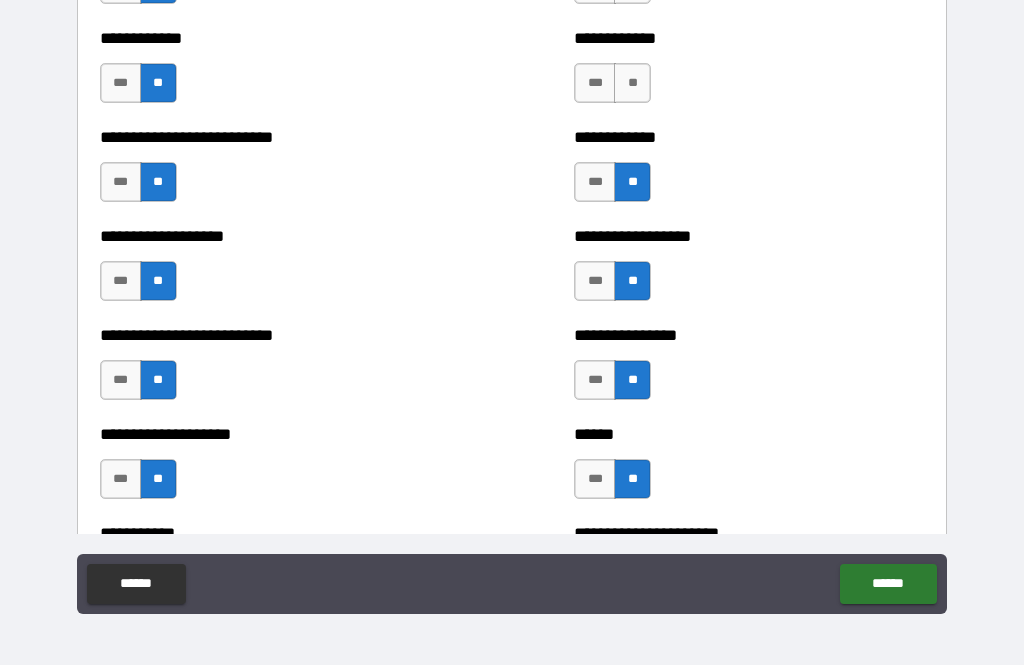 click on "**" at bounding box center (632, 83) 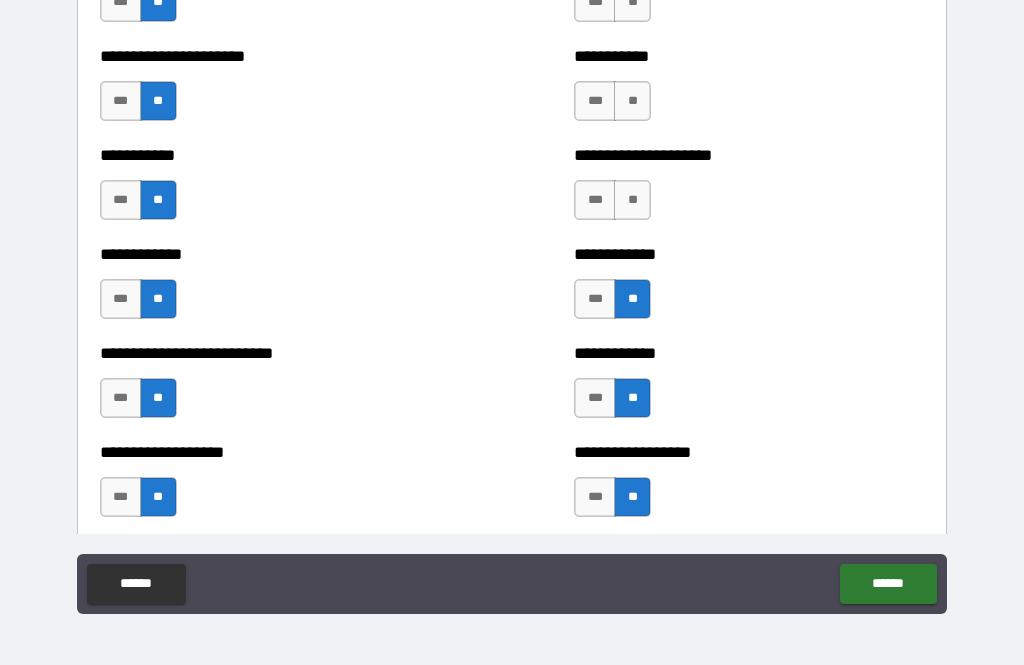 scroll, scrollTop: 5321, scrollLeft: 0, axis: vertical 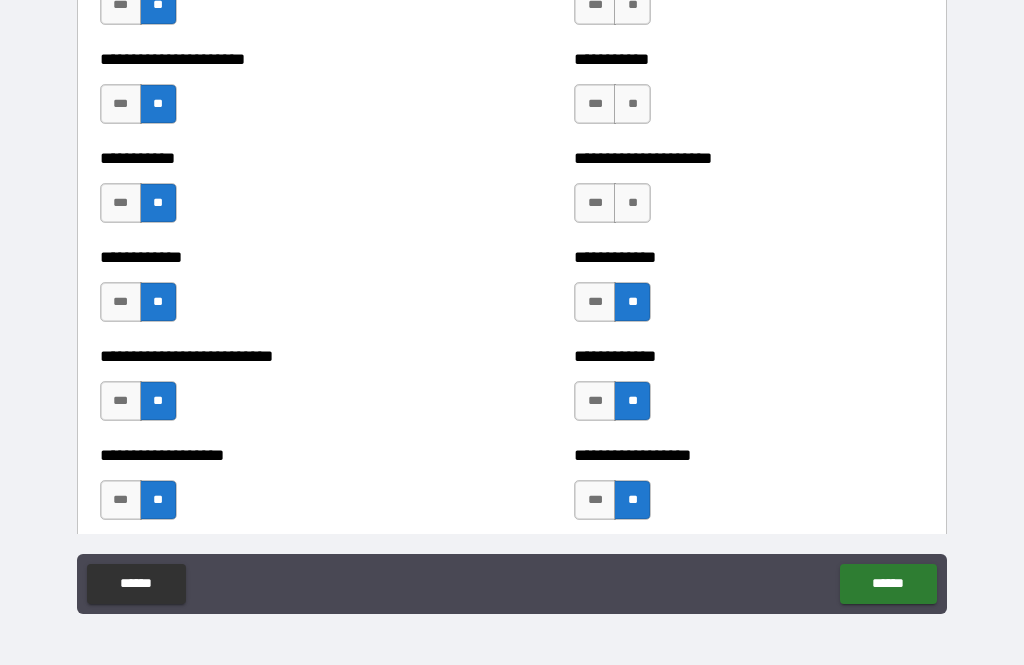 click on "**" at bounding box center [632, 203] 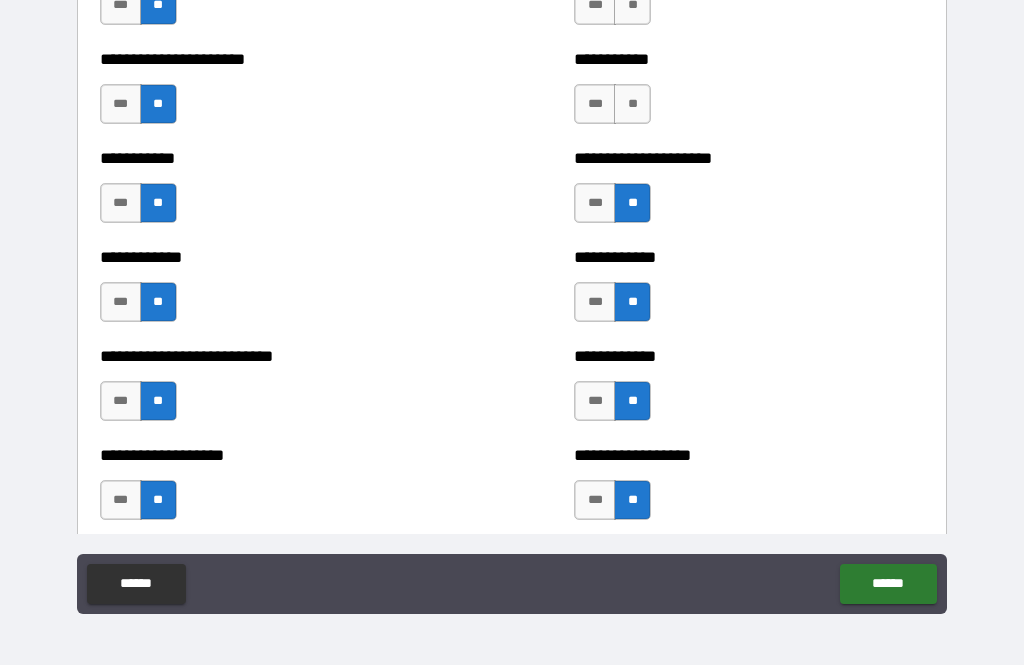 click on "**" at bounding box center [632, 104] 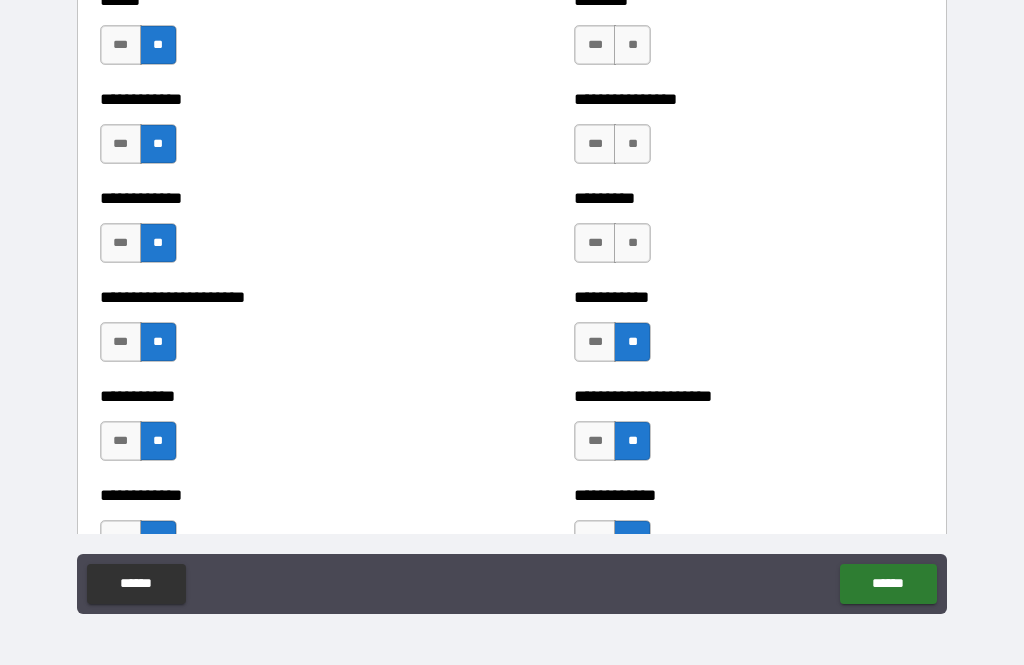scroll, scrollTop: 5053, scrollLeft: 0, axis: vertical 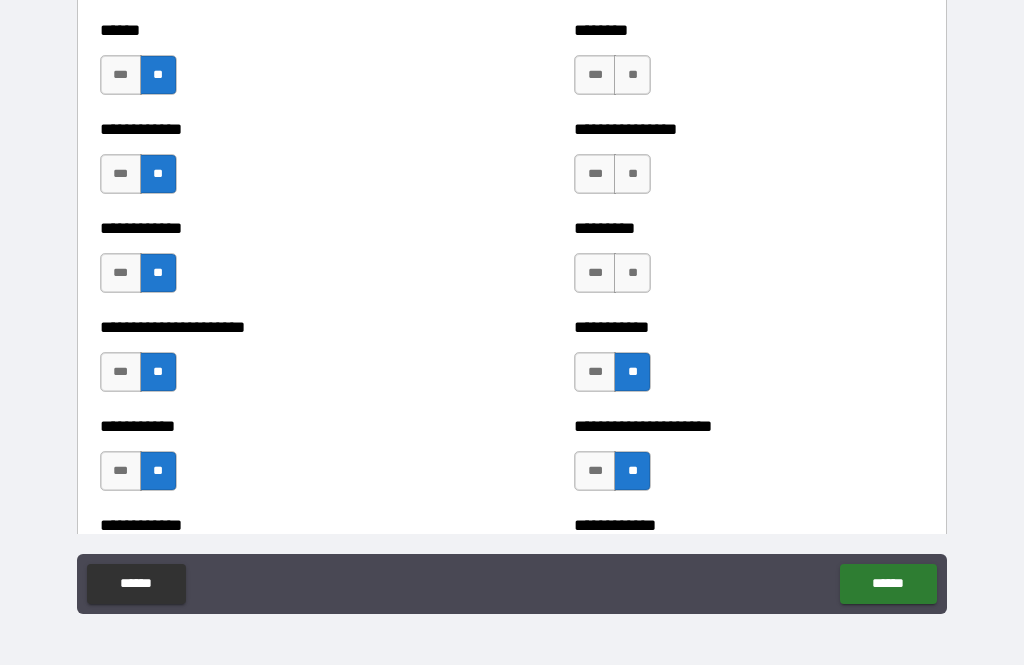 click on "**" at bounding box center (632, 273) 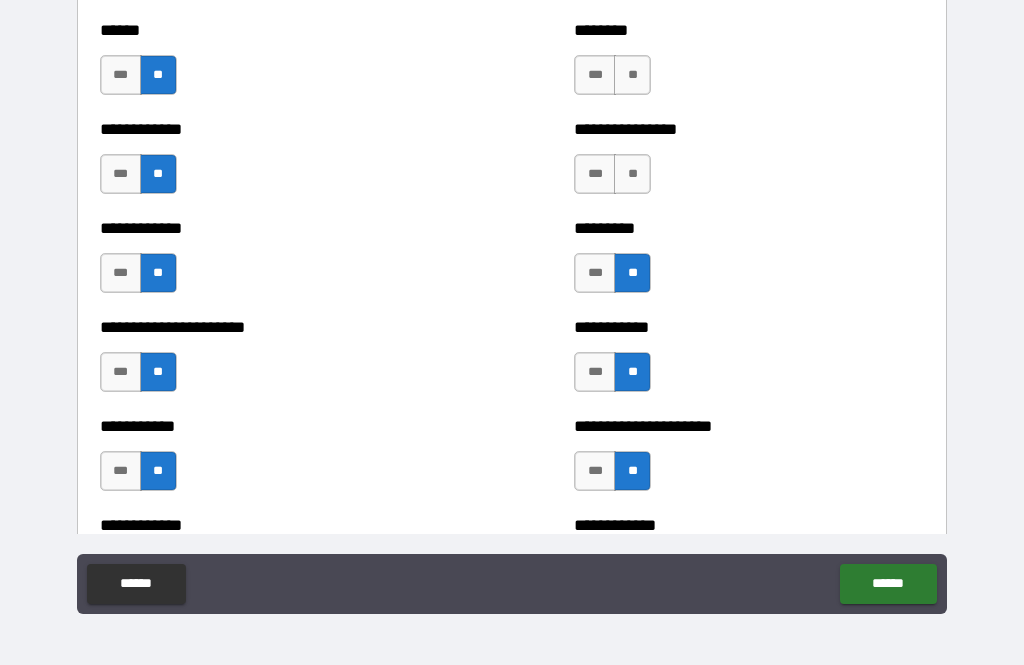 click on "**" at bounding box center (632, 174) 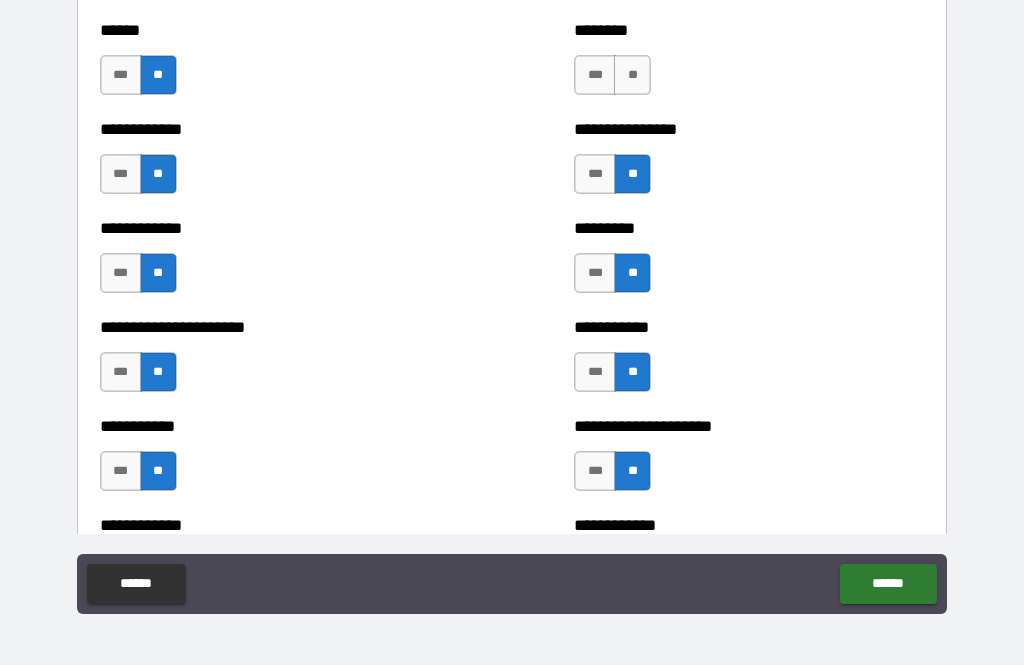 click on "**" at bounding box center [632, 75] 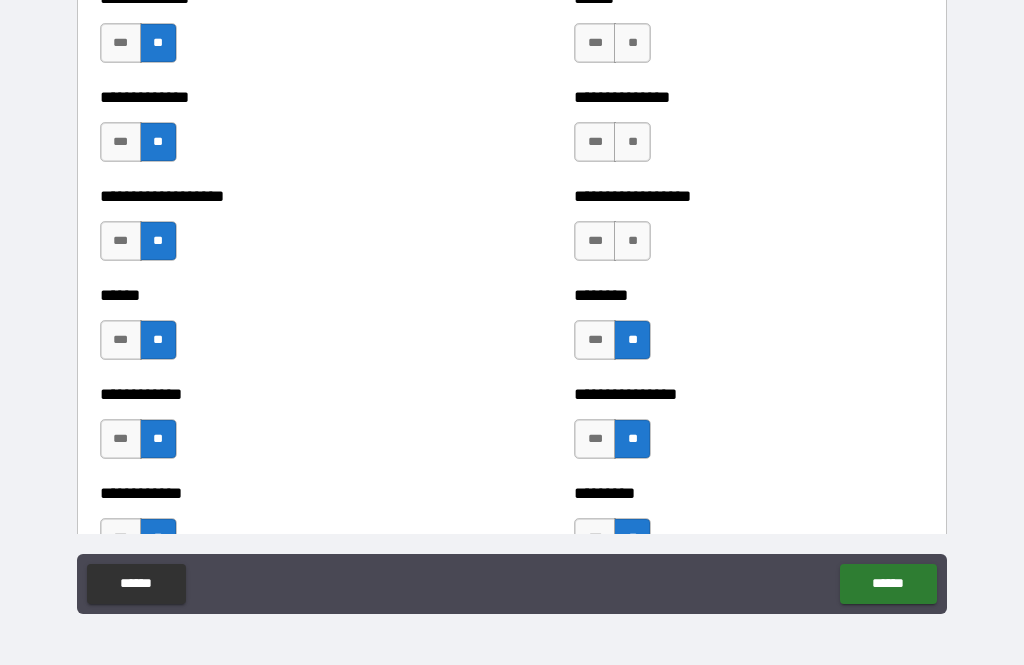 scroll, scrollTop: 4780, scrollLeft: 0, axis: vertical 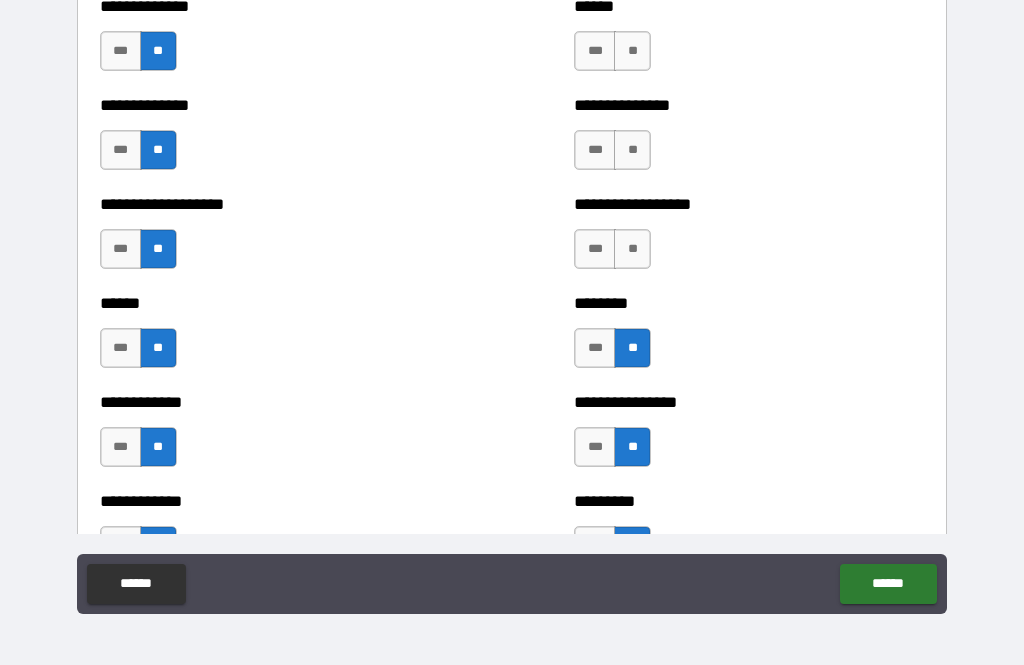 click on "**" at bounding box center (632, 249) 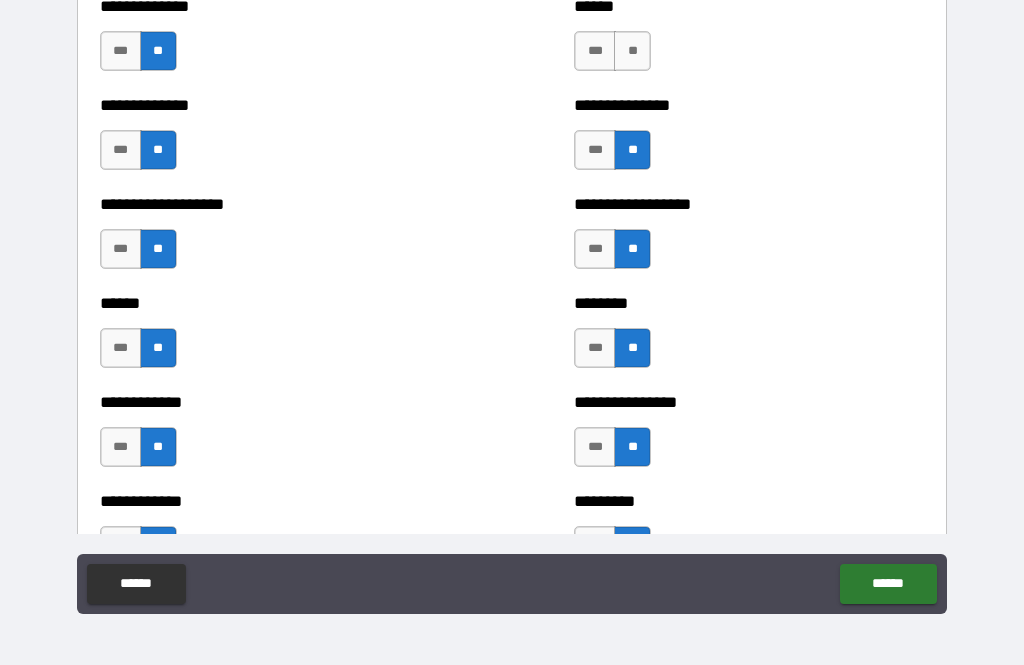 click on "**" at bounding box center (632, 51) 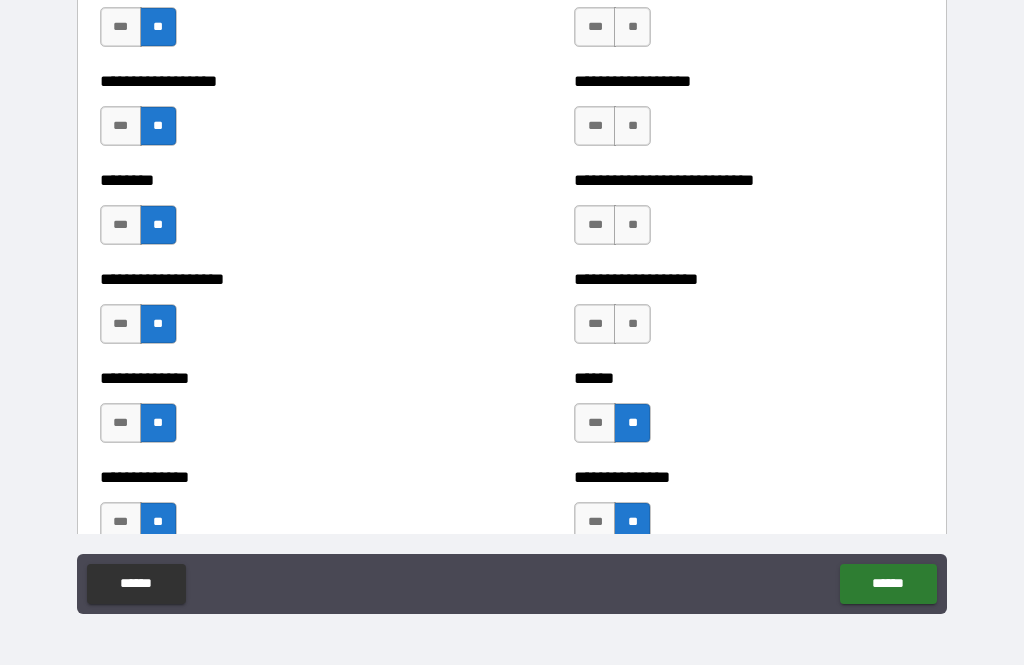 scroll, scrollTop: 4394, scrollLeft: 0, axis: vertical 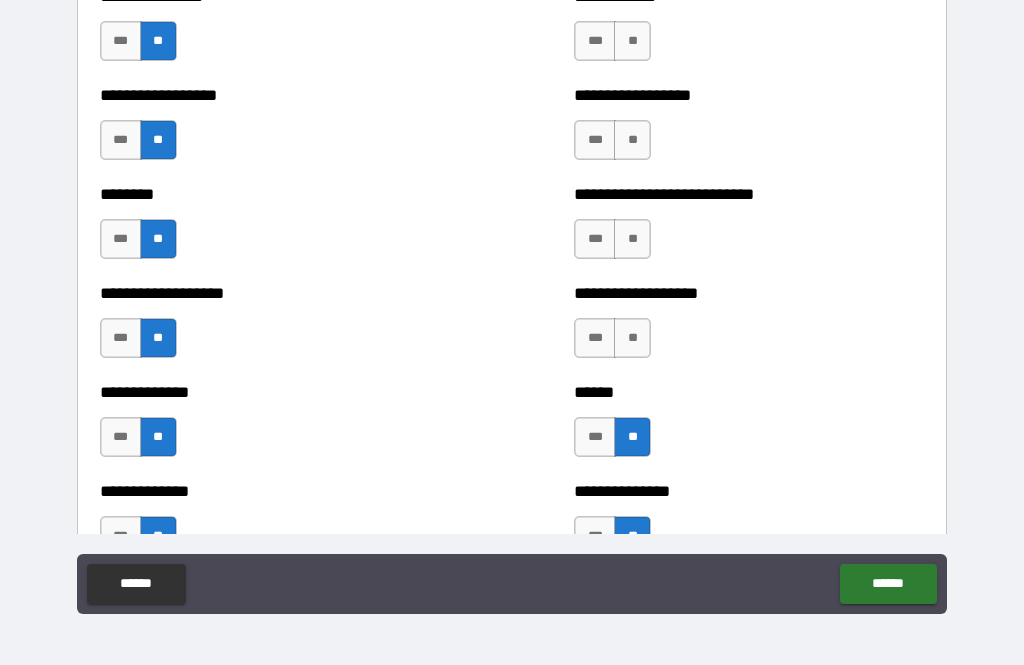 click on "**" at bounding box center [632, 338] 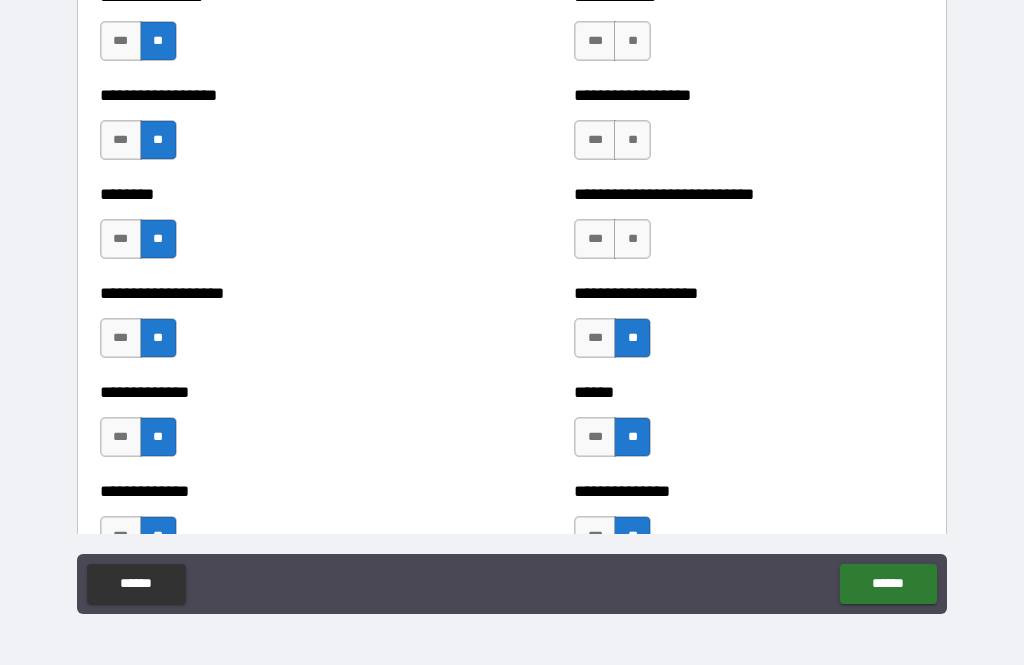click on "**" at bounding box center [632, 239] 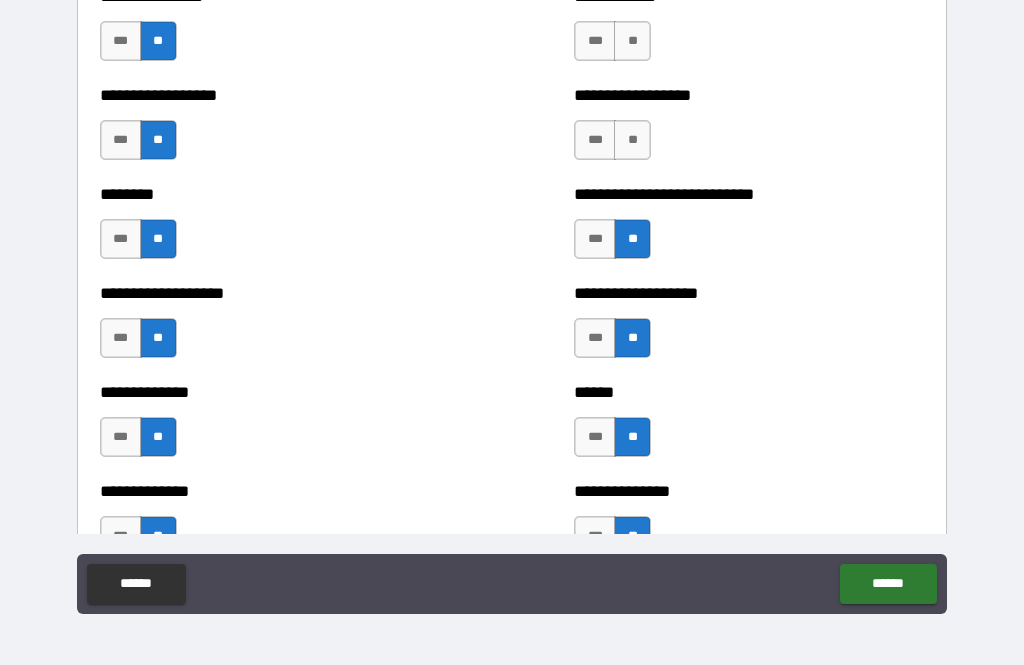 click on "**********" at bounding box center [749, 130] 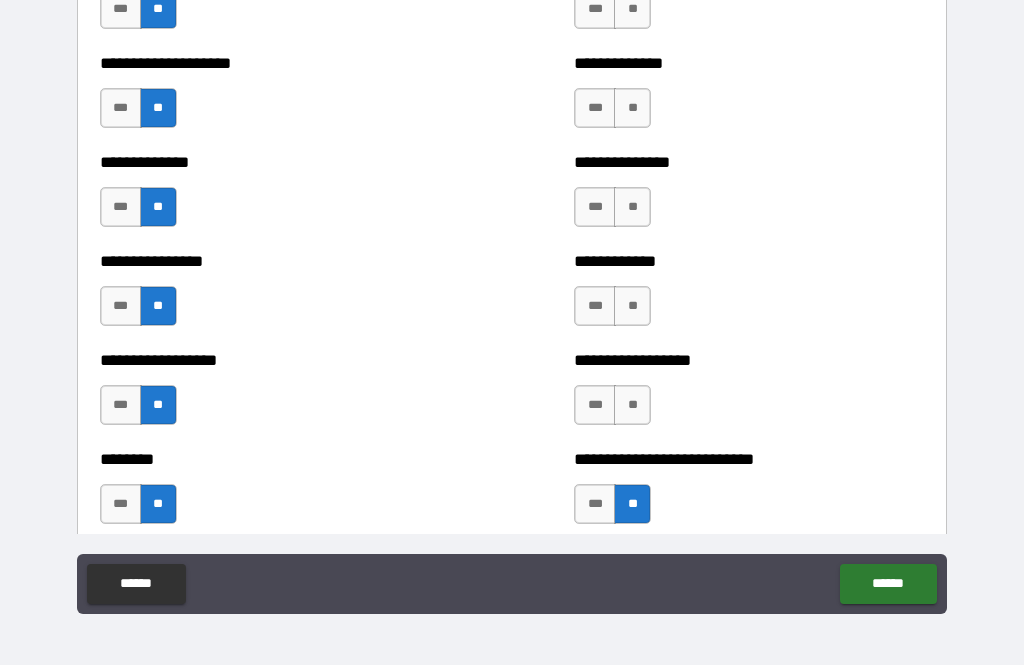 scroll, scrollTop: 4127, scrollLeft: 0, axis: vertical 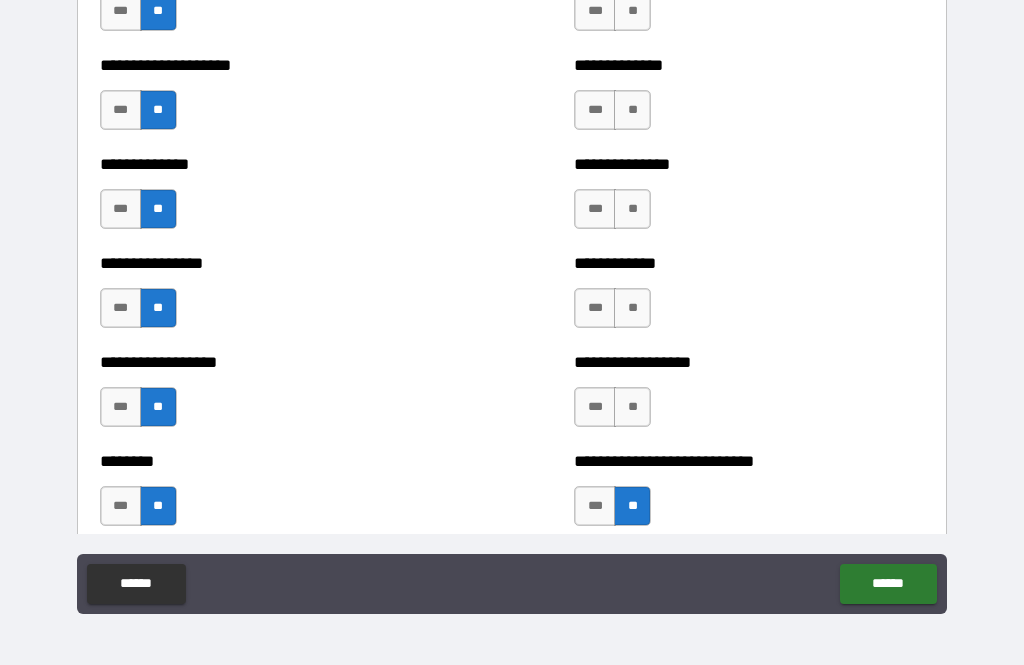click on "**" at bounding box center (632, 407) 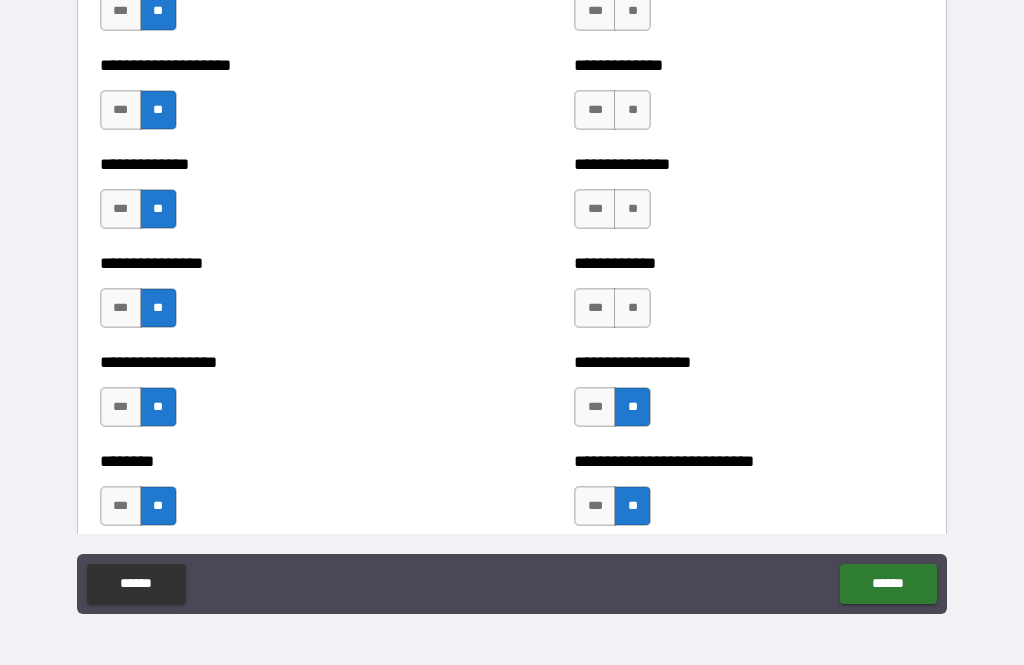 click on "**" at bounding box center [632, 308] 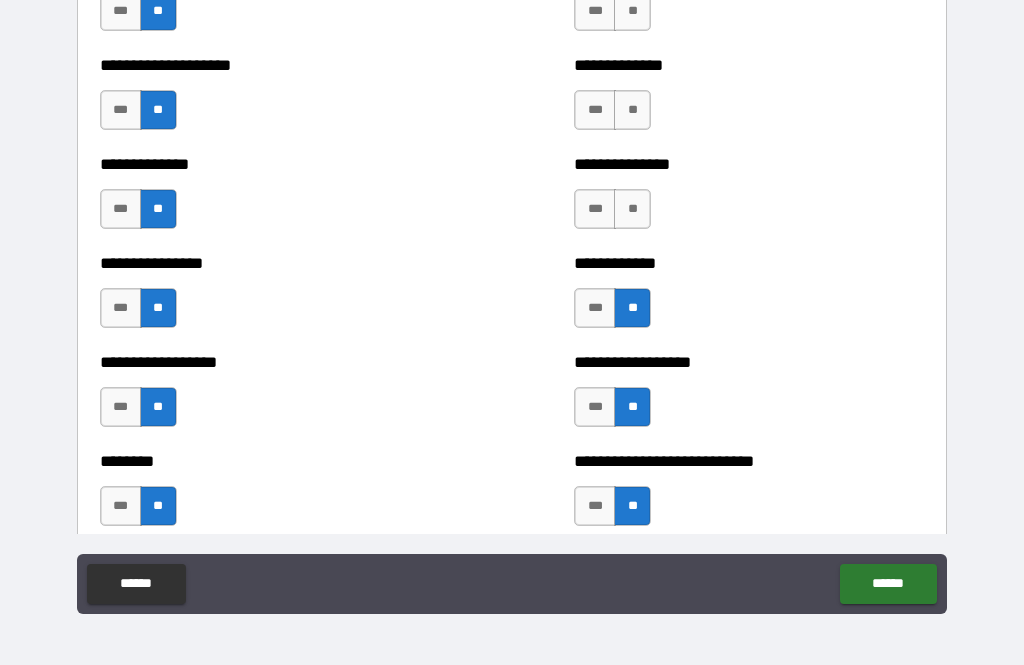 click on "**" at bounding box center [632, 209] 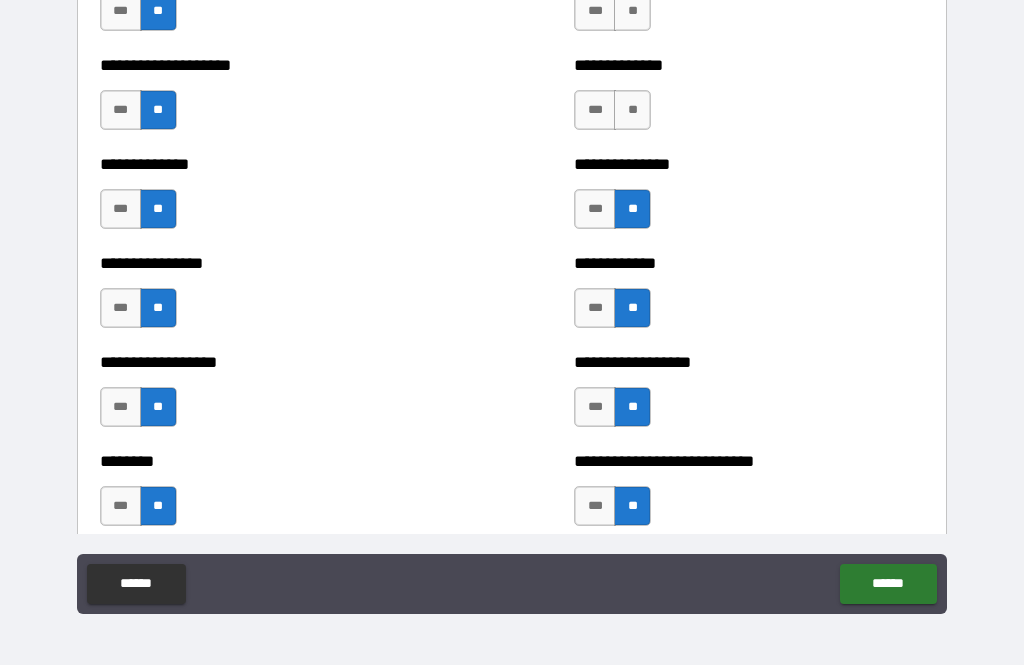 click on "**" at bounding box center (632, 110) 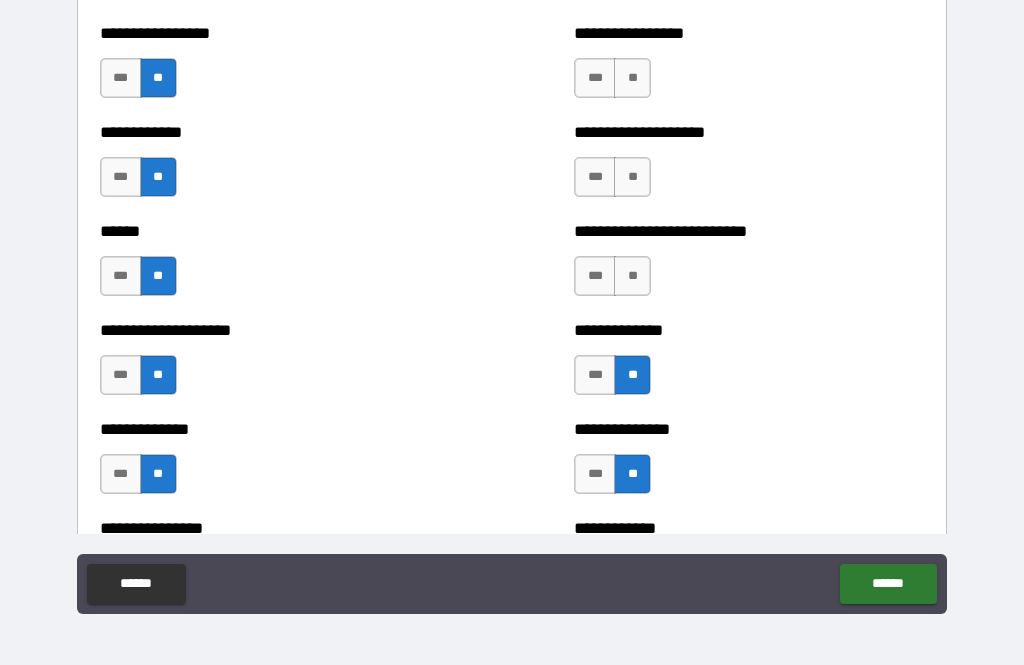 scroll, scrollTop: 3853, scrollLeft: 0, axis: vertical 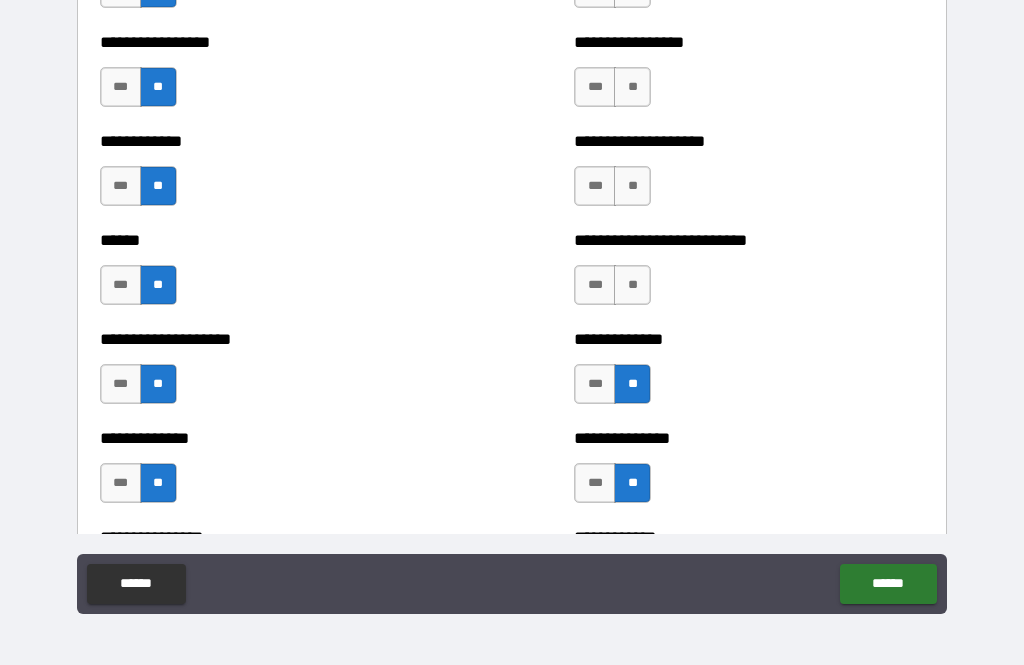 click on "**" at bounding box center [632, 285] 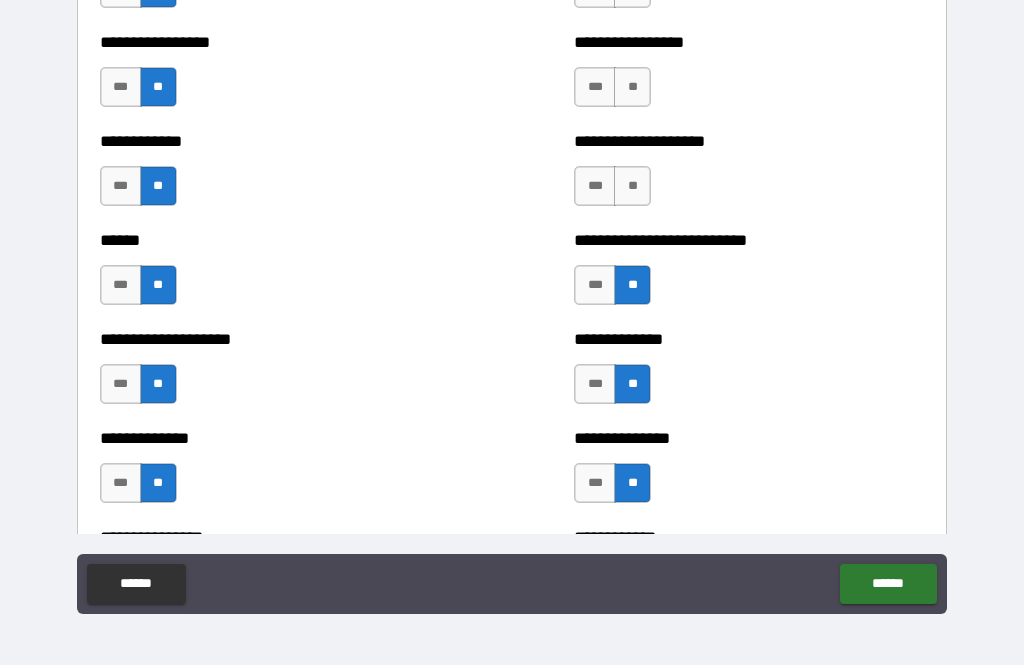 click on "**" at bounding box center [632, 186] 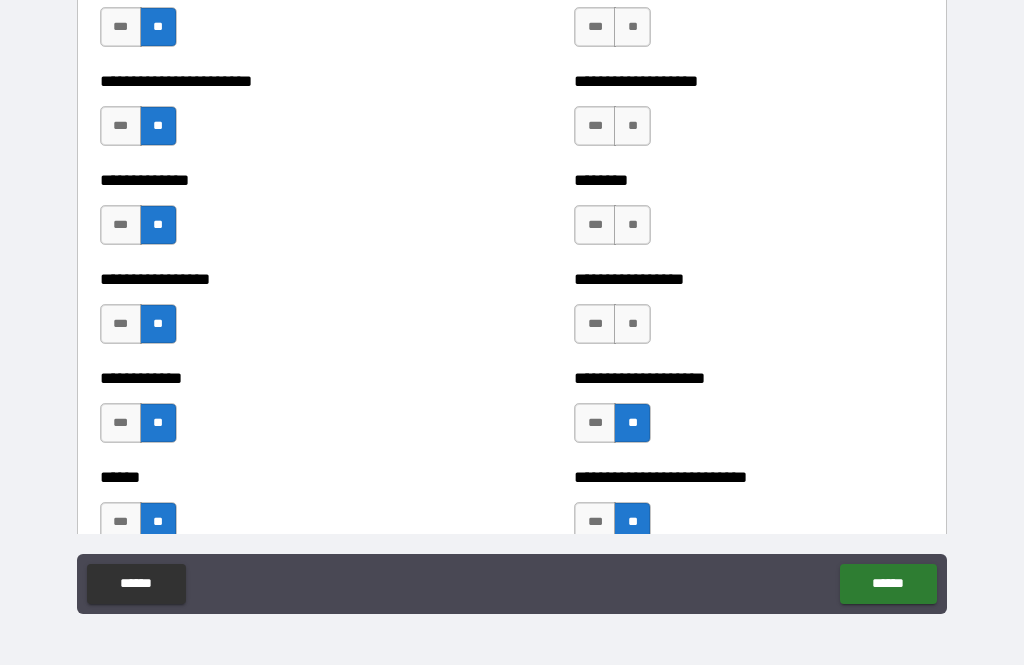 scroll, scrollTop: 3614, scrollLeft: 0, axis: vertical 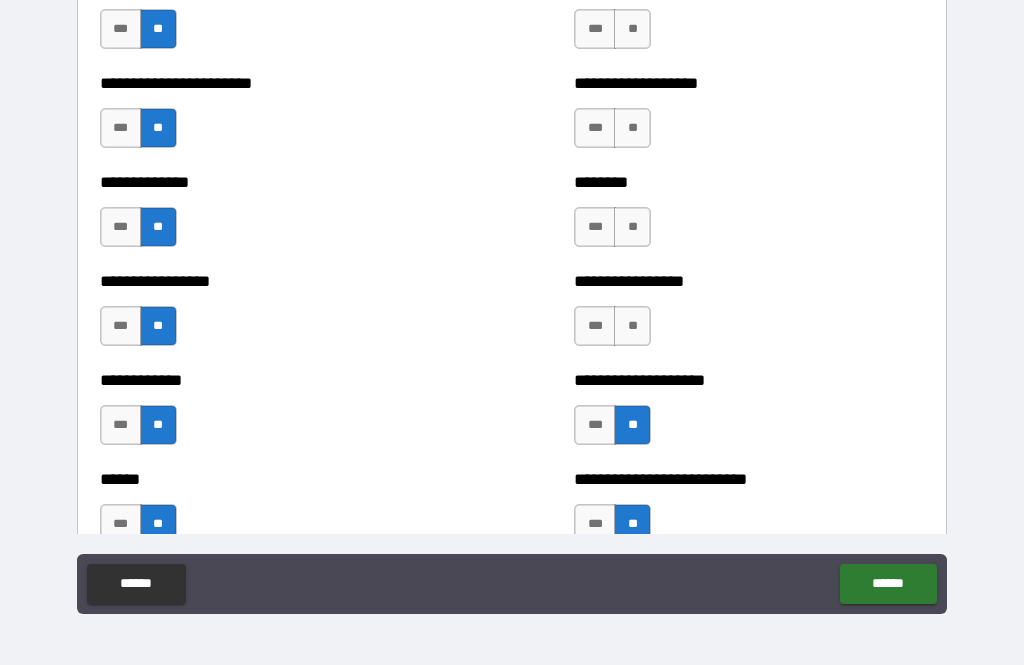 click on "**" at bounding box center (632, 326) 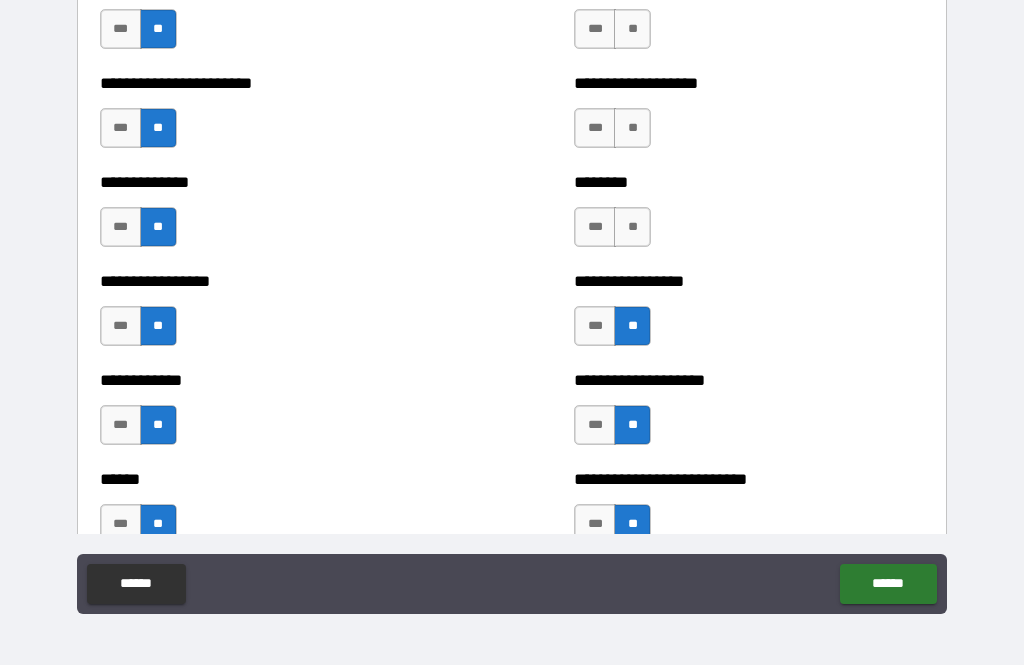 click on "**" at bounding box center [632, 227] 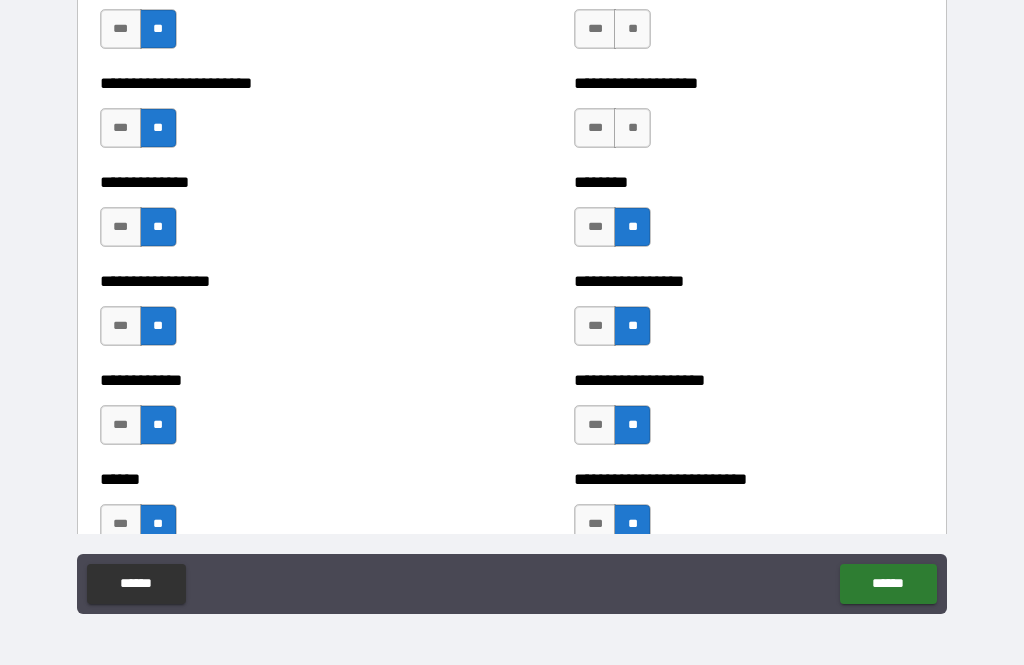 click on "**" at bounding box center (632, 128) 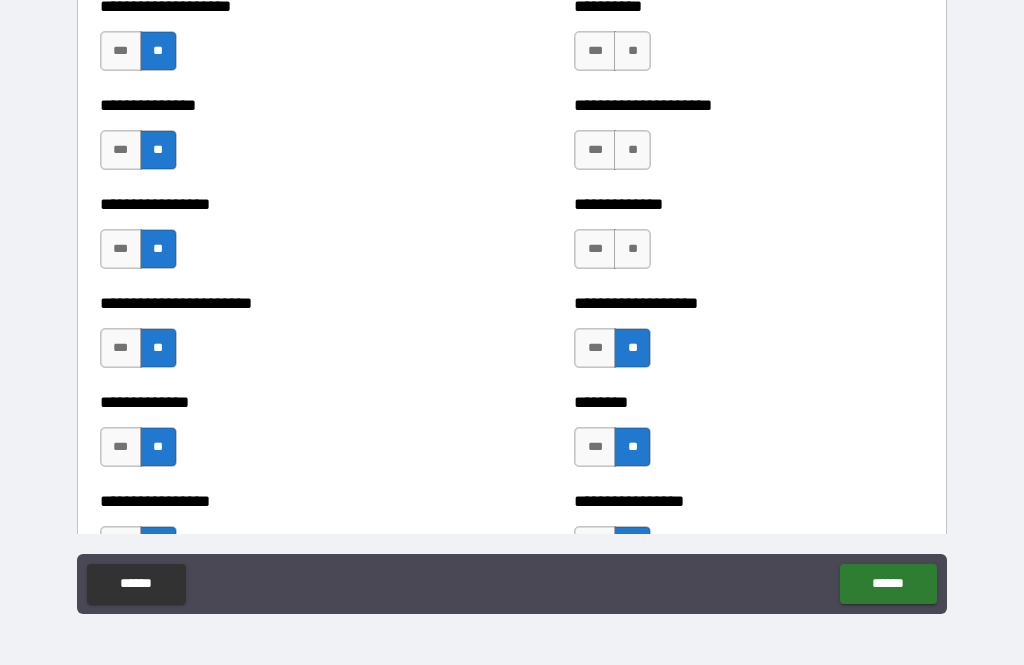 scroll, scrollTop: 3375, scrollLeft: 0, axis: vertical 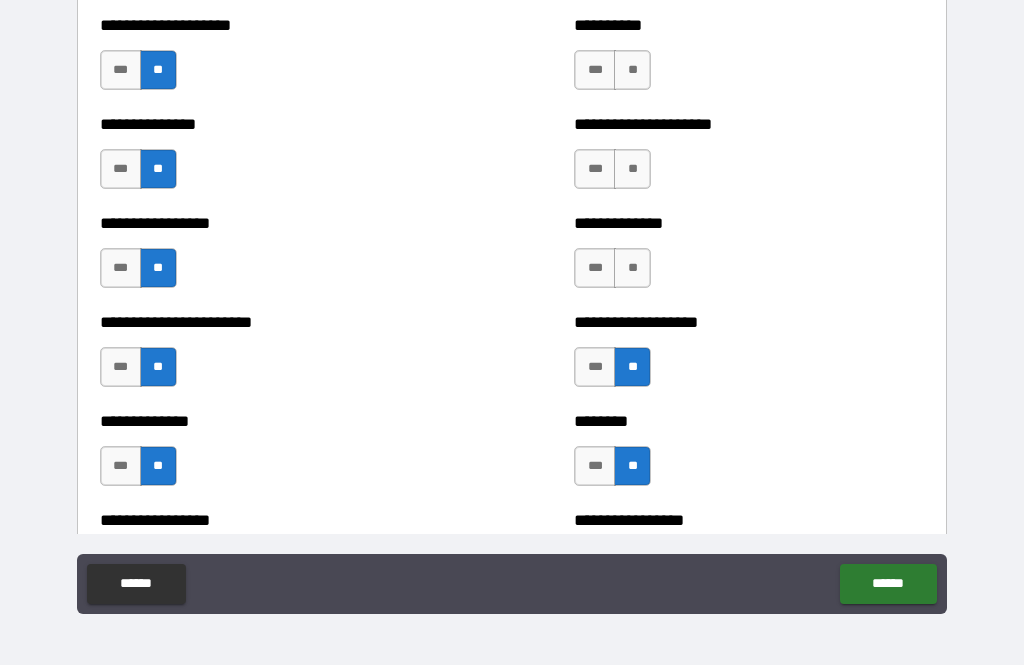 click on "**" at bounding box center (632, 268) 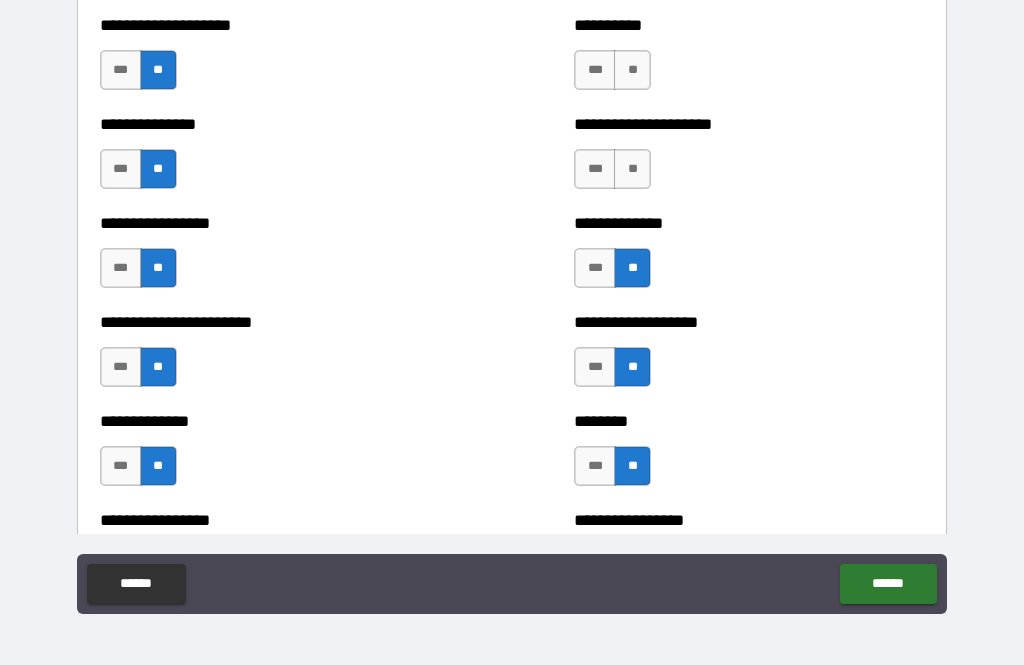 click on "**" at bounding box center (632, 169) 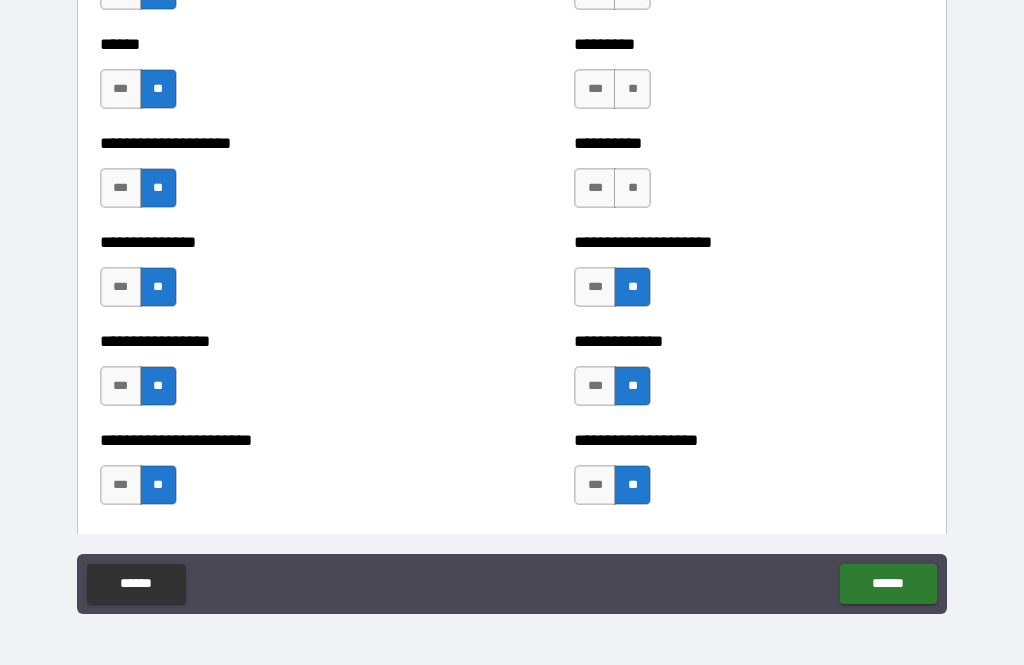scroll, scrollTop: 3198, scrollLeft: 0, axis: vertical 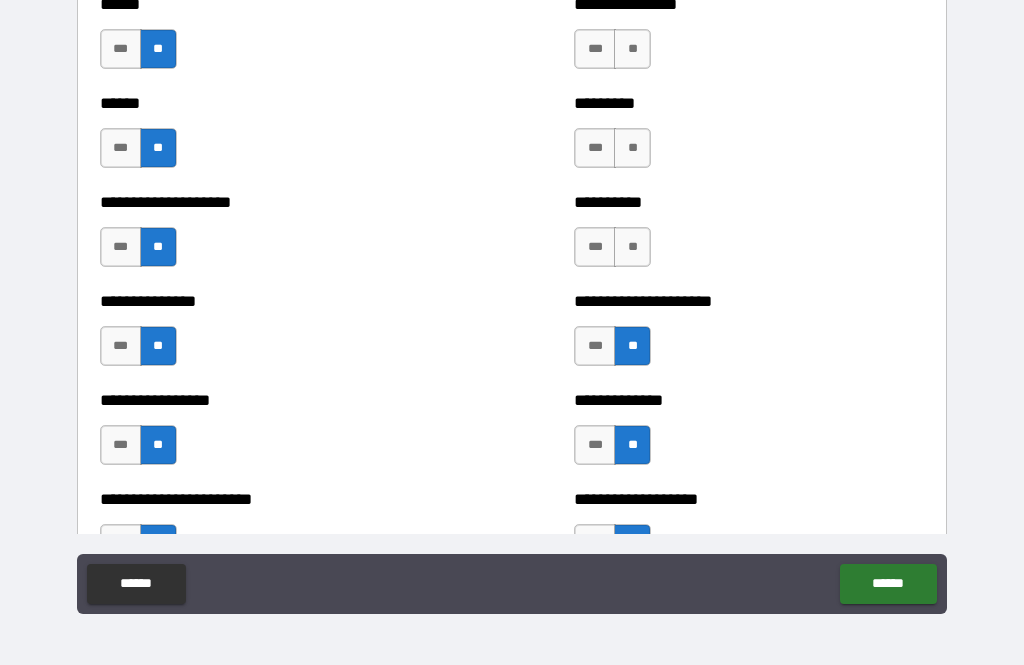click on "**" at bounding box center (632, 247) 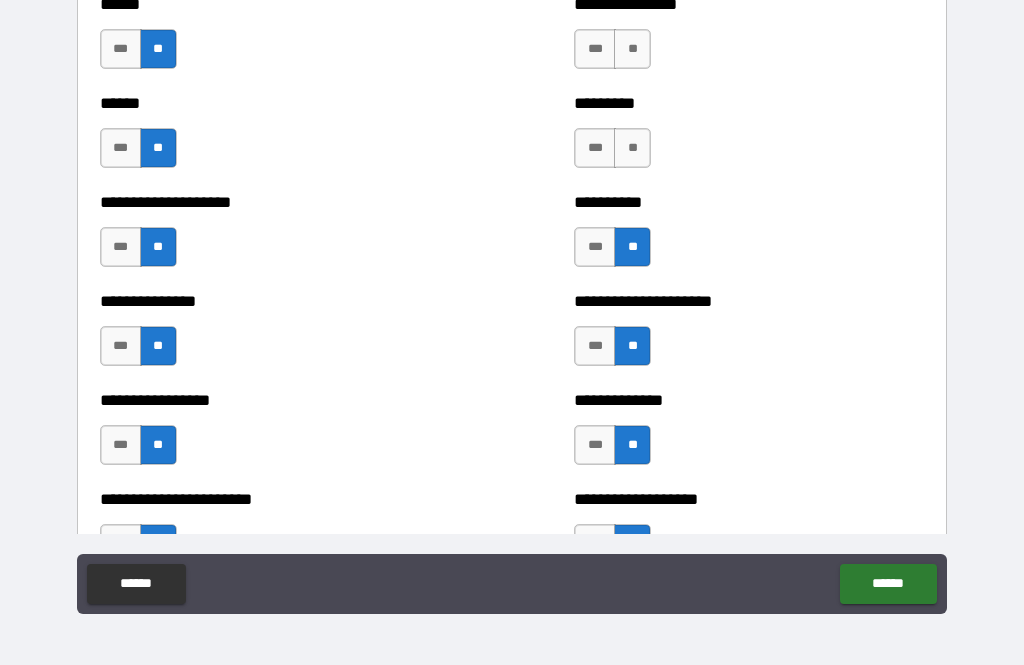 click on "**" at bounding box center (632, 148) 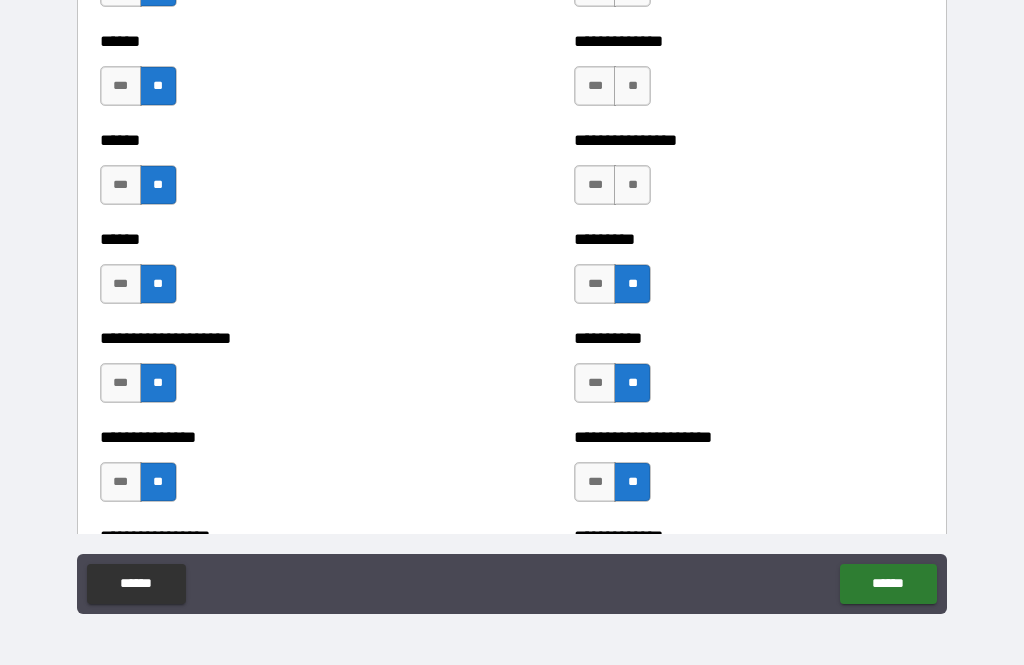 scroll, scrollTop: 2992, scrollLeft: 0, axis: vertical 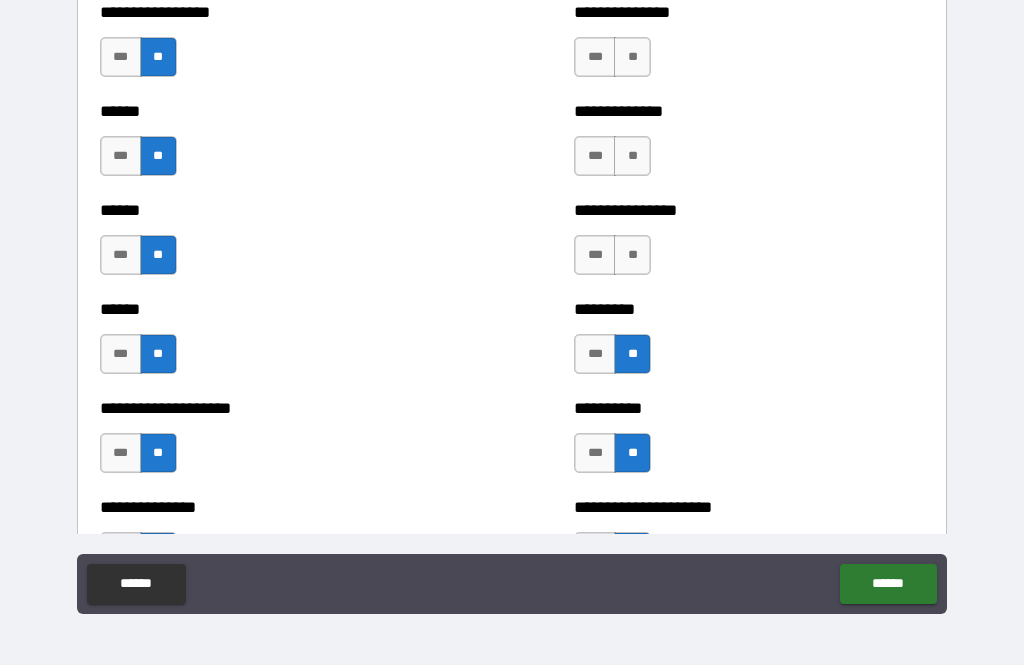 click on "**" at bounding box center (632, 255) 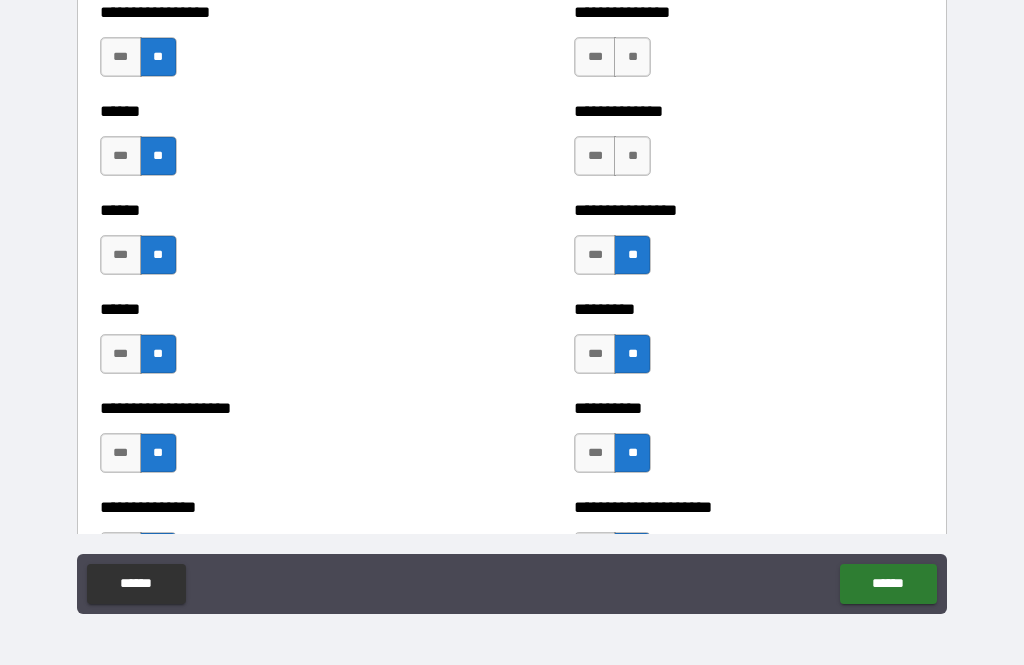click on "**" at bounding box center (632, 156) 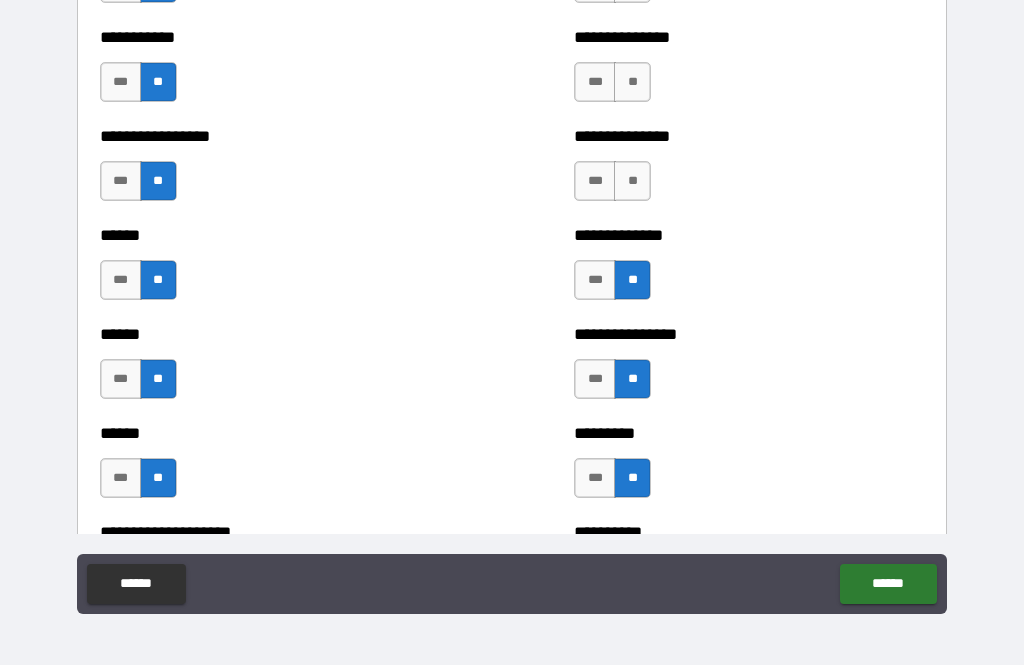 scroll, scrollTop: 2781, scrollLeft: 0, axis: vertical 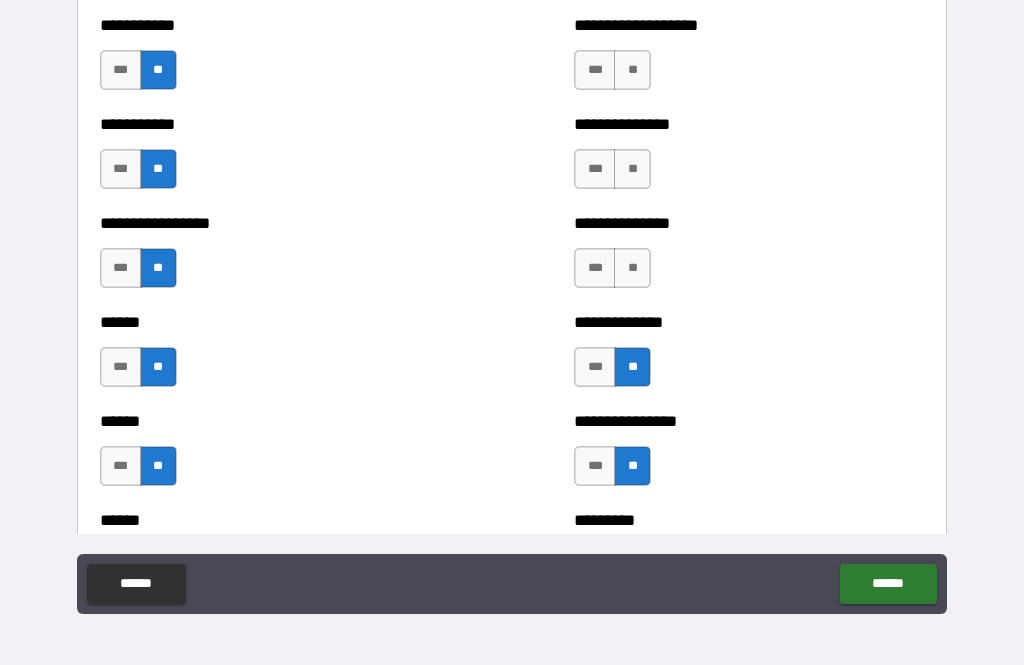 click on "**" at bounding box center [632, 268] 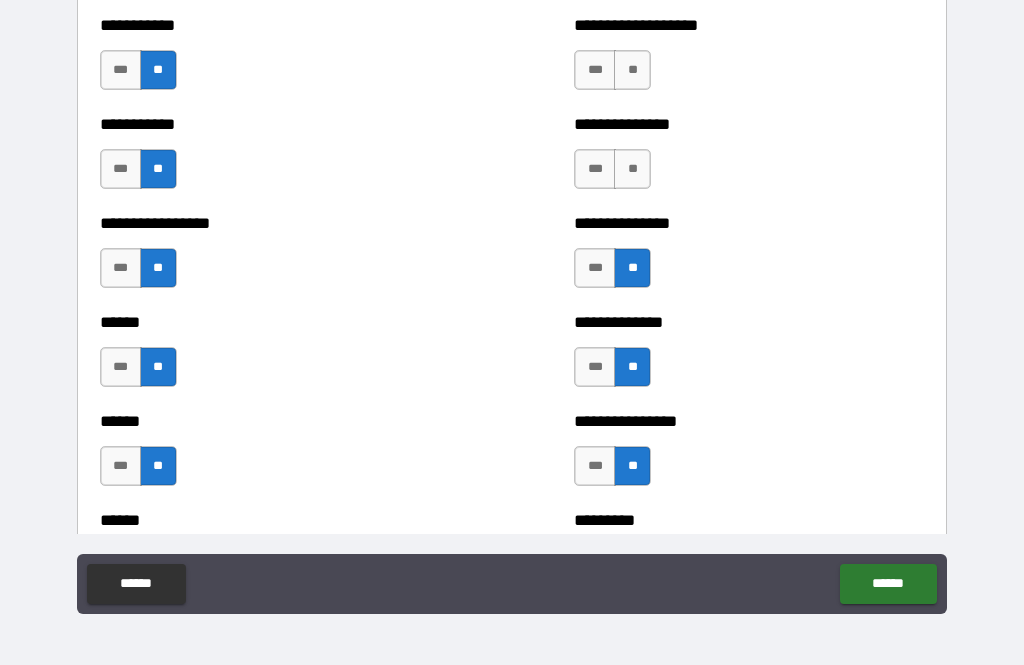 click on "**" at bounding box center (632, 169) 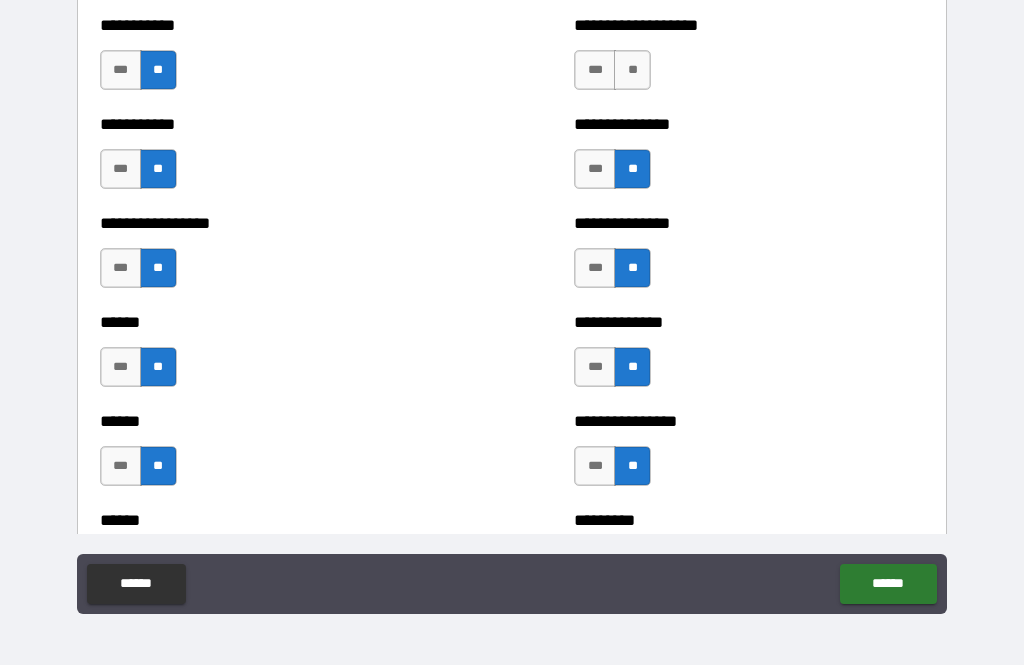 click on "**" at bounding box center (632, 70) 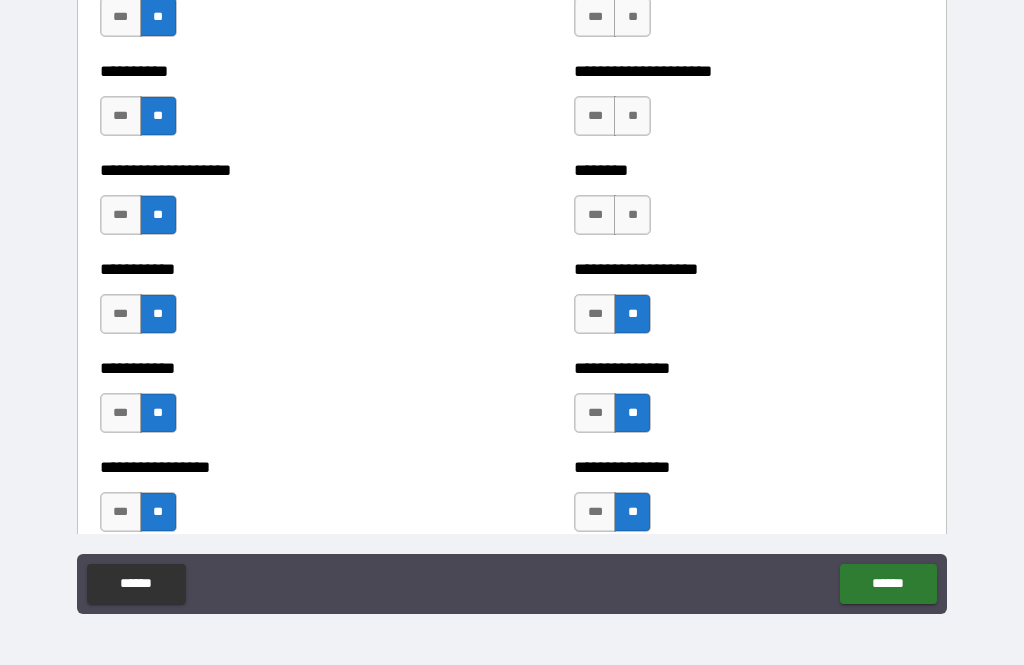 click on "**" at bounding box center (632, 215) 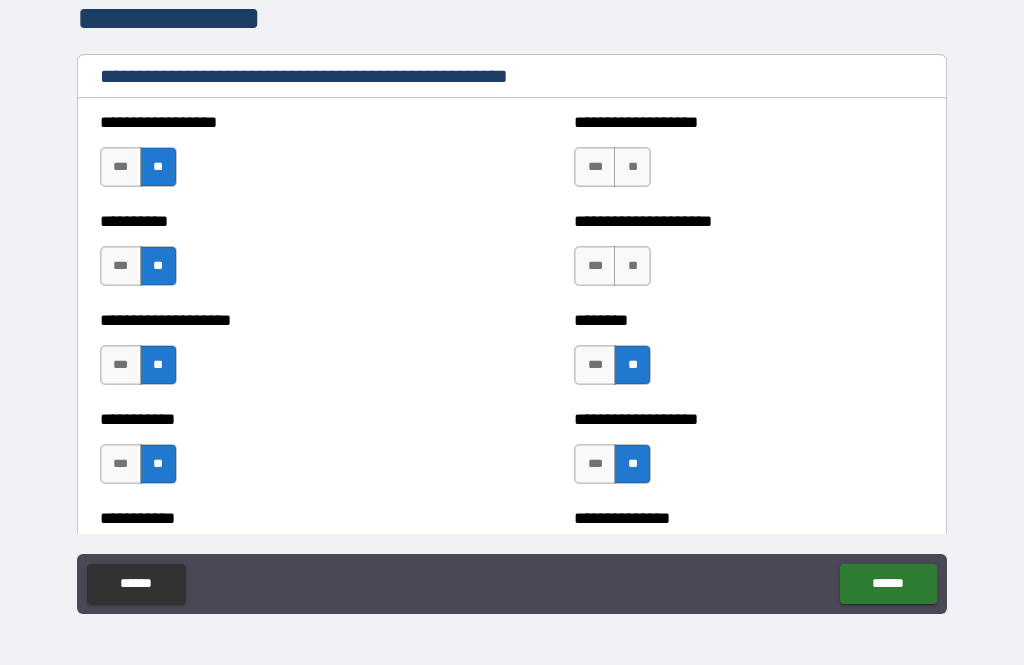 scroll, scrollTop: 2376, scrollLeft: 0, axis: vertical 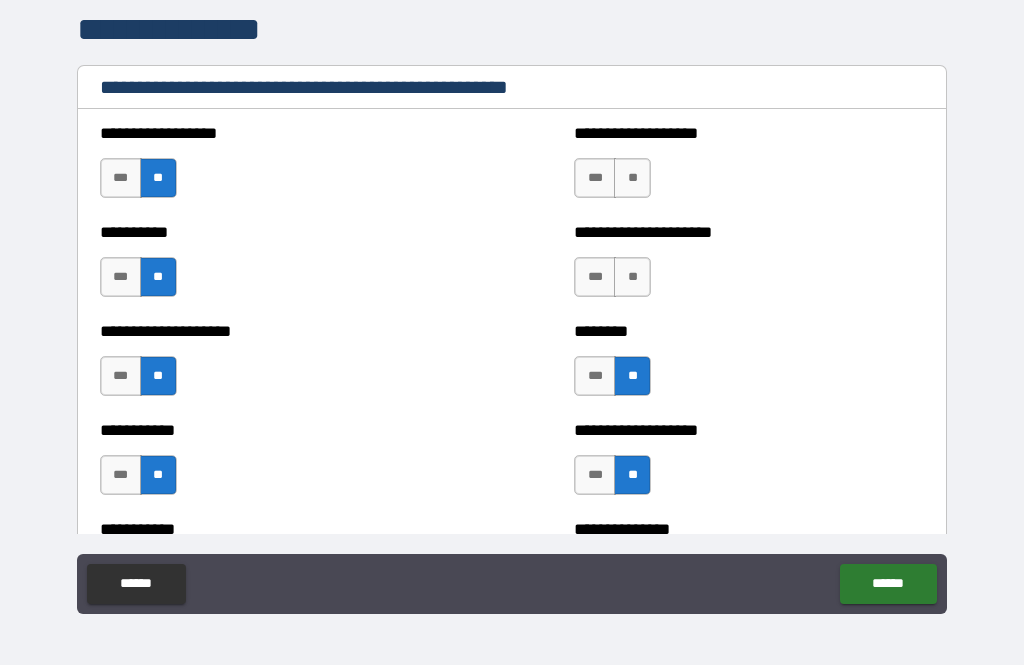 click on "**" at bounding box center (632, 277) 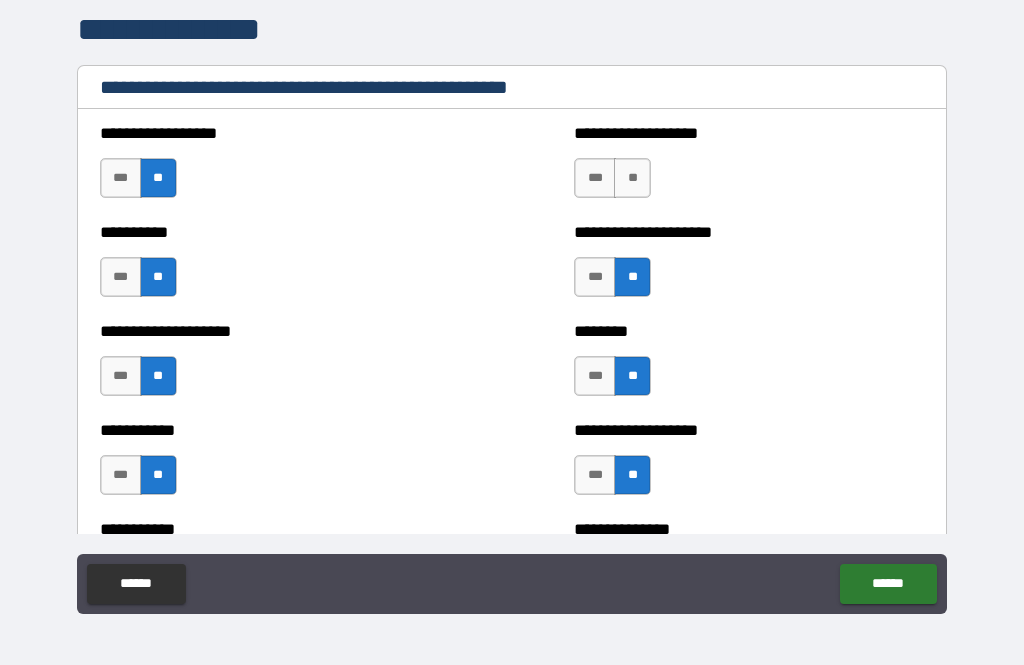 click on "**" at bounding box center (632, 178) 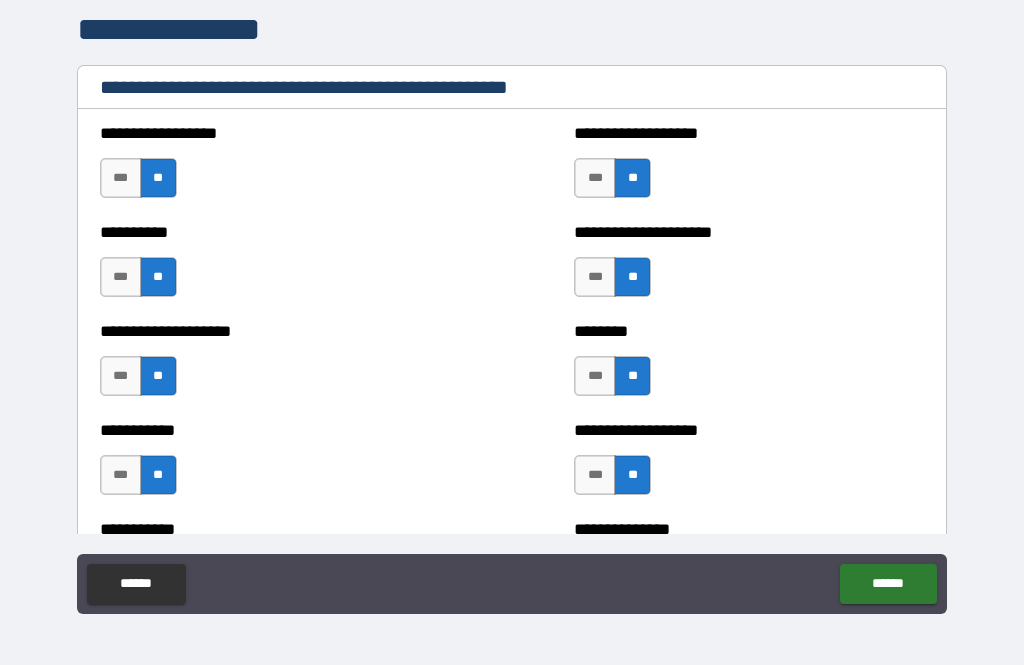 click on "******" at bounding box center (888, 584) 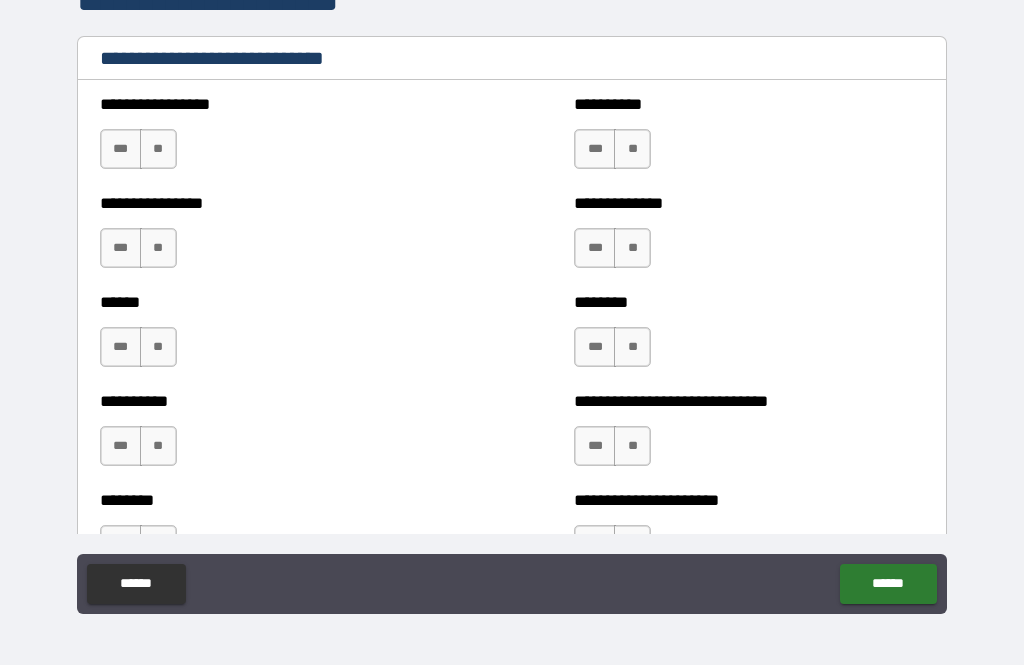 scroll, scrollTop: 6687, scrollLeft: 0, axis: vertical 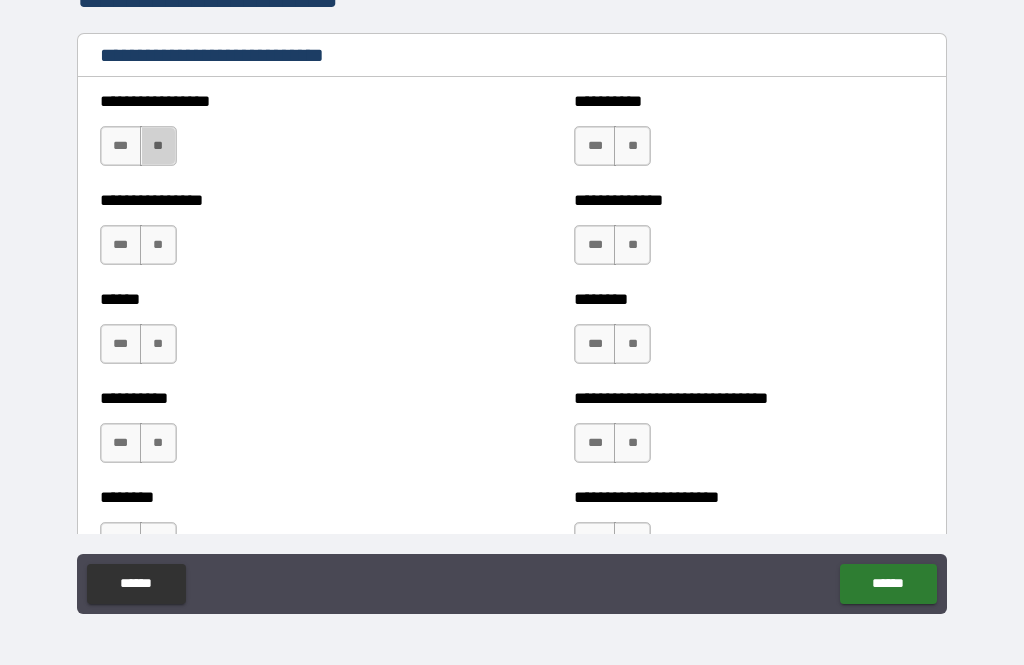 click on "**" at bounding box center [158, 146] 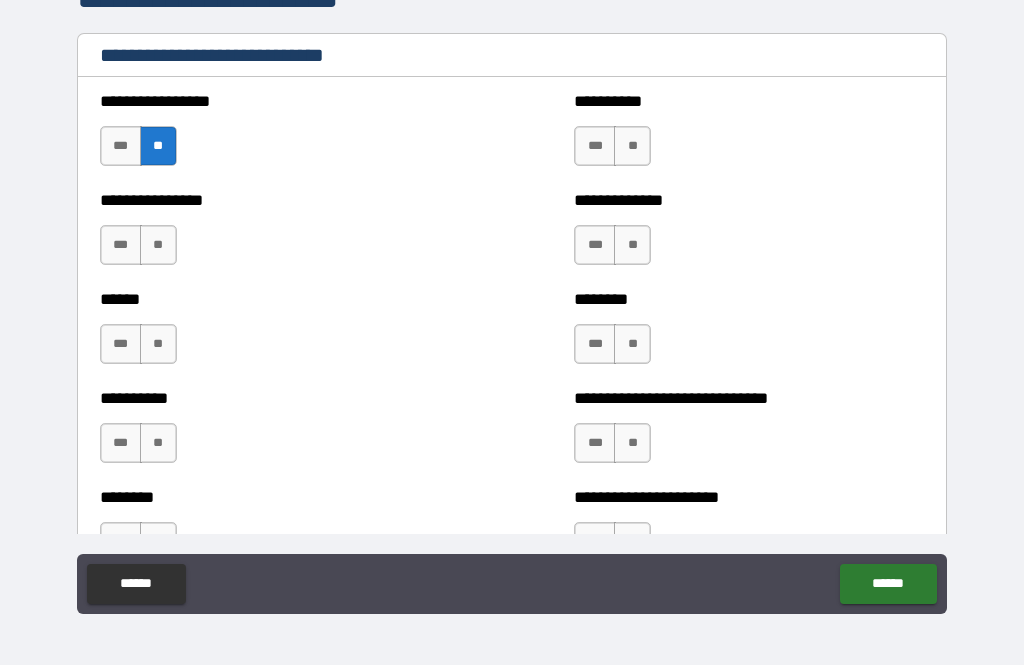 click on "**" at bounding box center (632, 146) 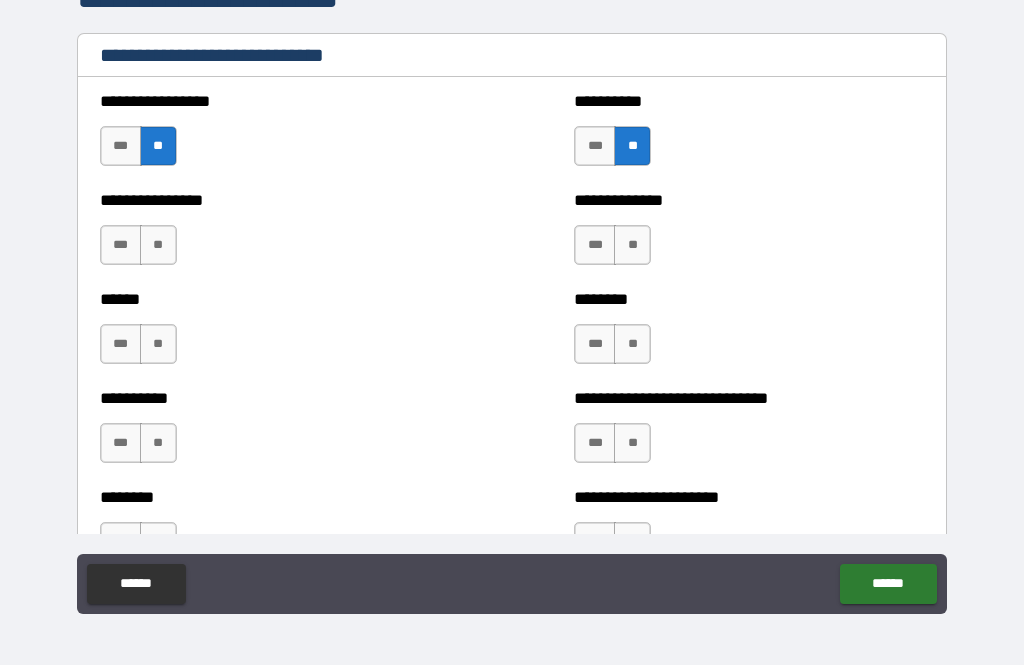 click on "**" at bounding box center (632, 245) 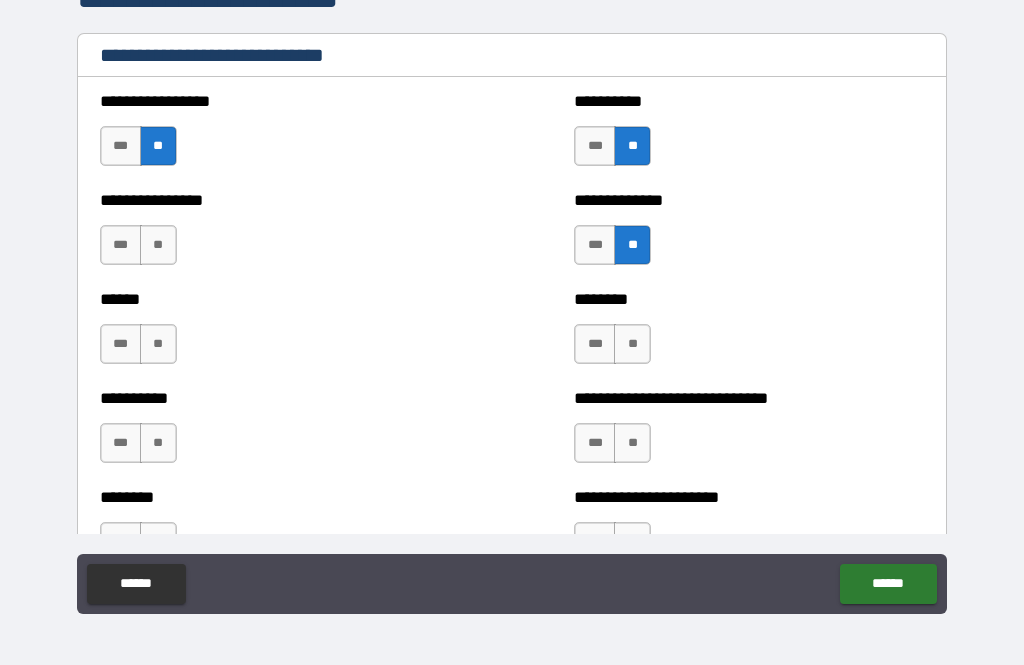 scroll, scrollTop: 6737, scrollLeft: 0, axis: vertical 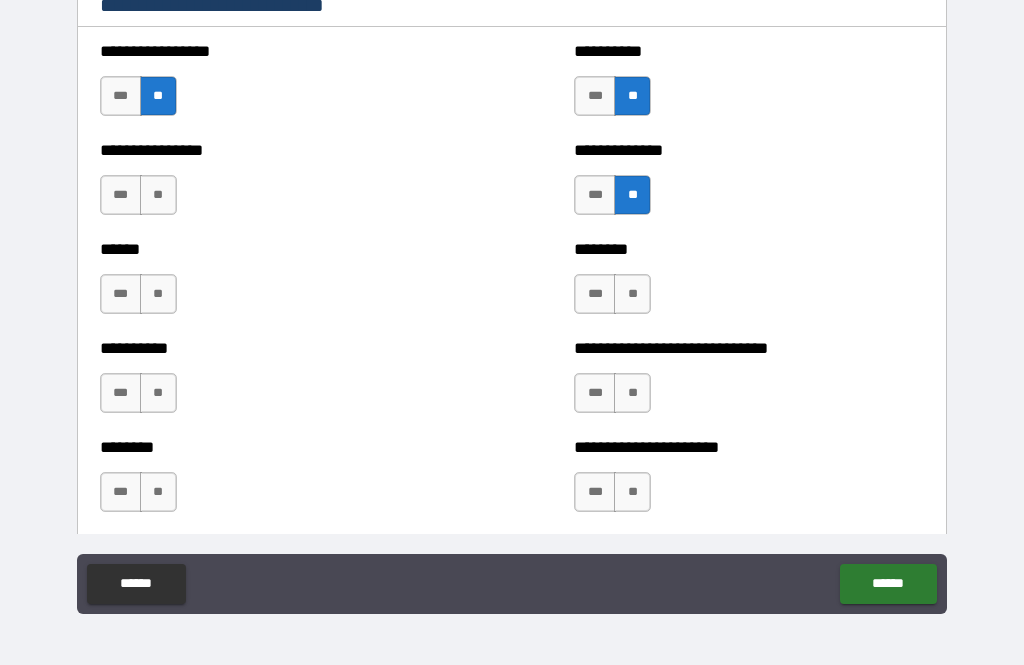 click on "**" at bounding box center (158, 195) 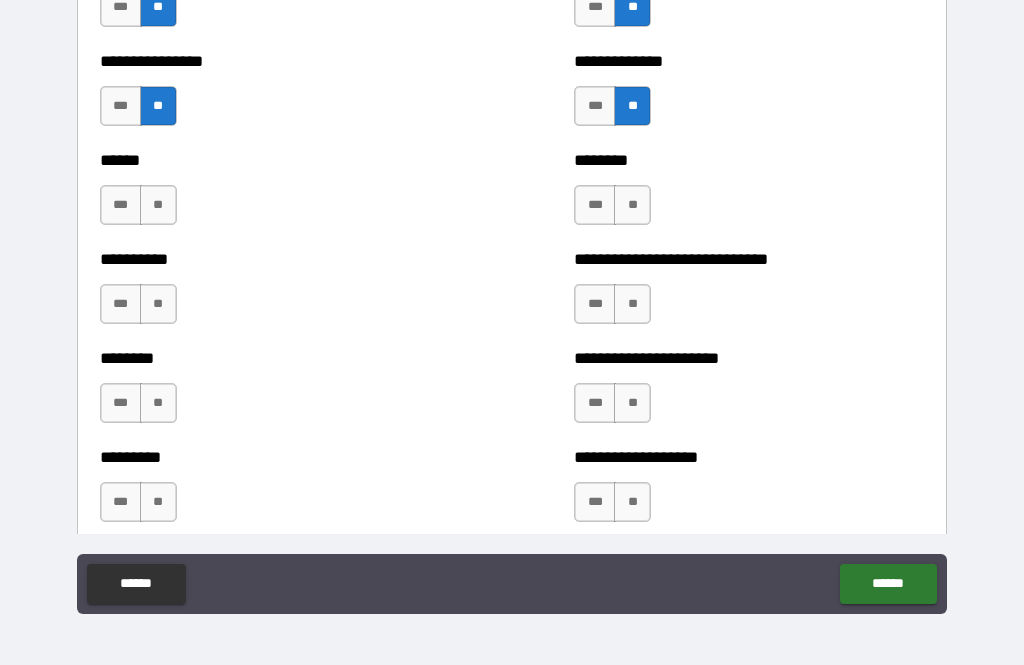 scroll, scrollTop: 6850, scrollLeft: 0, axis: vertical 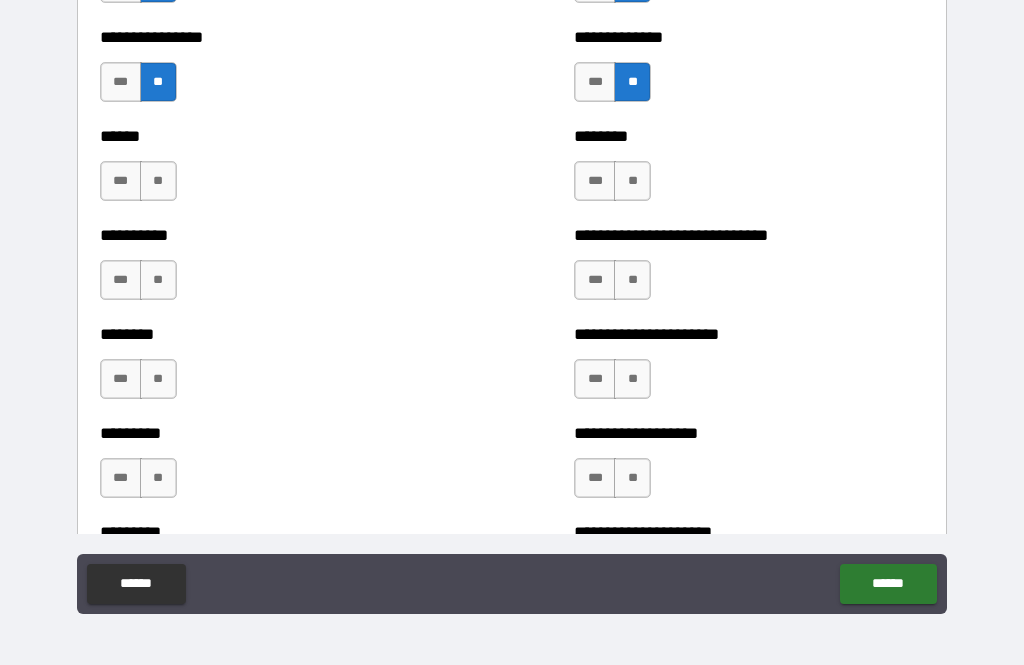 click on "**" at bounding box center [158, 181] 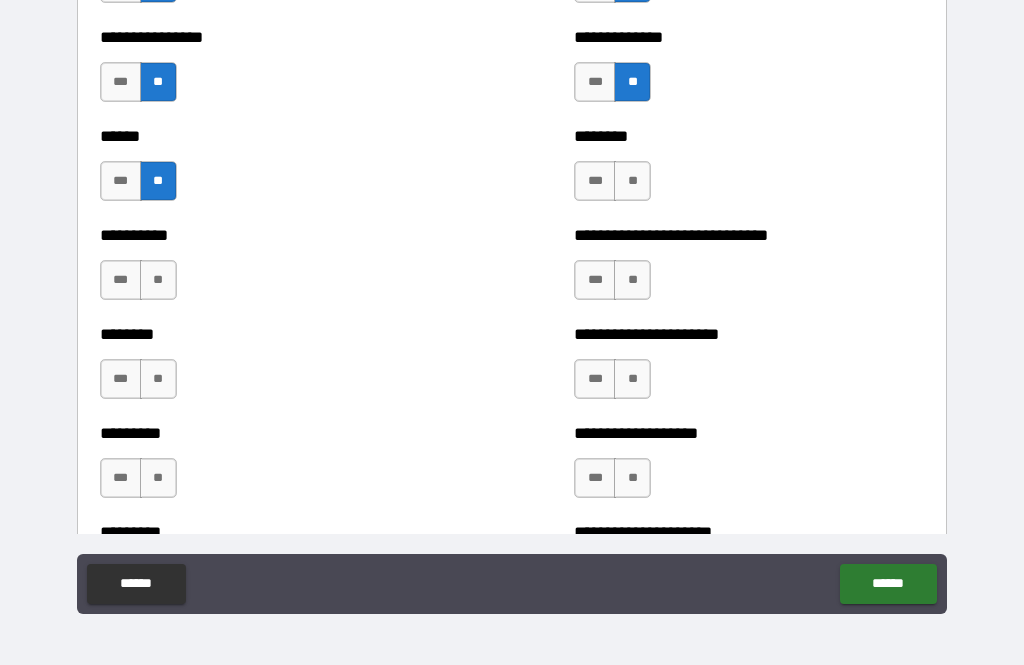 click on "**" at bounding box center [158, 280] 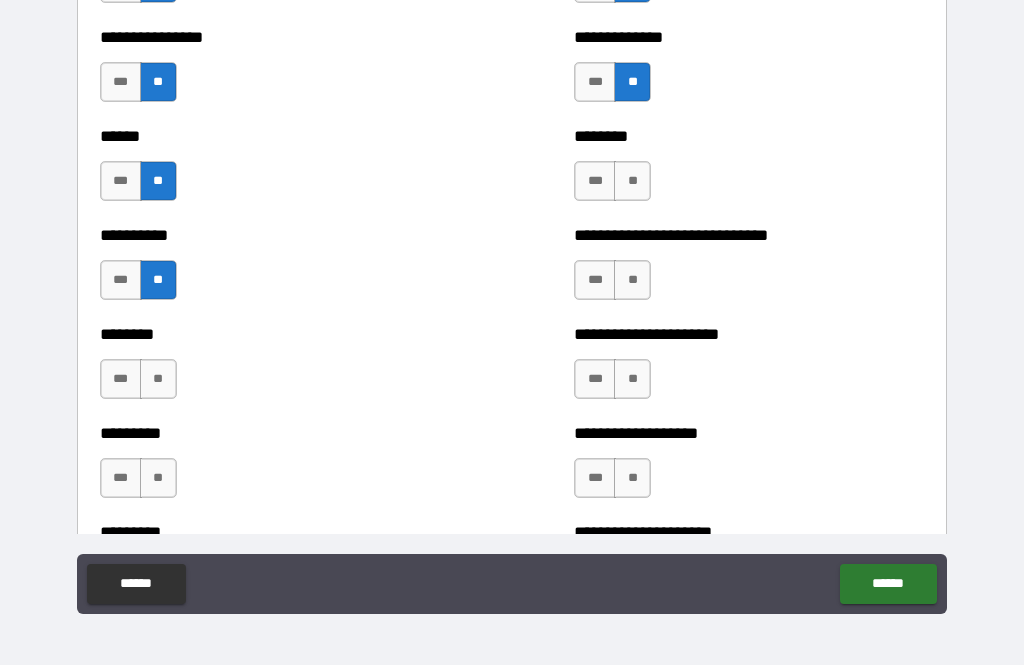 click on "**" at bounding box center [632, 181] 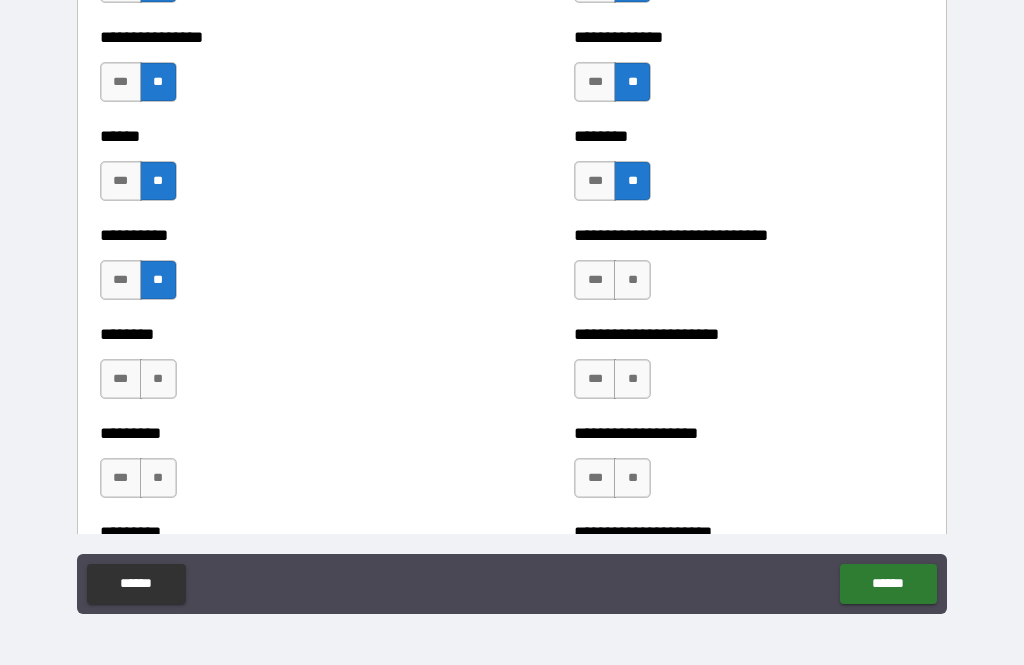 click on "***" at bounding box center [595, 280] 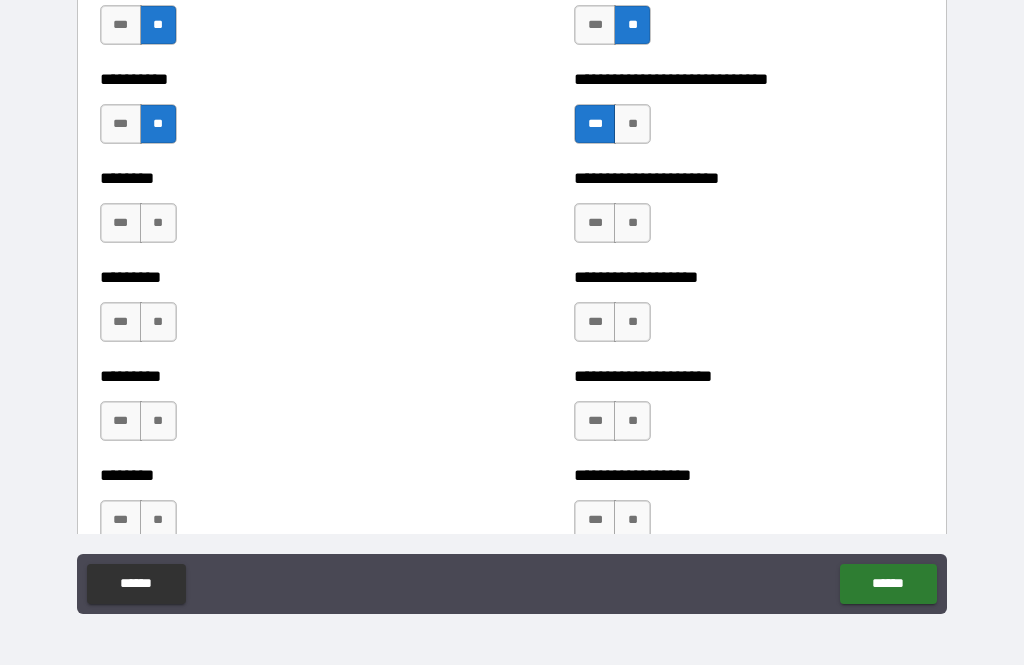 scroll, scrollTop: 7043, scrollLeft: 0, axis: vertical 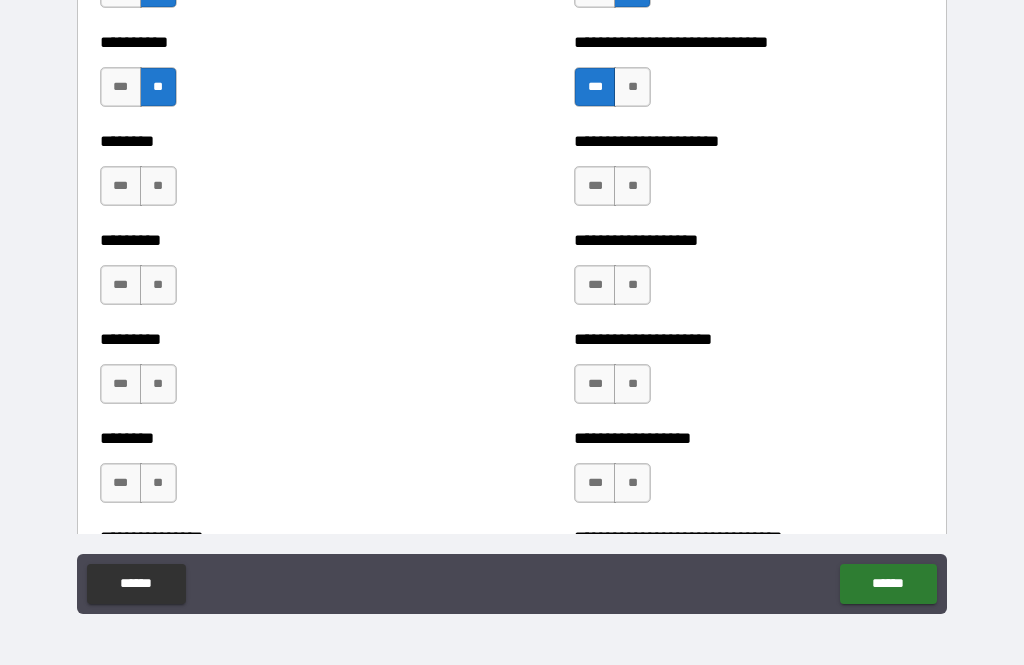 click on "**" at bounding box center [632, 186] 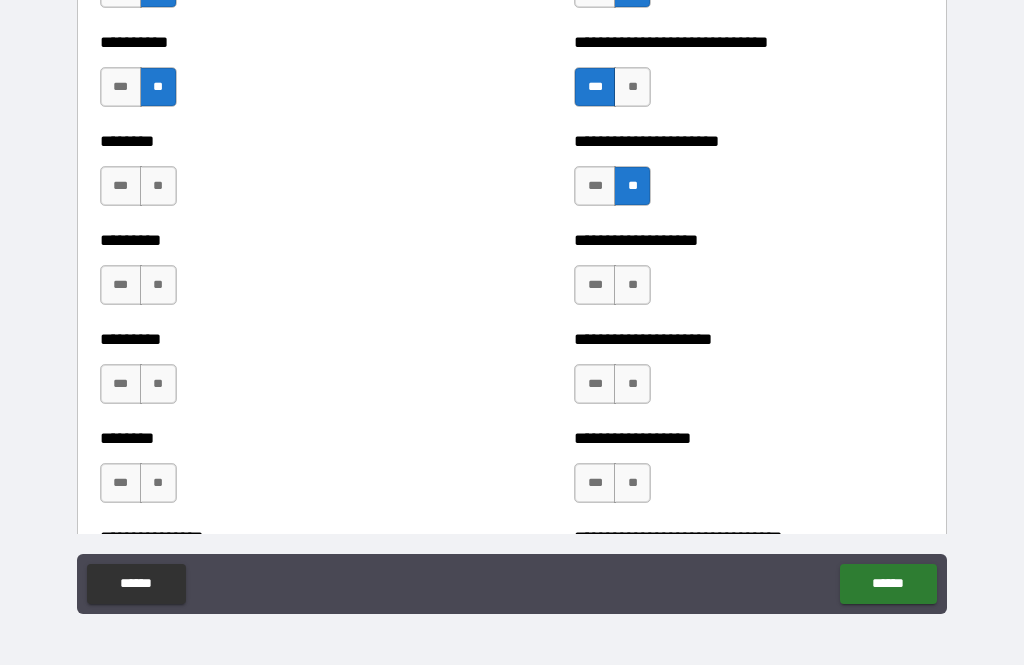 click on "**" at bounding box center (158, 186) 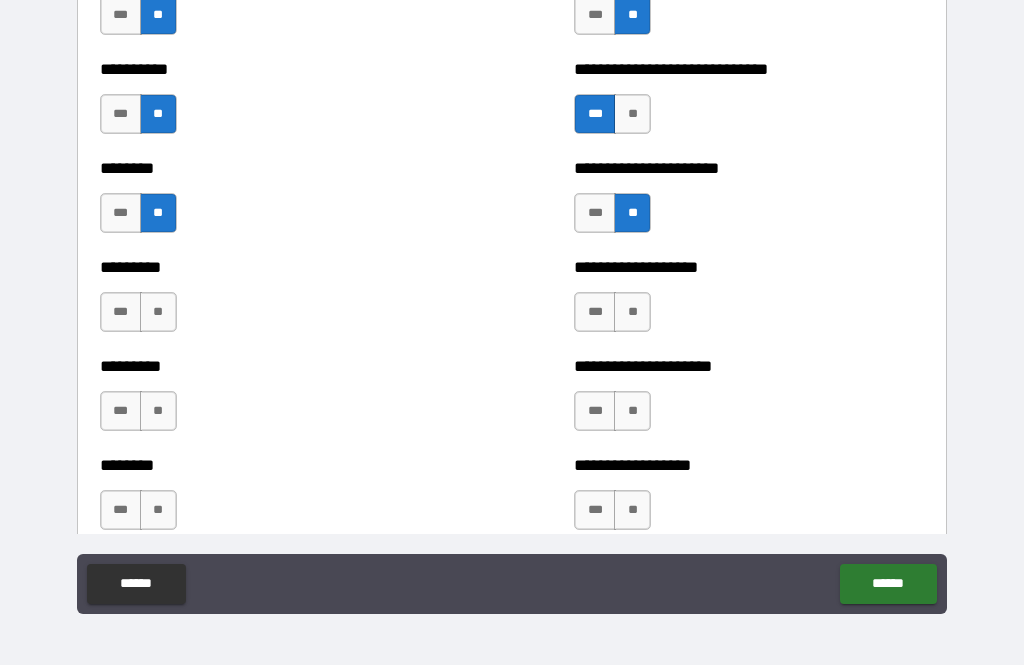 scroll, scrollTop: 7015, scrollLeft: 0, axis: vertical 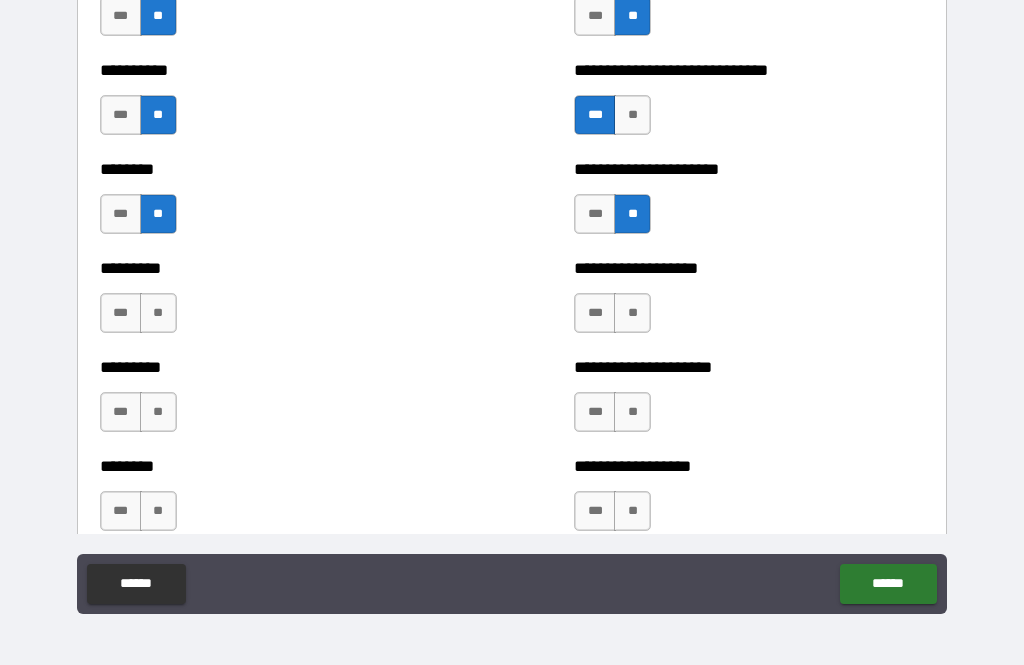 click on "**" at bounding box center [158, 313] 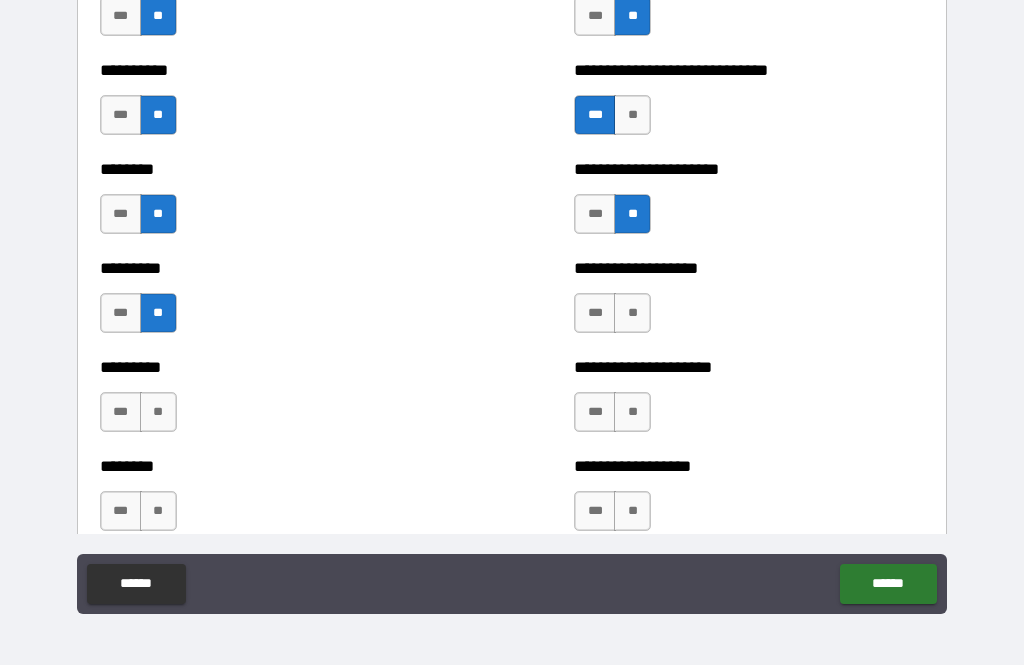 click on "**" at bounding box center [158, 412] 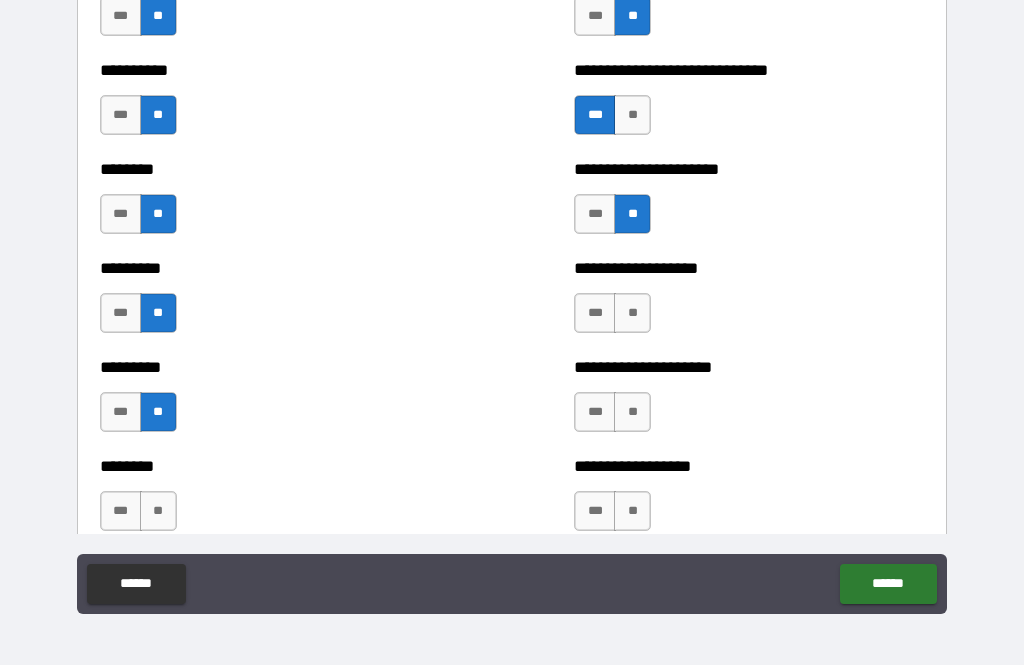 click on "**" at bounding box center (158, 511) 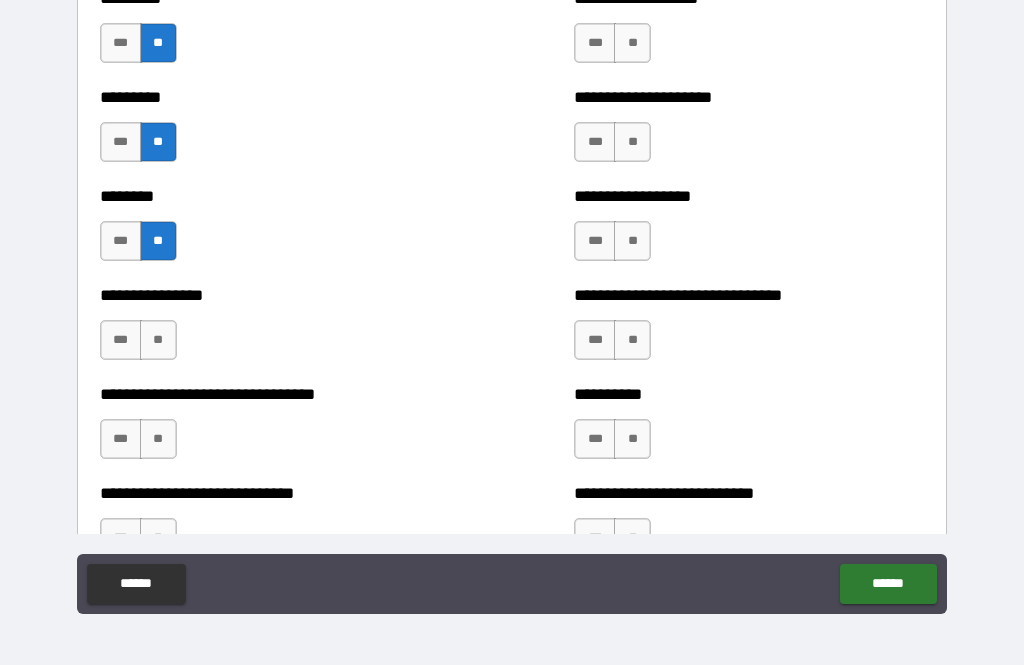 scroll, scrollTop: 7289, scrollLeft: 0, axis: vertical 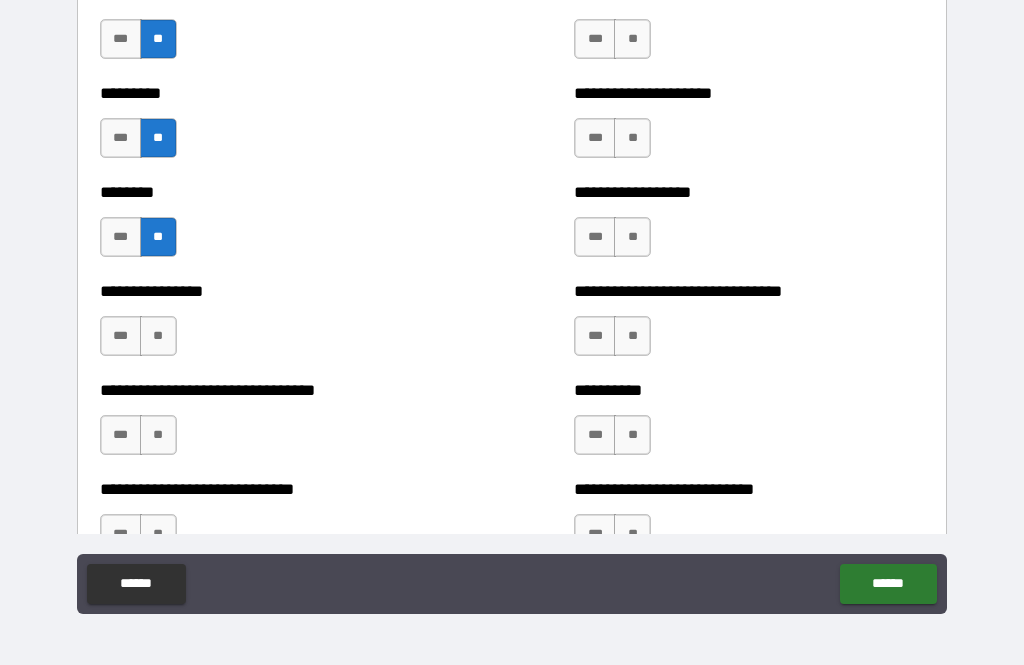 click on "**" at bounding box center (158, 336) 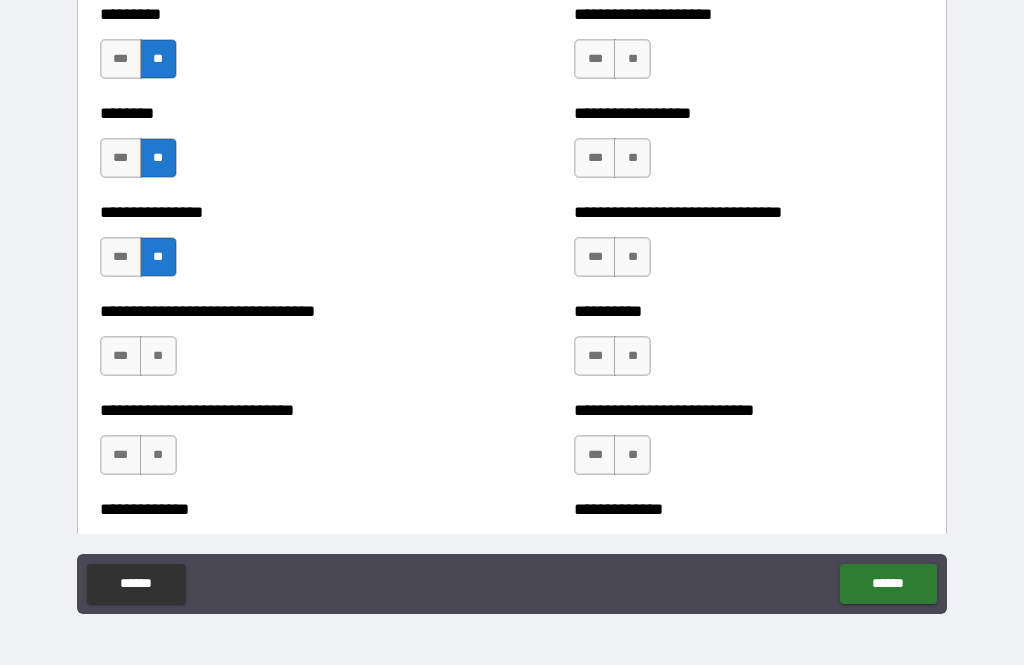 scroll, scrollTop: 7455, scrollLeft: 0, axis: vertical 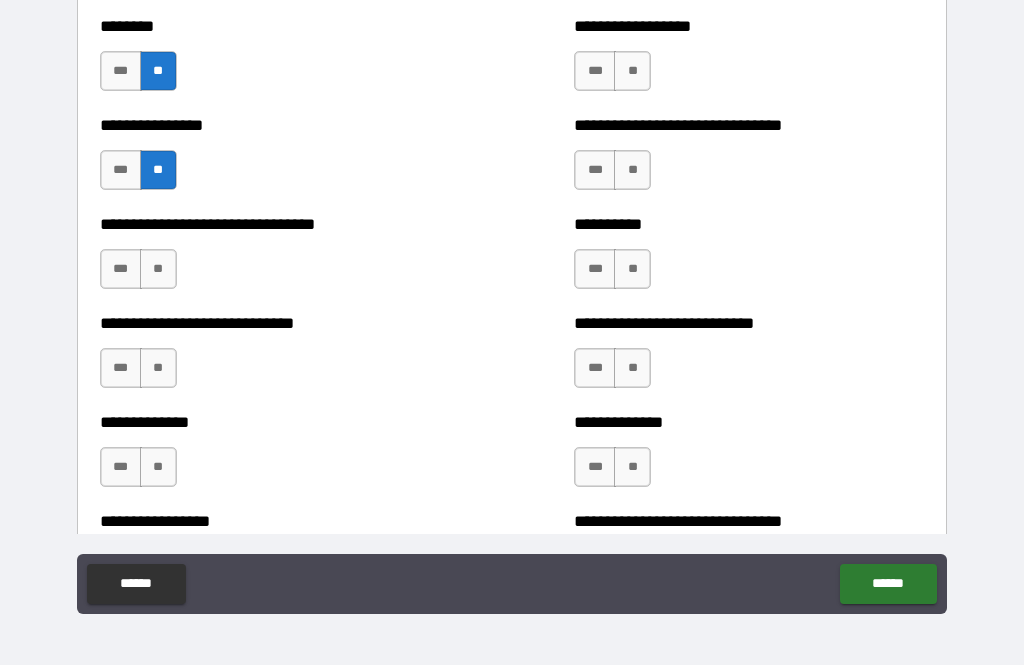 click on "**" at bounding box center [158, 269] 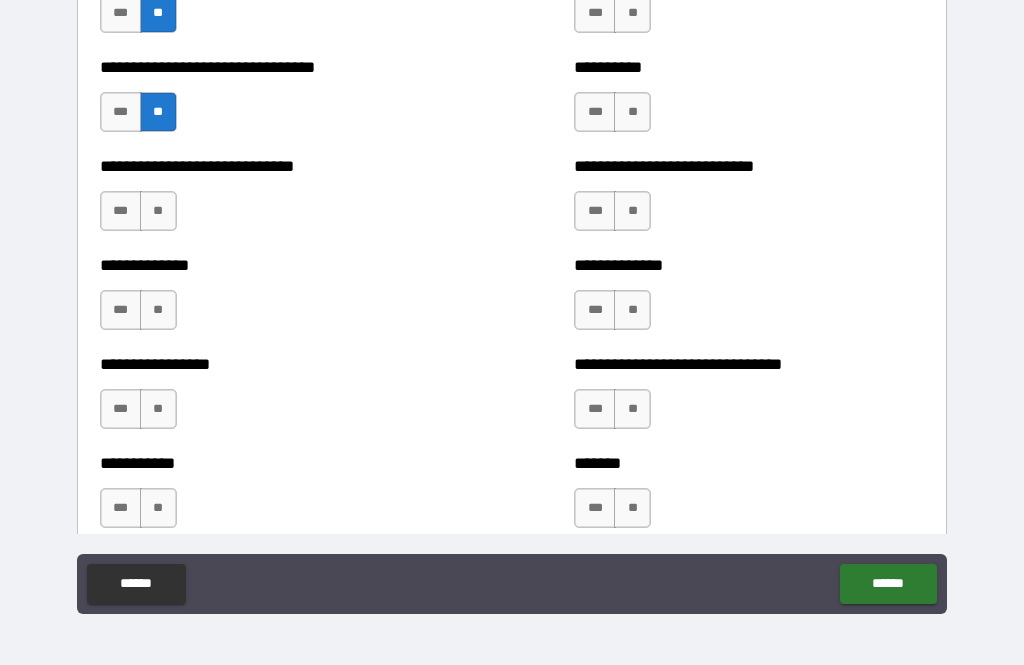scroll, scrollTop: 7614, scrollLeft: 0, axis: vertical 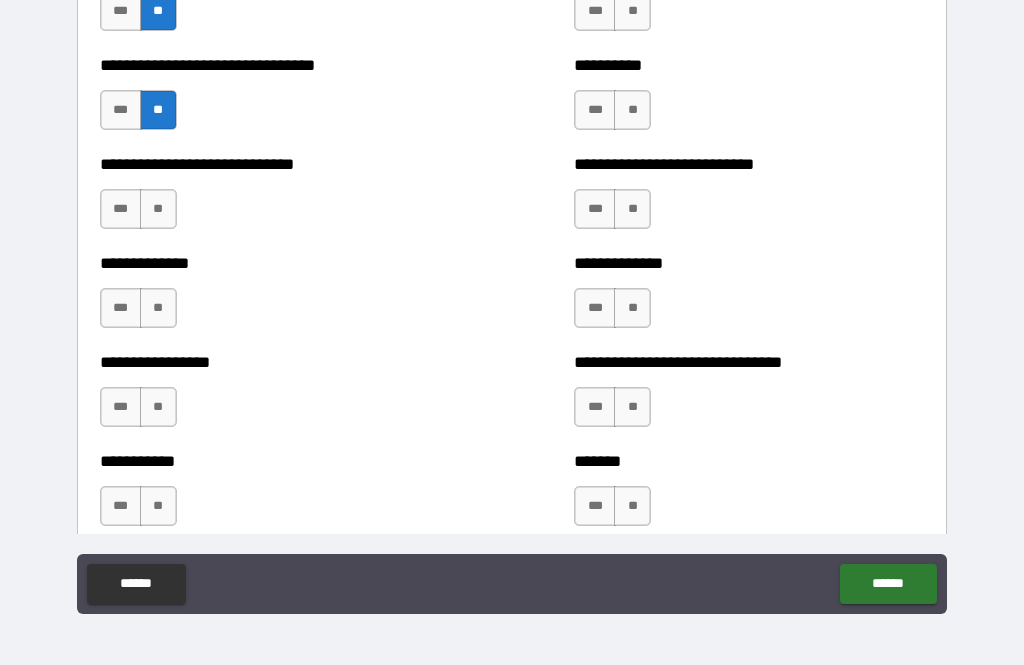 click on "**" at bounding box center (158, 209) 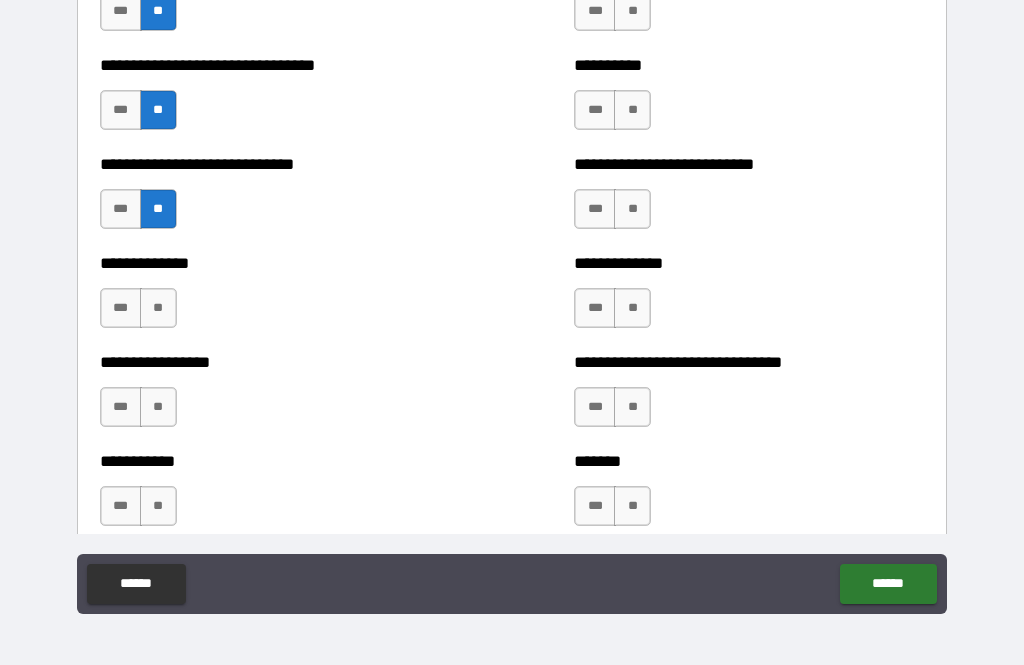 click on "**" at bounding box center (158, 308) 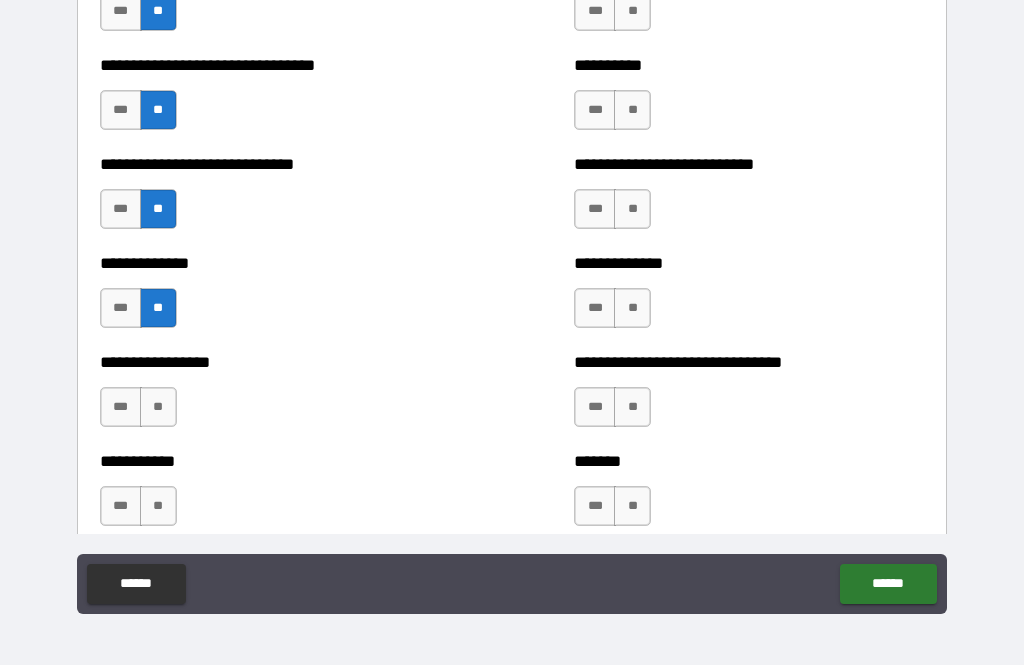 click on "**" at bounding box center [158, 407] 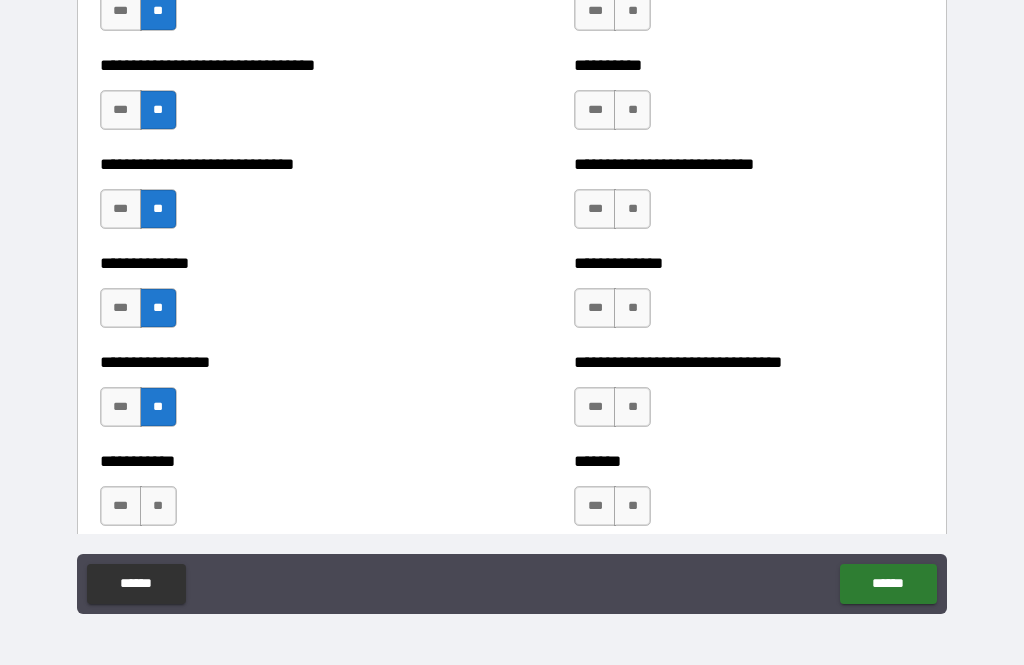 click on "**" at bounding box center [158, 506] 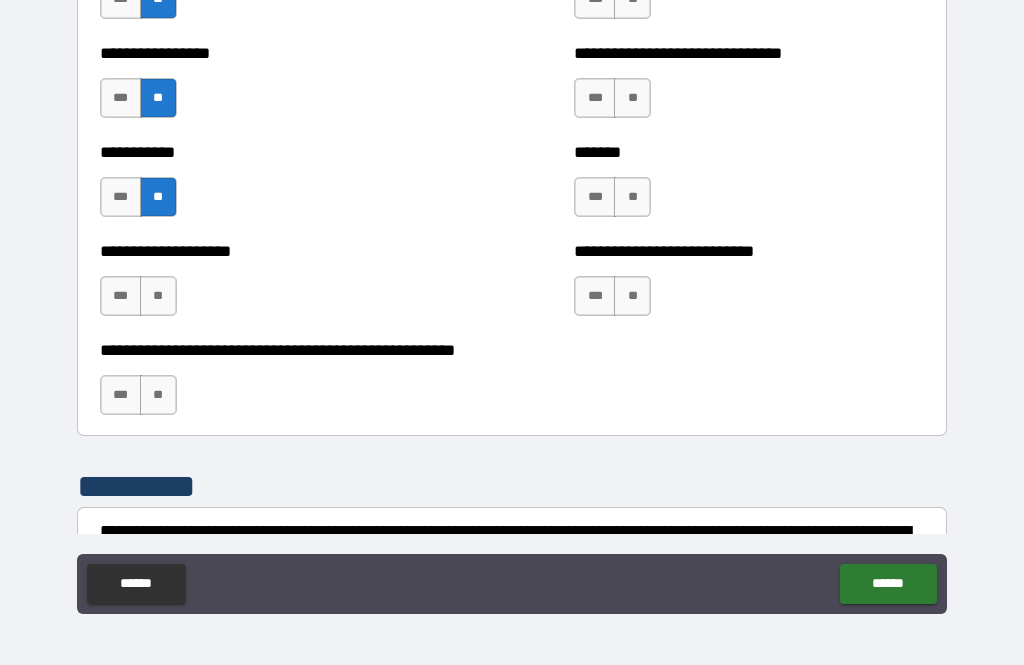 scroll, scrollTop: 7923, scrollLeft: 0, axis: vertical 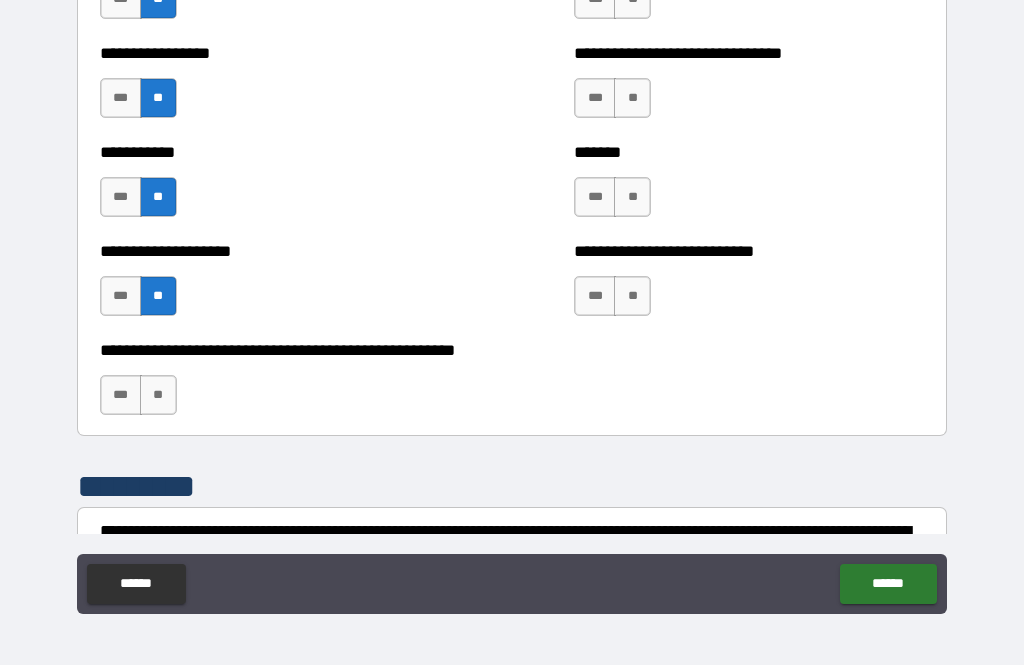 click on "**" at bounding box center [158, 395] 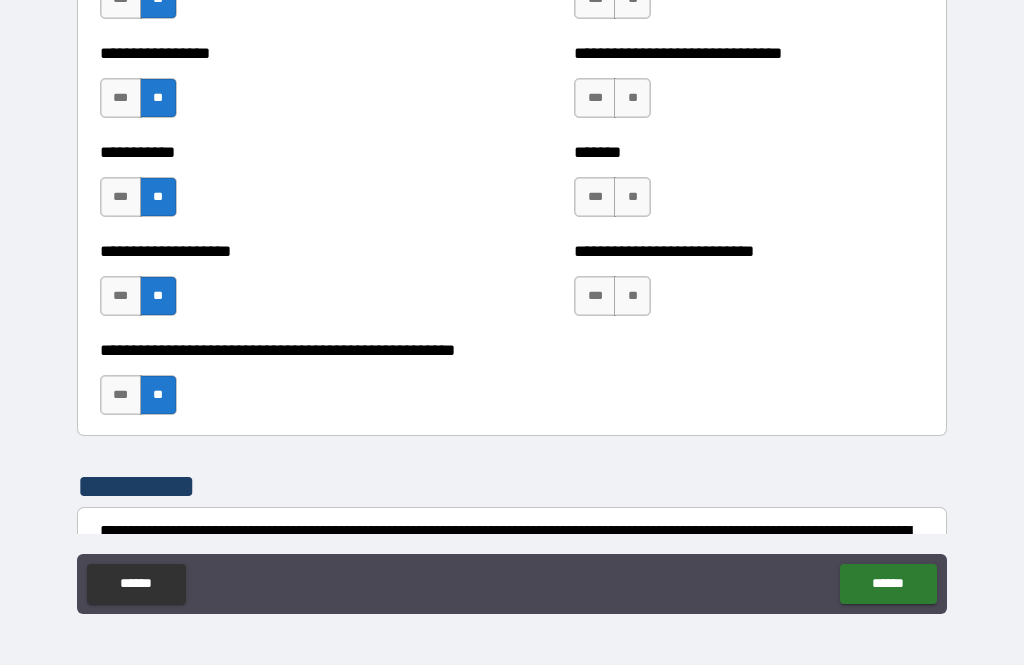 click on "**" at bounding box center (632, 296) 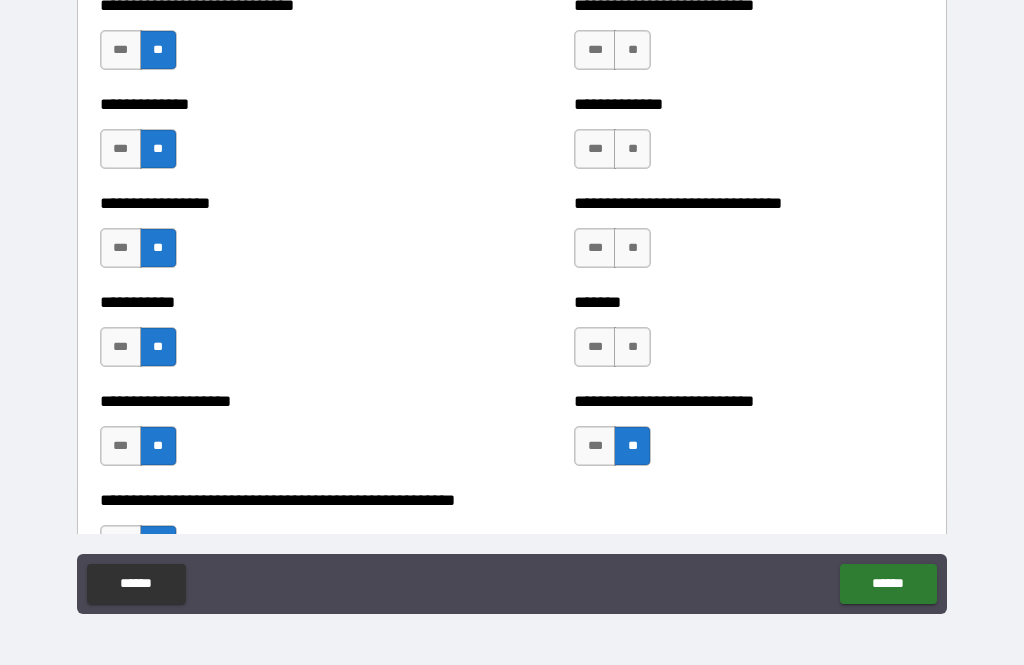 scroll, scrollTop: 7767, scrollLeft: 0, axis: vertical 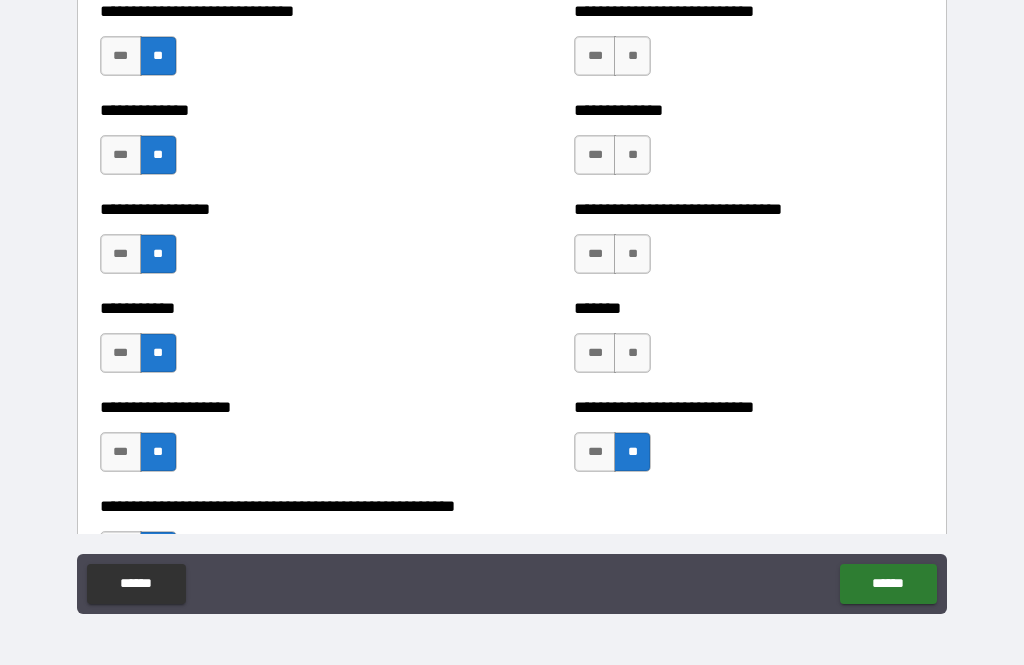 click on "**" at bounding box center [632, 452] 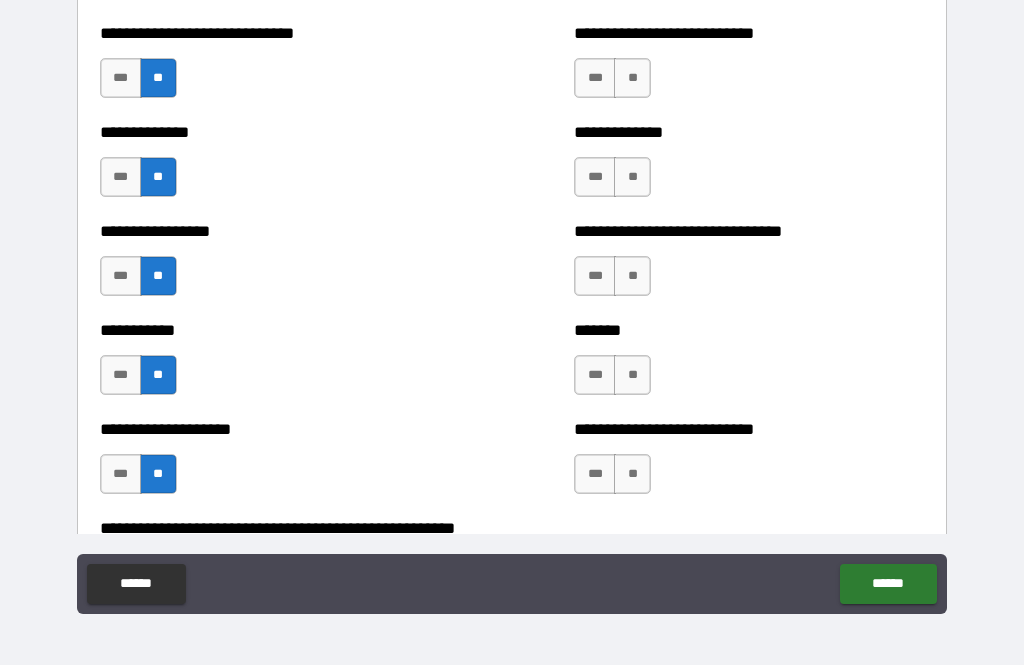 scroll, scrollTop: 7743, scrollLeft: 0, axis: vertical 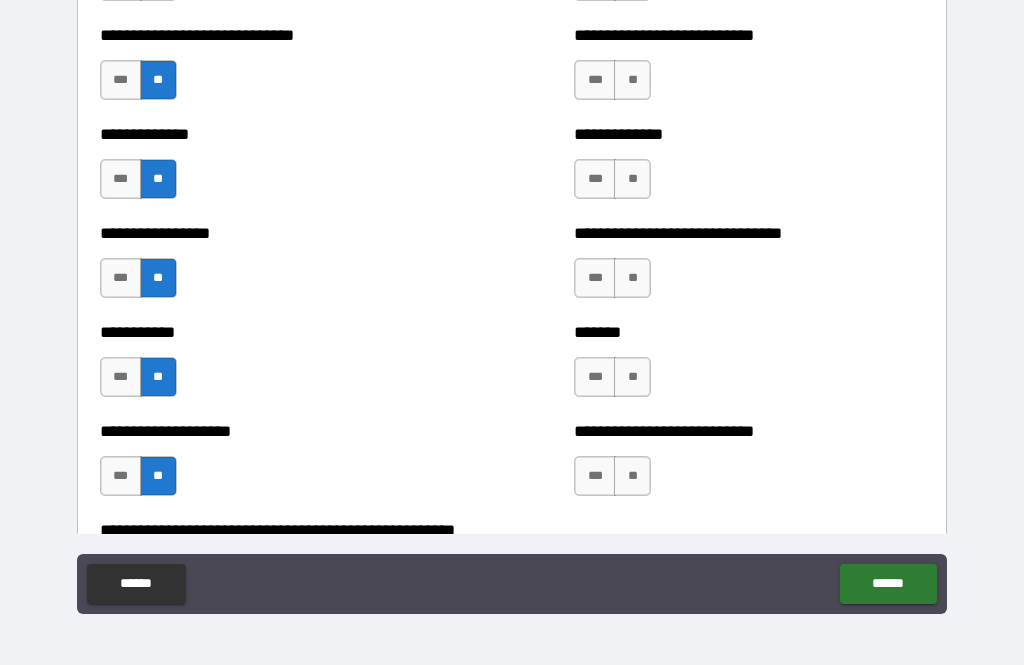 click on "**" at bounding box center (632, 377) 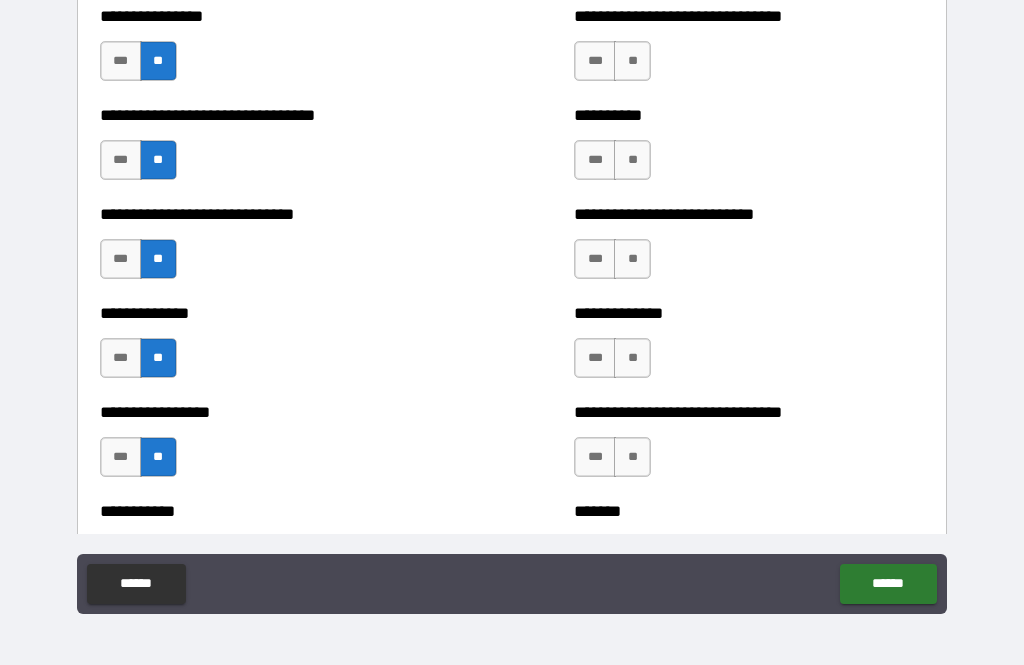 scroll, scrollTop: 7564, scrollLeft: 0, axis: vertical 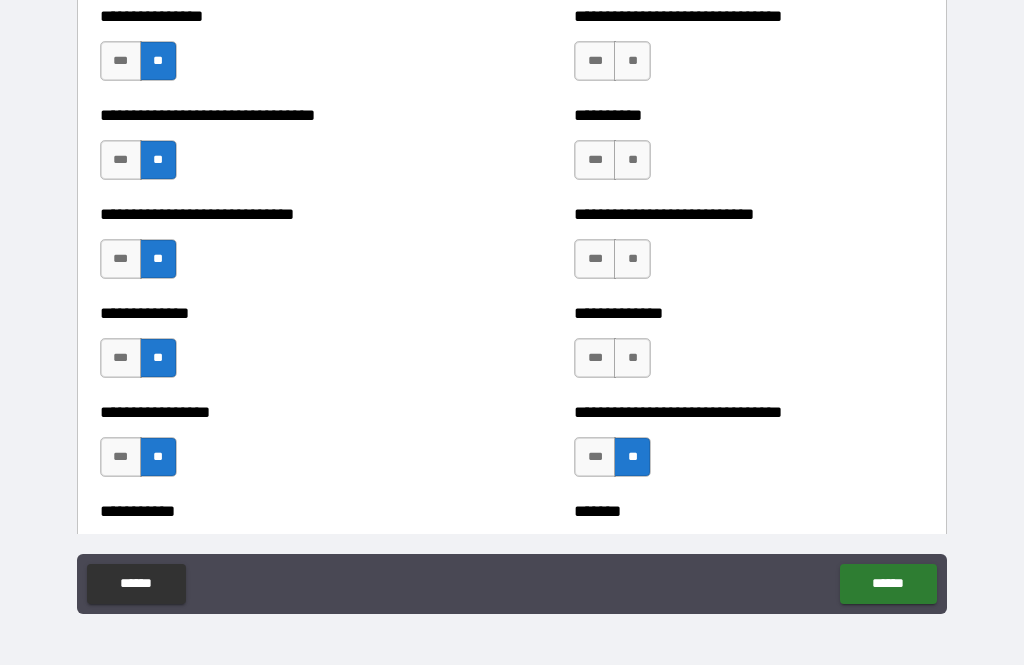 click on "**" at bounding box center (632, 358) 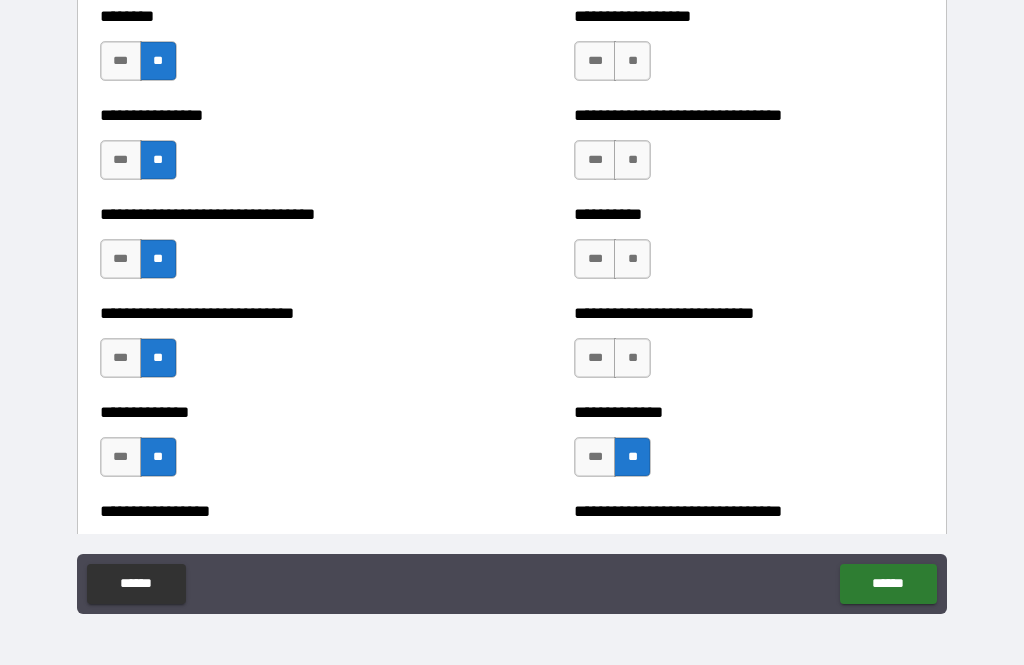 scroll, scrollTop: 7463, scrollLeft: 0, axis: vertical 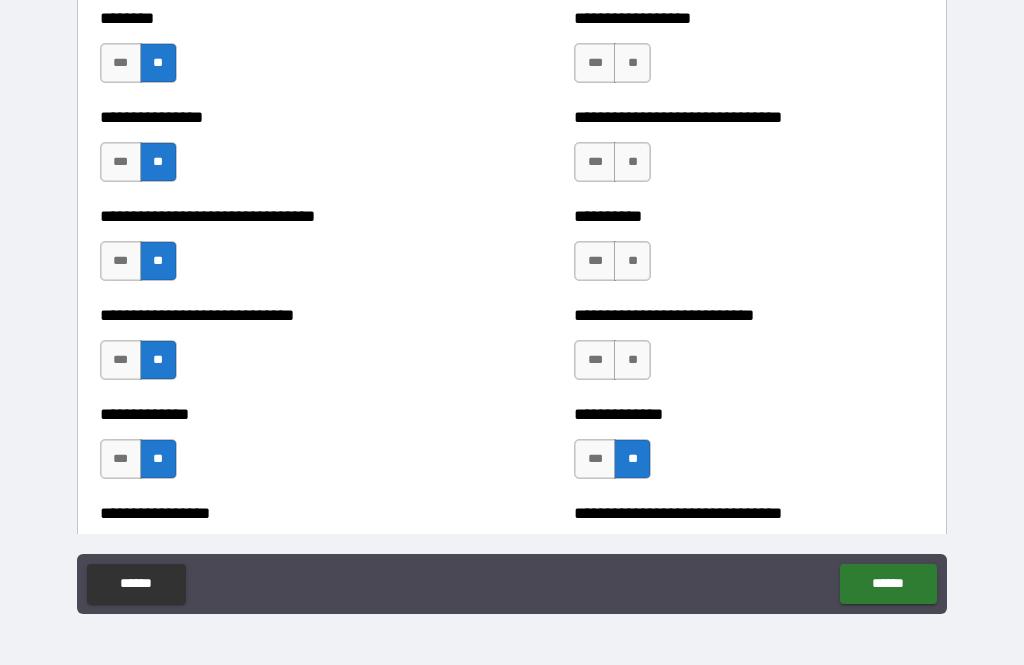 click on "**" at bounding box center [632, 360] 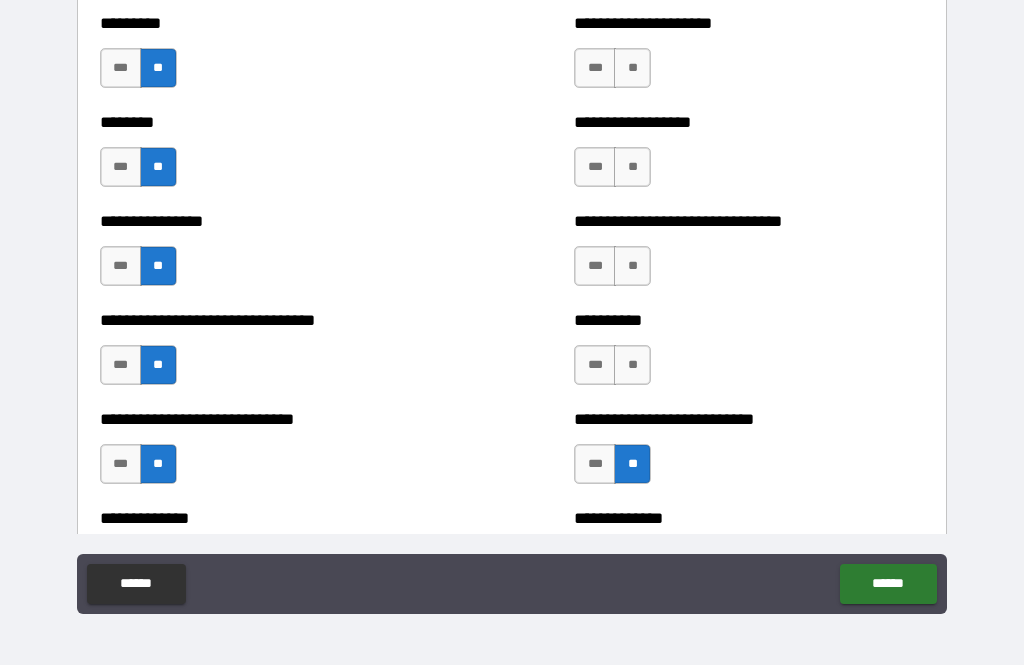 scroll, scrollTop: 7355, scrollLeft: 0, axis: vertical 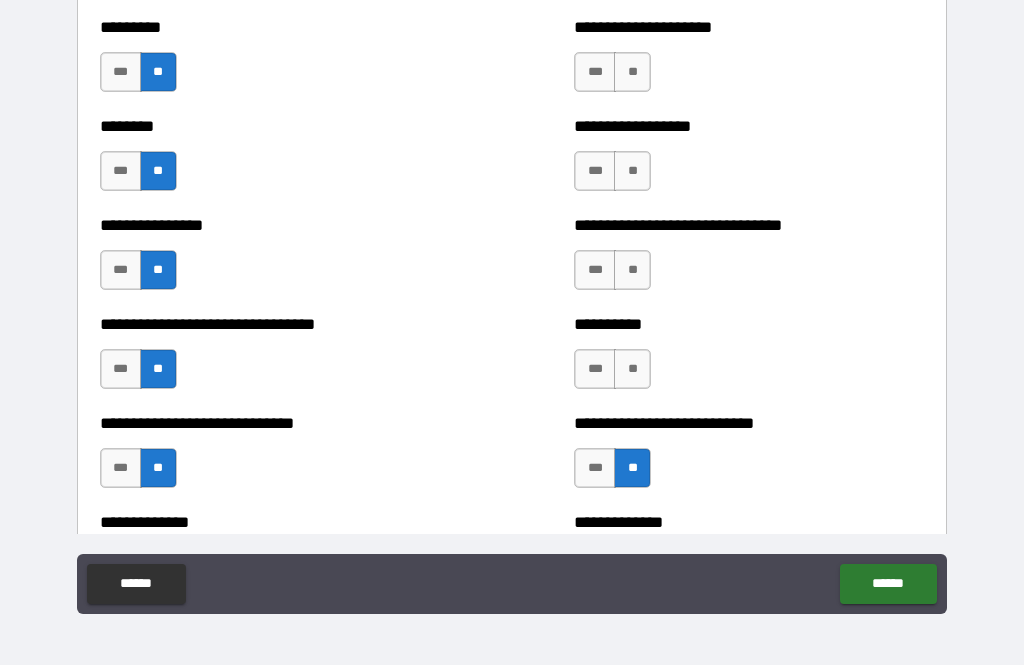 click on "**" at bounding box center (632, 369) 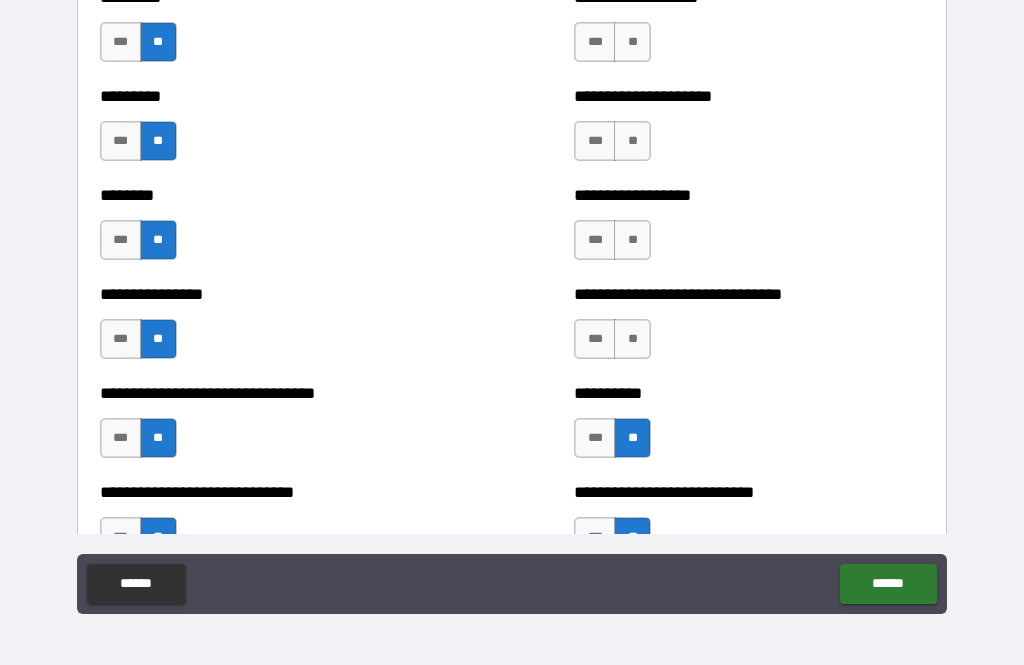 scroll, scrollTop: 7280, scrollLeft: 0, axis: vertical 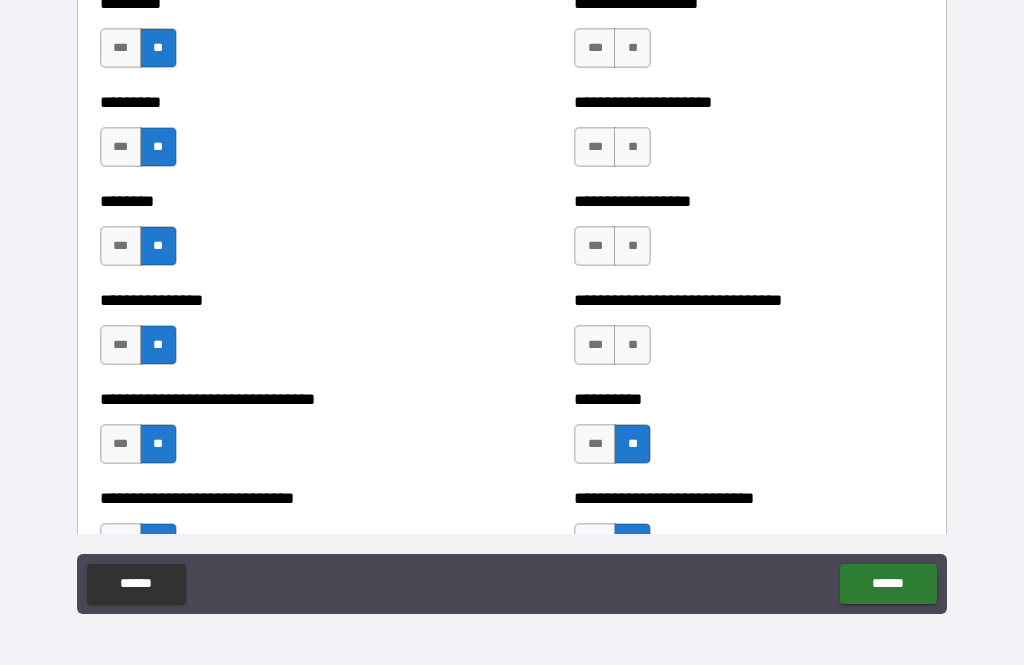 click on "**" at bounding box center [632, 345] 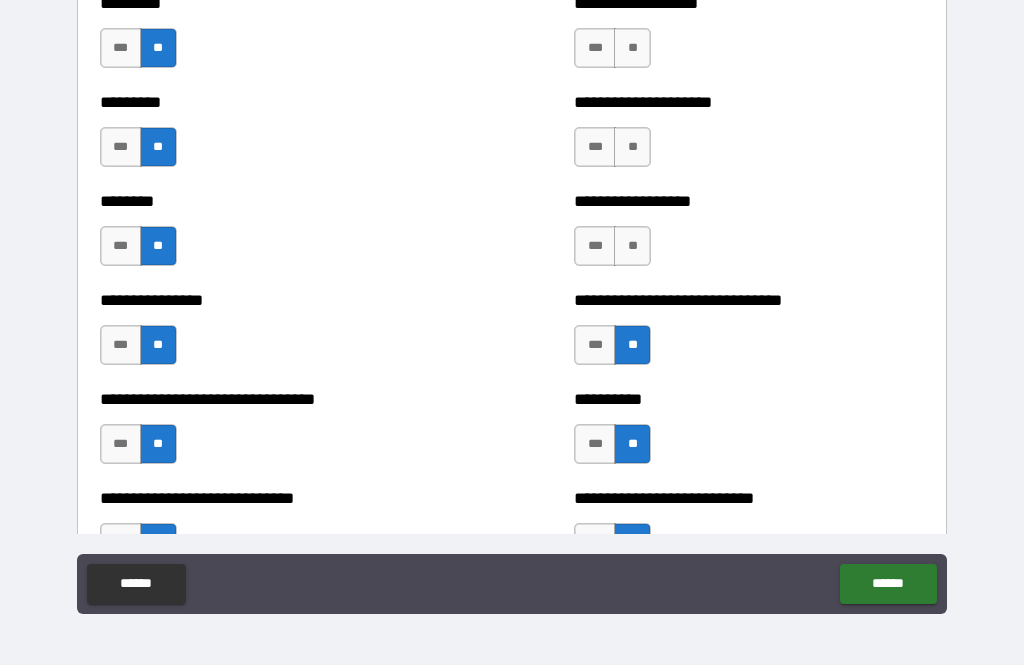scroll, scrollTop: 7198, scrollLeft: 0, axis: vertical 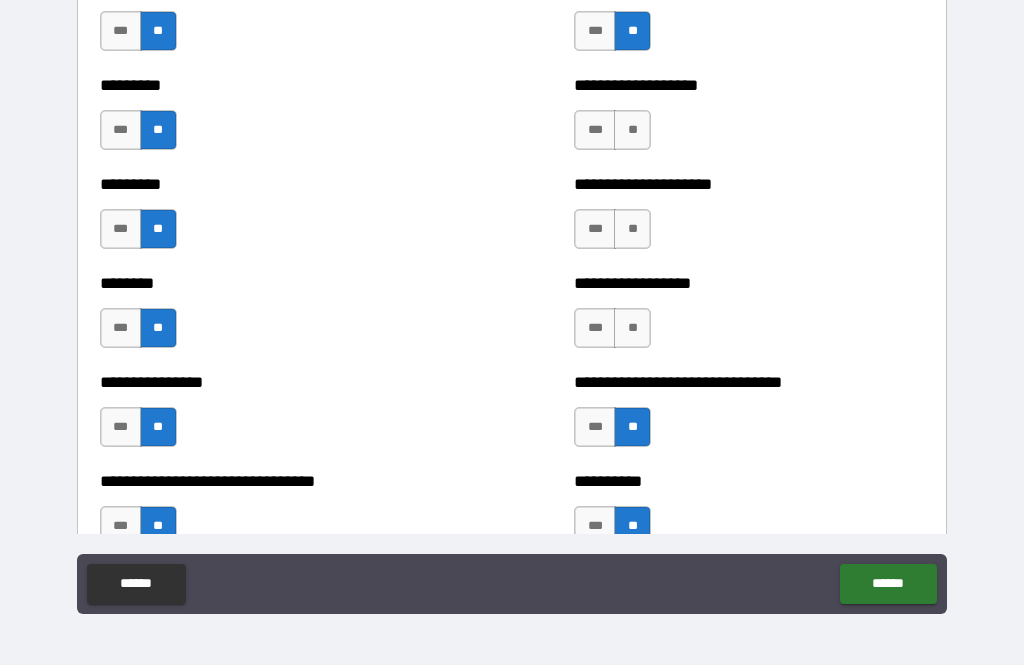 click on "**" at bounding box center [632, 328] 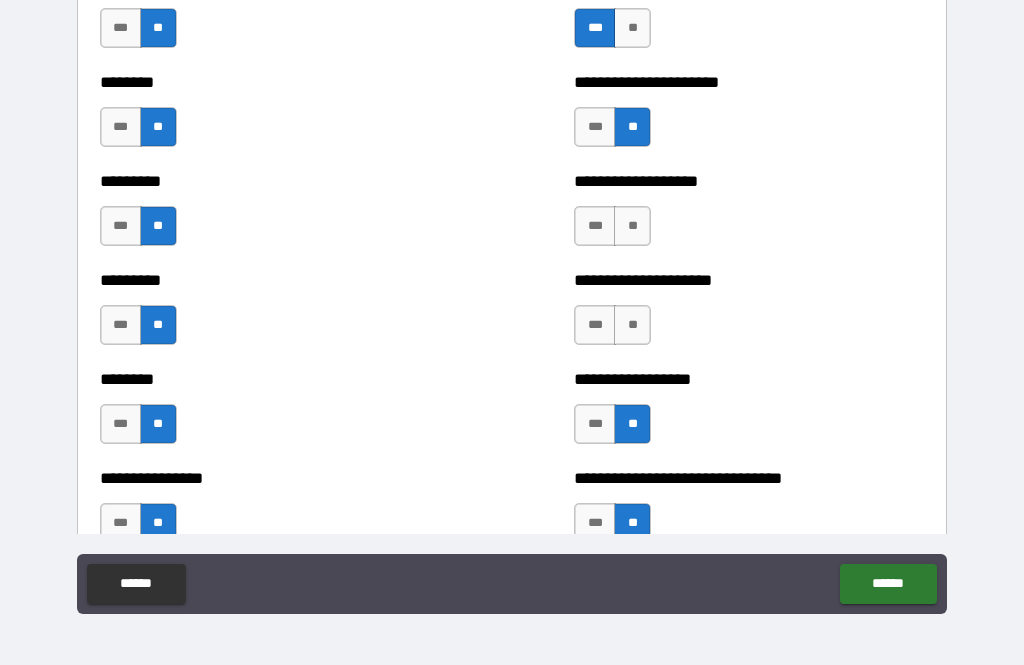 scroll, scrollTop: 7100, scrollLeft: 0, axis: vertical 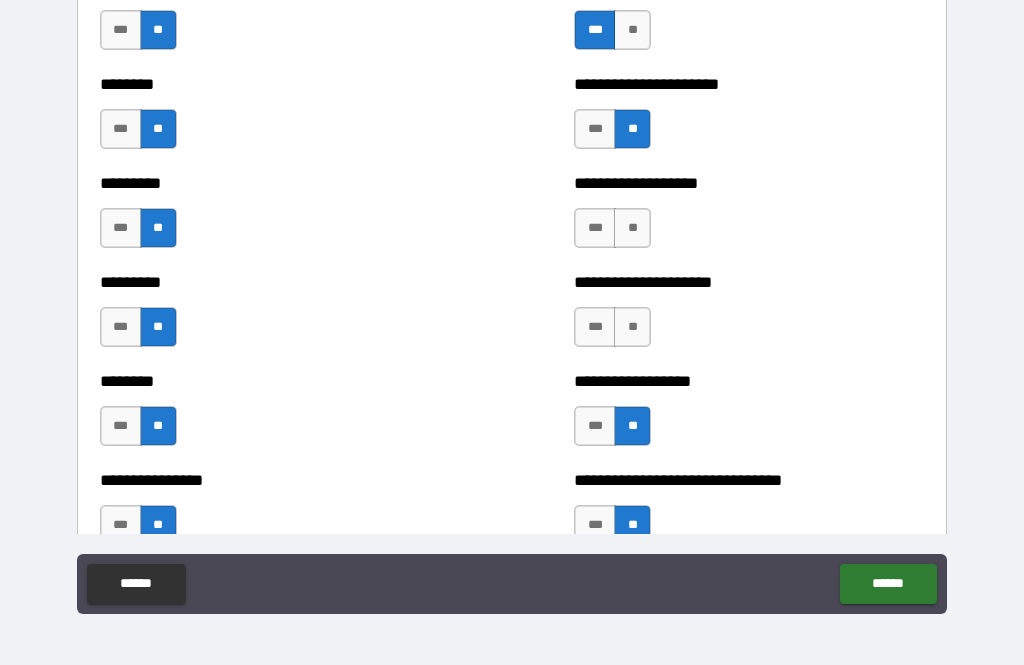 click on "**" at bounding box center (632, 327) 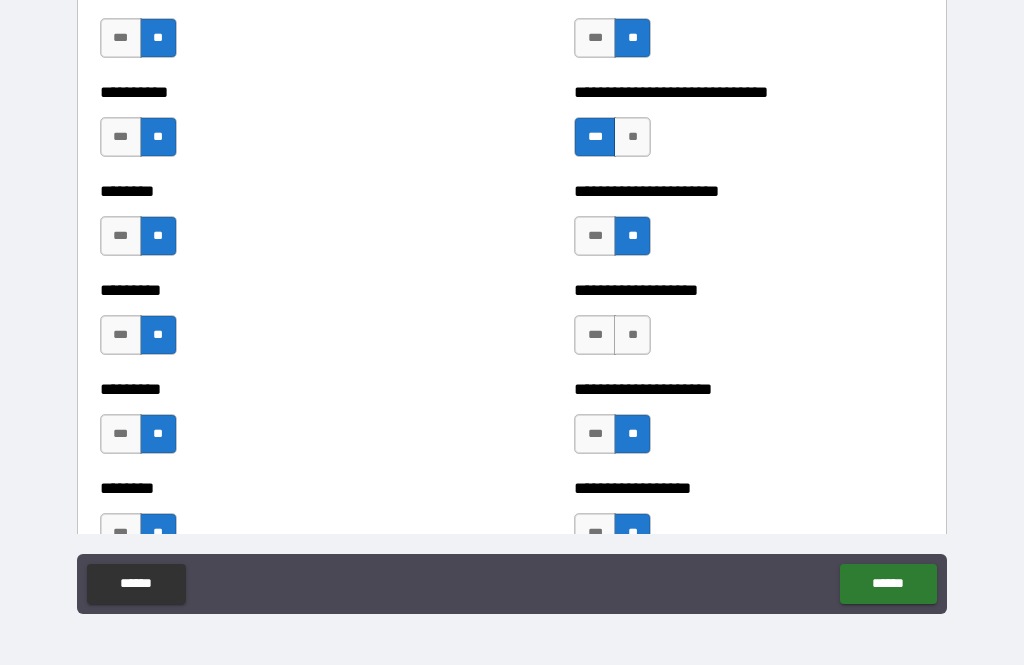 scroll, scrollTop: 6989, scrollLeft: 0, axis: vertical 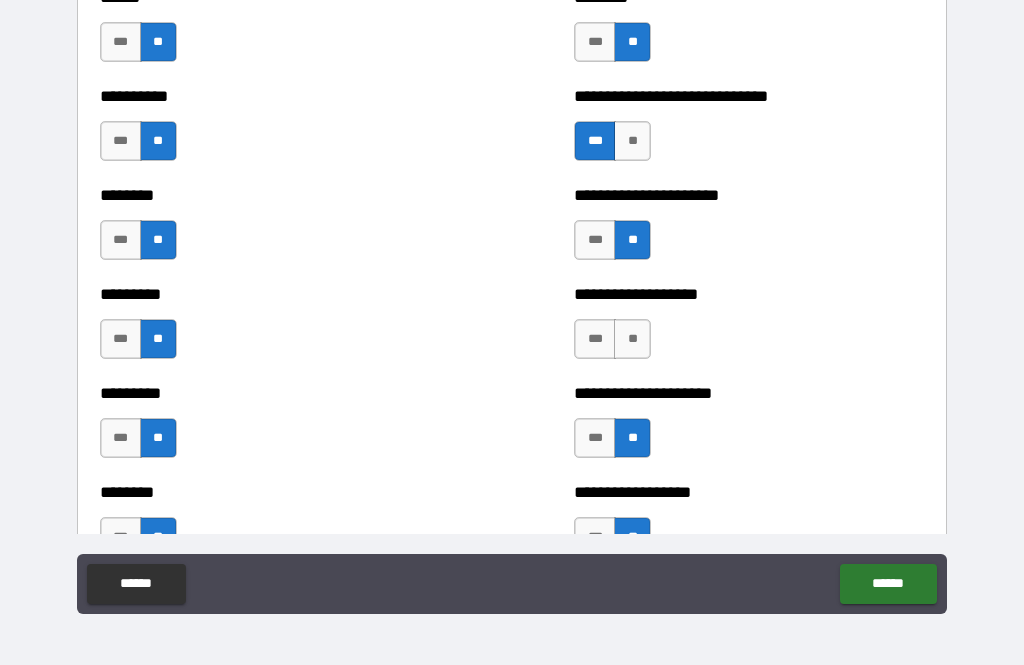 click on "**" at bounding box center (632, 339) 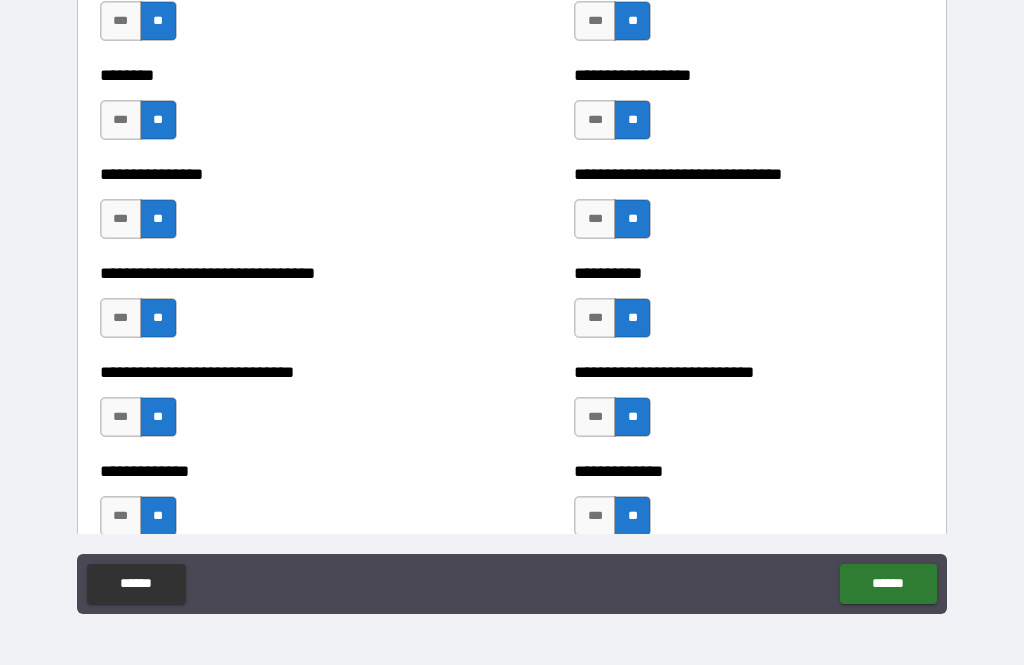 scroll, scrollTop: 7412, scrollLeft: 0, axis: vertical 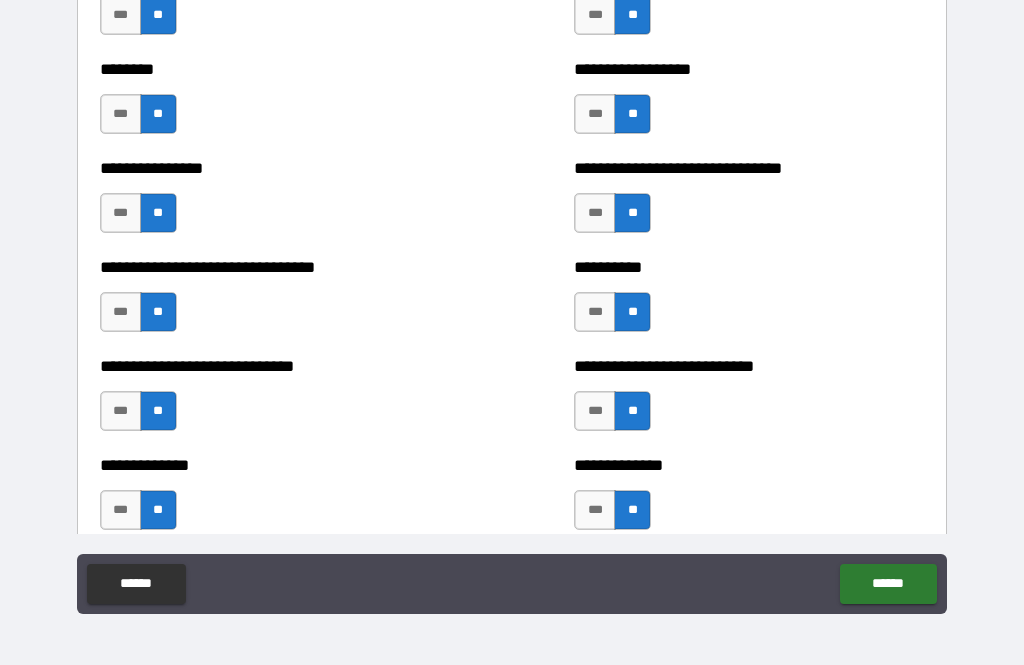 click on "***" at bounding box center (121, 312) 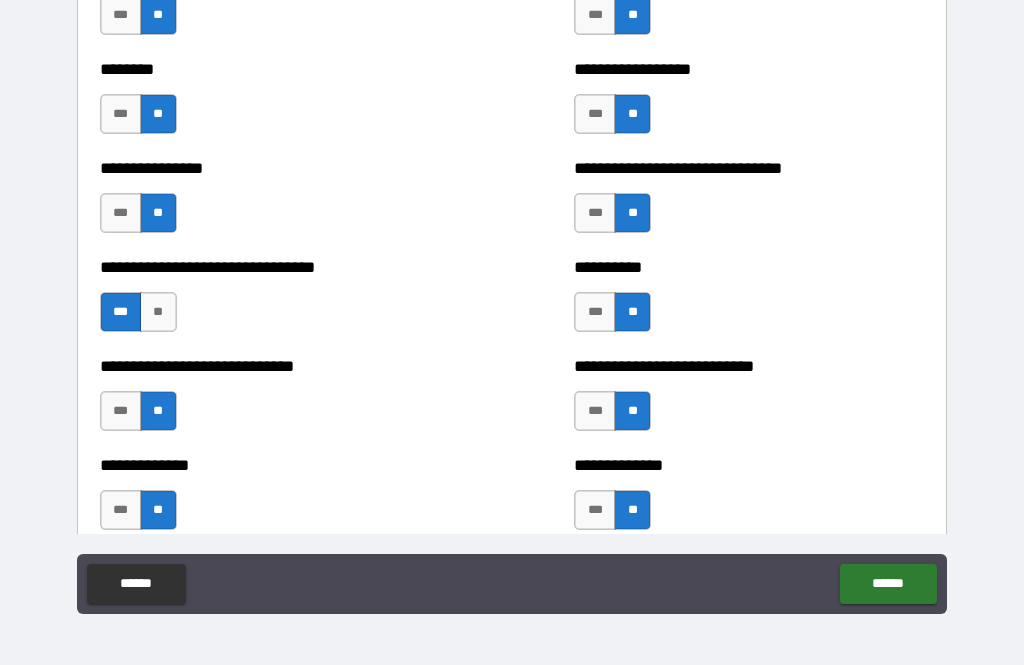 click on "**********" at bounding box center [749, 104] 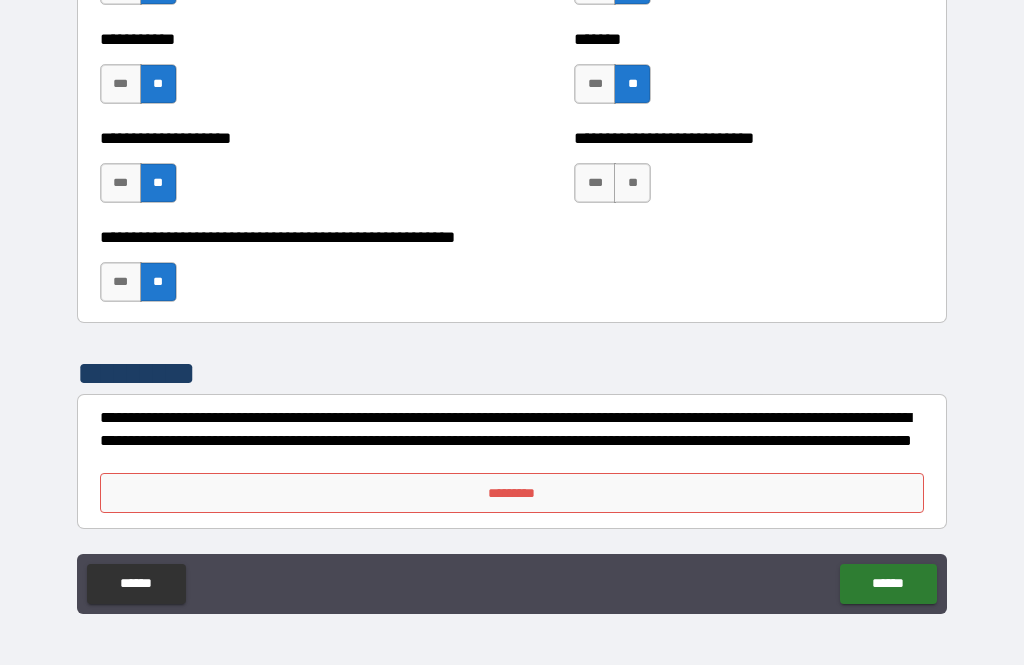 scroll, scrollTop: 8036, scrollLeft: 0, axis: vertical 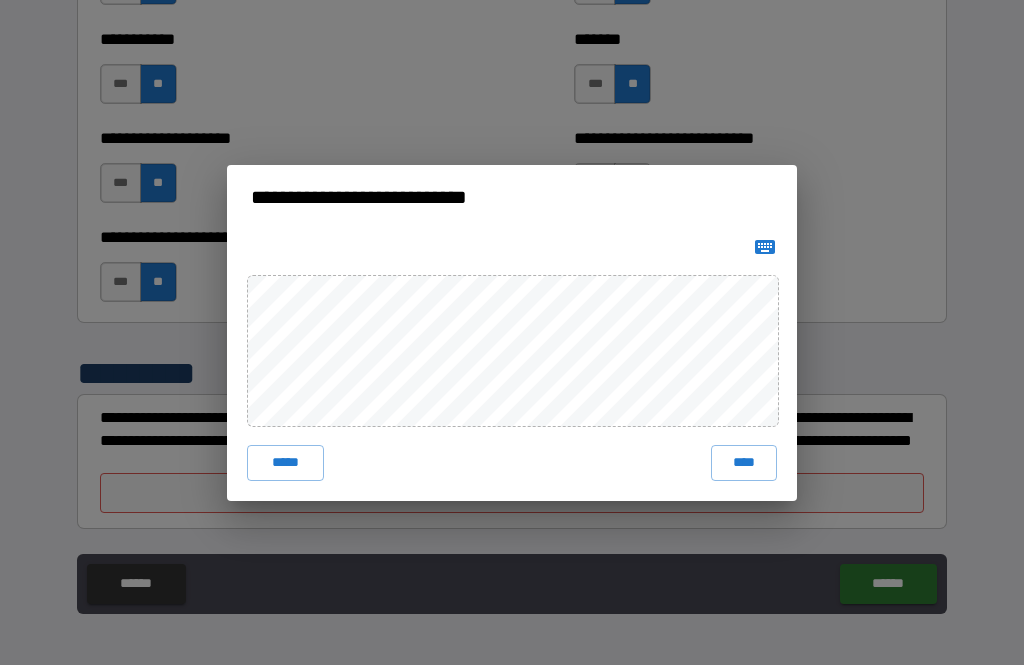 click on "****" at bounding box center [744, 463] 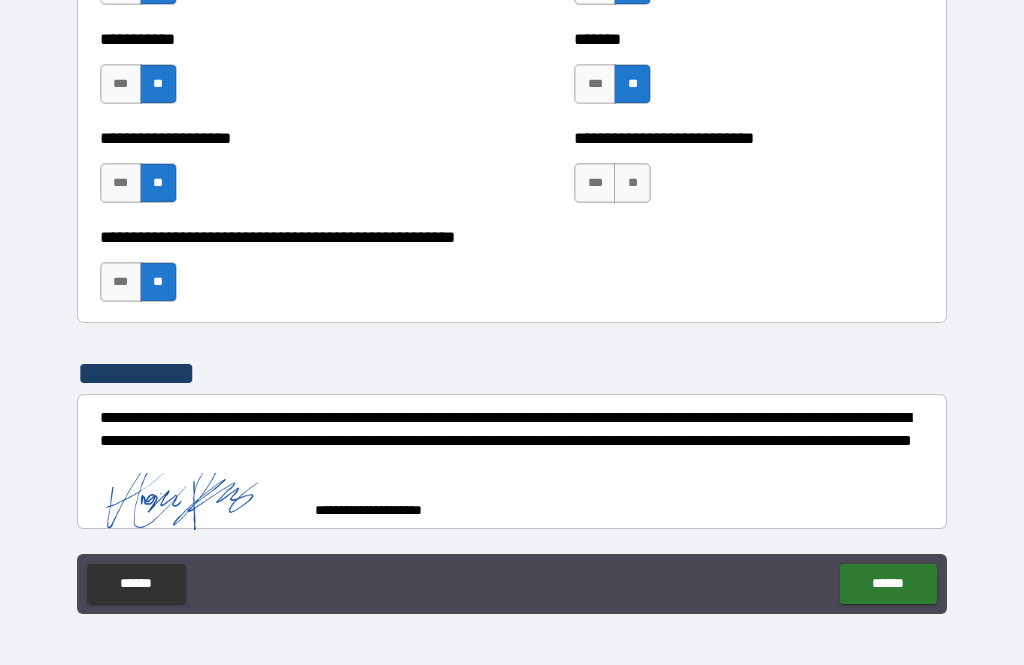 scroll, scrollTop: 8026, scrollLeft: 0, axis: vertical 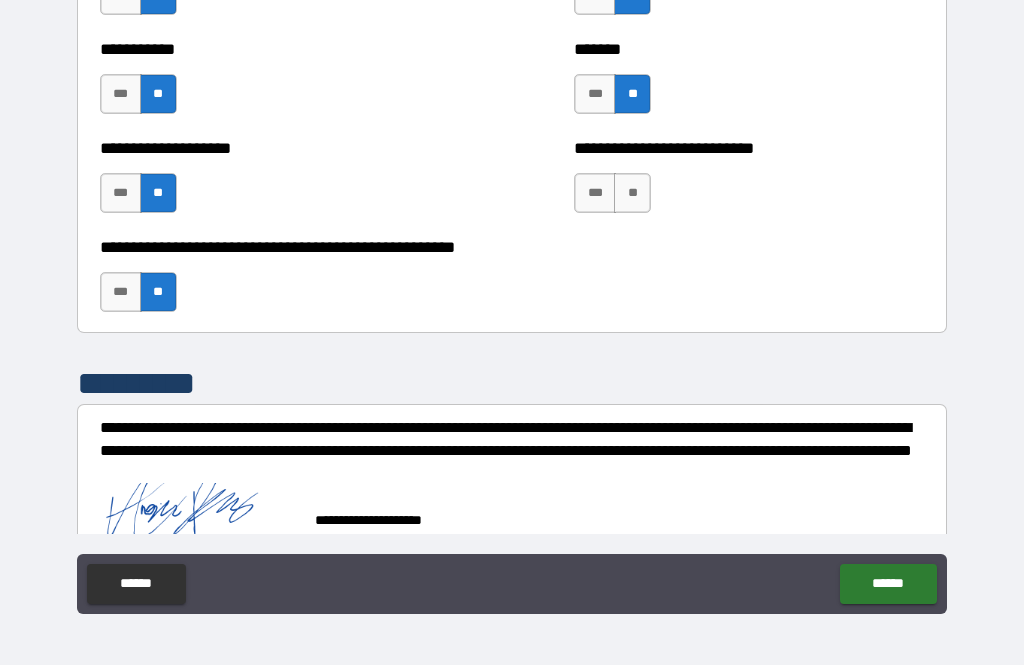 click on "******" at bounding box center (888, 584) 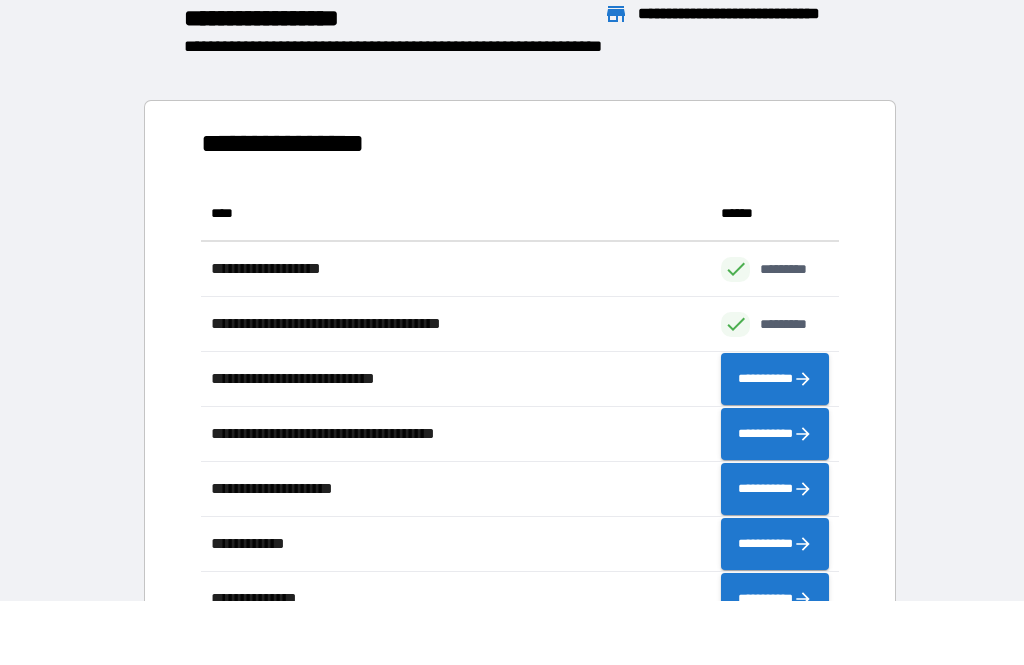 scroll, scrollTop: 441, scrollLeft: 638, axis: both 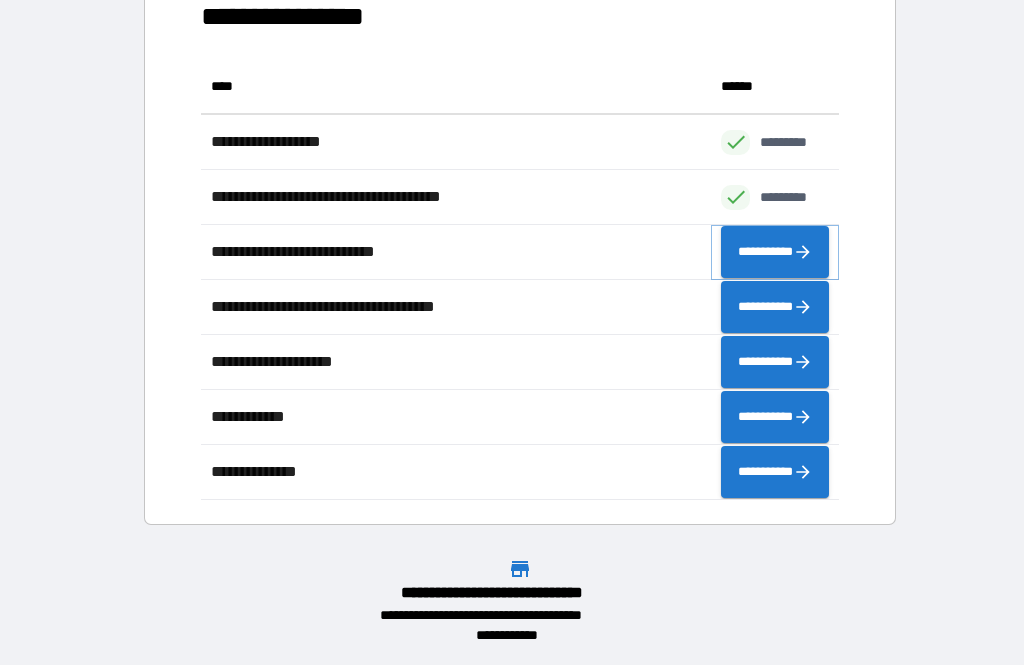 click 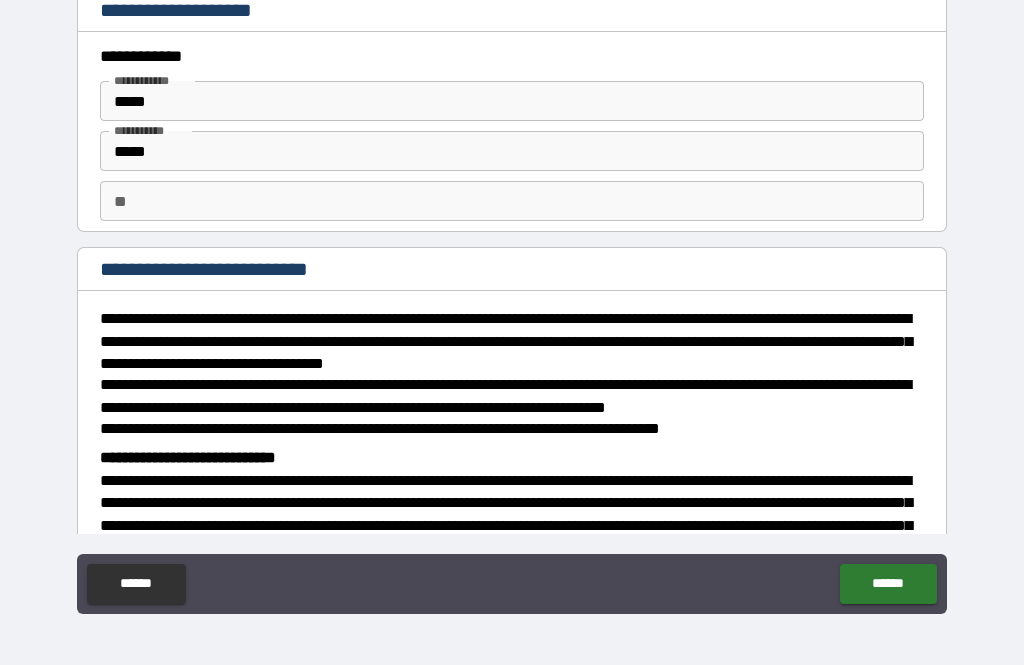 click on "**" at bounding box center (512, 201) 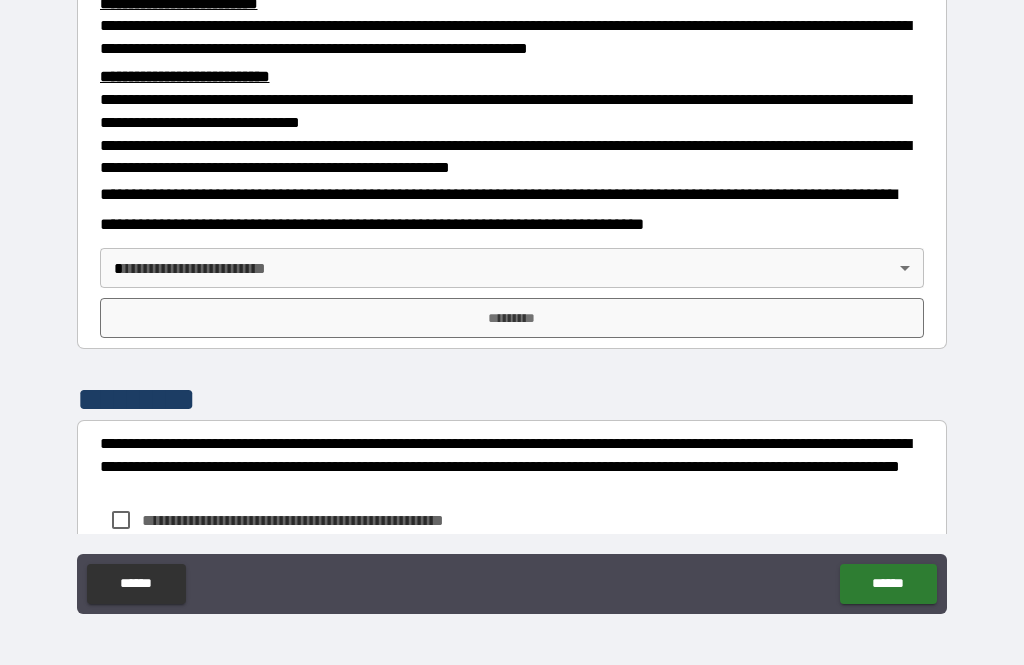 scroll, scrollTop: 598, scrollLeft: 0, axis: vertical 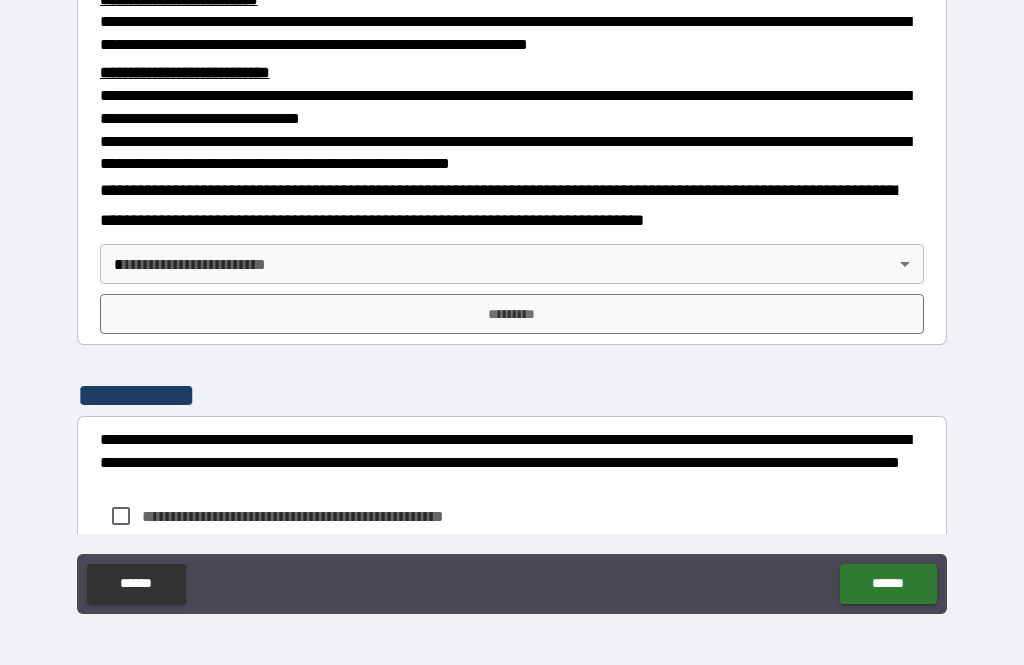 type on "*" 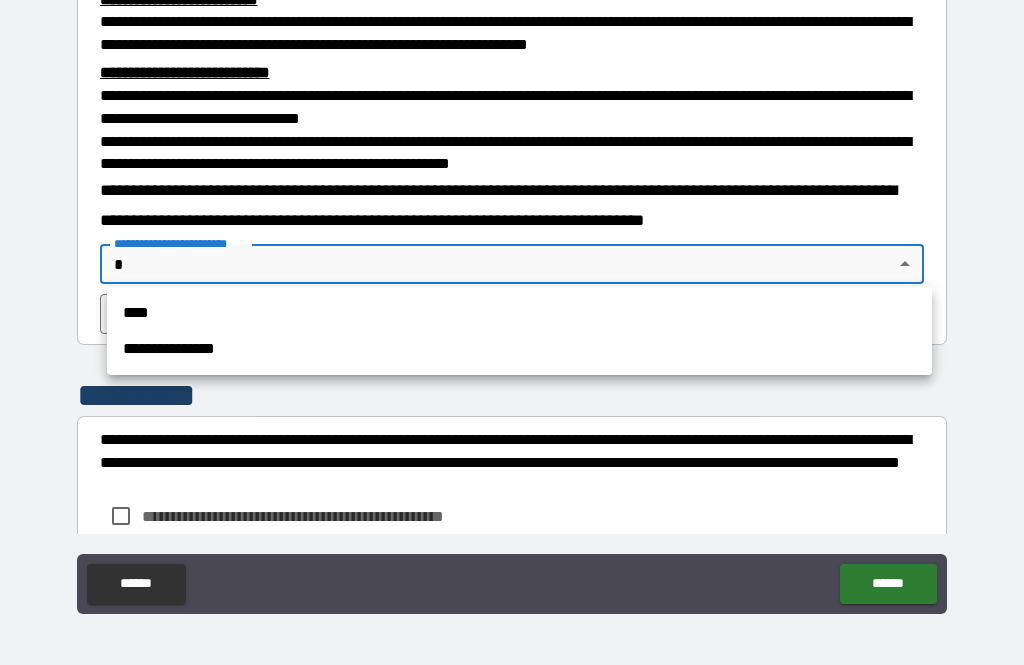 click on "****" at bounding box center (519, 313) 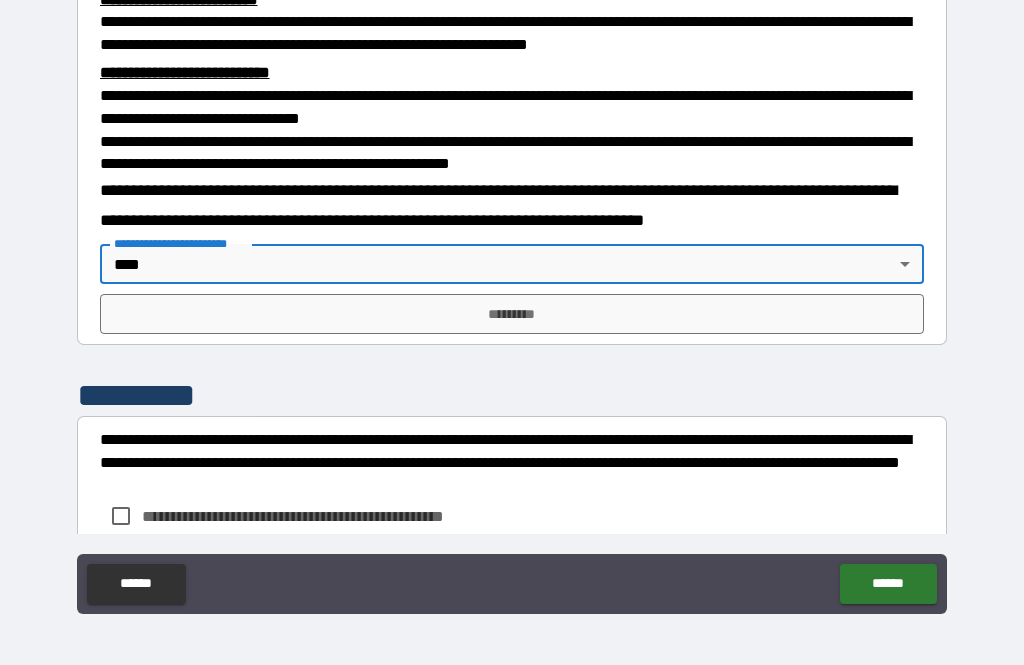 click on "*********" at bounding box center [512, 314] 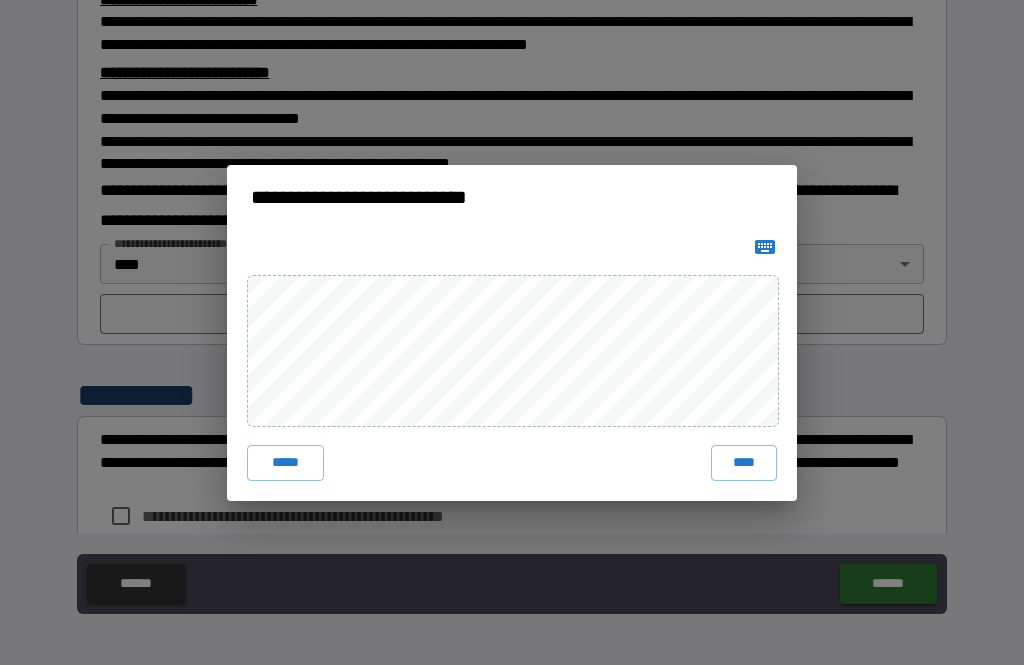 click on "****" at bounding box center [744, 463] 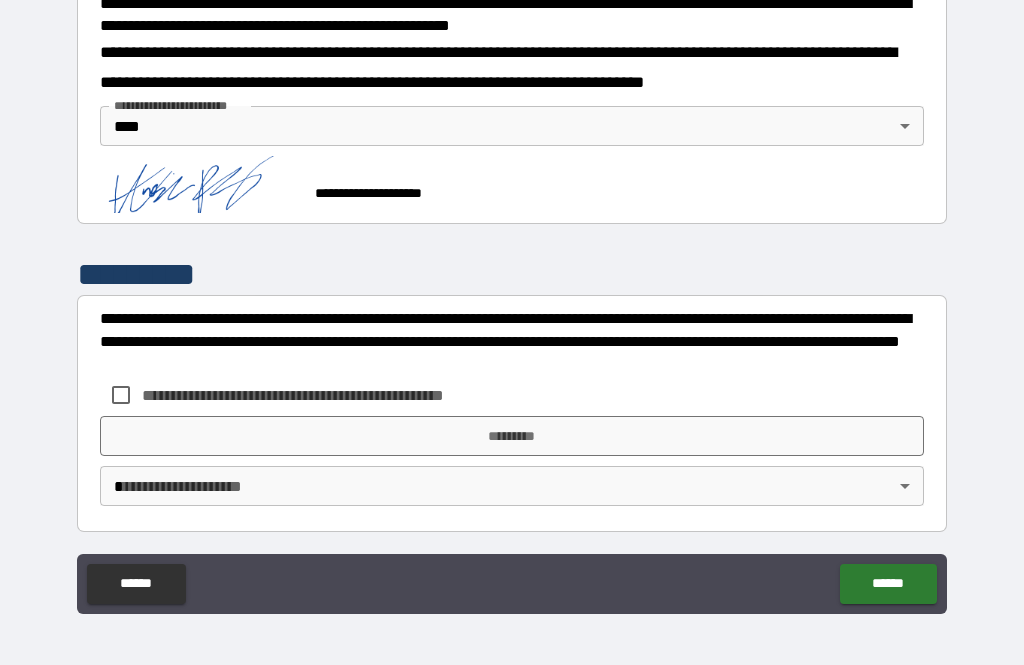 scroll, scrollTop: 734, scrollLeft: 0, axis: vertical 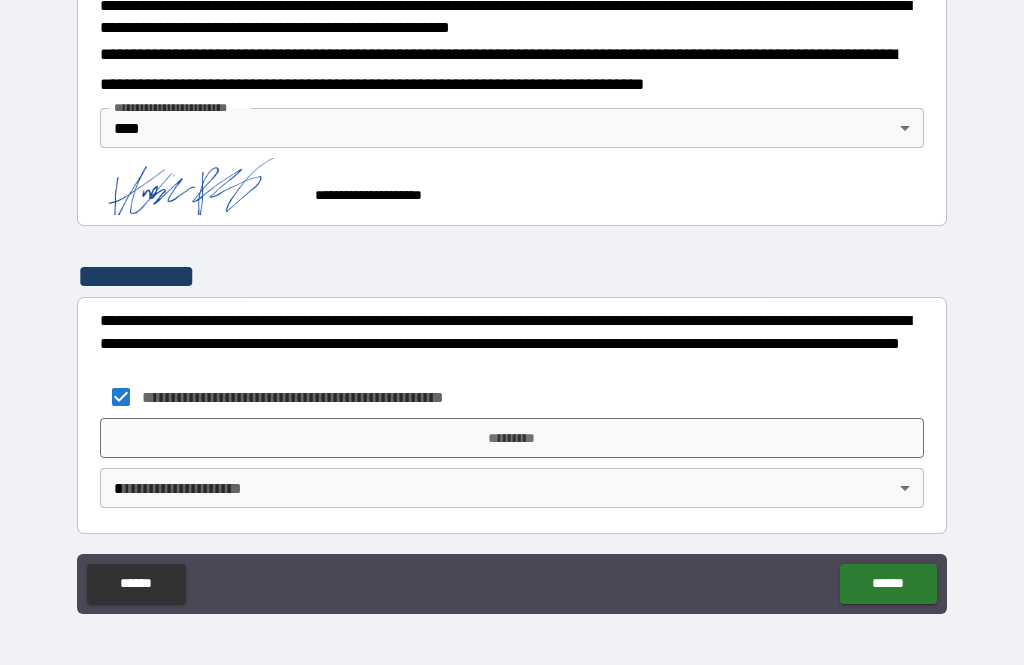 click on "*********" at bounding box center (512, 438) 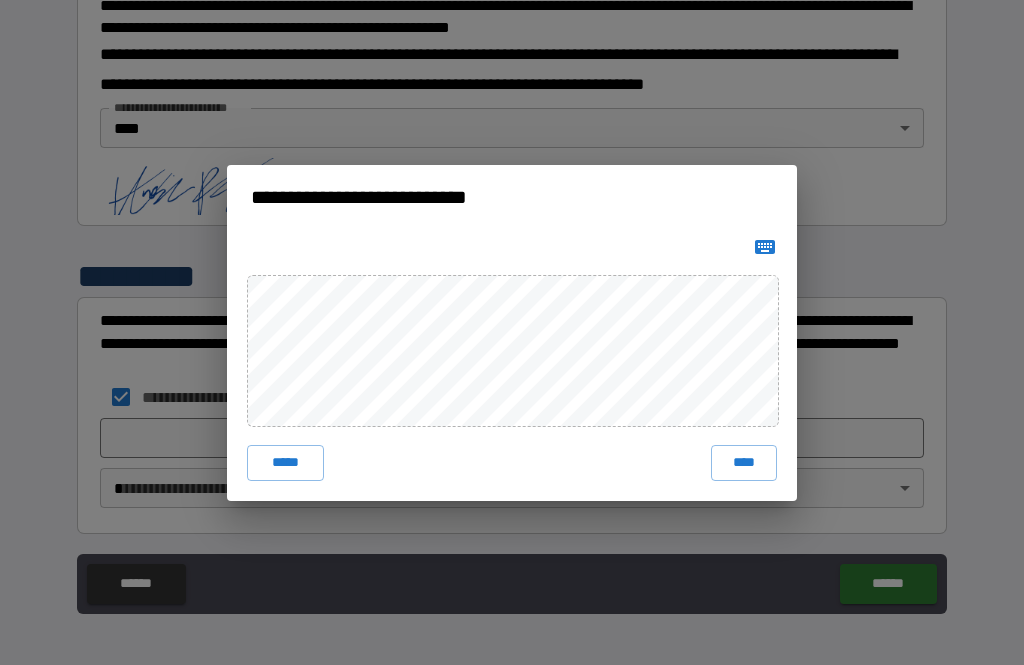 click on "****" at bounding box center (744, 463) 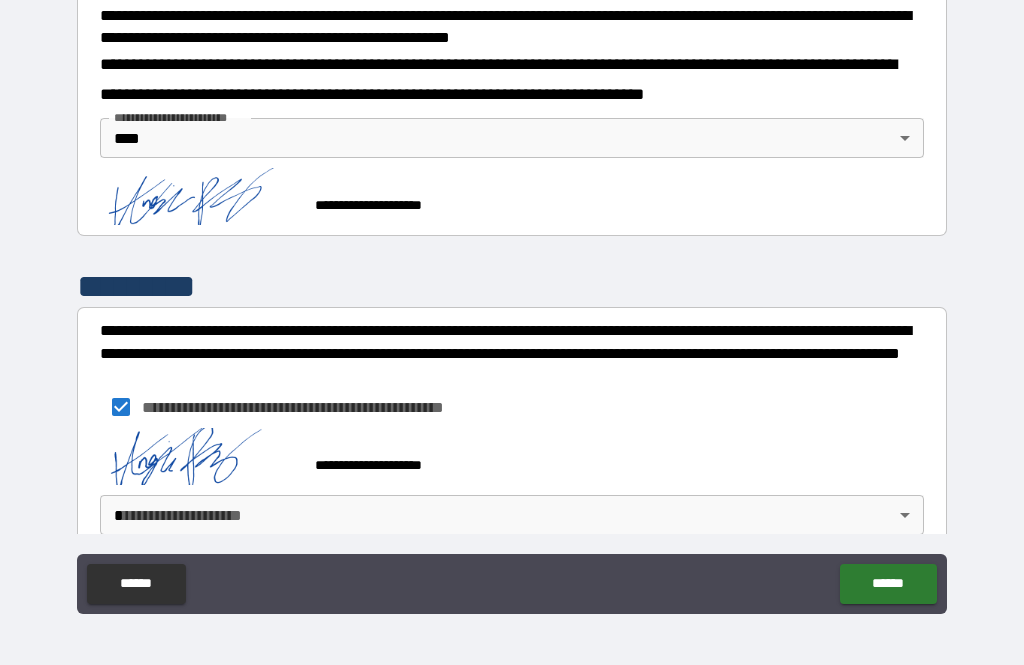 click on "**********" at bounding box center (512, 300) 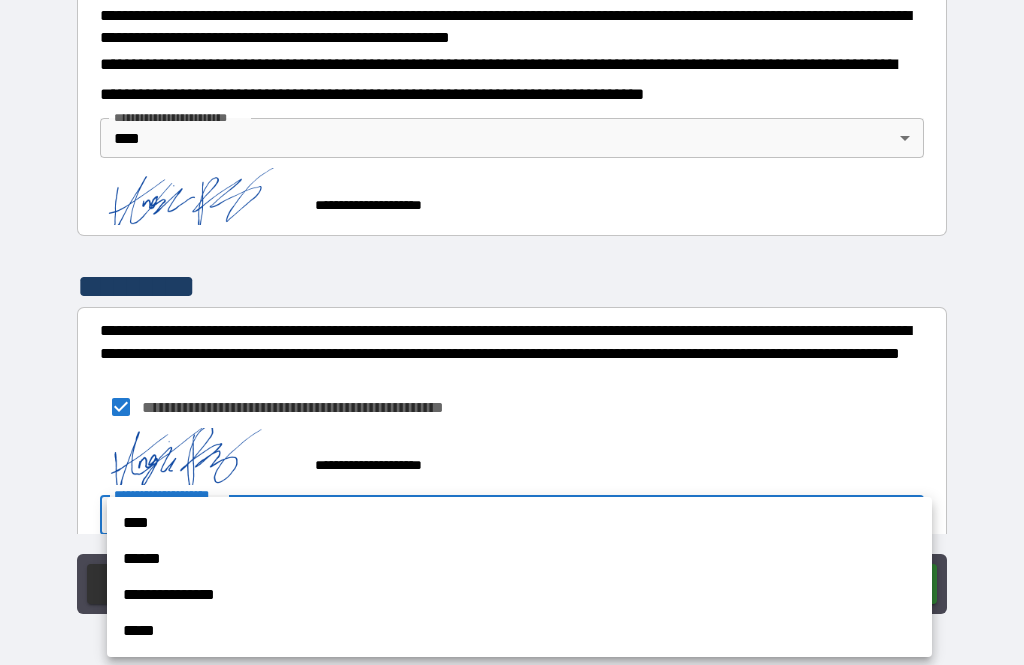 click on "****" at bounding box center (519, 523) 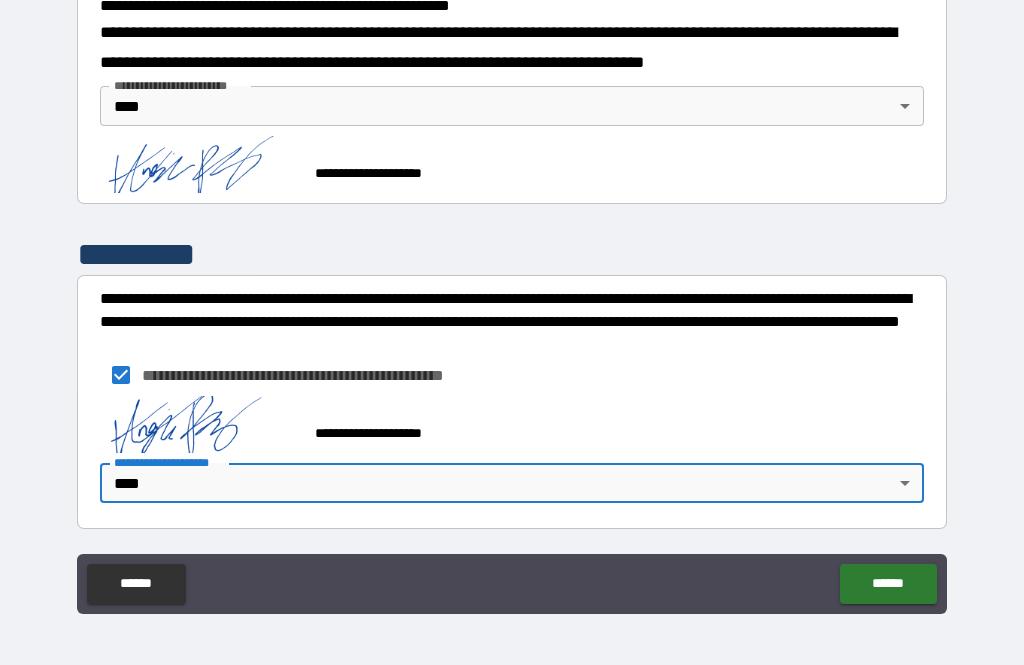 scroll, scrollTop: 754, scrollLeft: 0, axis: vertical 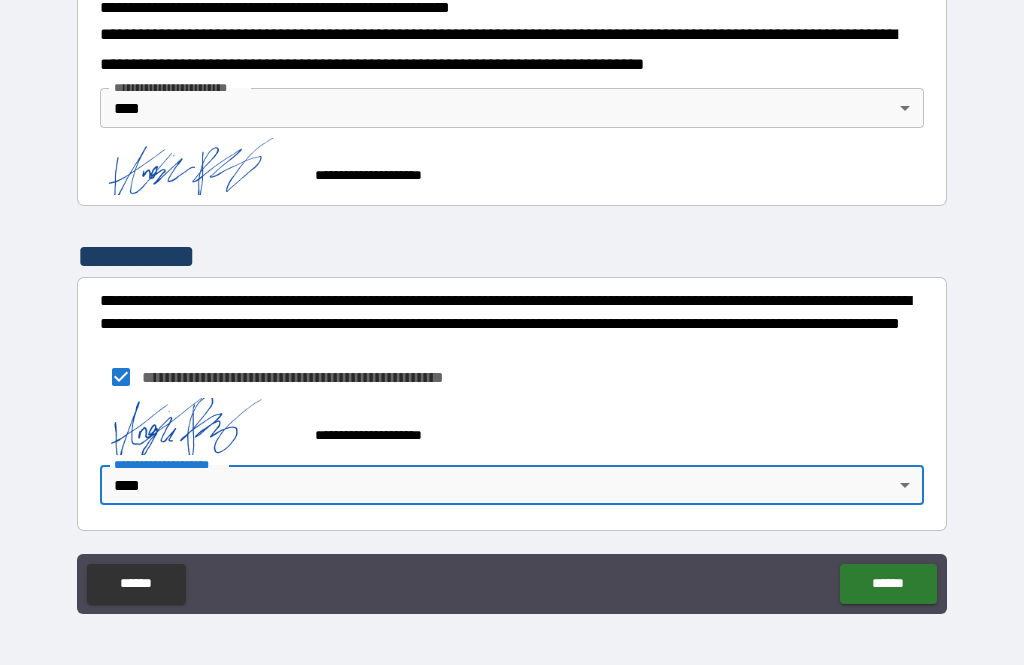 click on "******" at bounding box center (888, 584) 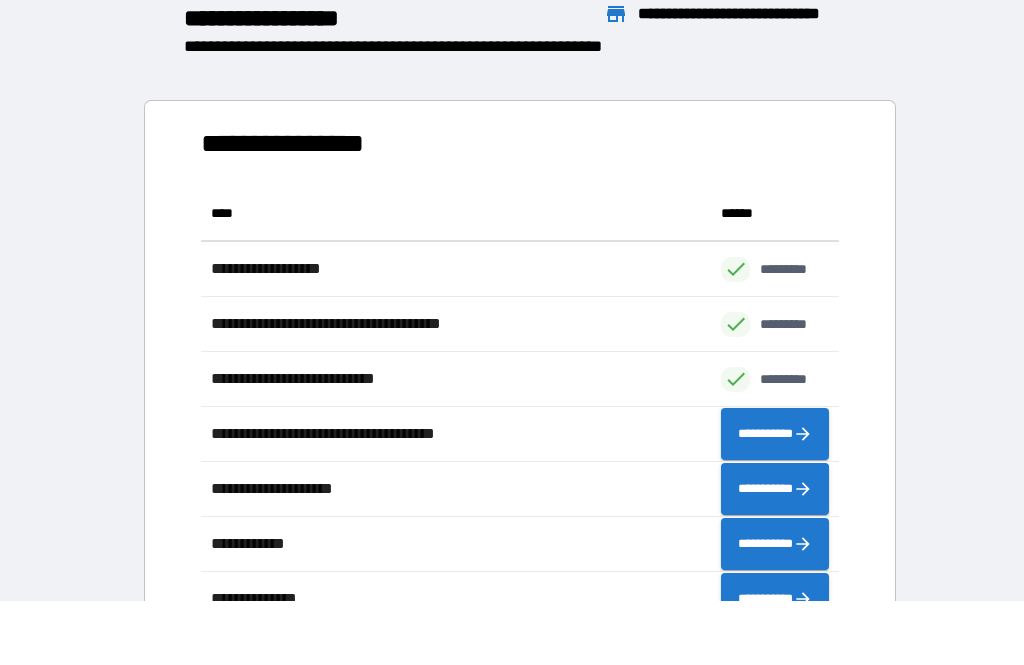 scroll, scrollTop: 1, scrollLeft: 1, axis: both 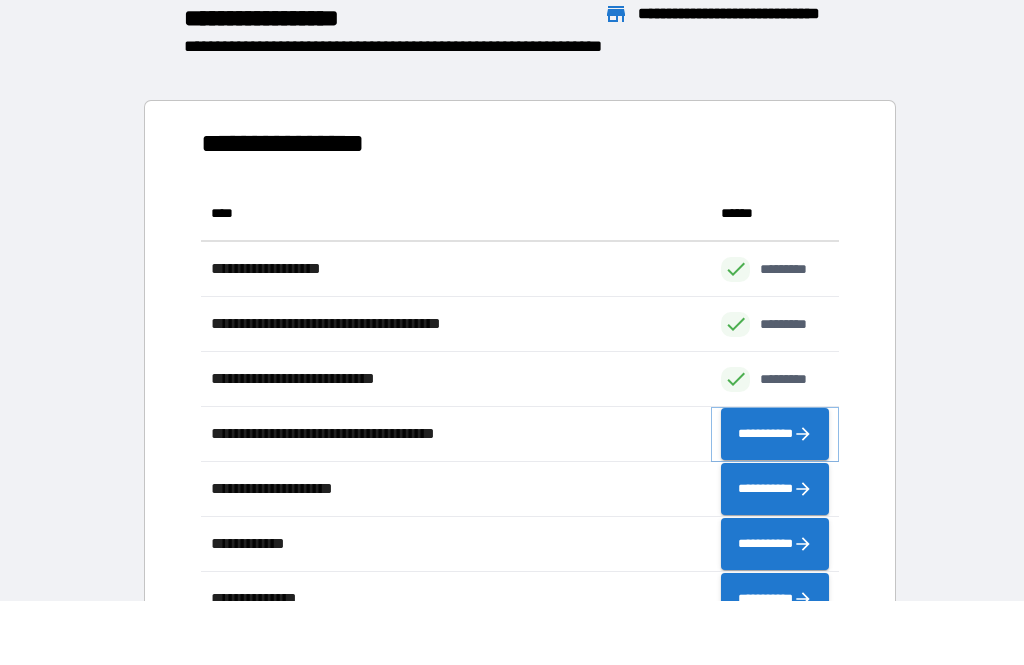 click on "**********" at bounding box center [775, 434] 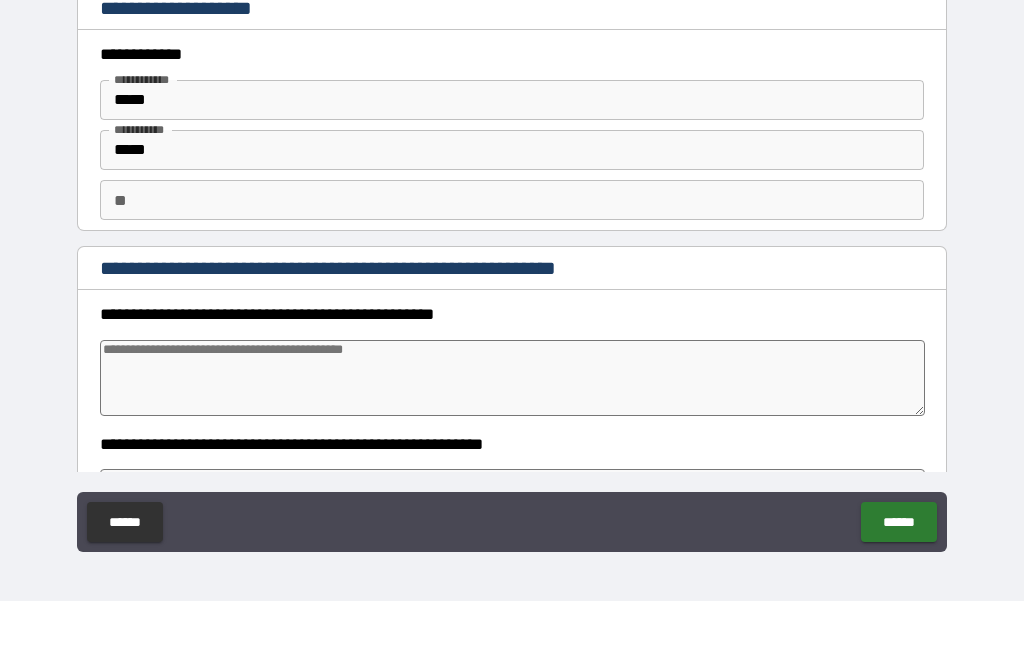type on "*" 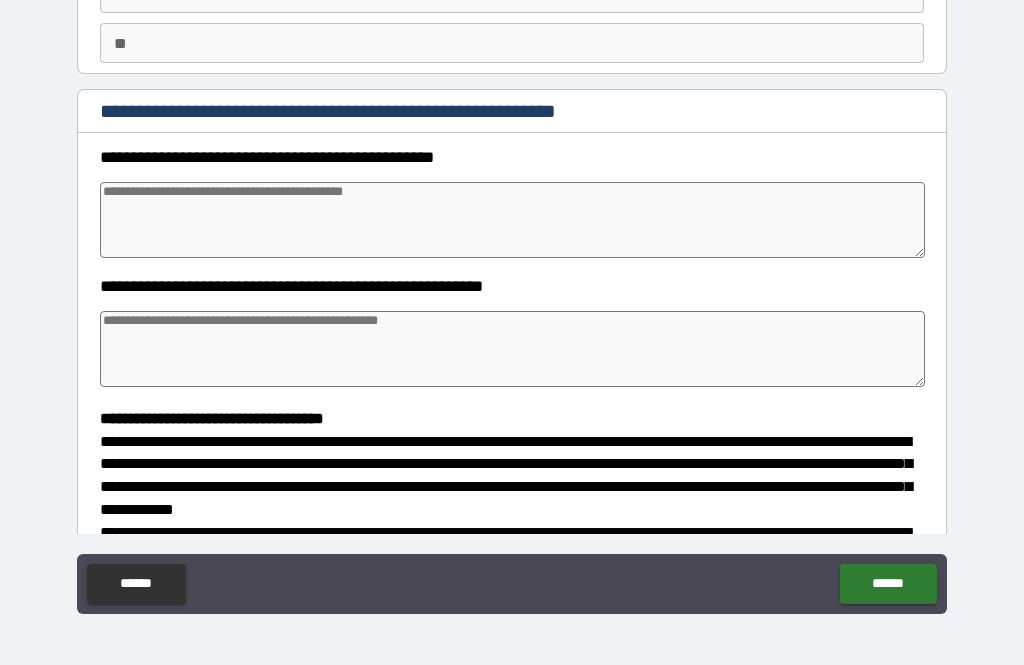 scroll, scrollTop: 164, scrollLeft: 0, axis: vertical 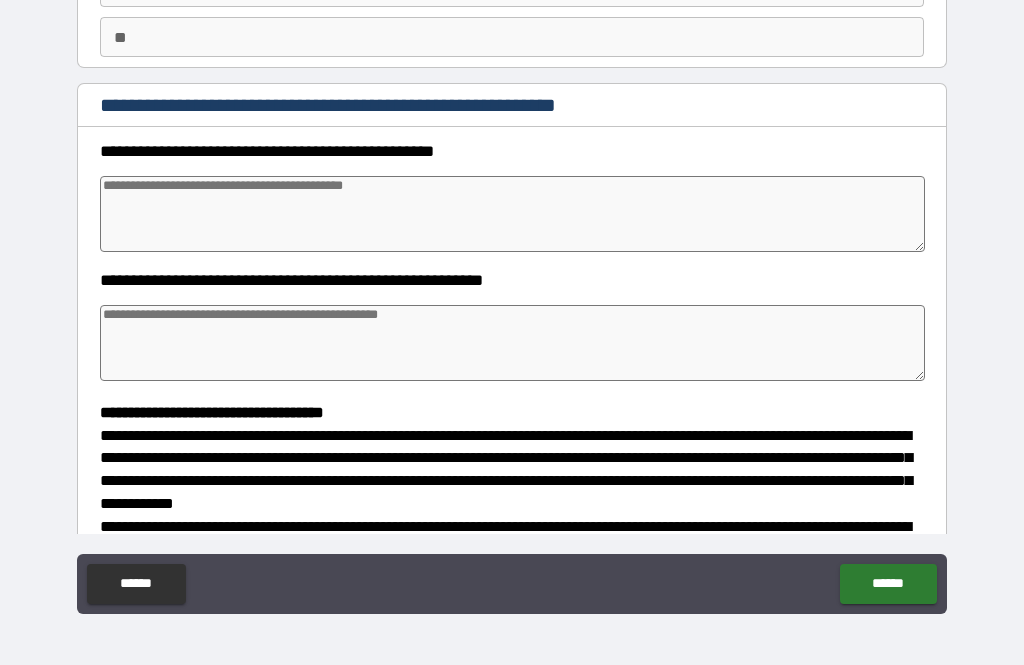 click at bounding box center [513, 214] 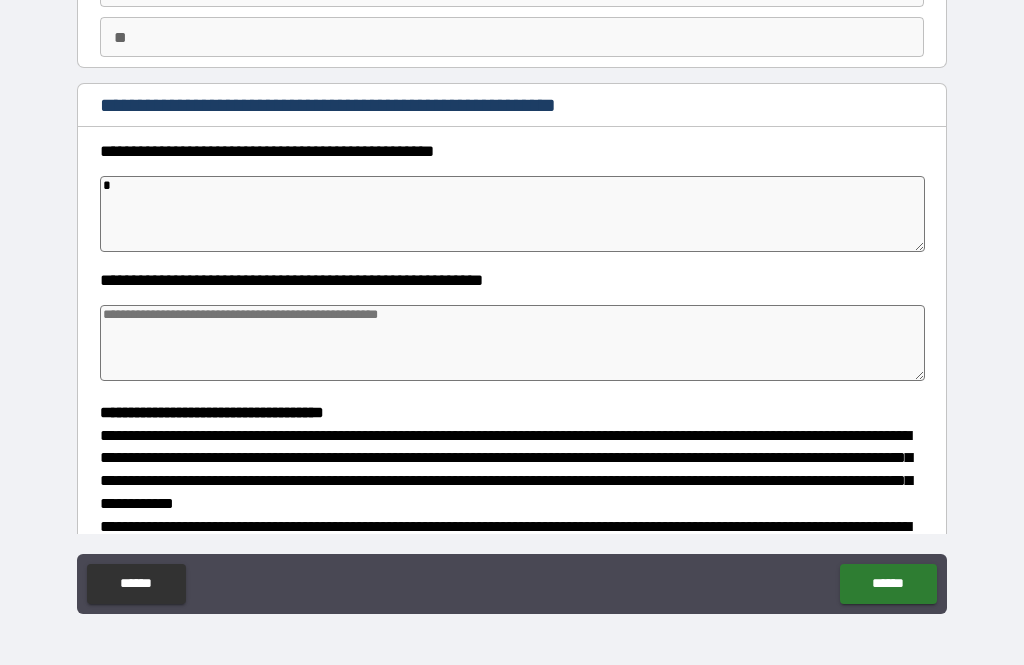 type on "*" 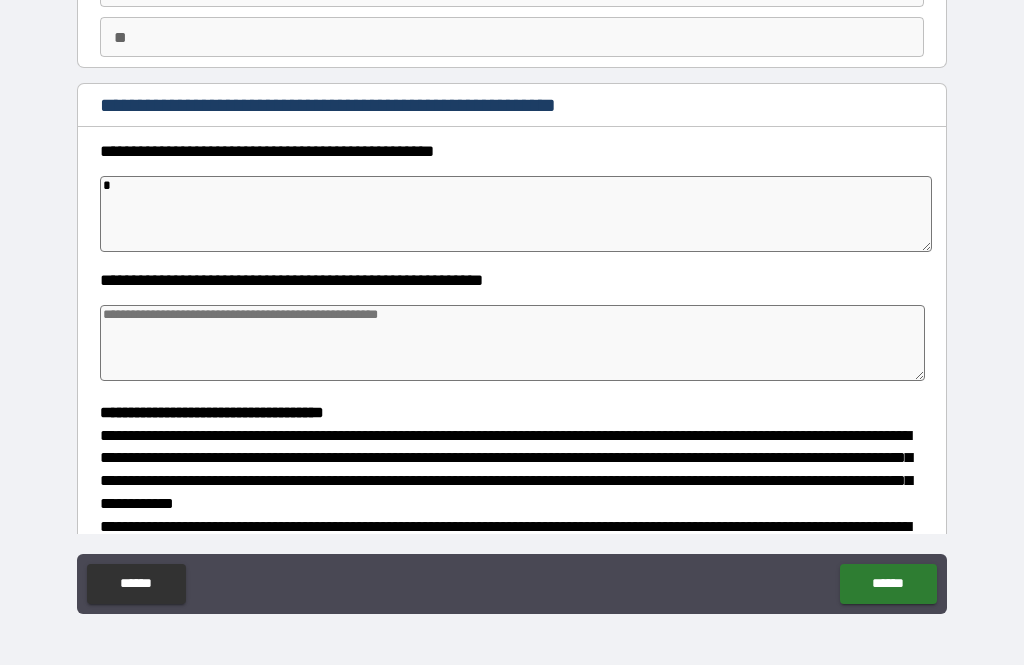 type on "*" 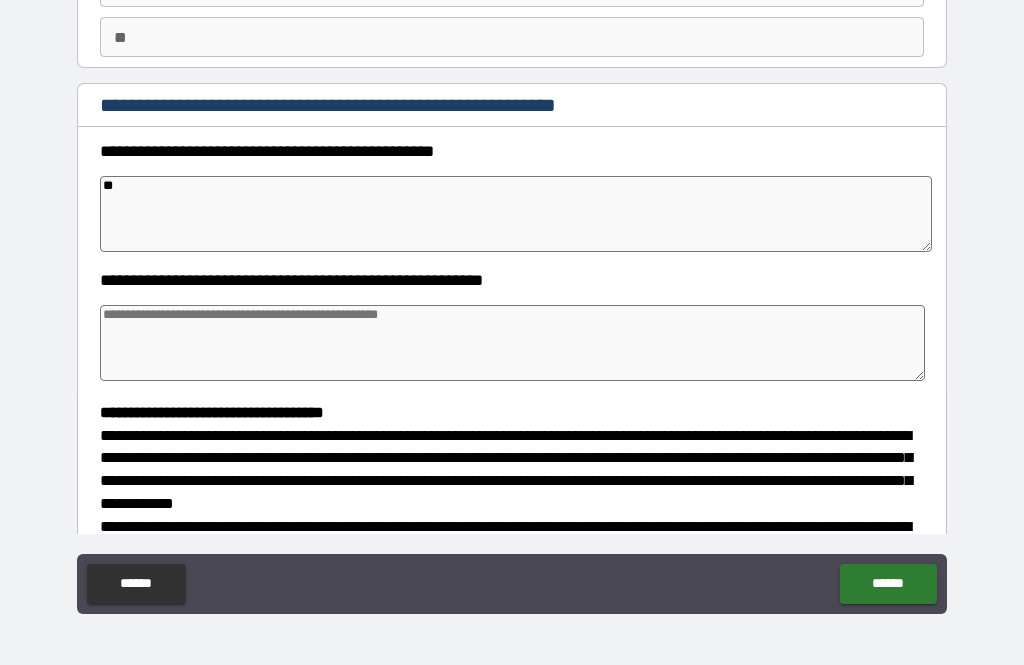 type on "*" 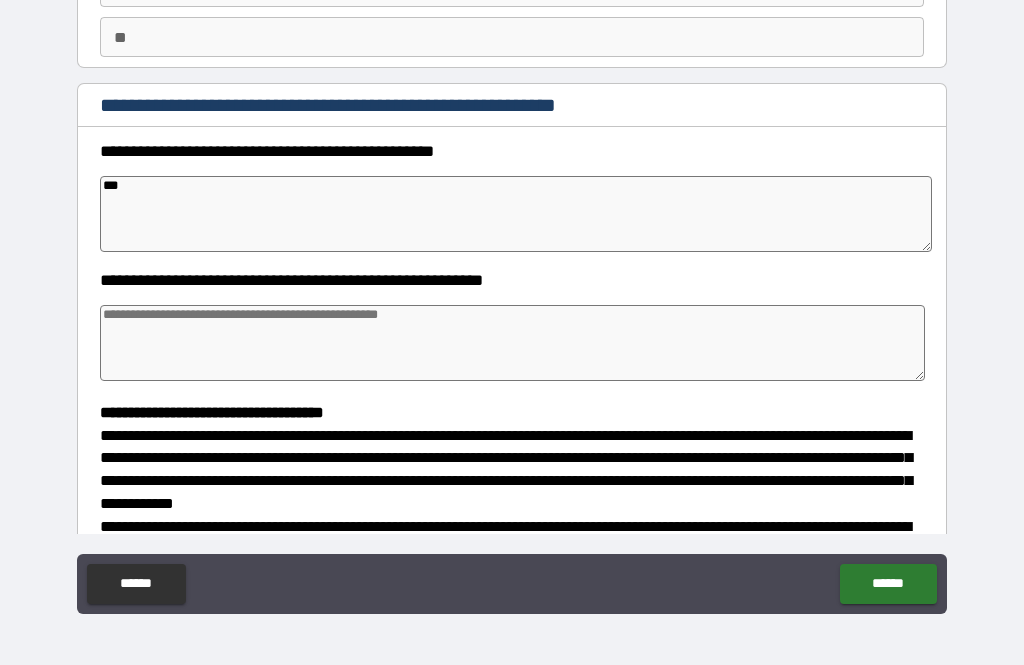 type on "*" 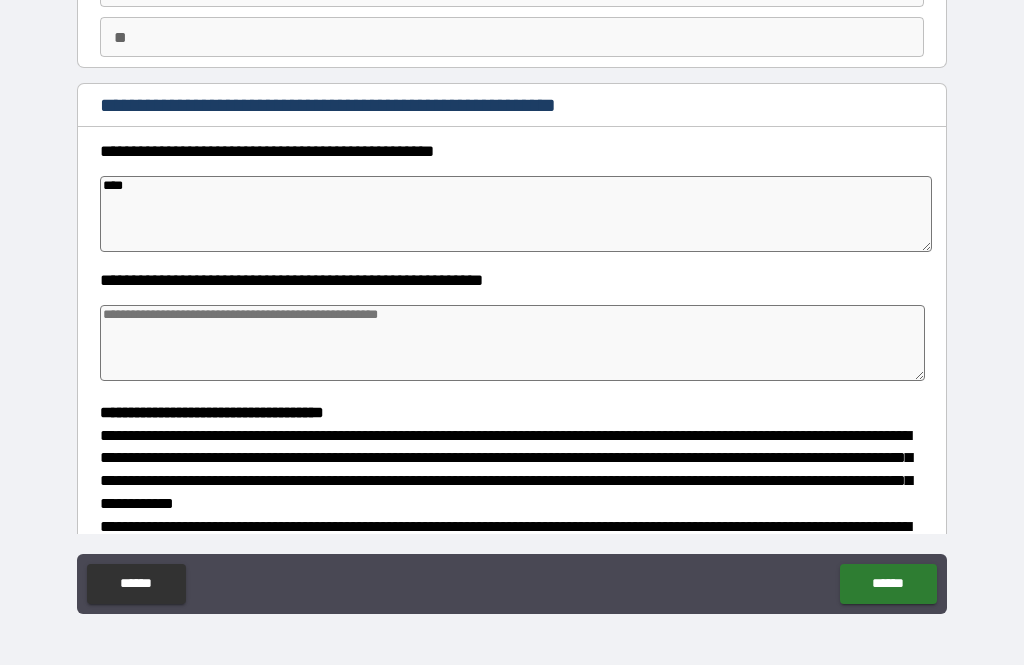 type on "*" 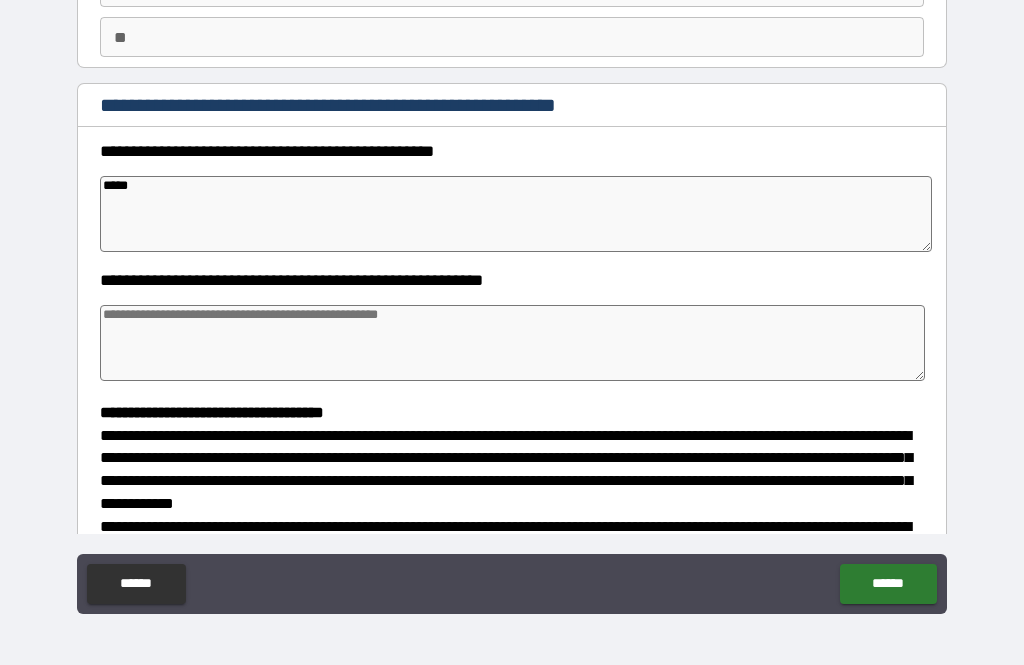 type on "*" 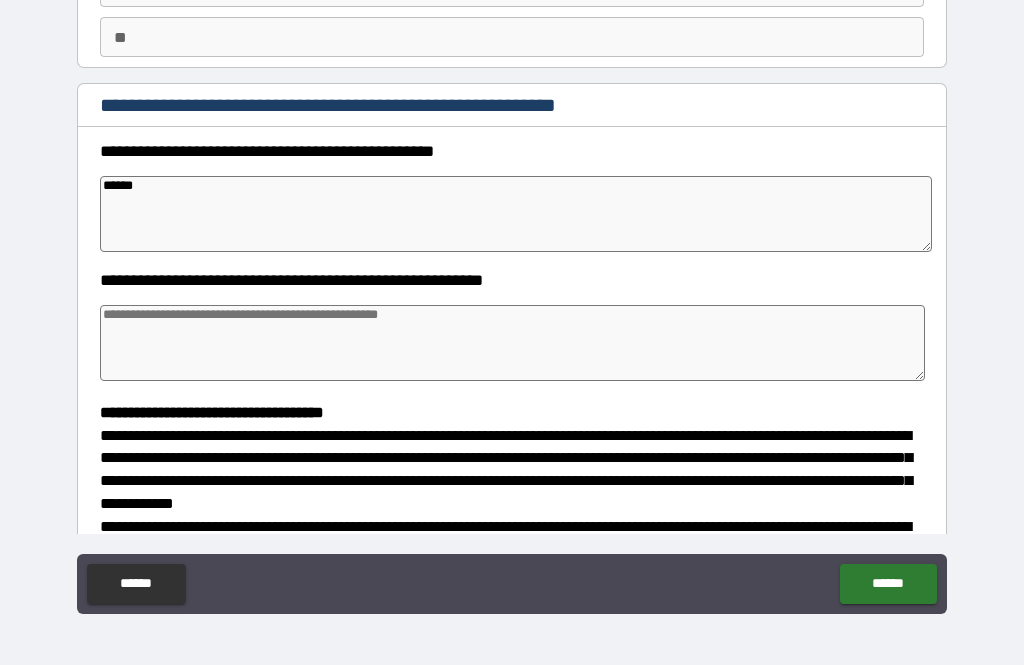 type on "*" 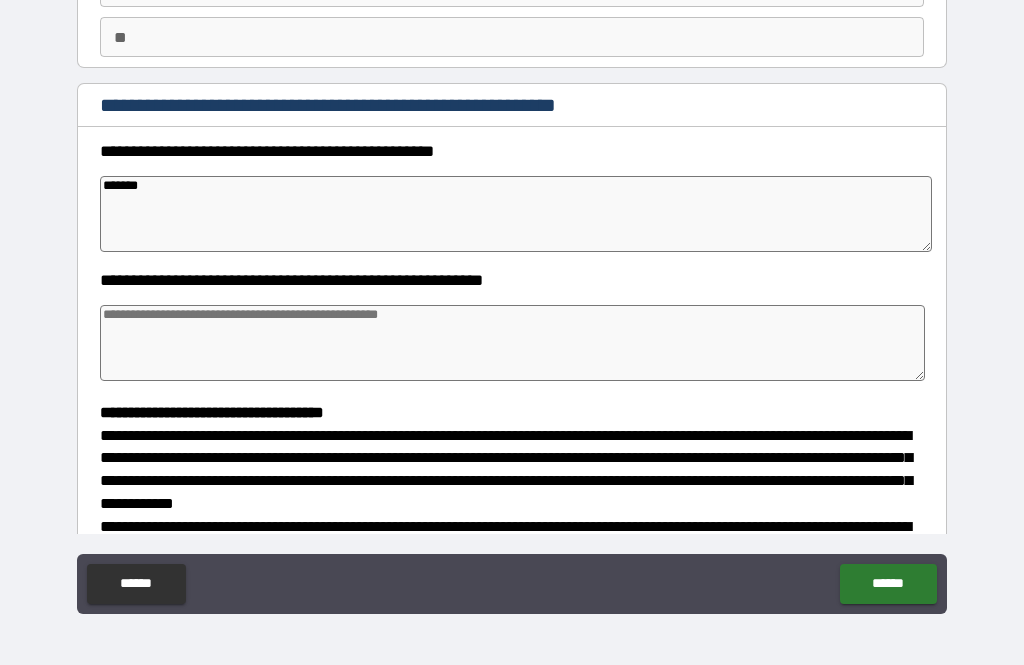 type on "*" 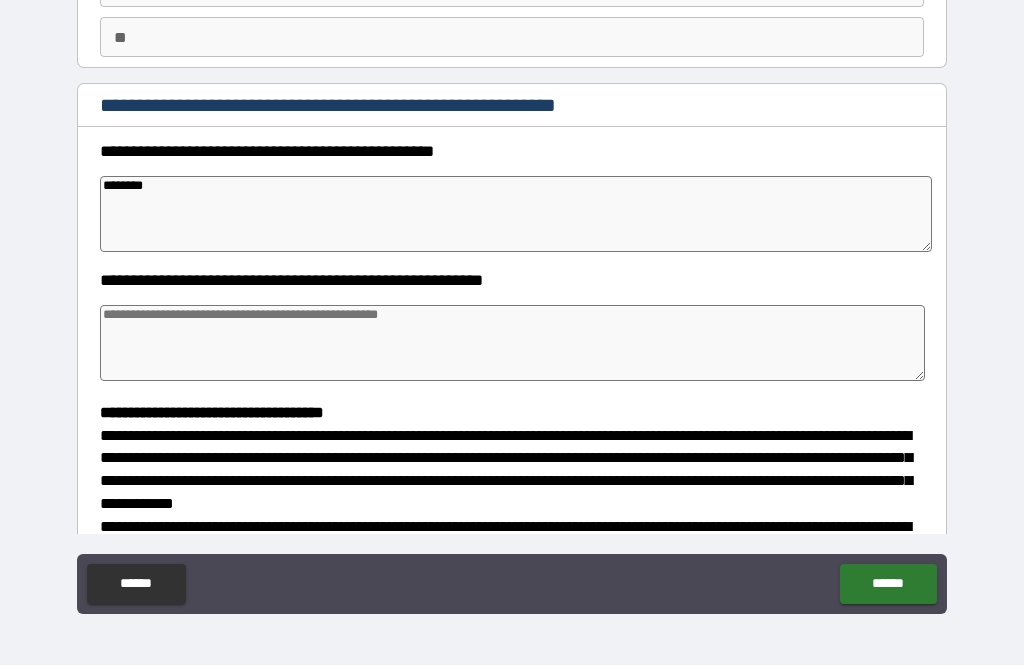 type on "*" 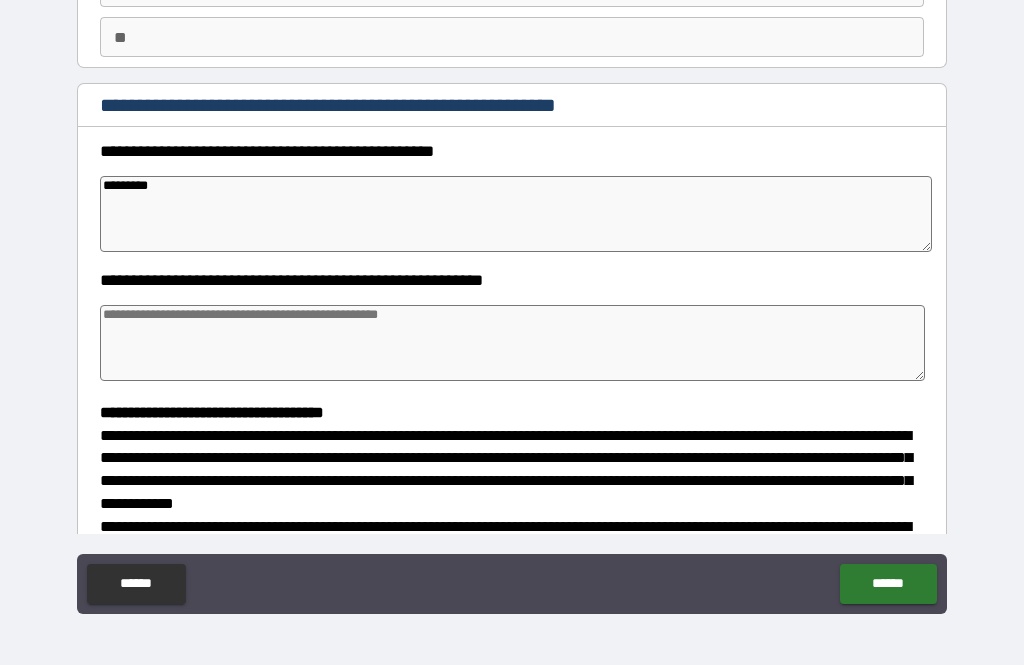 type on "*" 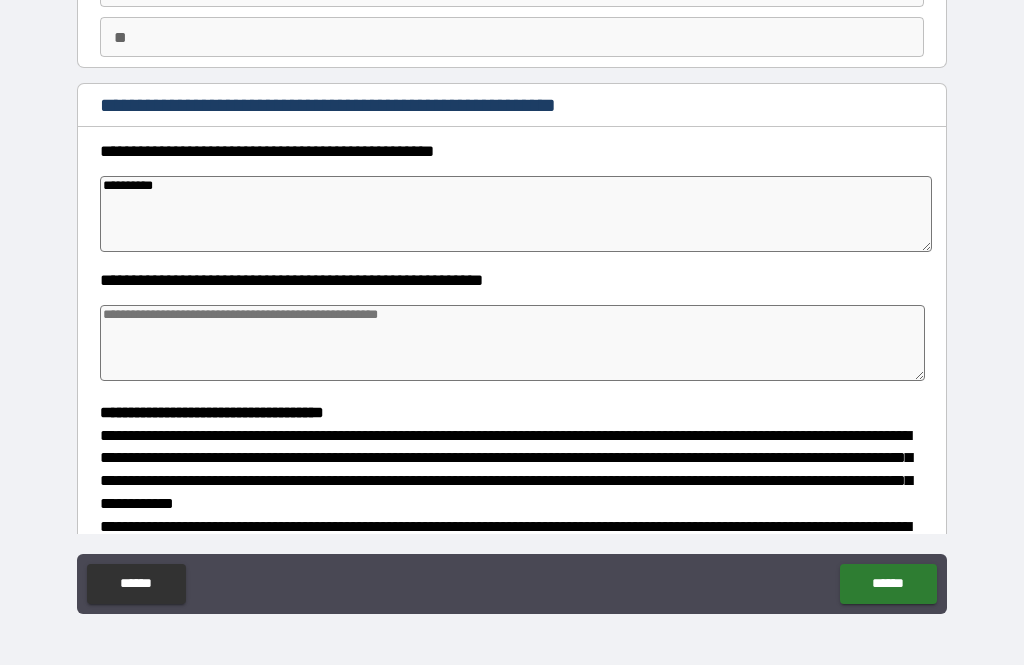 type on "*" 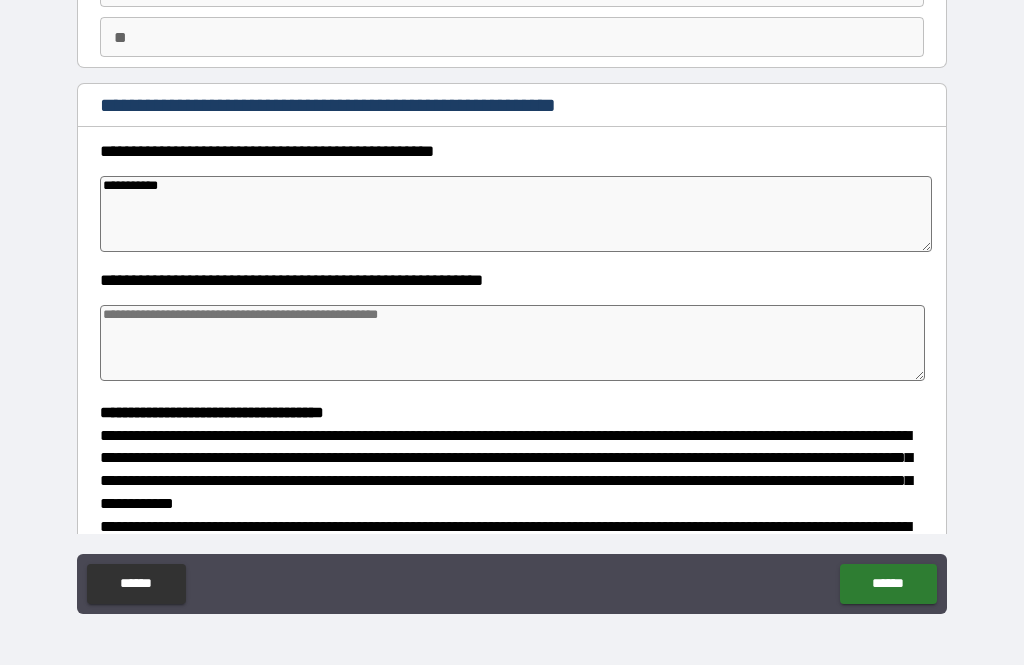 type on "*" 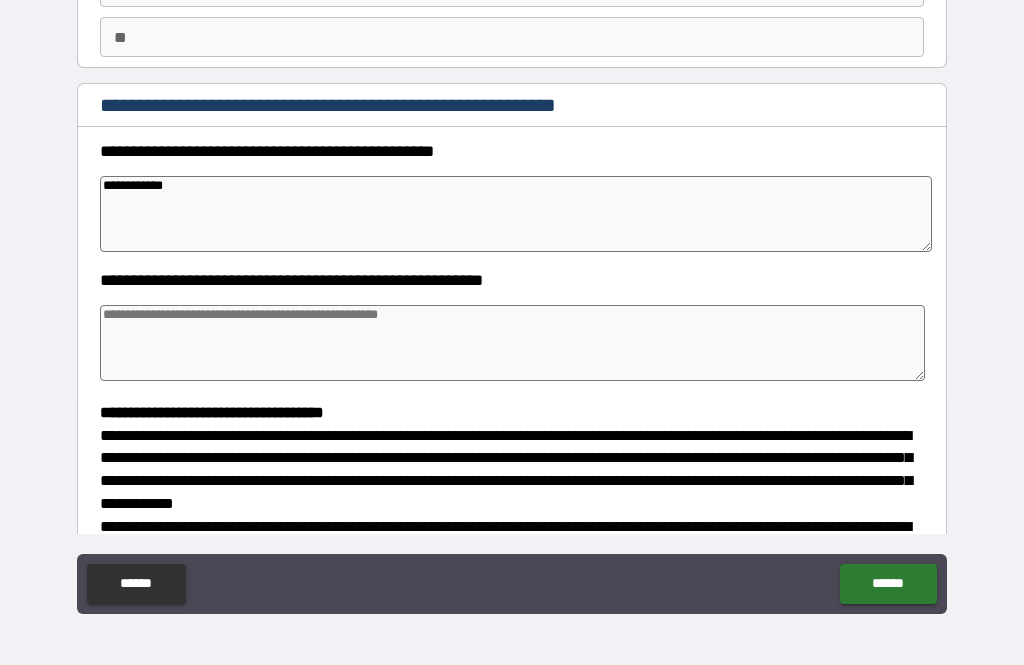 type on "*" 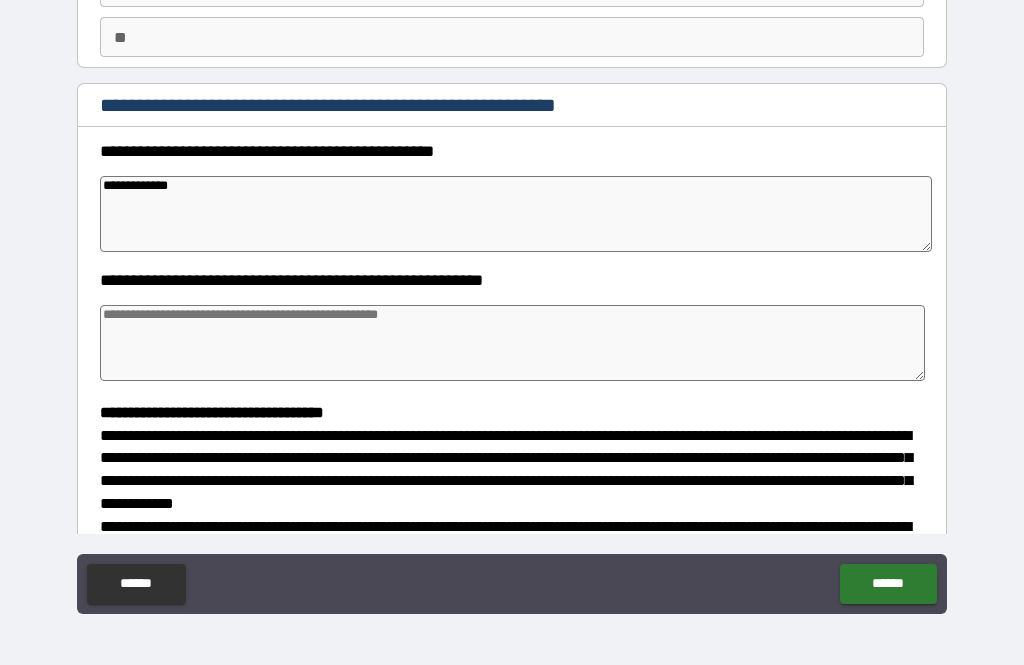 type on "*" 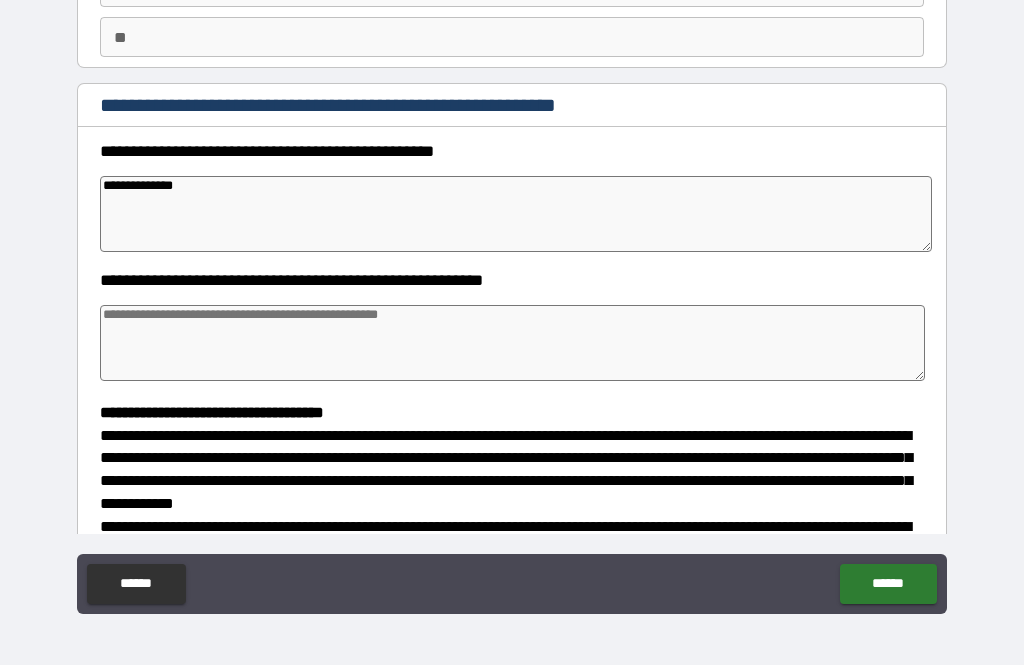 type on "*" 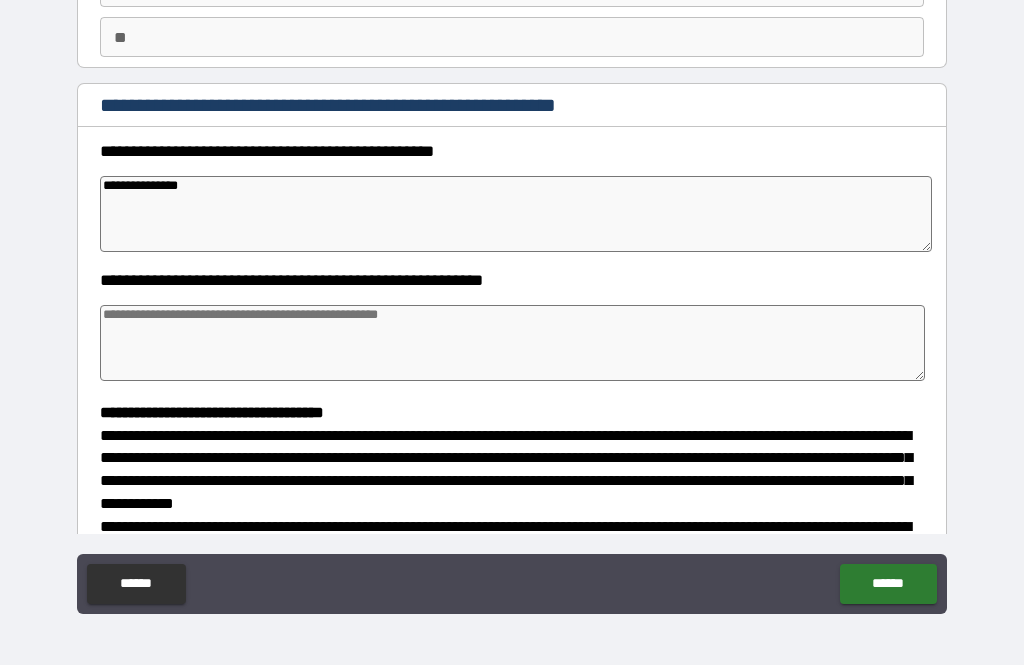type on "*" 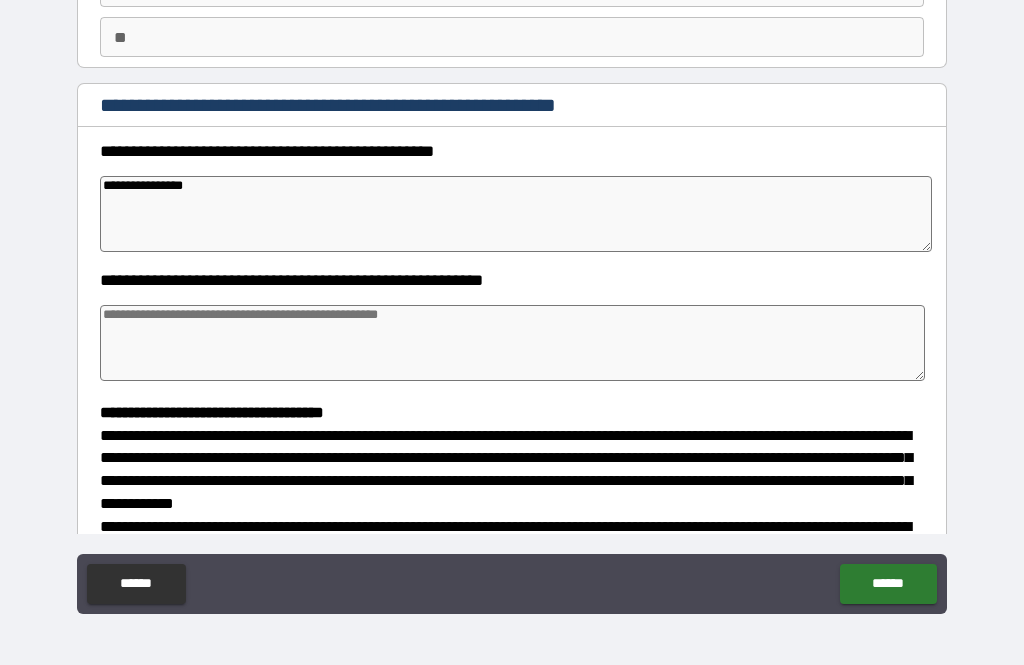 type on "*" 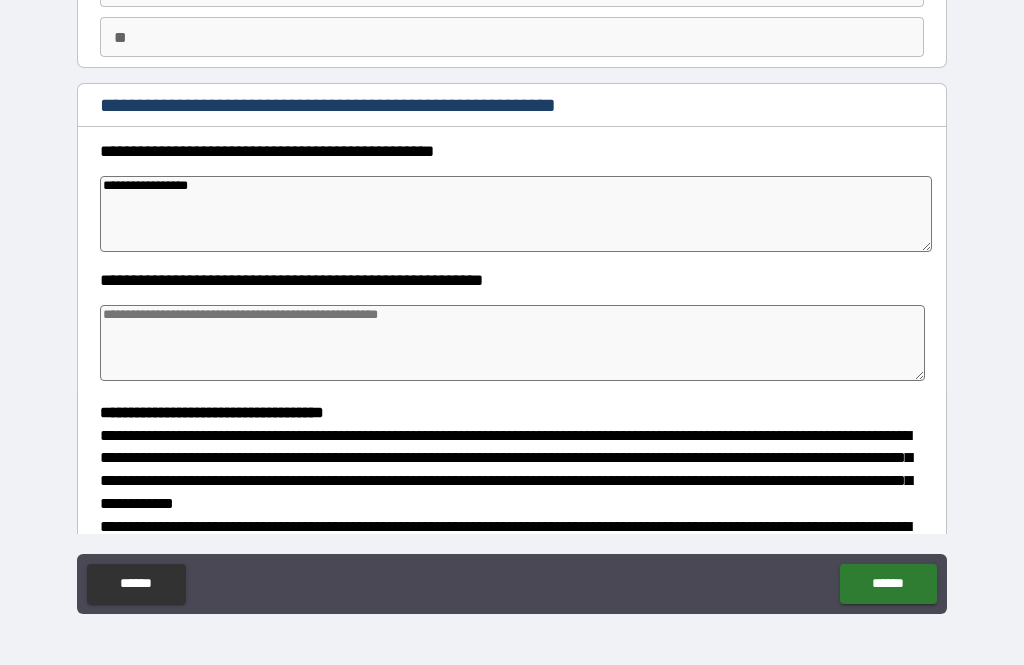 type on "*" 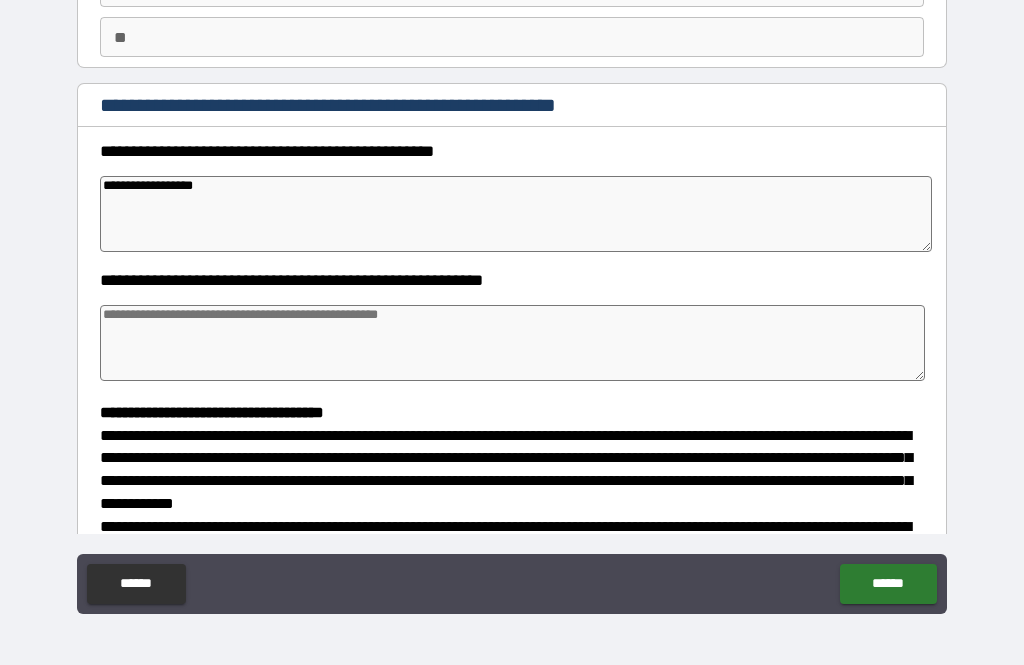 type on "*" 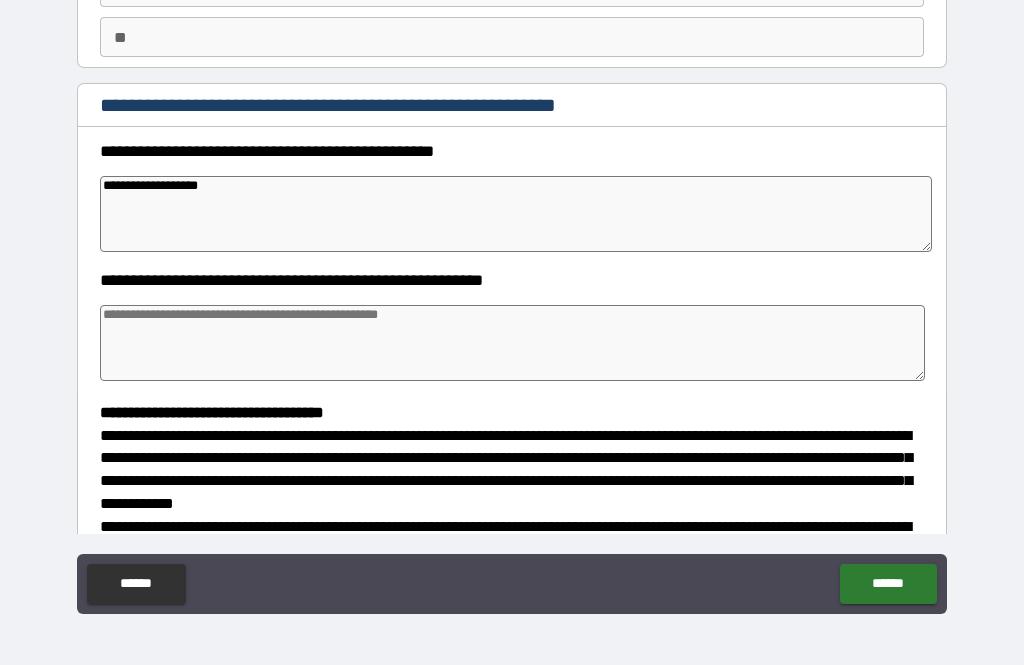 type on "*" 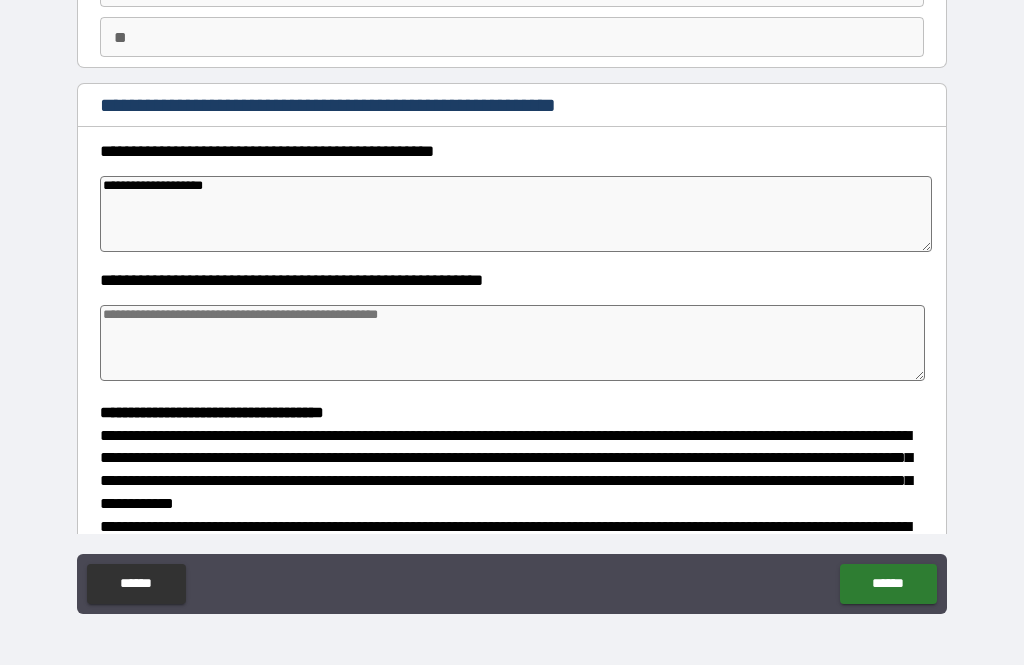 type on "*" 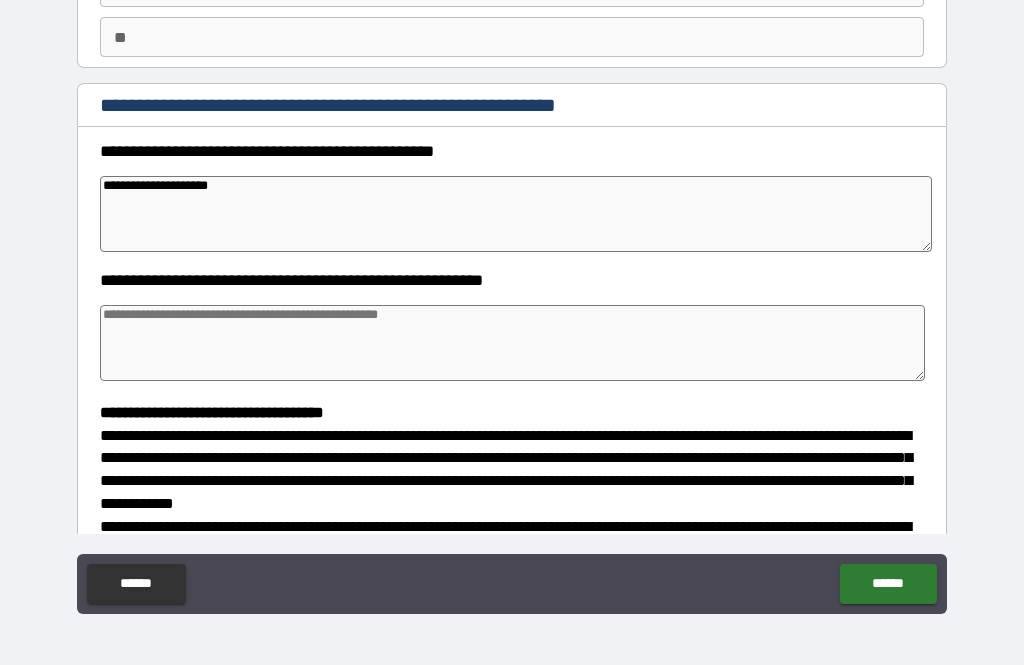 type on "*" 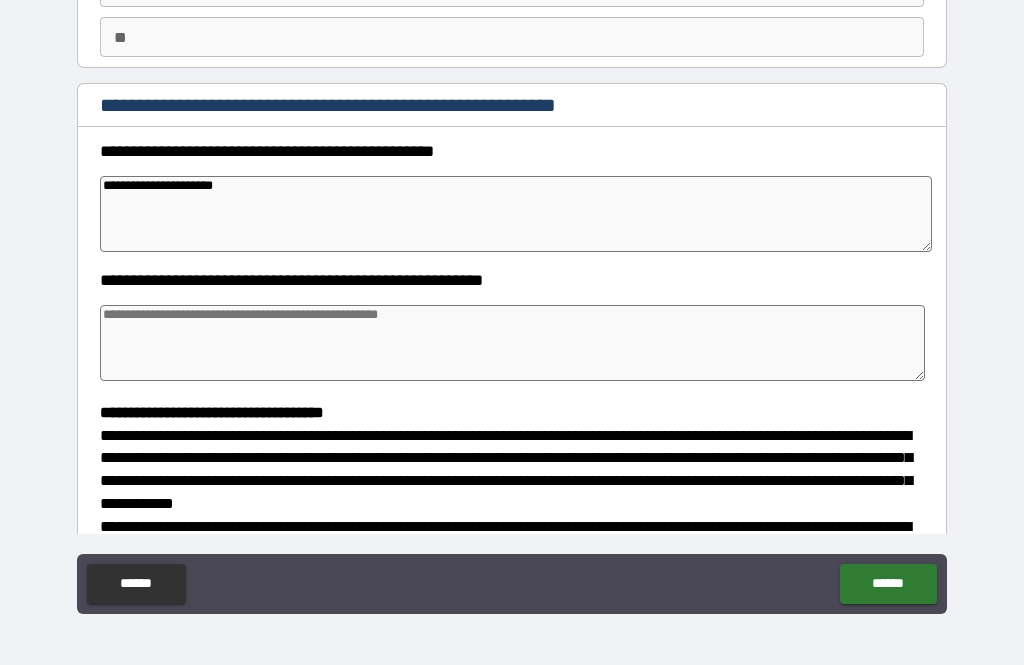 type on "*" 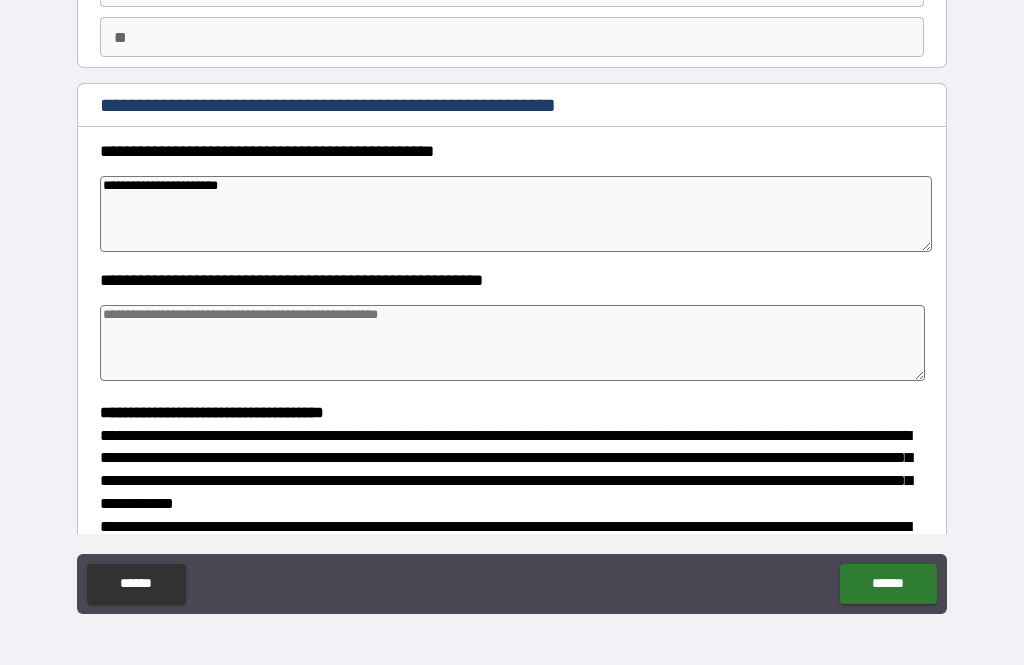 type on "*" 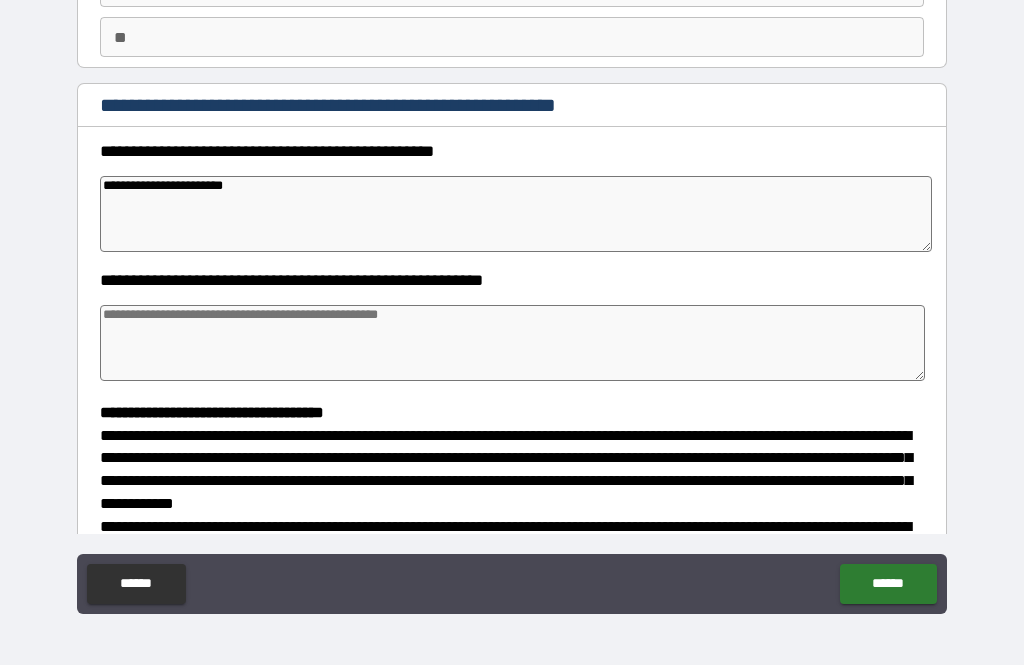 type on "*" 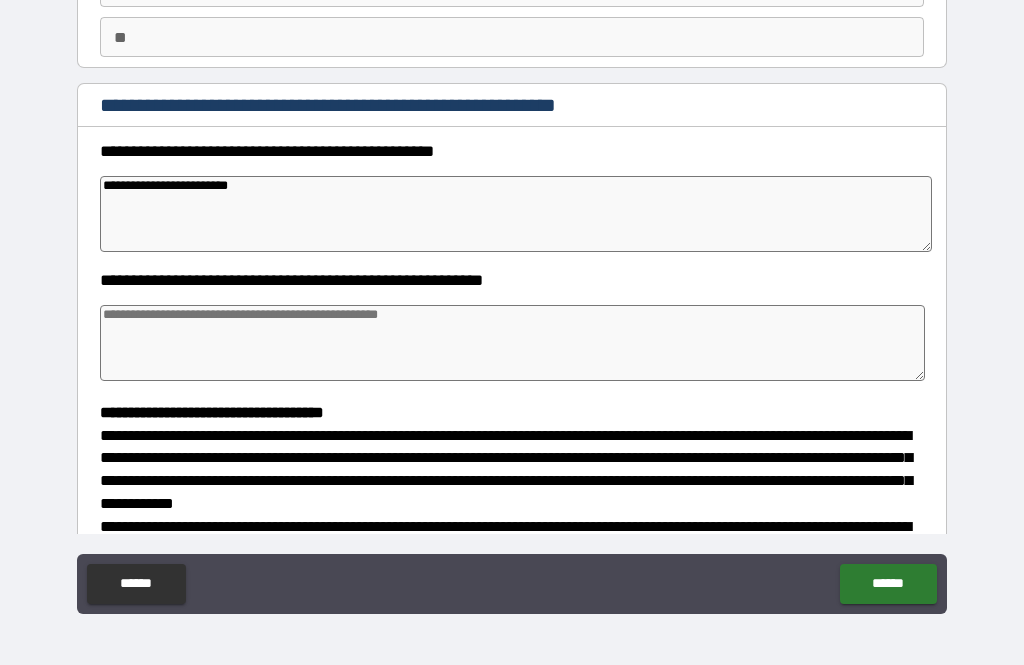 type on "*" 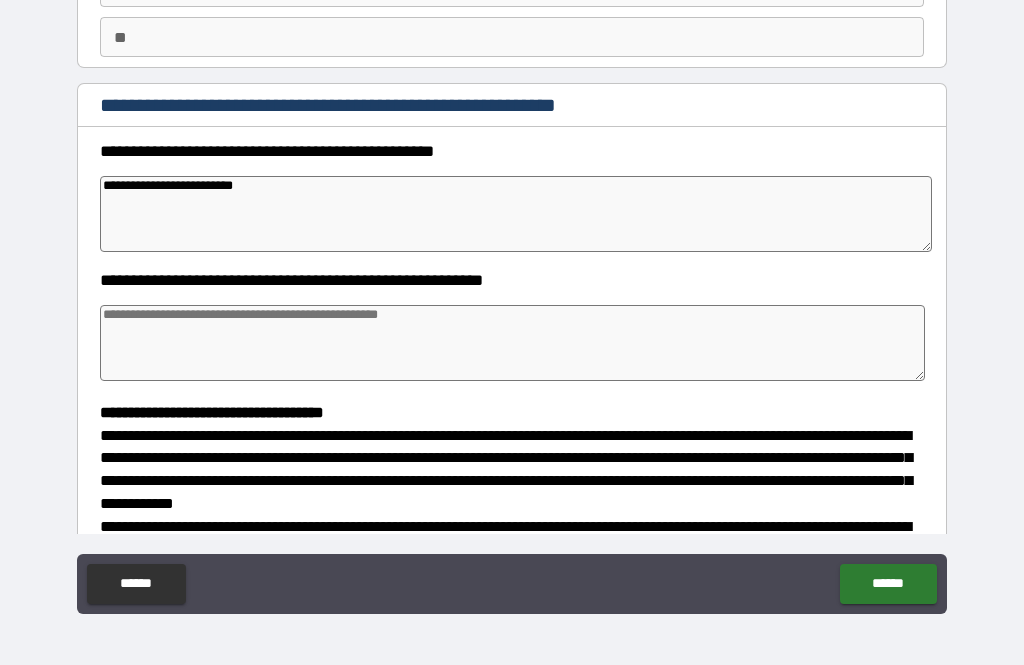 type on "*" 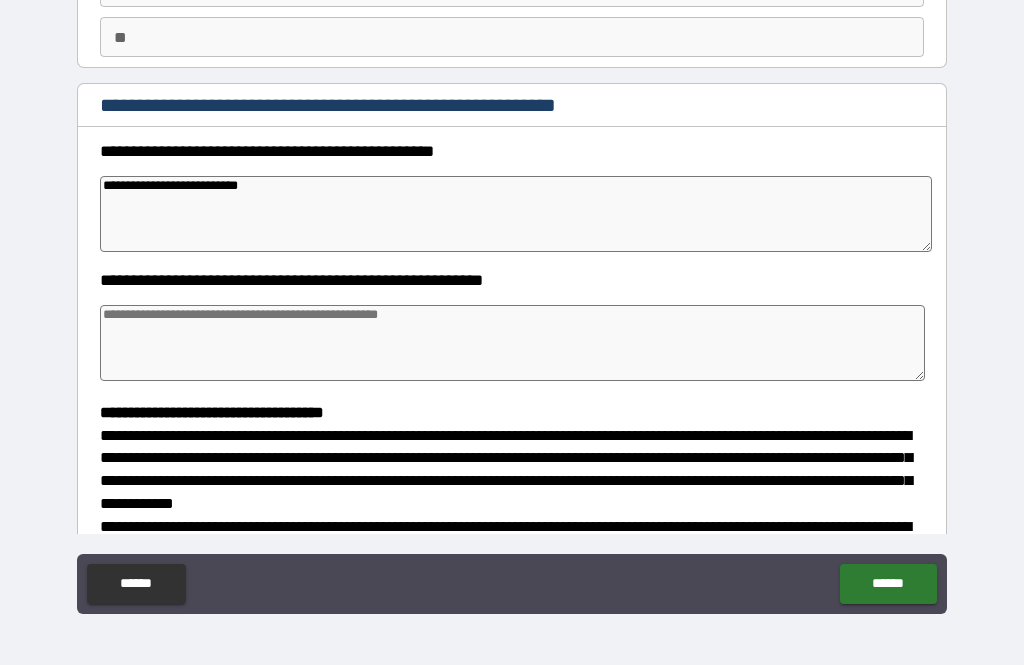 type on "*" 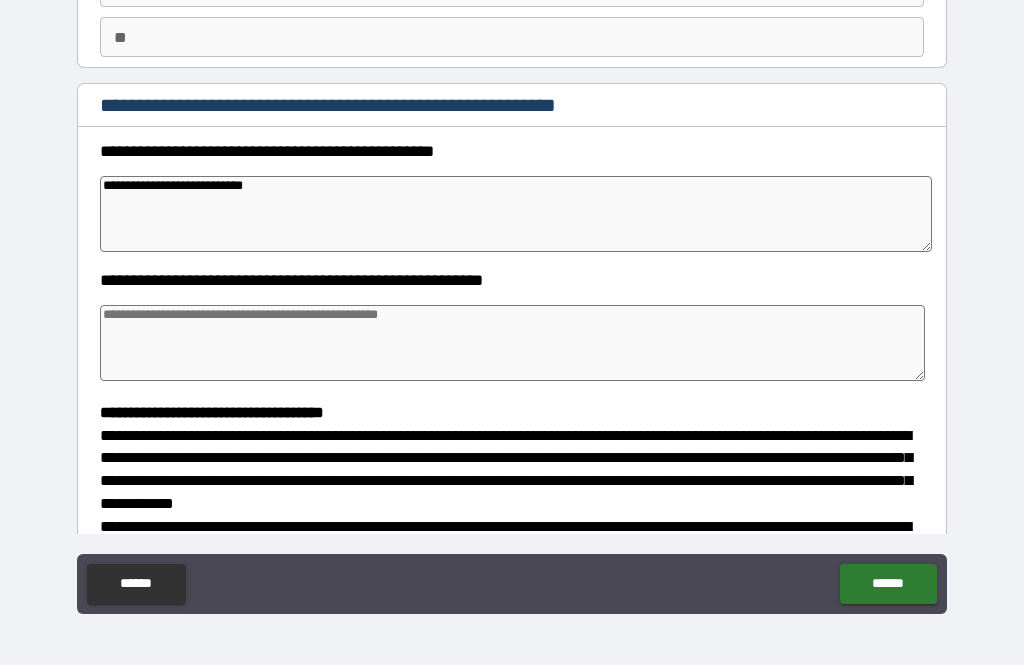 type on "*" 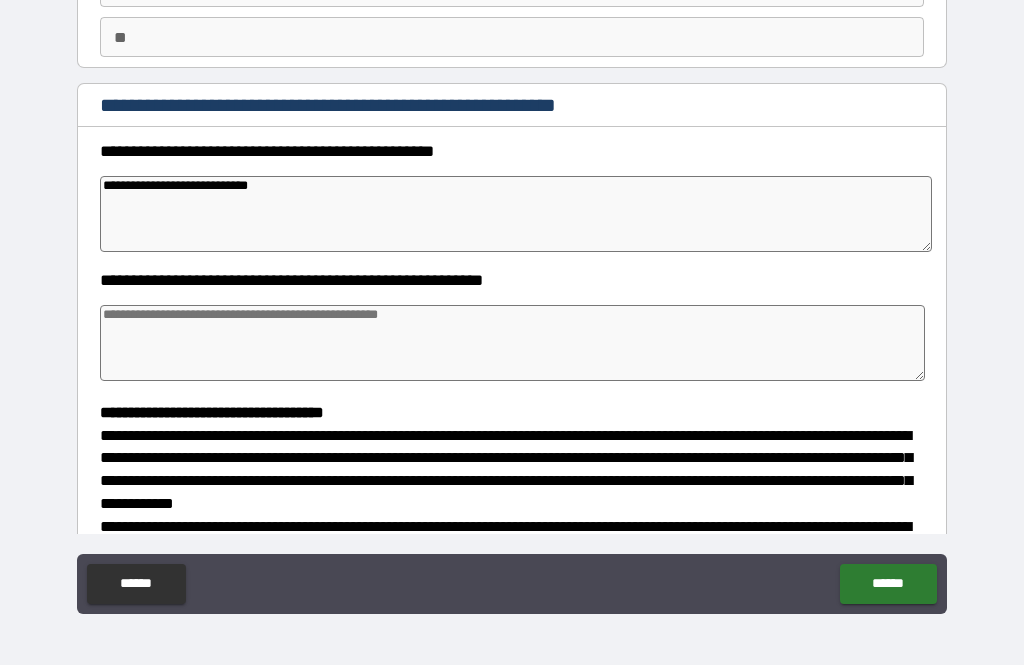 type on "*" 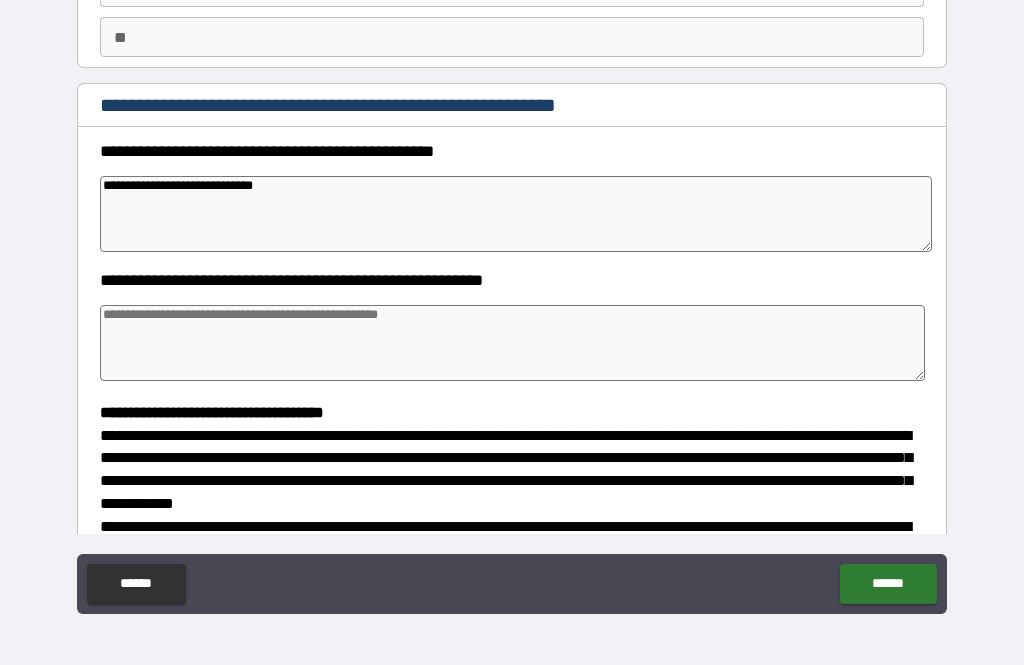 type on "*" 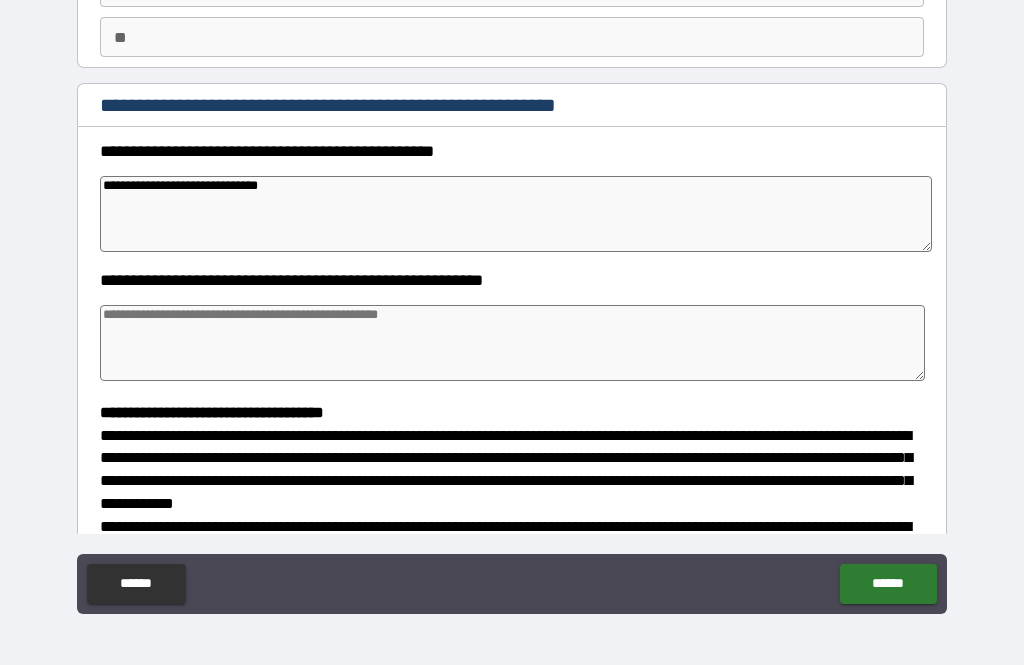type on "*" 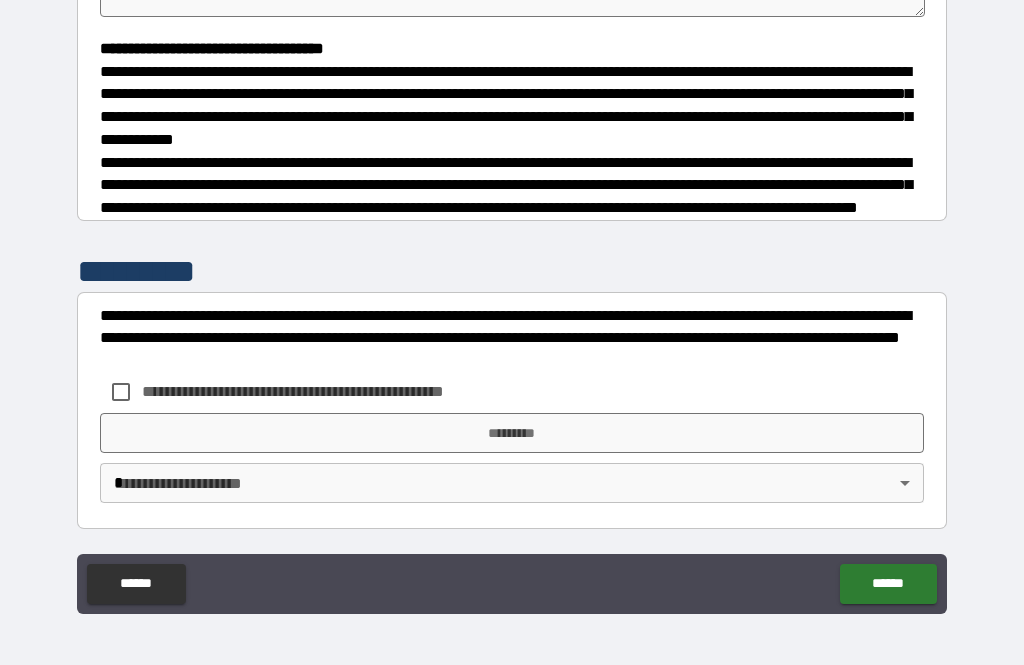 scroll, scrollTop: 544, scrollLeft: 0, axis: vertical 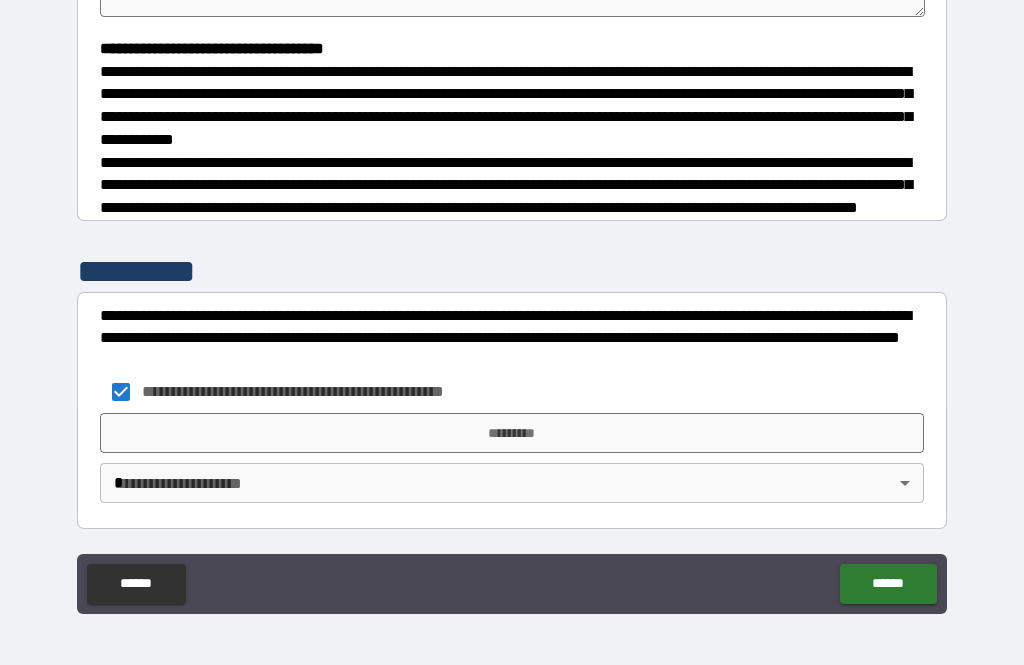 type on "*" 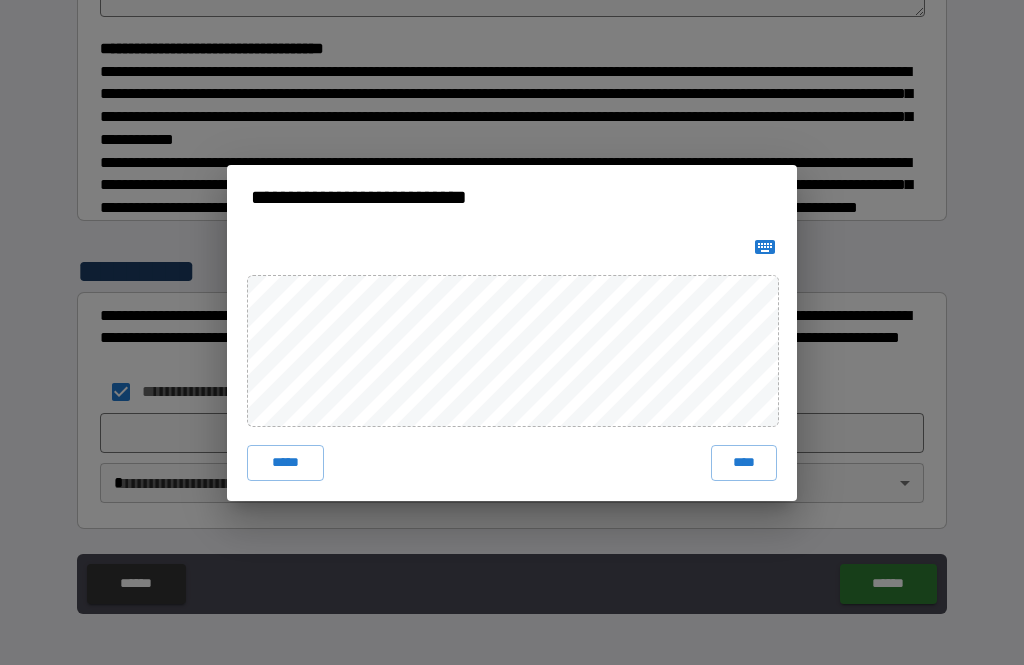 click on "****" at bounding box center (744, 463) 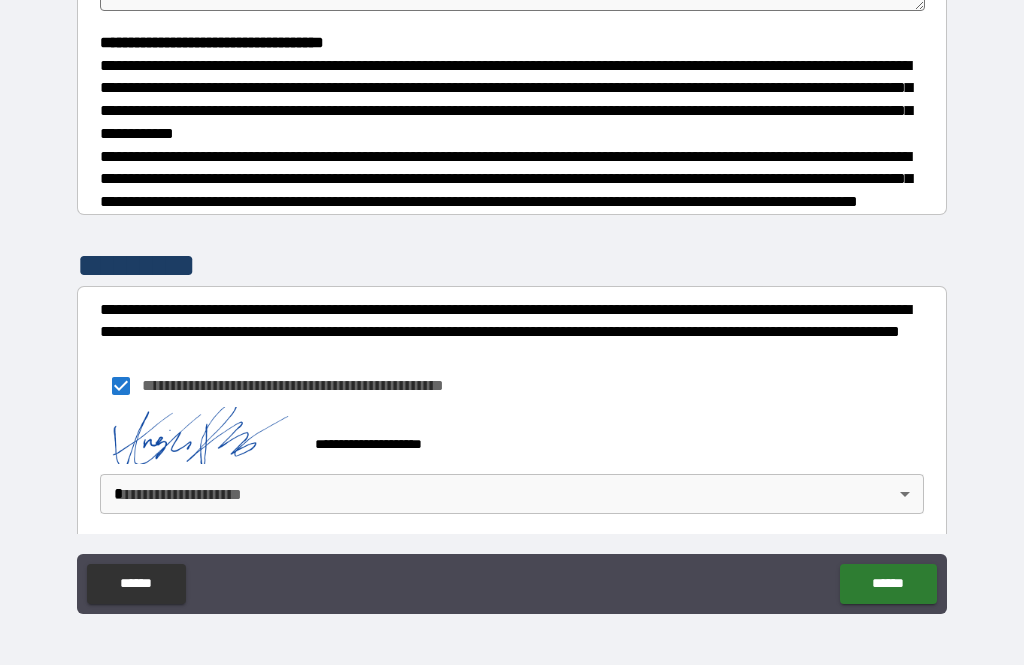 type on "*" 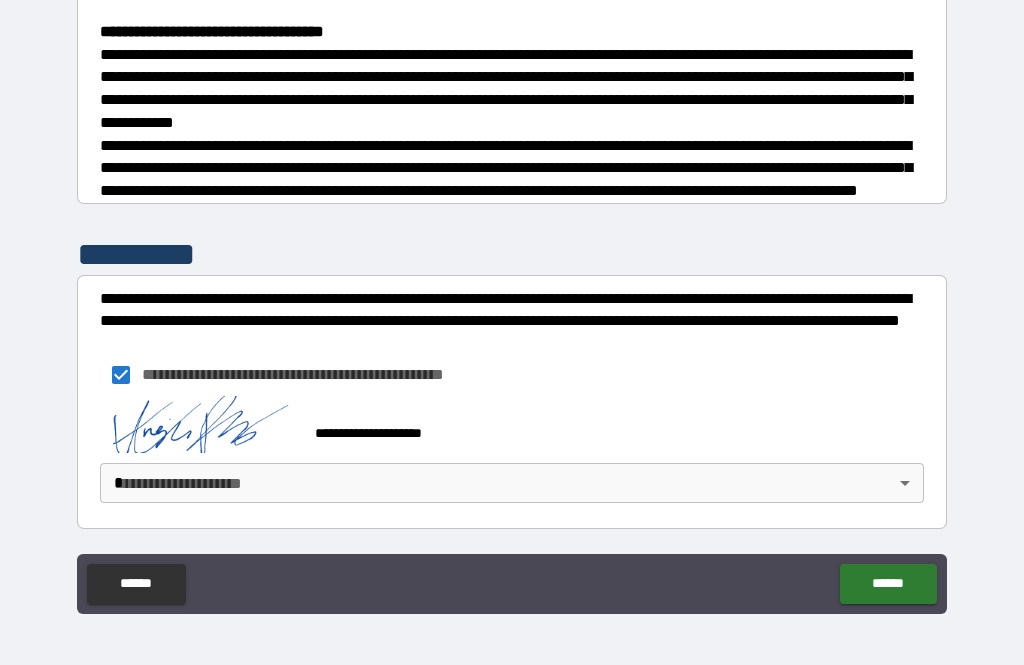 click on "**********" at bounding box center (512, 300) 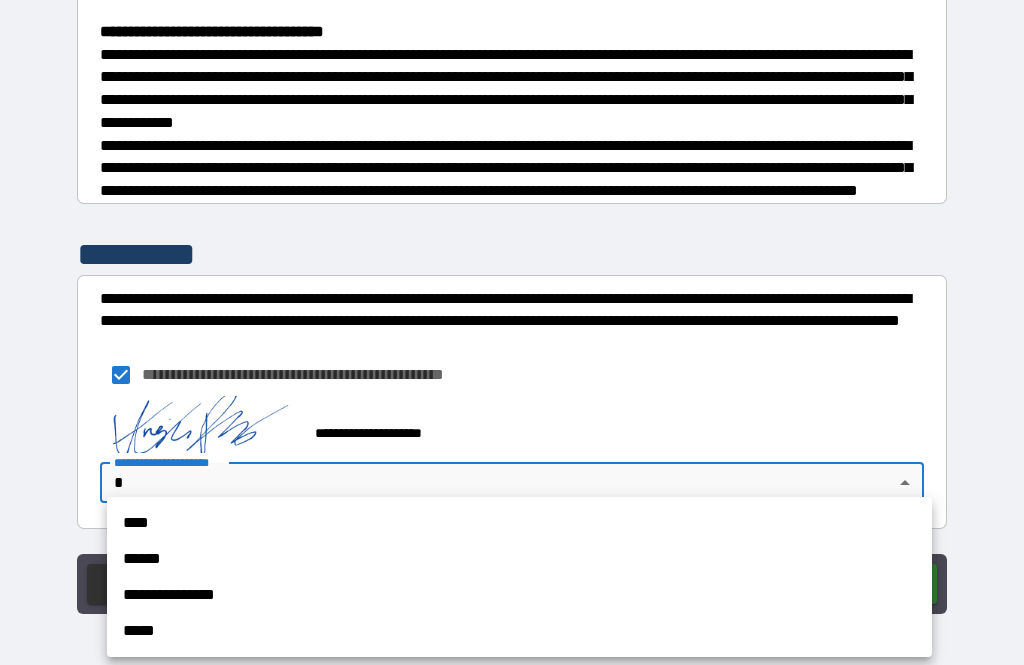 click on "****" at bounding box center [519, 523] 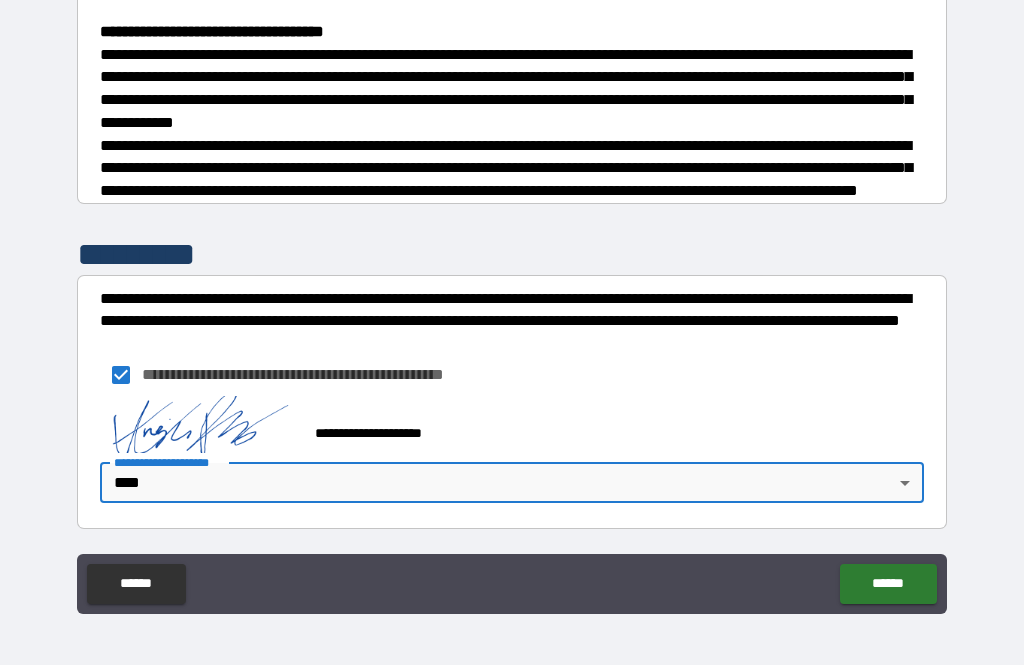 type on "*" 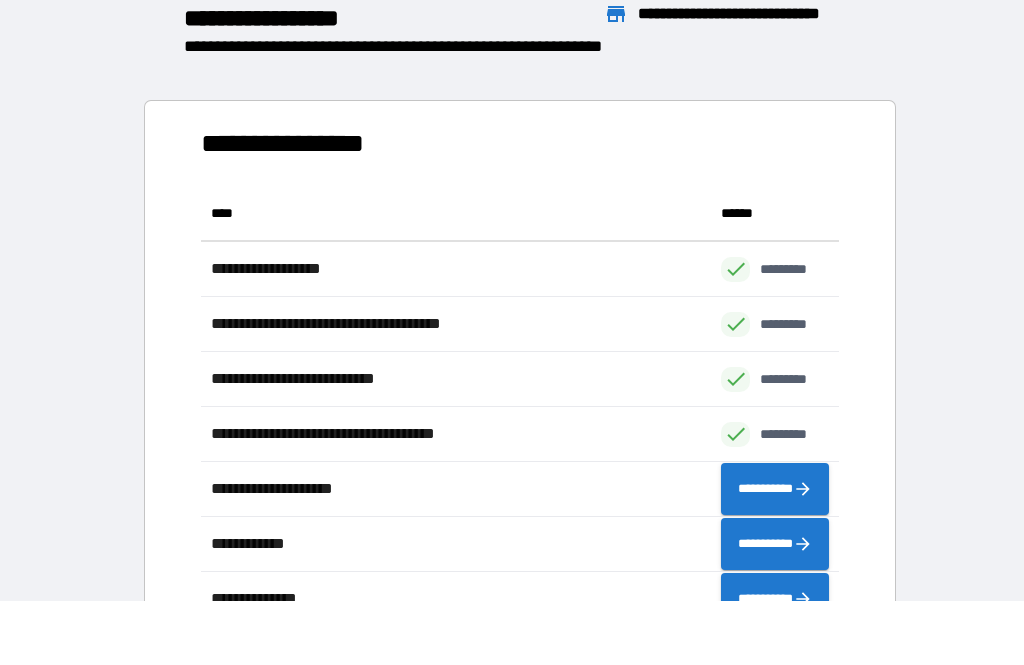 scroll, scrollTop: 1, scrollLeft: 1, axis: both 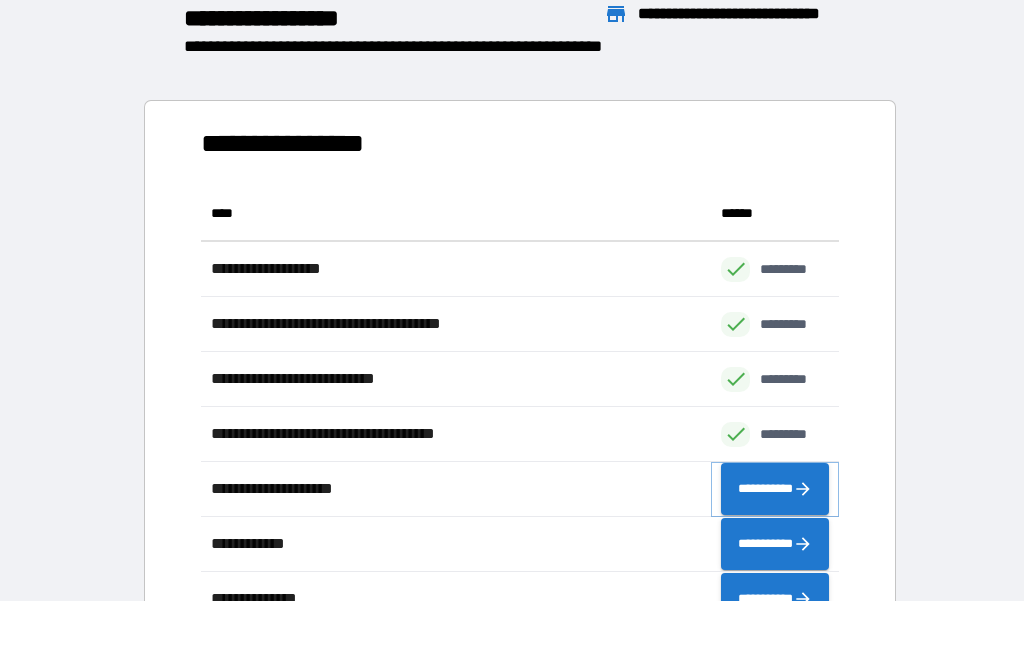 click 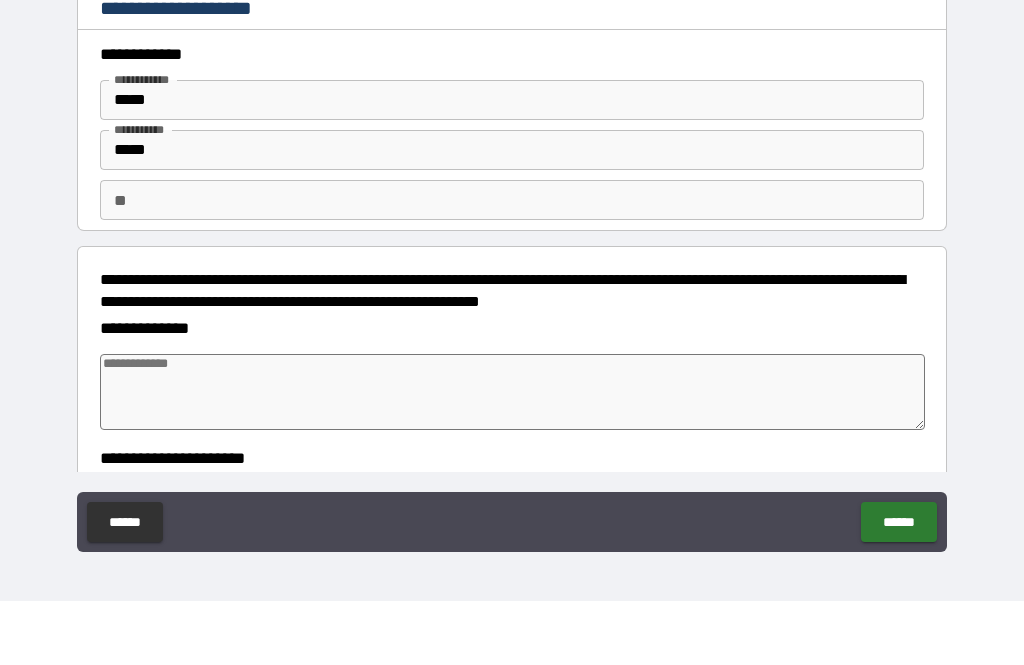 type on "*" 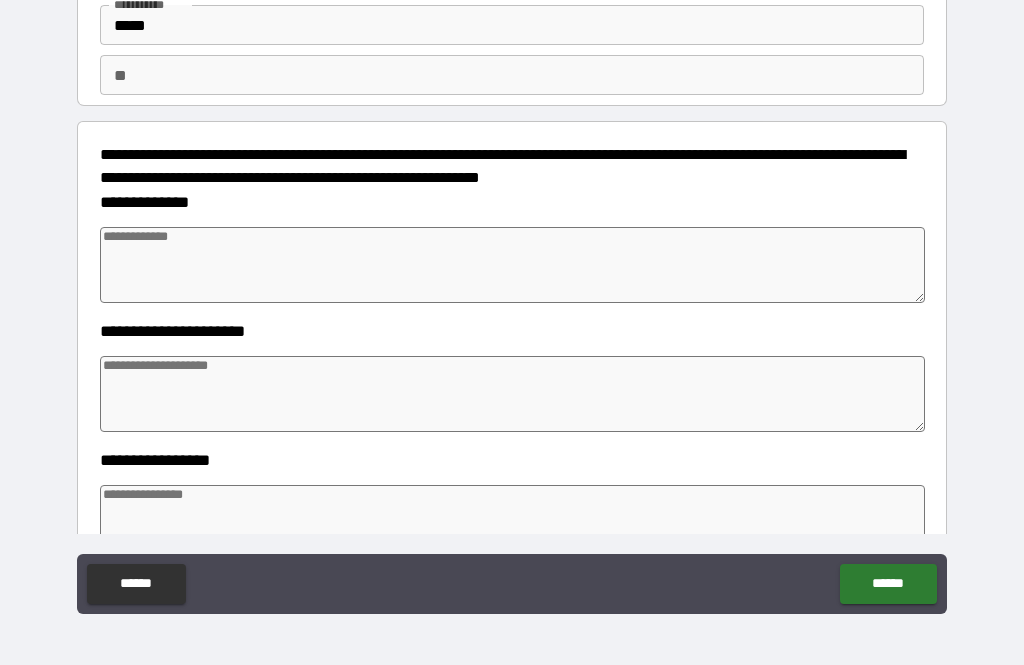 scroll, scrollTop: 139, scrollLeft: 0, axis: vertical 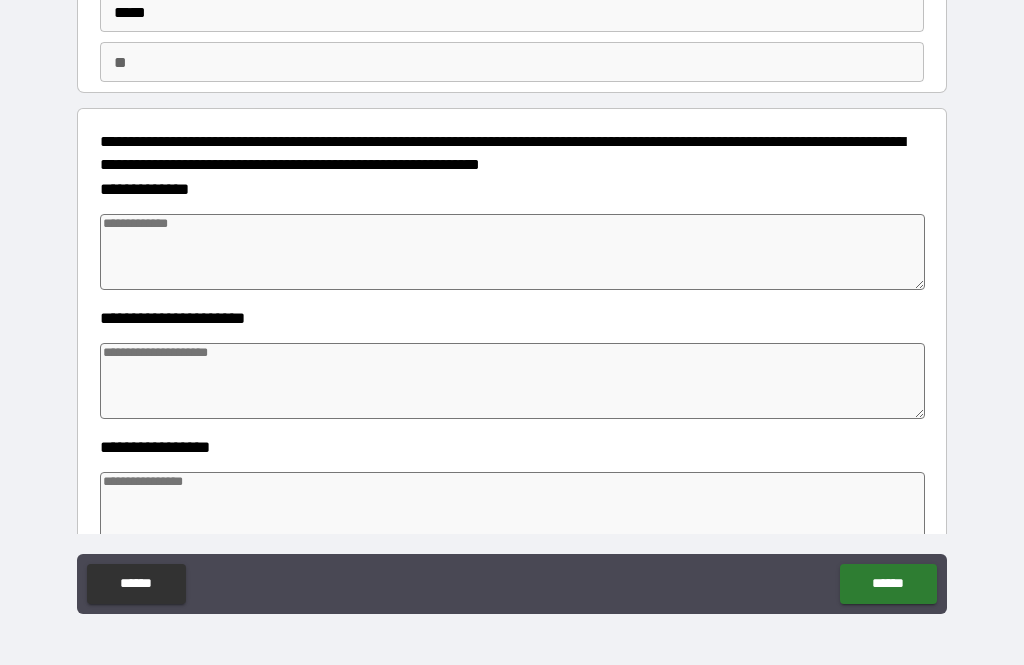 click at bounding box center (513, 252) 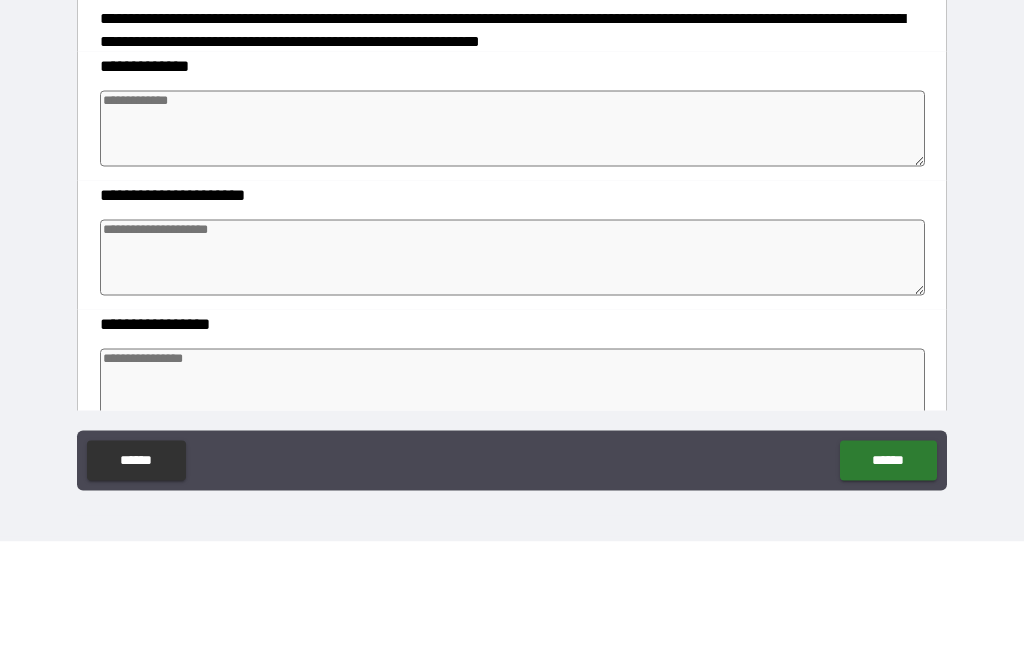 type on "*" 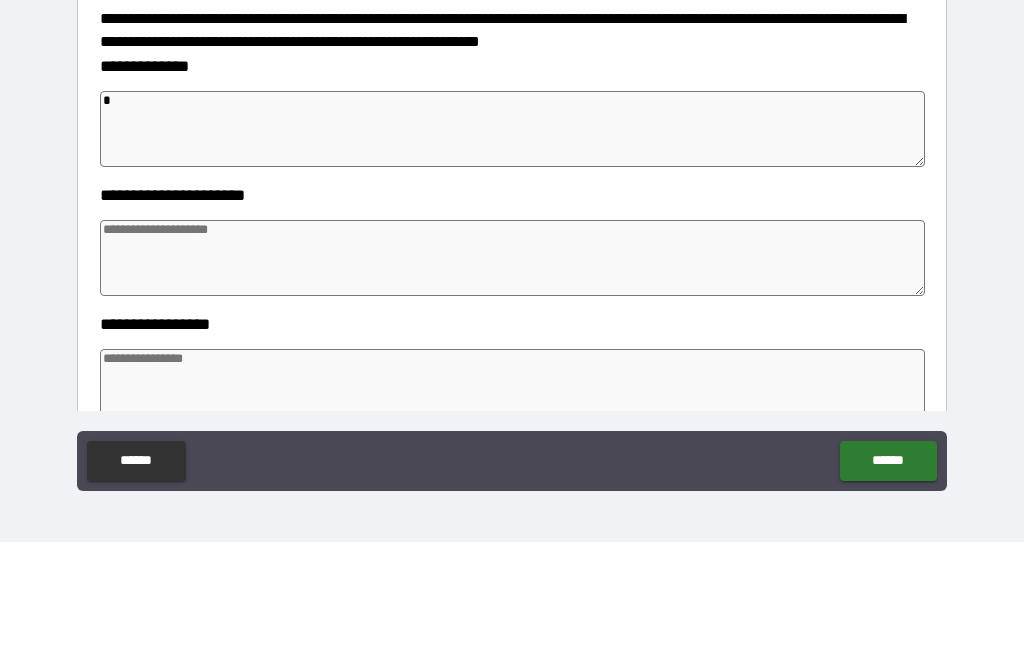 type on "**" 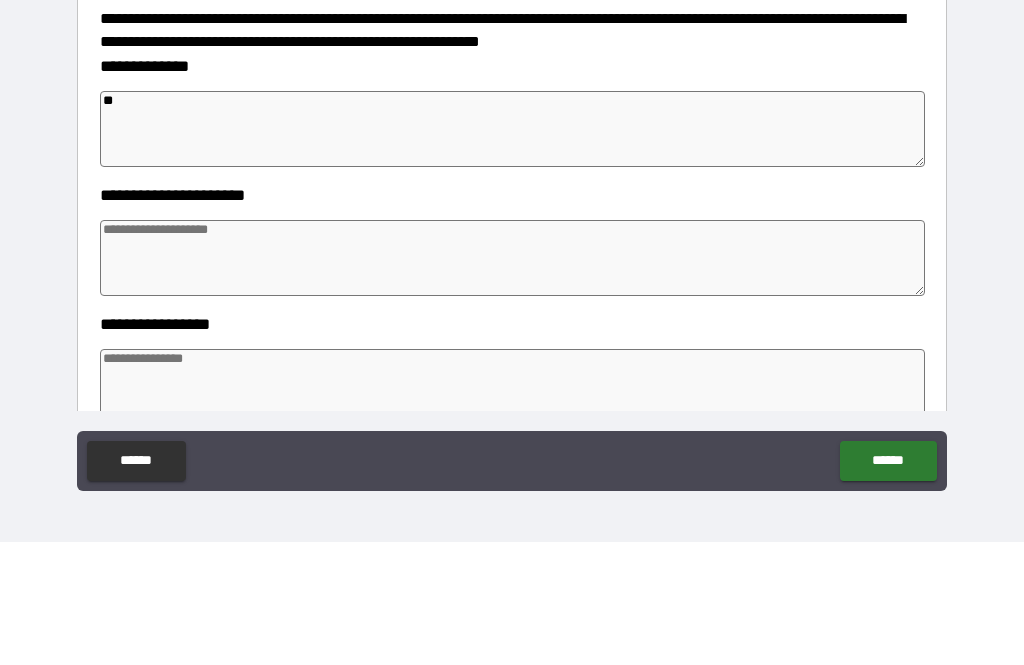 type on "*" 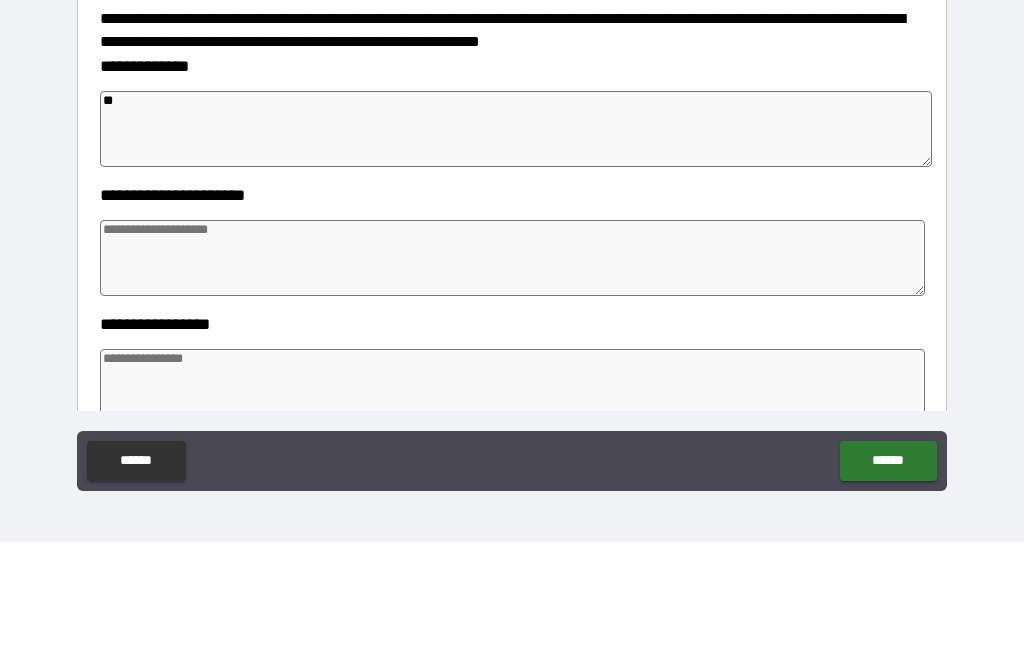 type on "*" 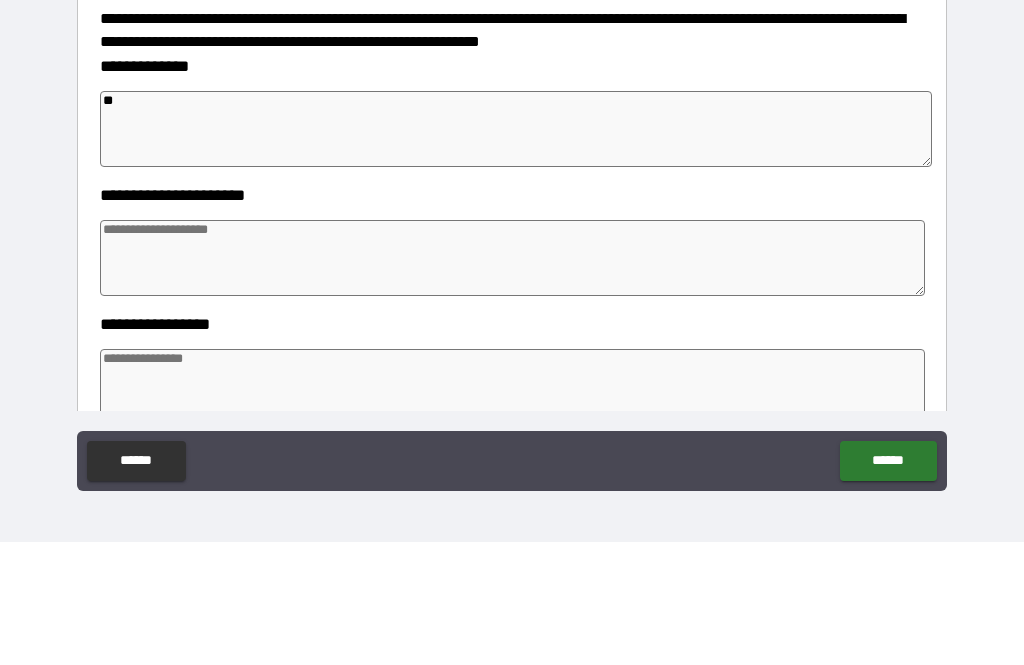 type on "*" 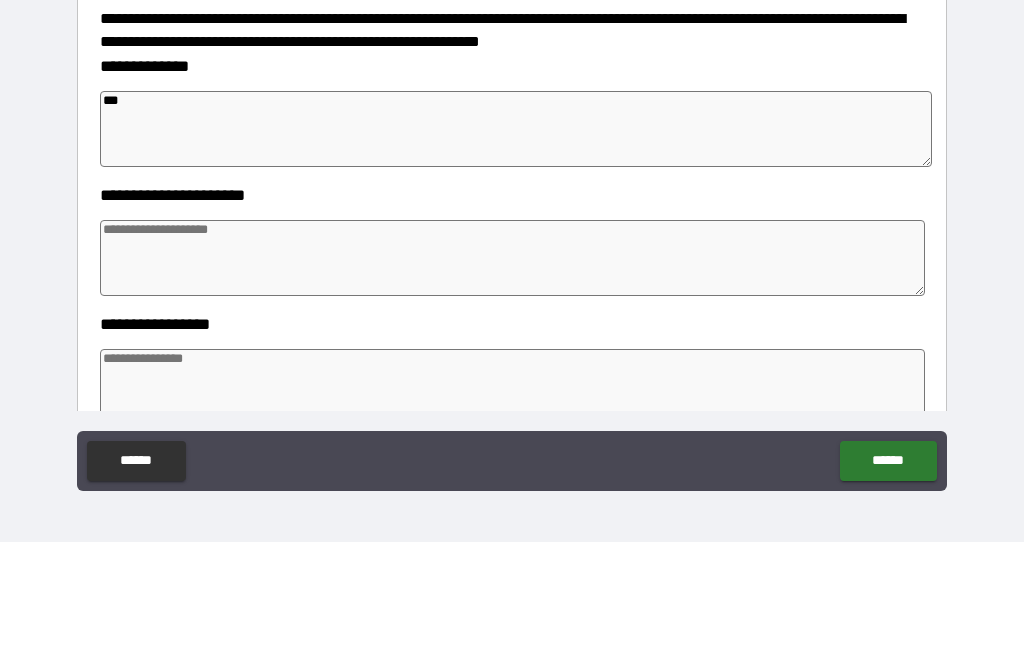 type on "*" 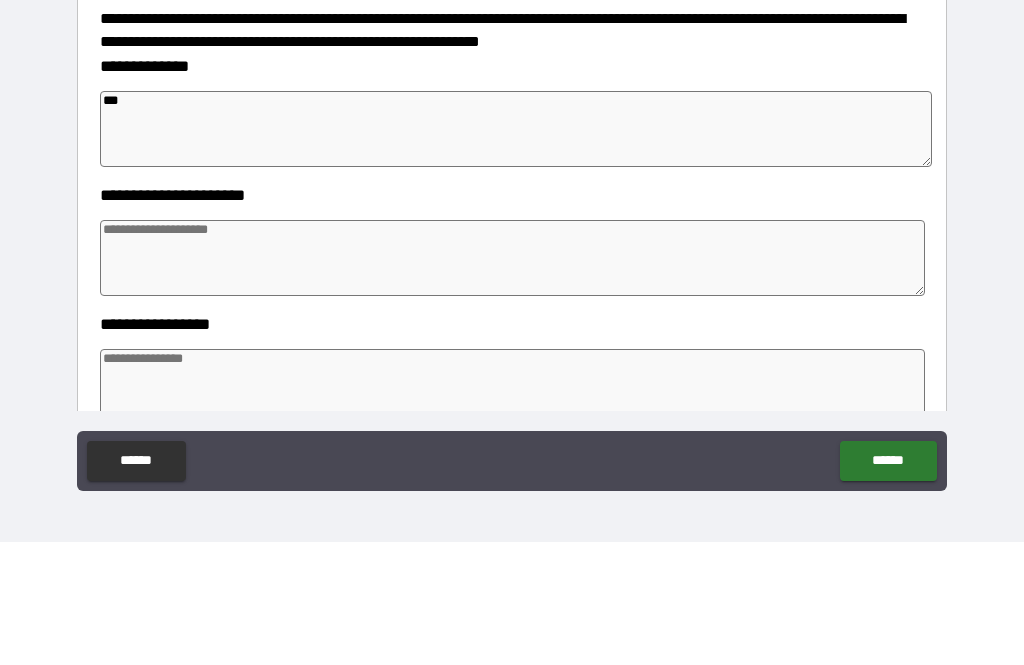 type on "****" 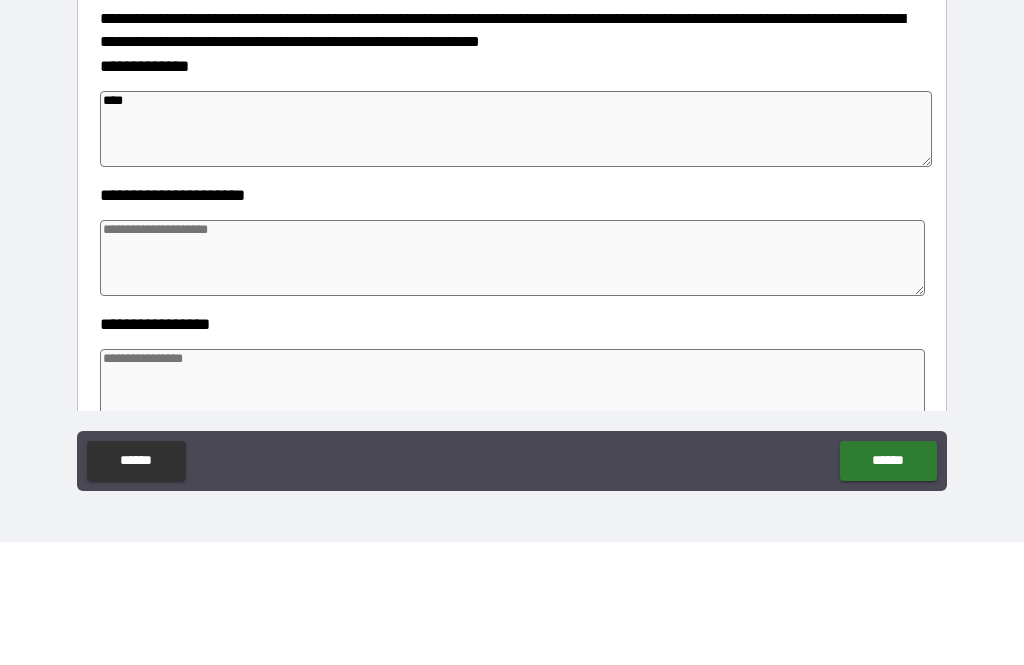type on "*" 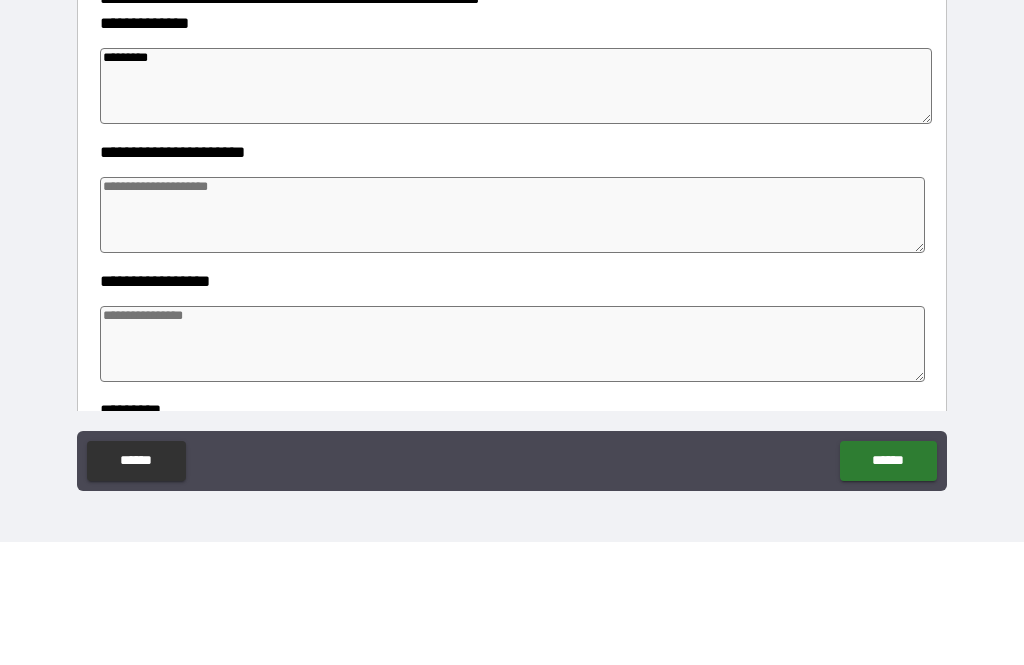 scroll, scrollTop: 184, scrollLeft: 0, axis: vertical 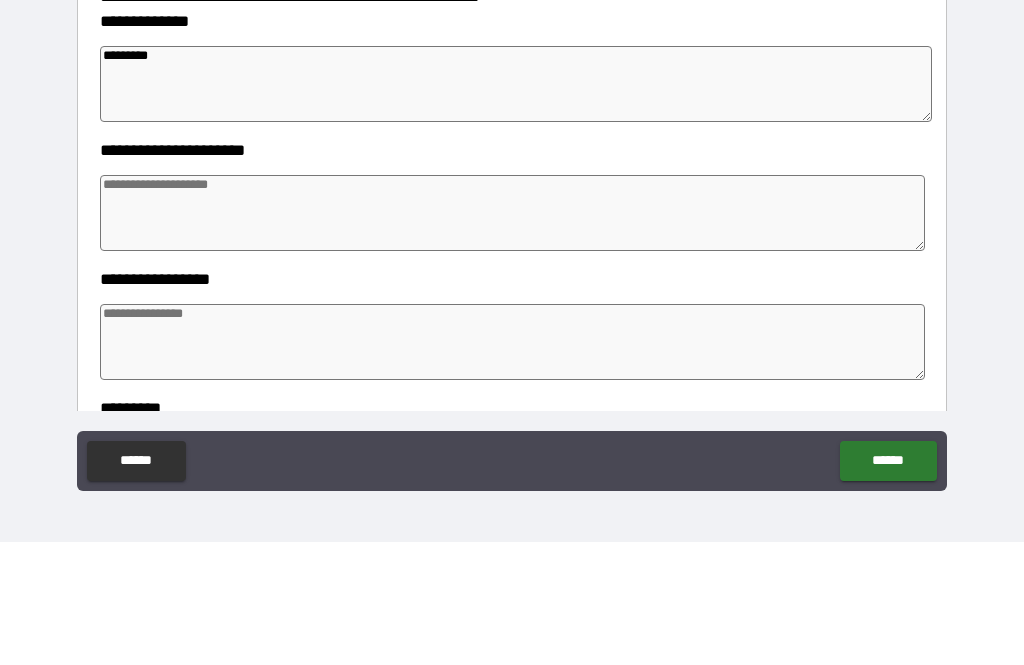 click at bounding box center (513, 336) 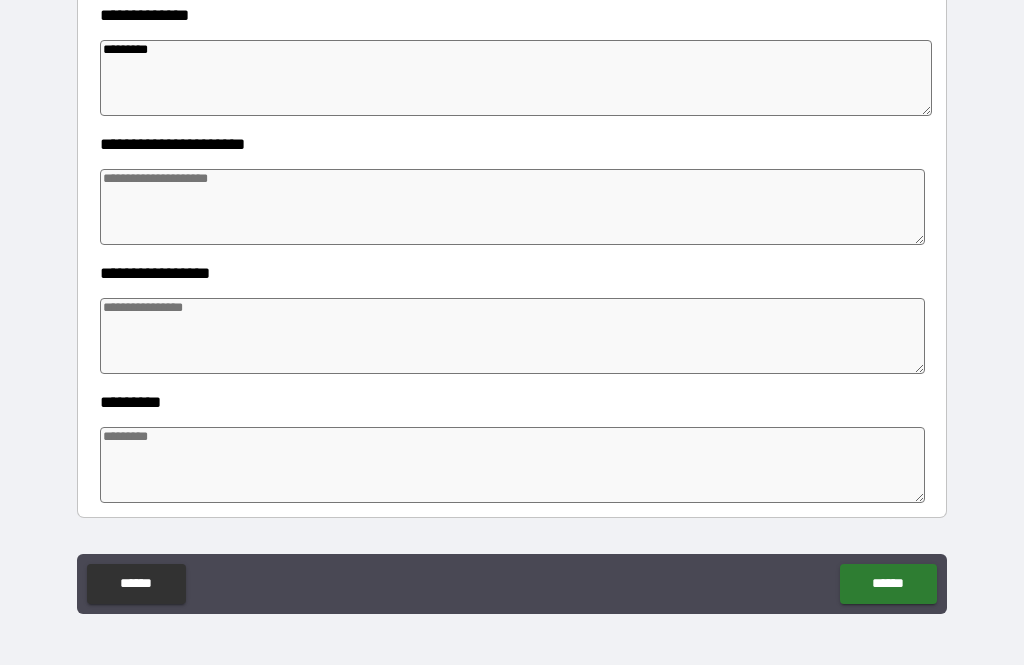 scroll, scrollTop: 313, scrollLeft: 0, axis: vertical 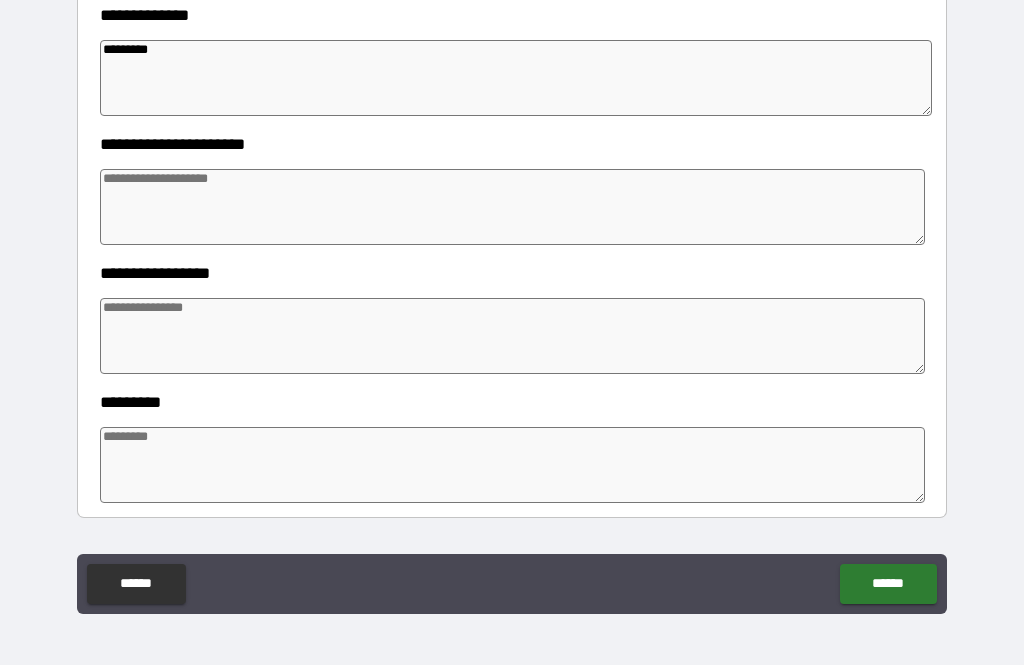 click on "******" 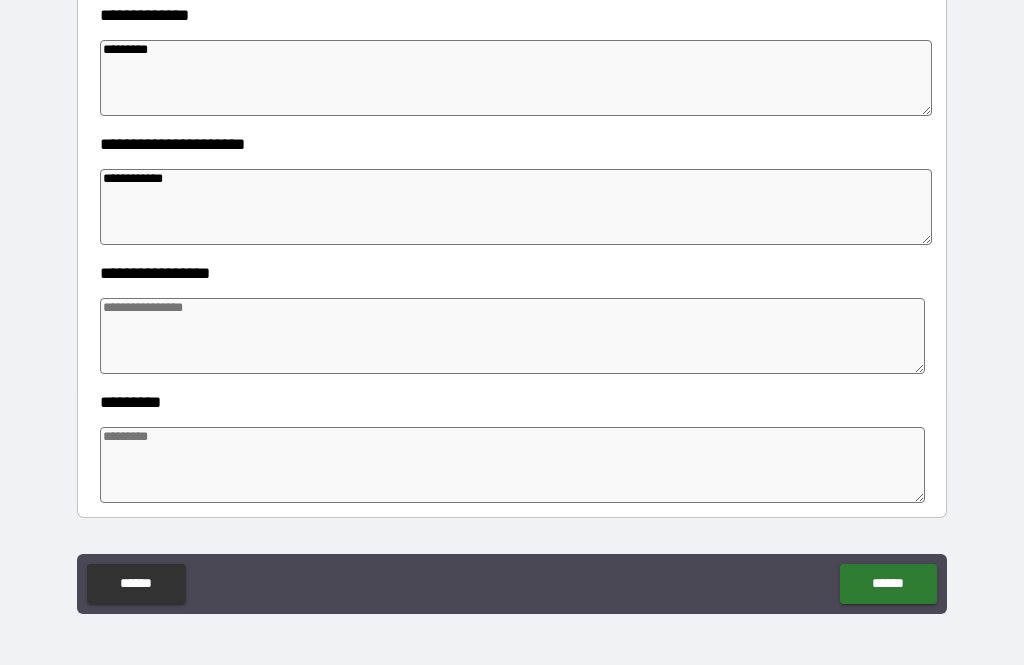 click at bounding box center [513, 336] 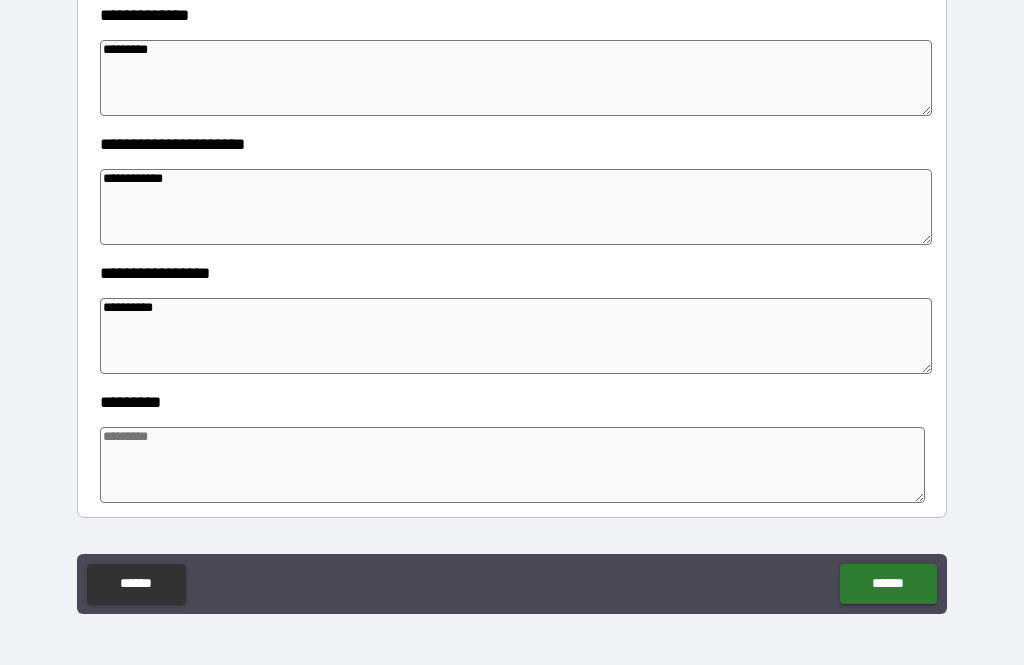 click on "*********" at bounding box center (516, 336) 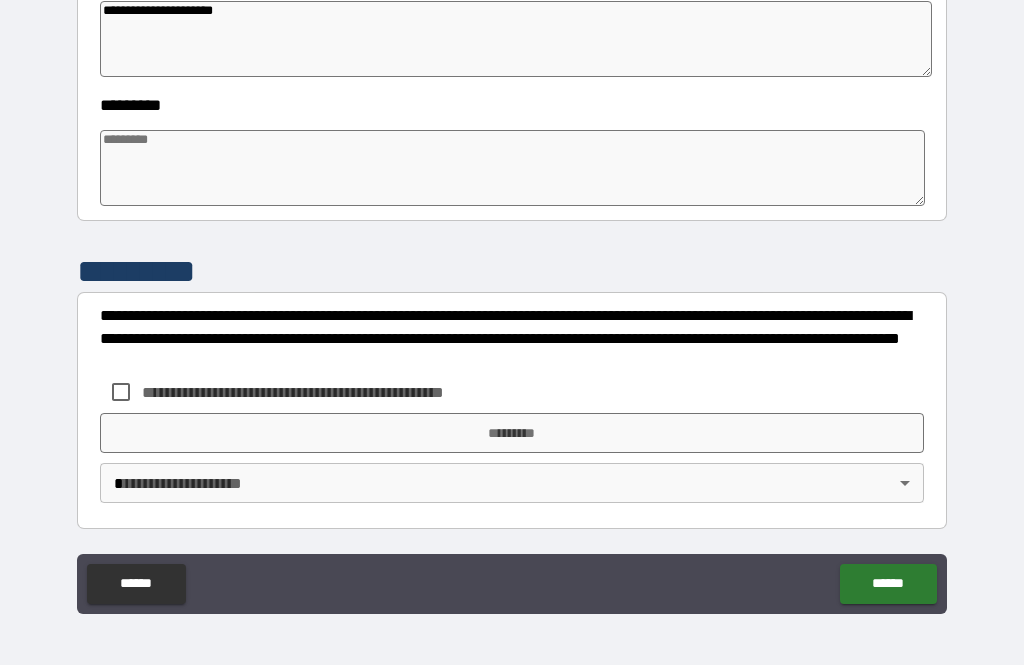 scroll, scrollTop: 610, scrollLeft: 0, axis: vertical 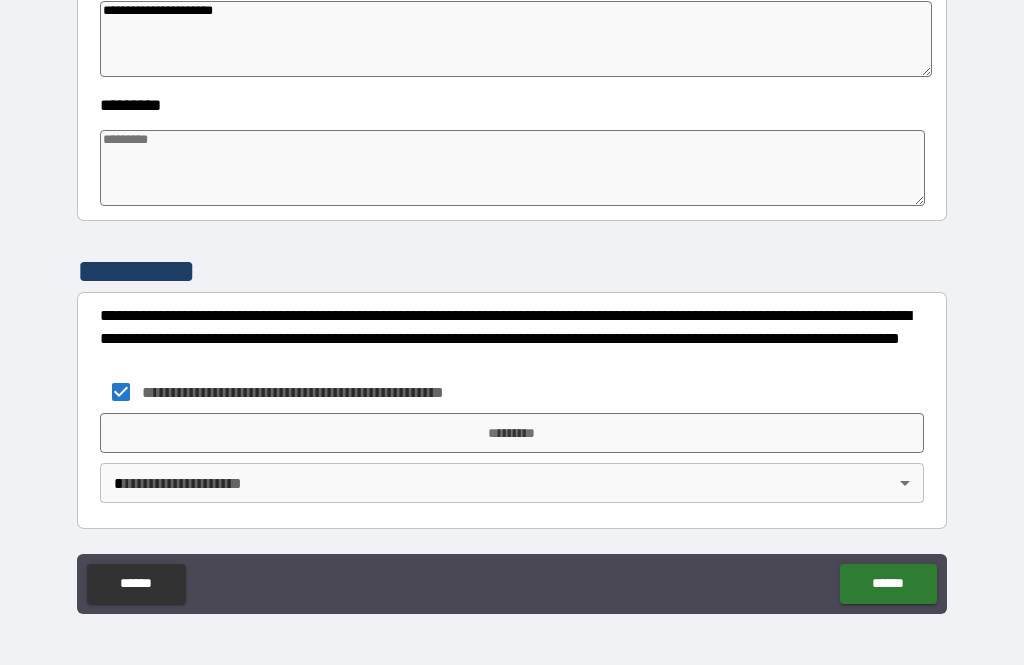 click on "*********" at bounding box center [512, 433] 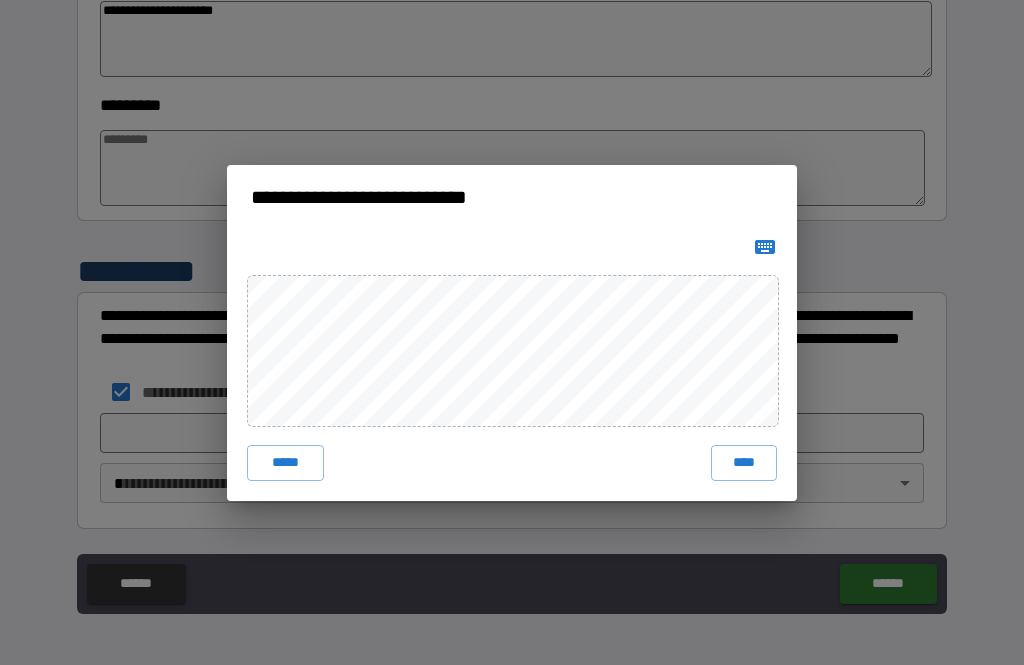 click on "****" at bounding box center [744, 463] 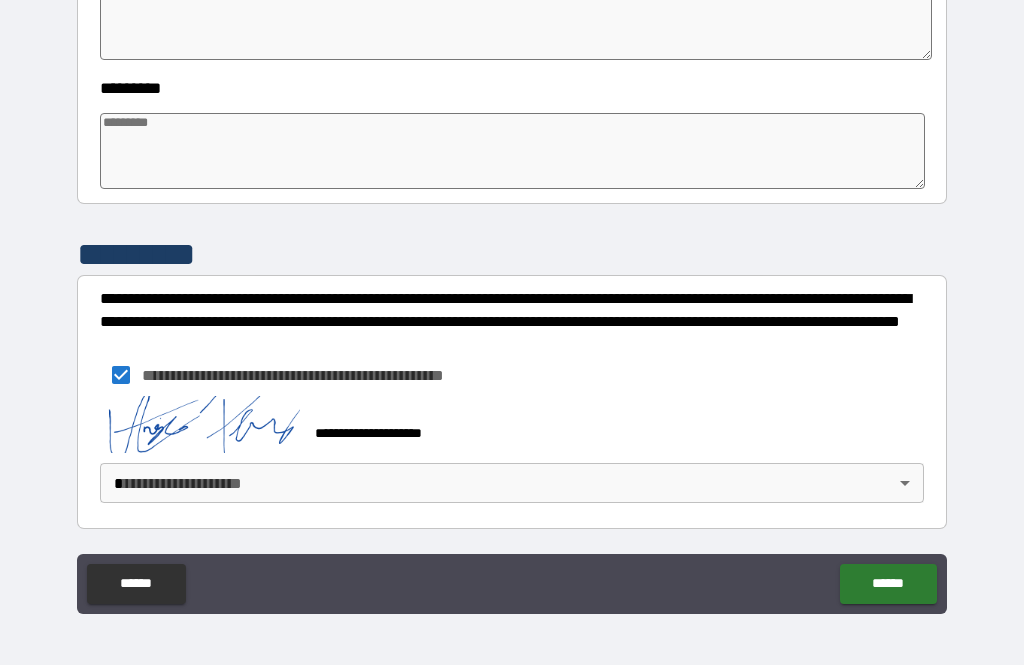 scroll, scrollTop: 627, scrollLeft: 0, axis: vertical 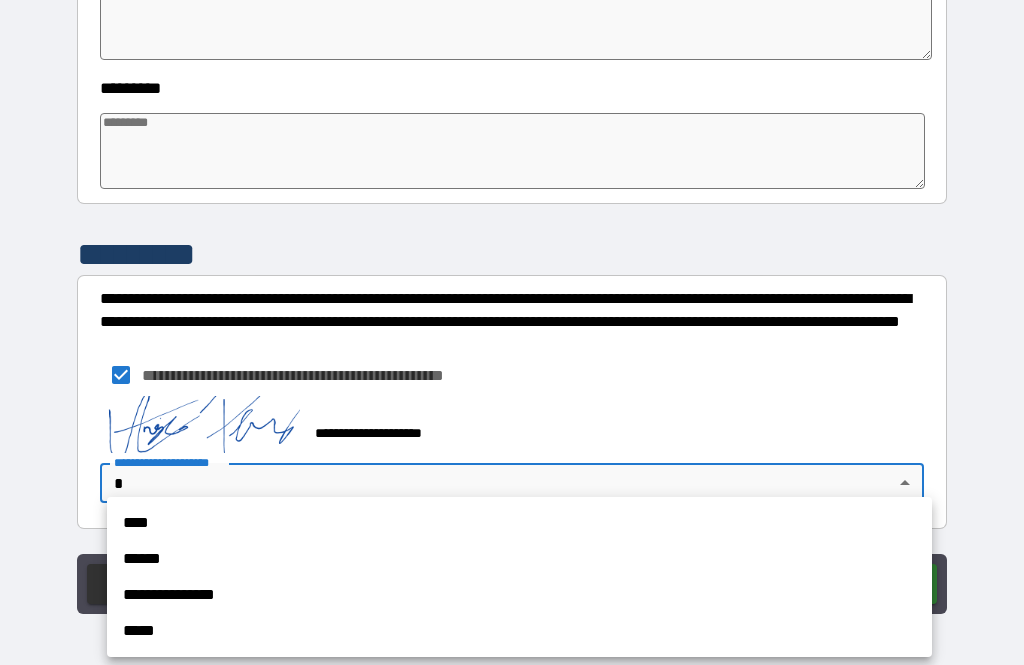 click on "****" at bounding box center [519, 523] 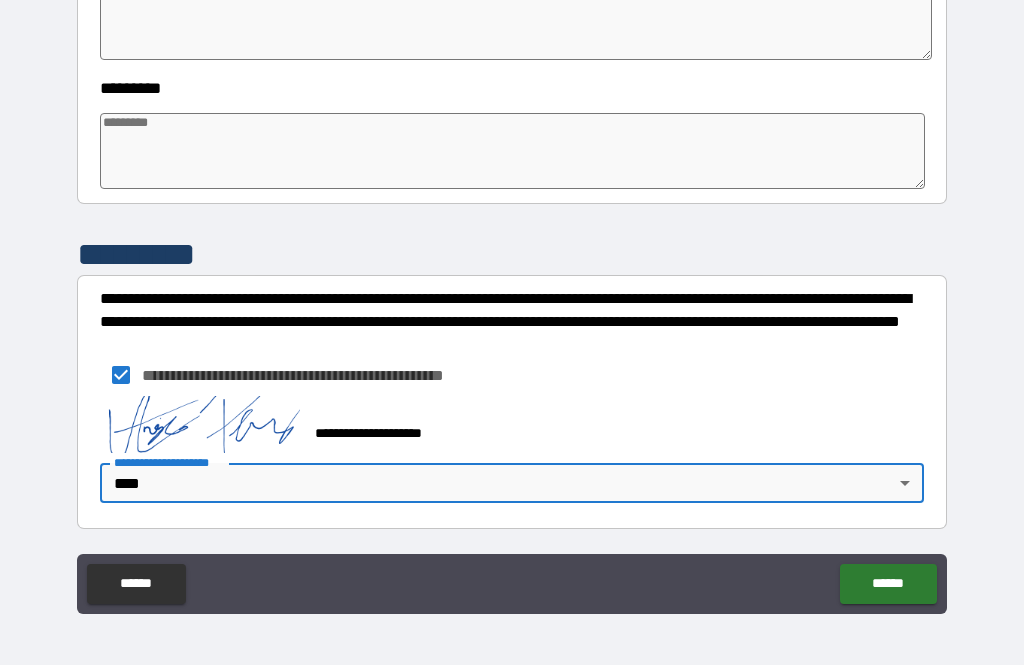 click on "******" at bounding box center [888, 584] 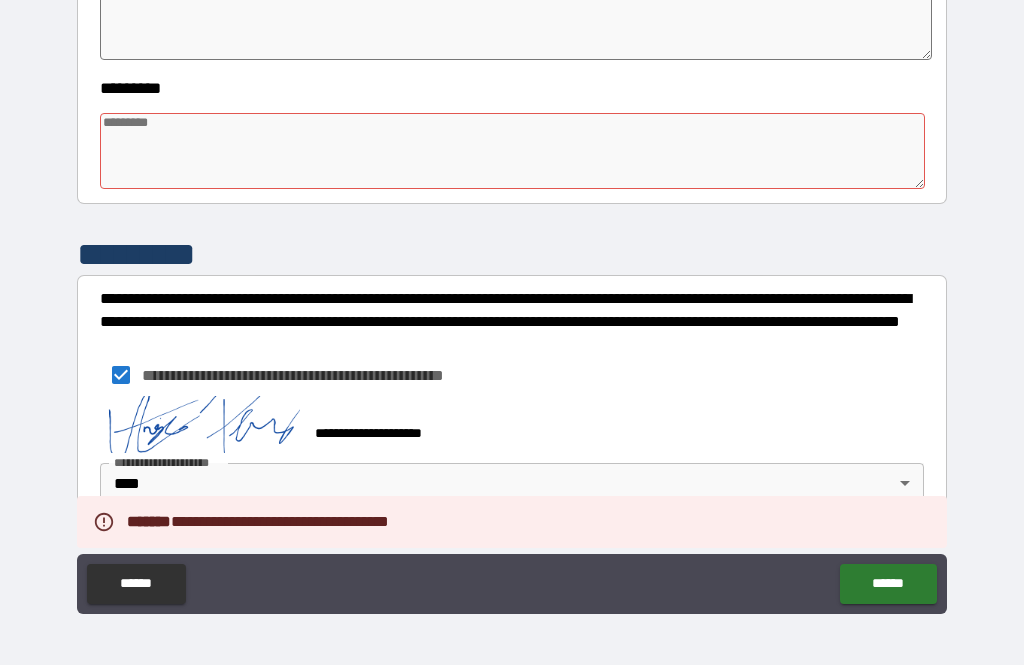 scroll, scrollTop: 626, scrollLeft: 0, axis: vertical 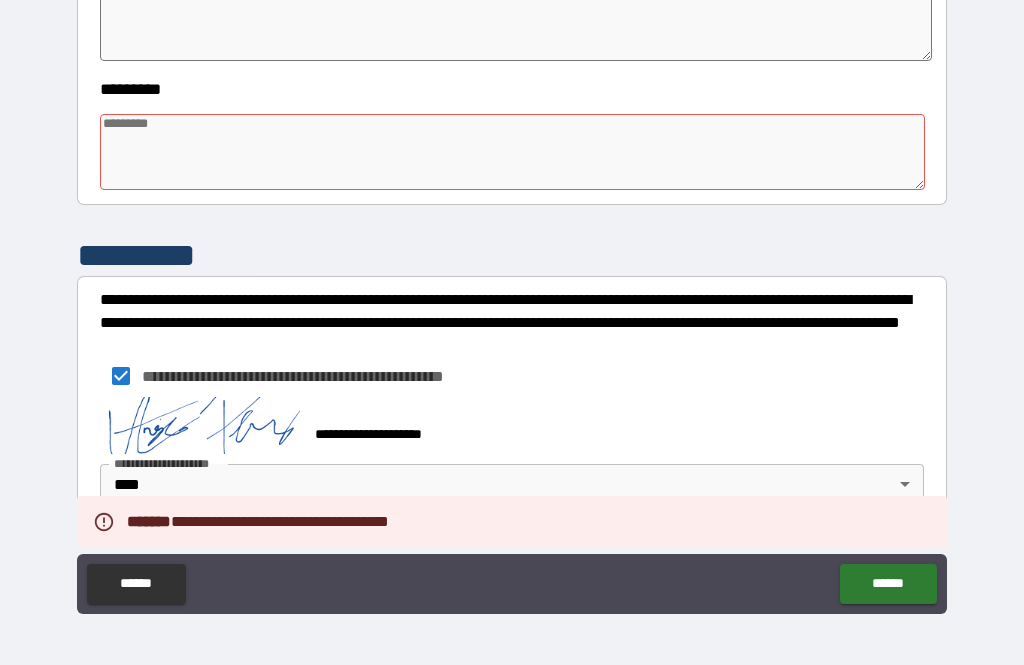 click at bounding box center [513, 152] 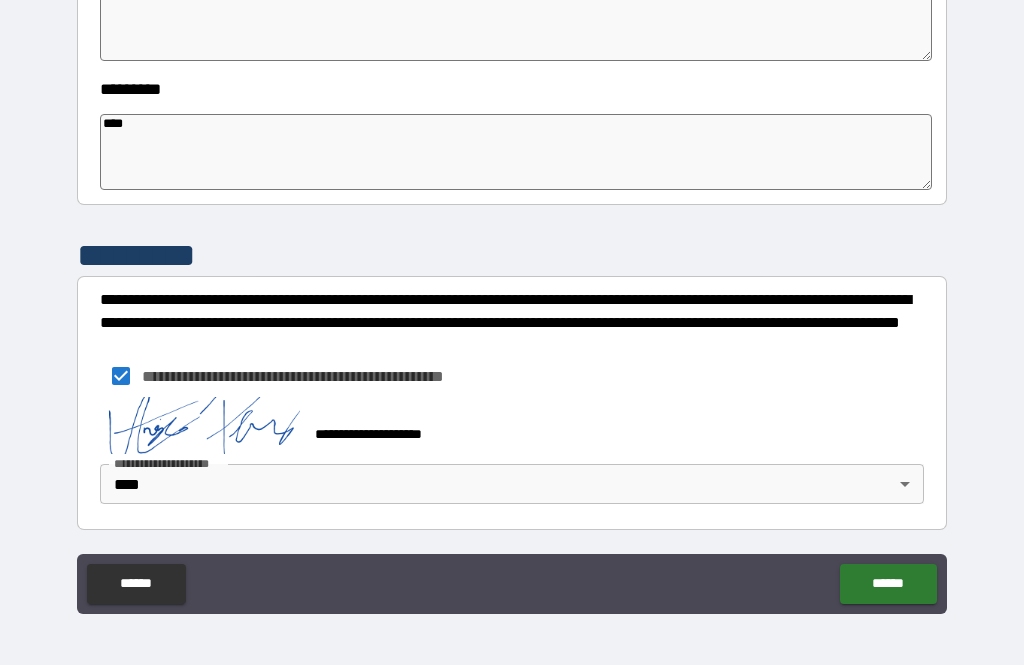 click on "******" at bounding box center [888, 584] 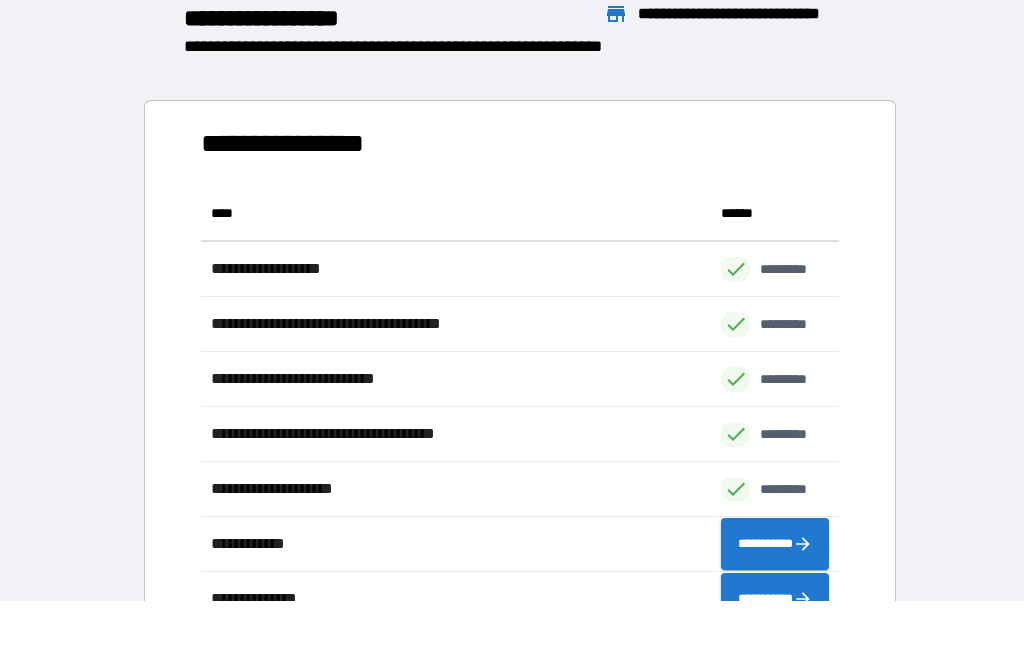 scroll, scrollTop: 441, scrollLeft: 638, axis: both 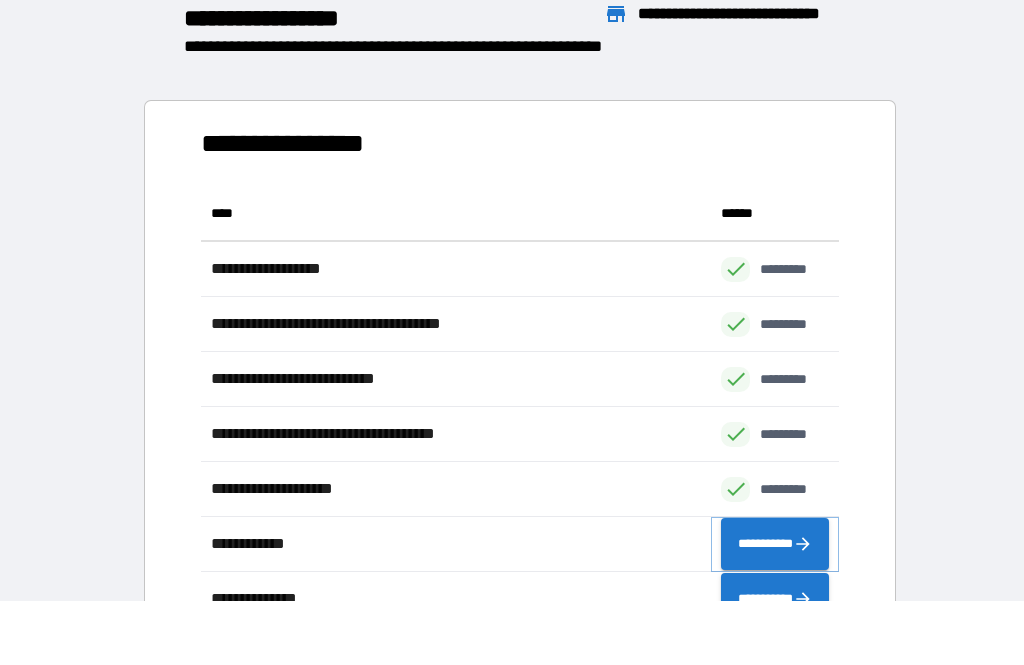 click on "**********" at bounding box center [775, 544] 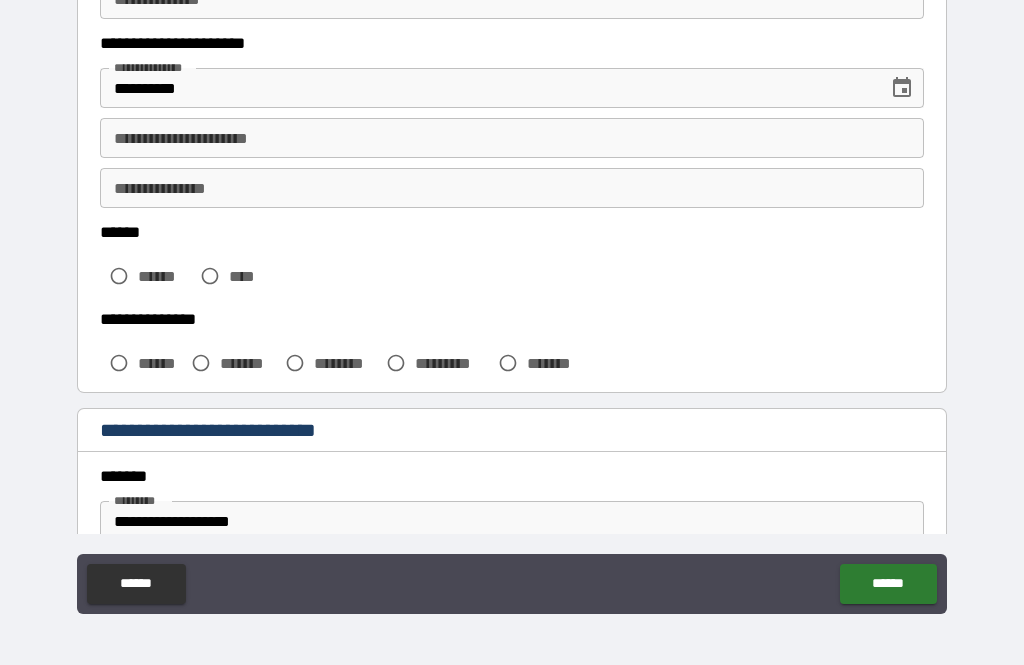 scroll, scrollTop: 314, scrollLeft: 0, axis: vertical 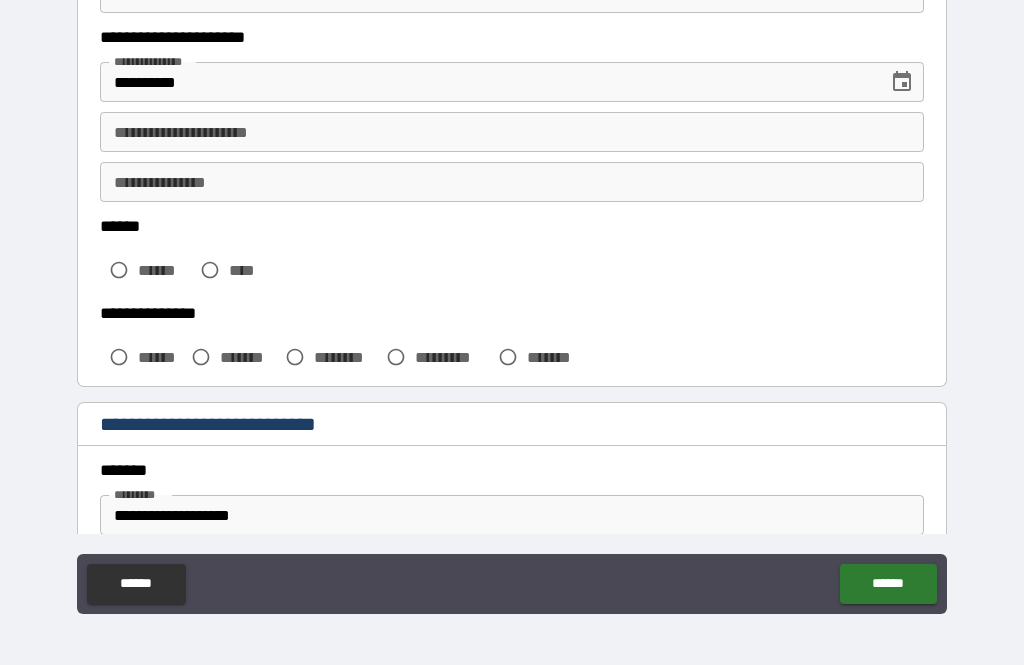 click on "******" at bounding box center [164, 270] 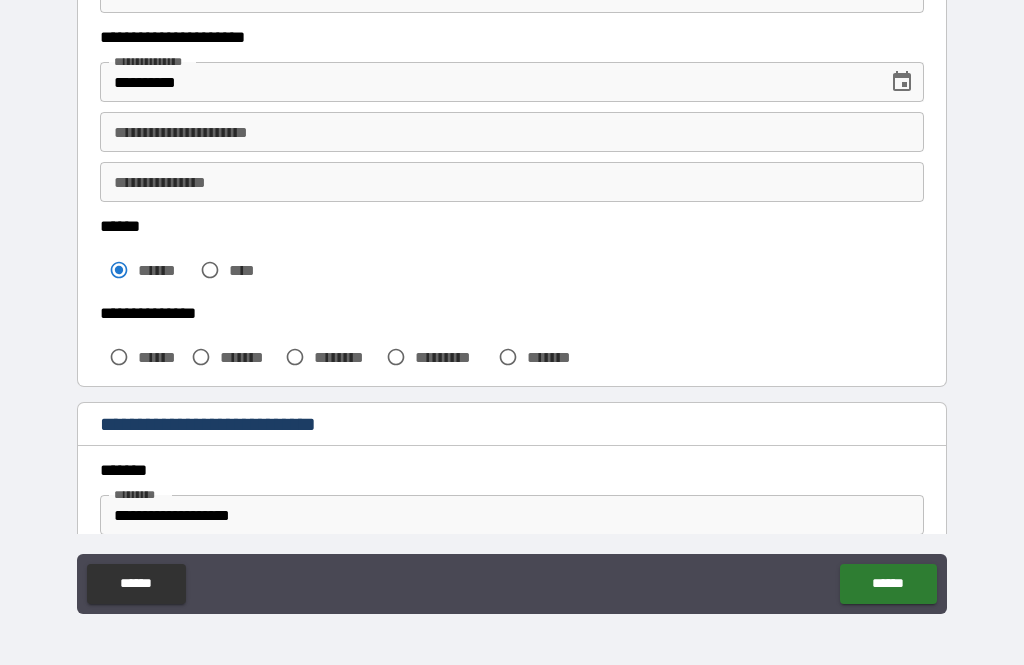click on "******" at bounding box center (160, 357) 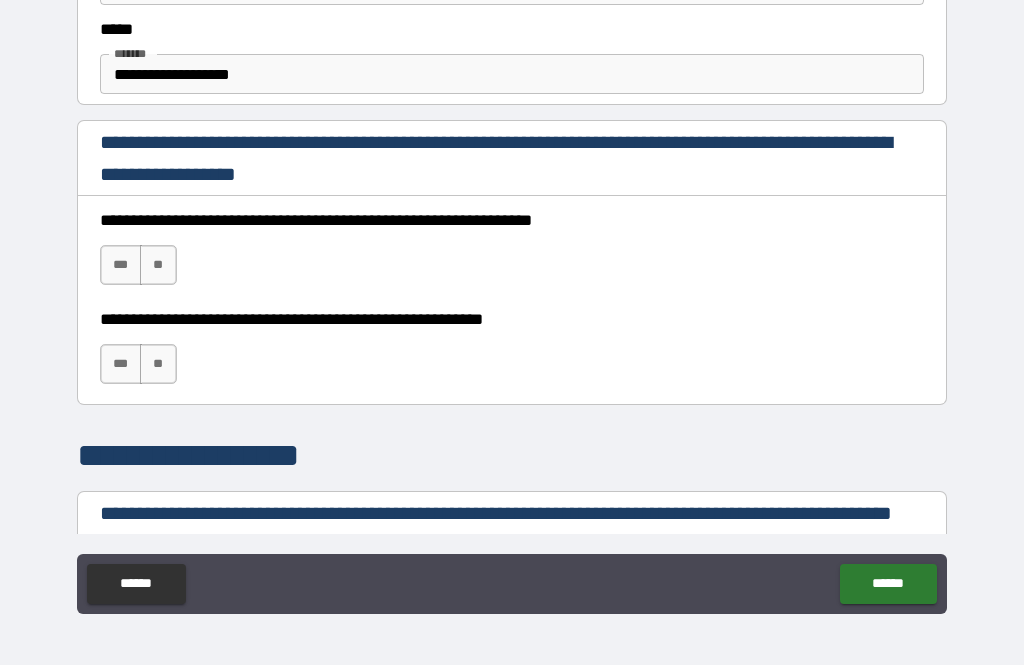 scroll, scrollTop: 1226, scrollLeft: 0, axis: vertical 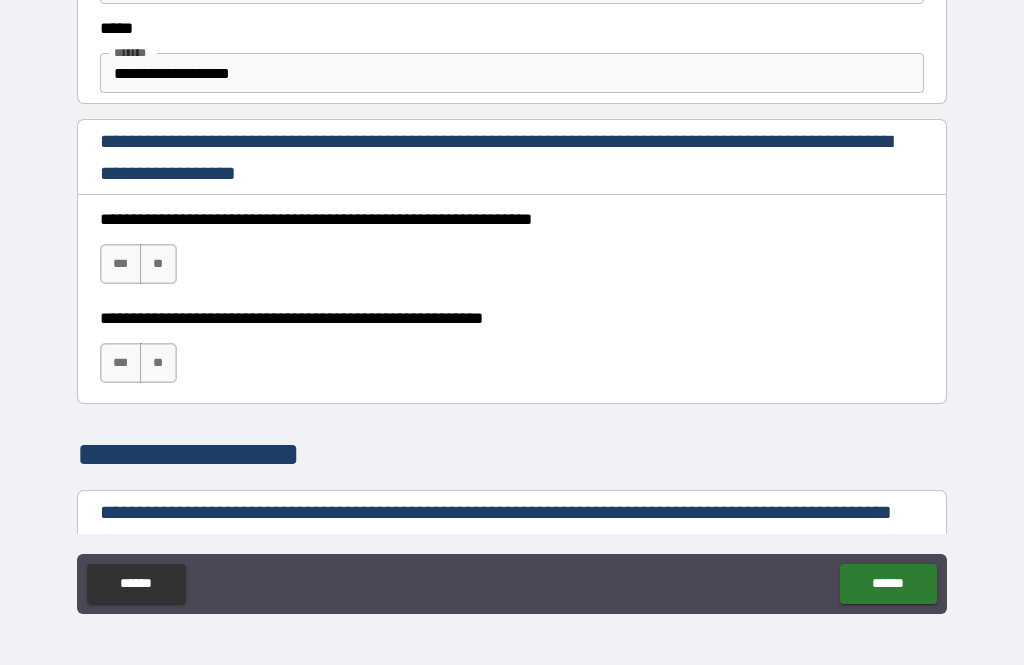 click on "***" at bounding box center [121, 264] 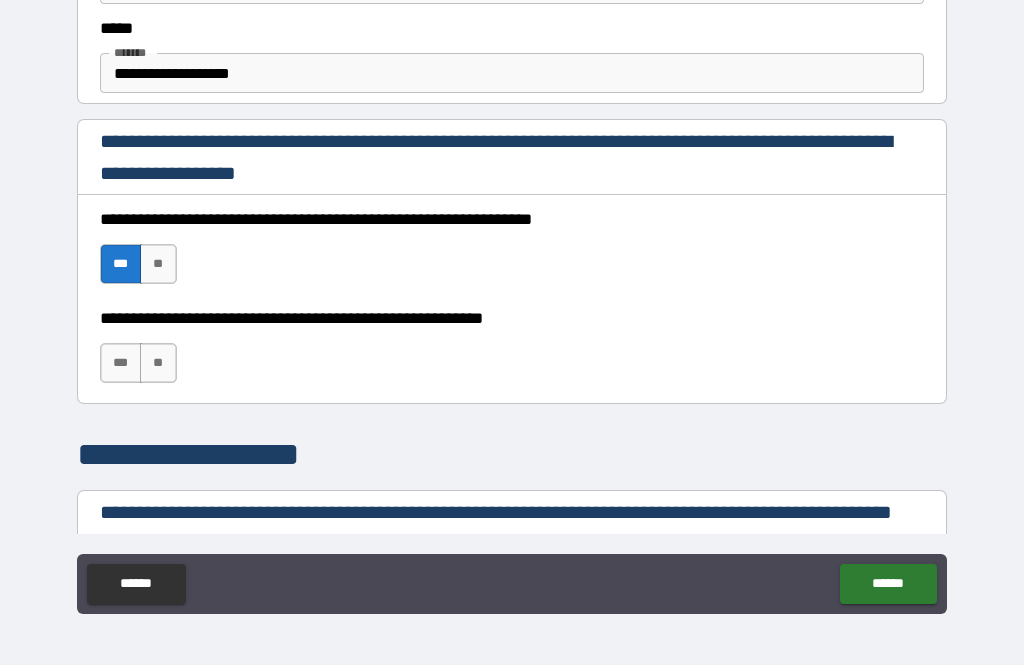 click on "**" at bounding box center [158, 363] 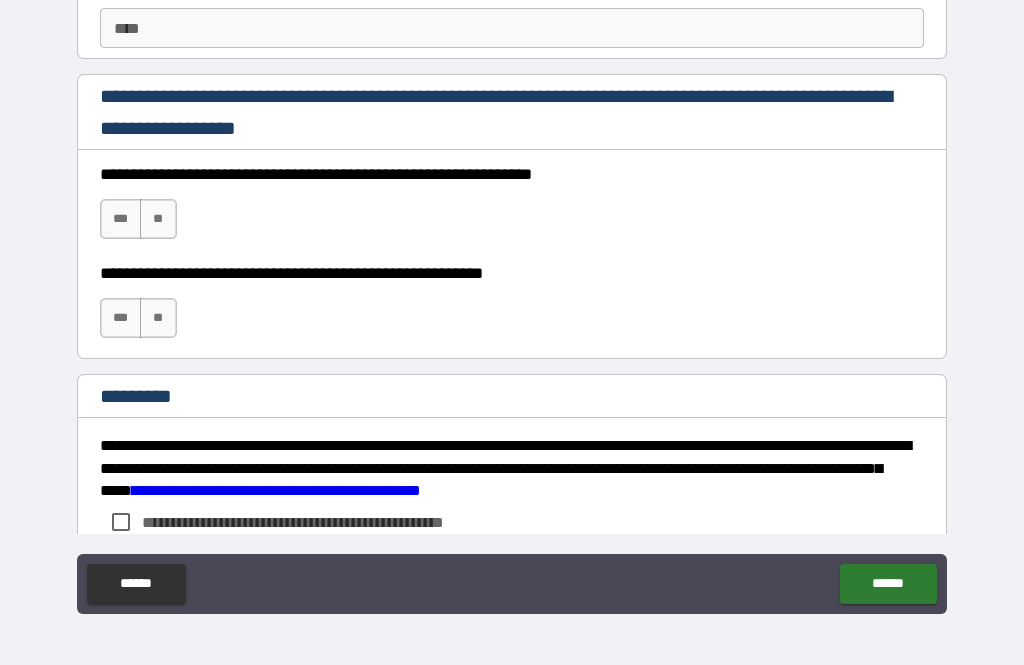 scroll, scrollTop: 2911, scrollLeft: 0, axis: vertical 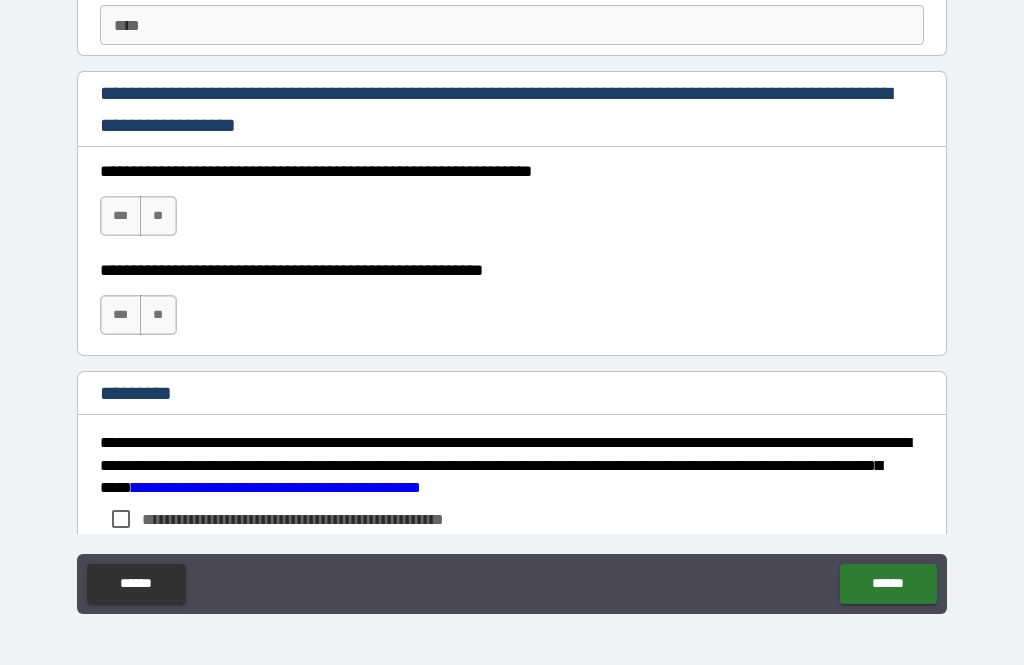click on "***" at bounding box center [121, 216] 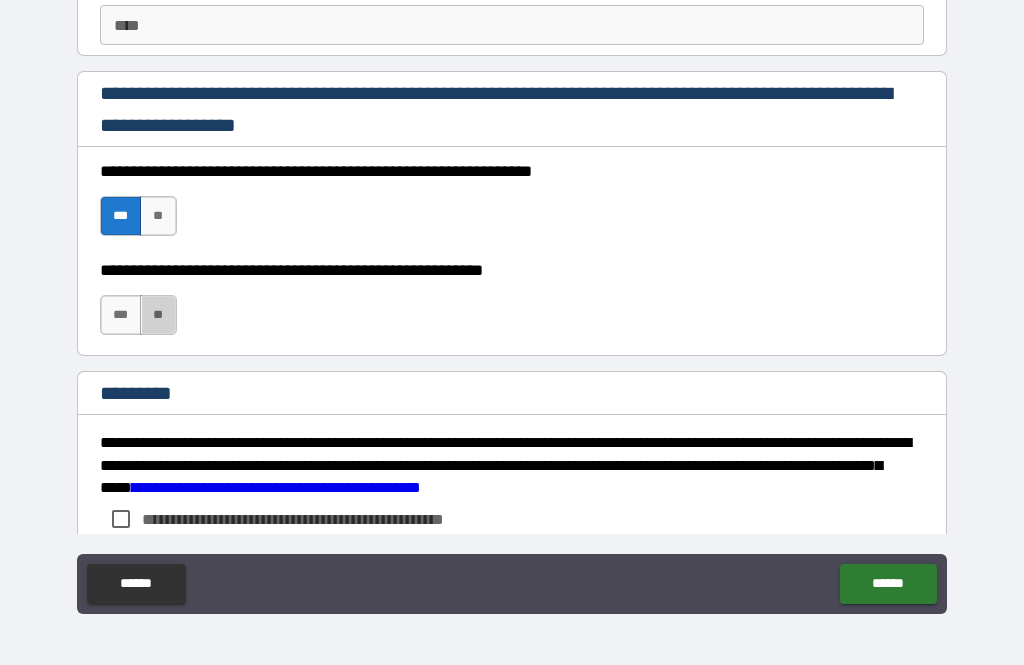 click on "**" at bounding box center (158, 315) 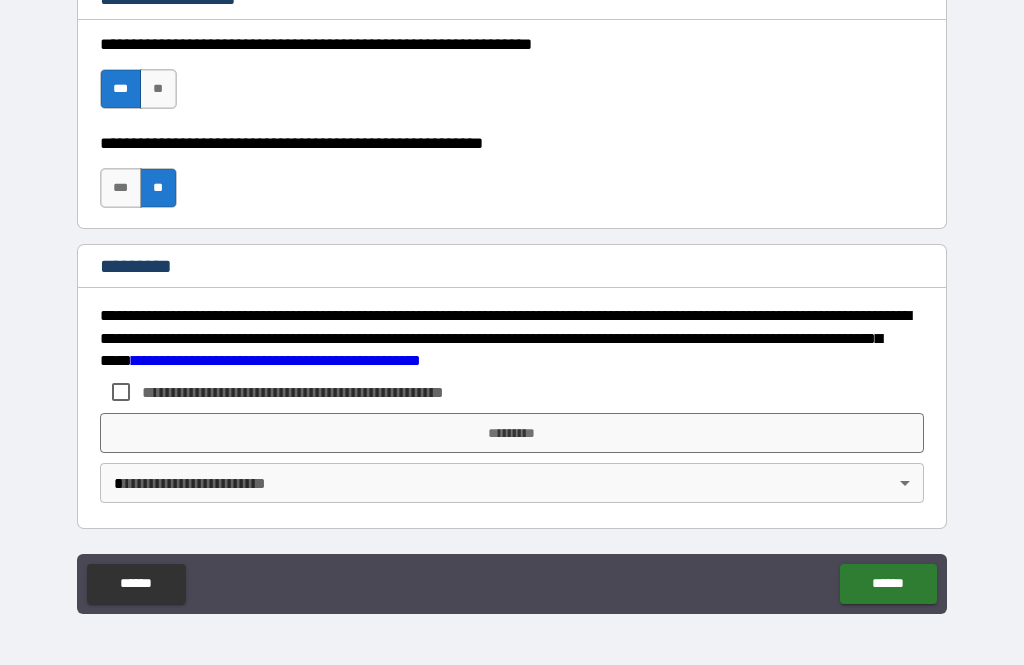 scroll, scrollTop: 3038, scrollLeft: 0, axis: vertical 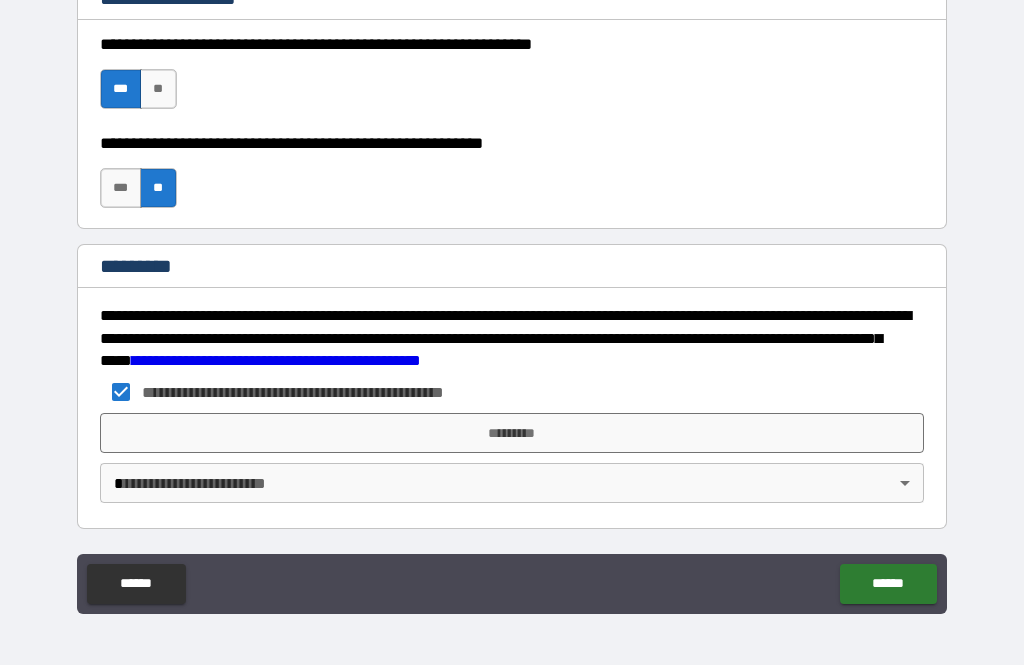 click on "*********" at bounding box center (512, 433) 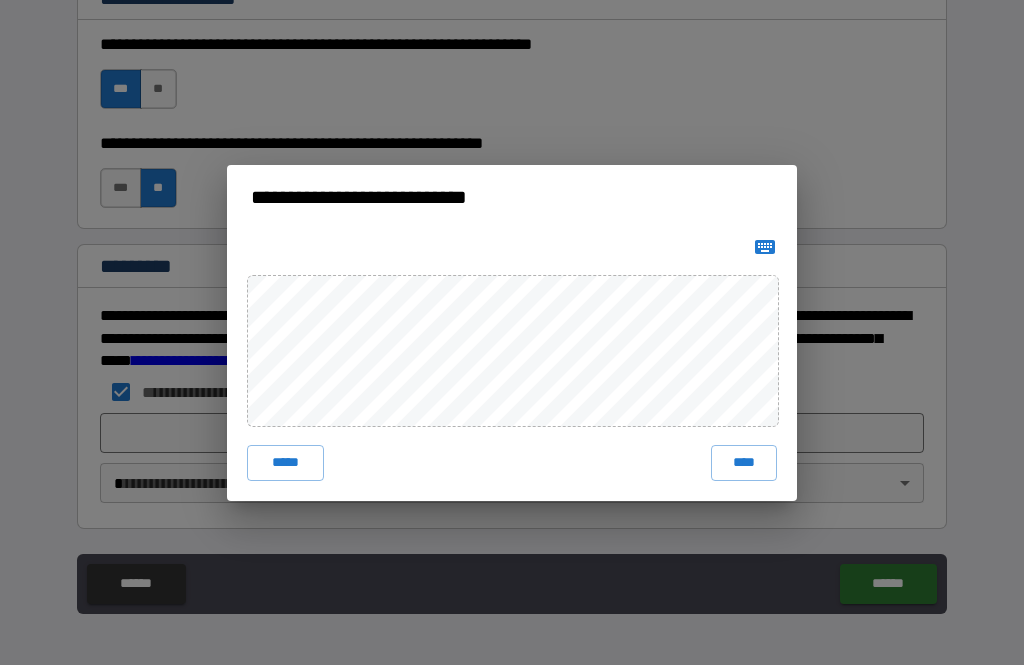 click on "****" at bounding box center [744, 463] 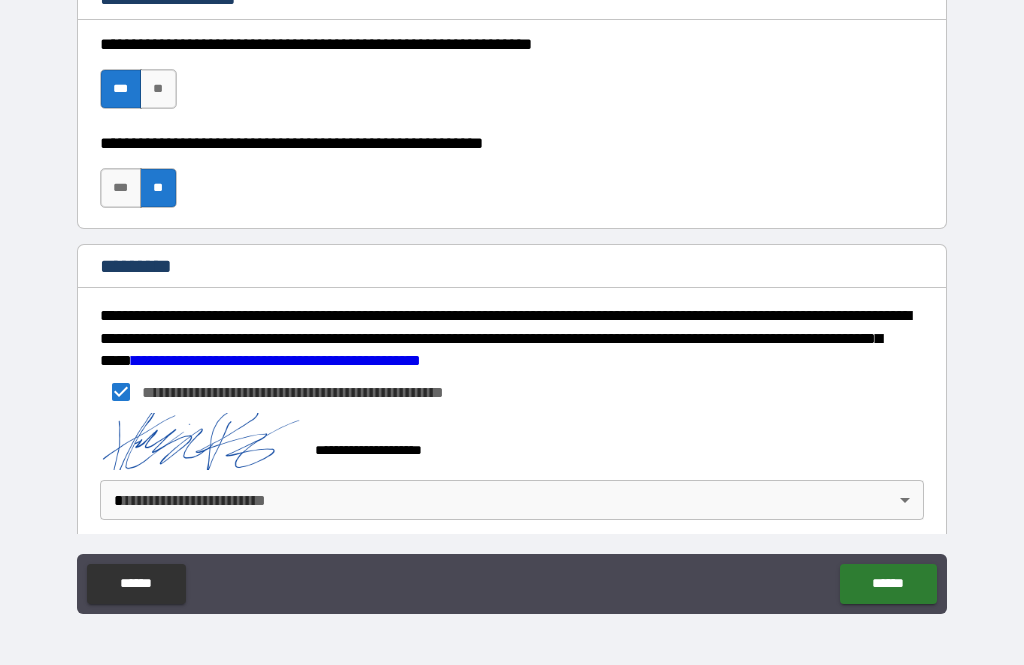 click on "******" at bounding box center (888, 584) 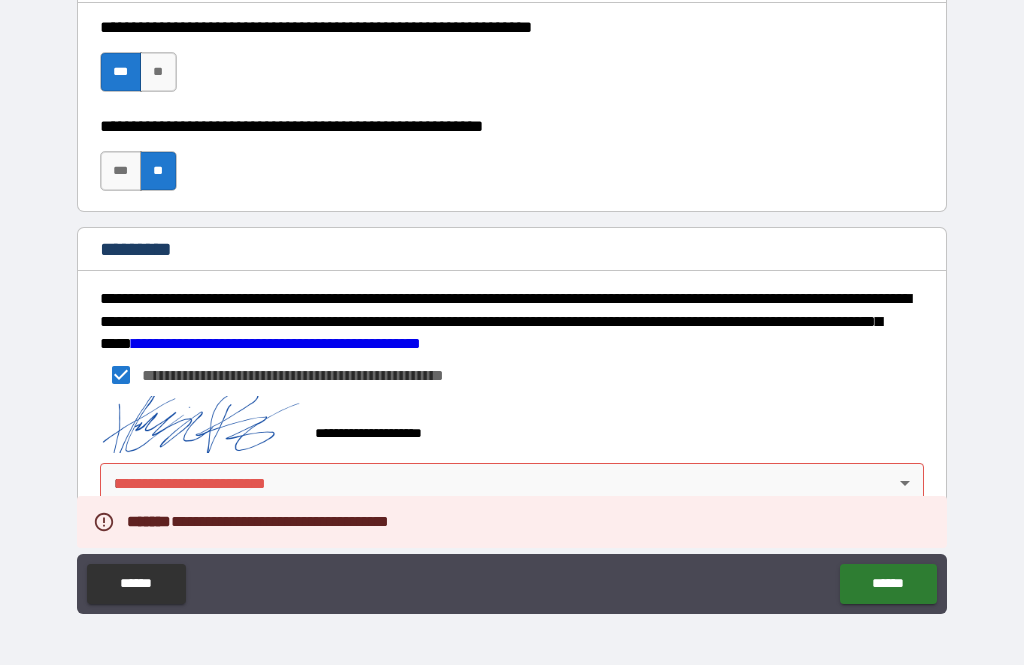 scroll, scrollTop: 3055, scrollLeft: 0, axis: vertical 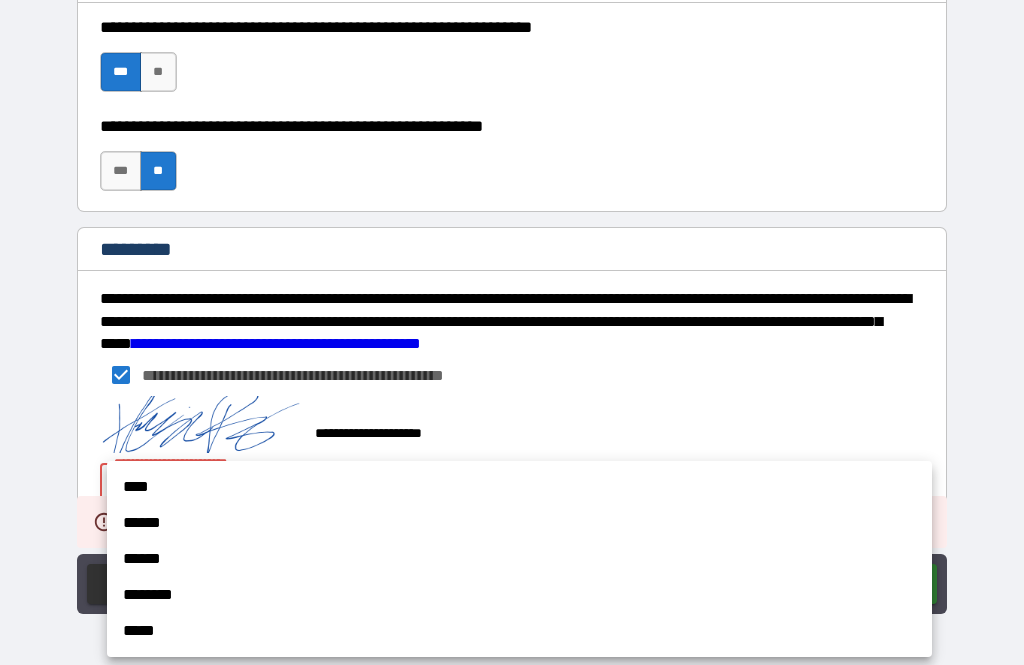 click on "****" at bounding box center [519, 487] 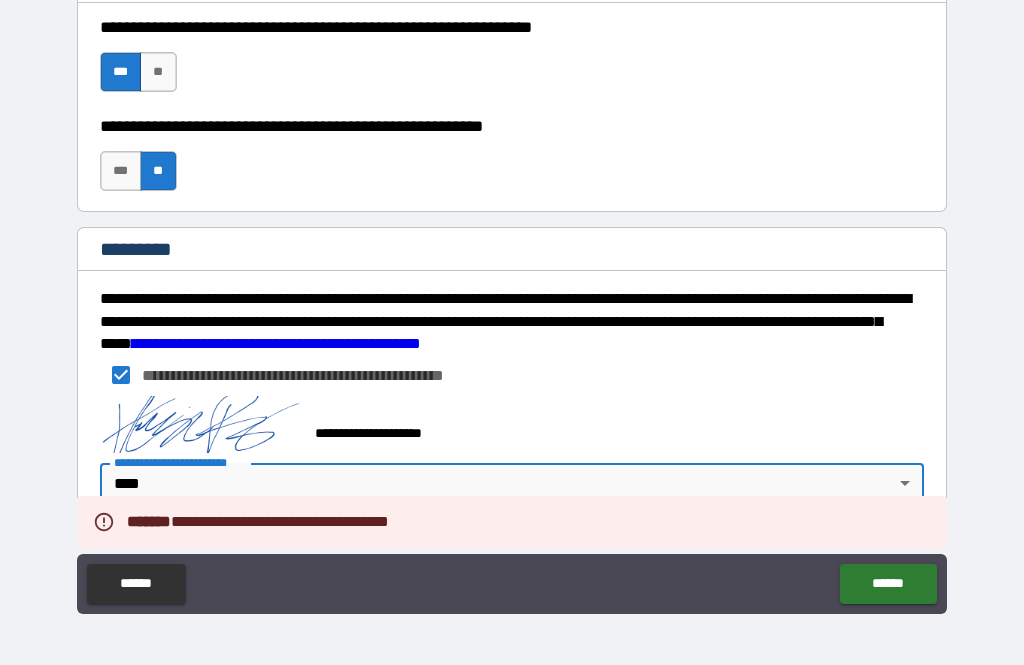 click on "******" at bounding box center (888, 584) 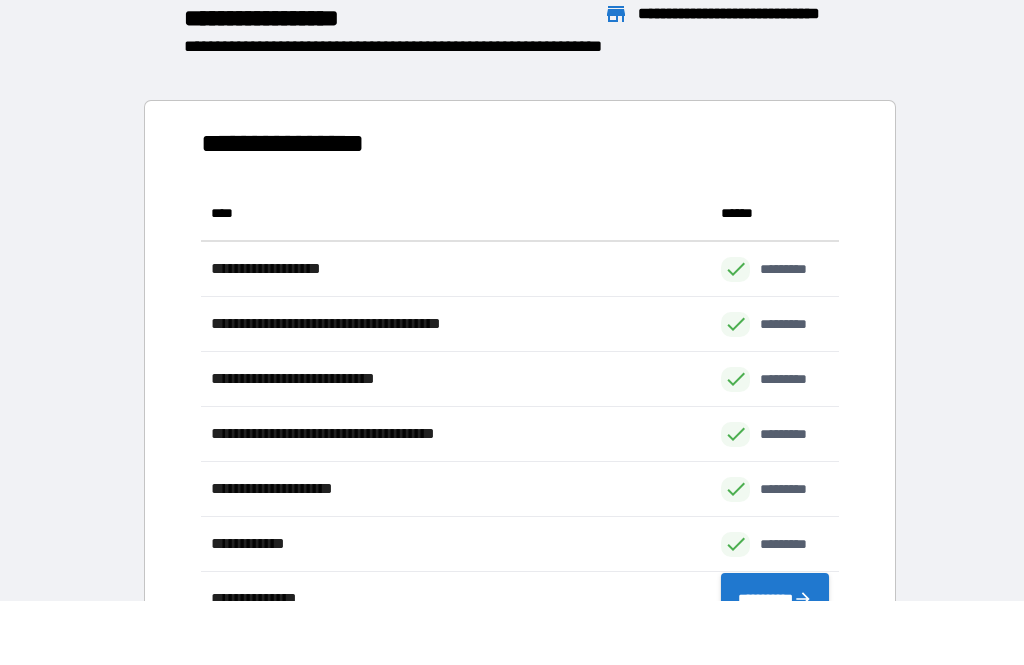 scroll, scrollTop: 1, scrollLeft: 1, axis: both 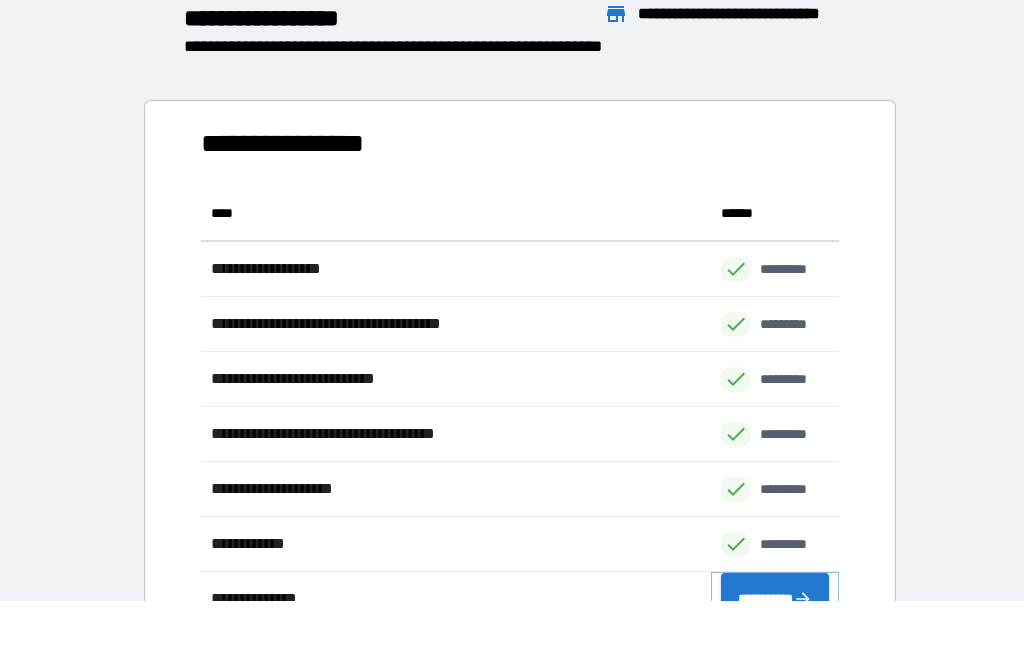 click on "**********" at bounding box center [775, 599] 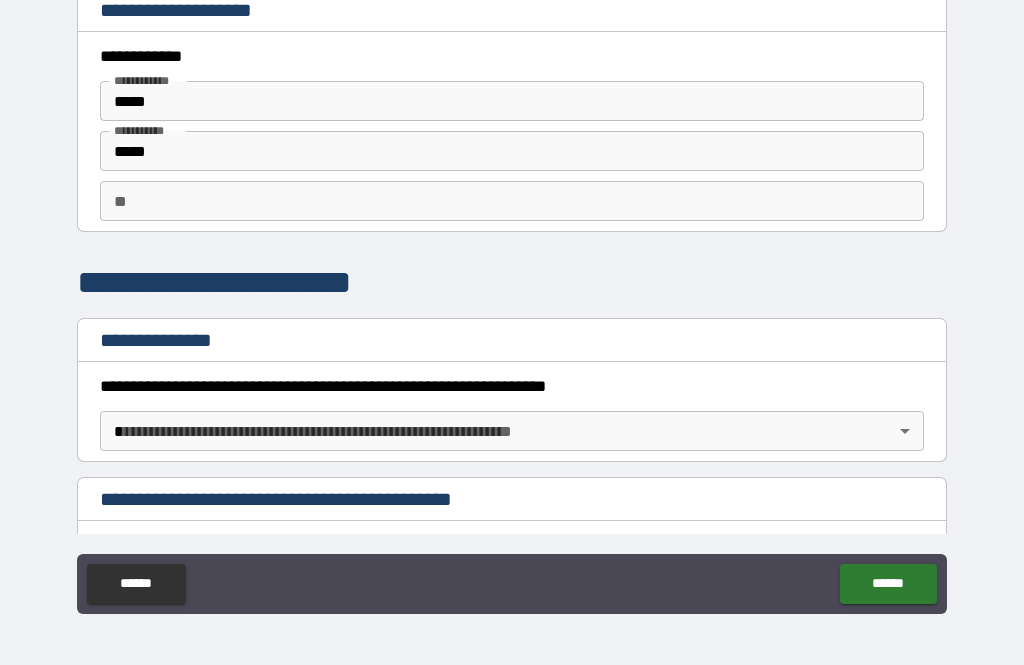 click on "**********" at bounding box center [512, 300] 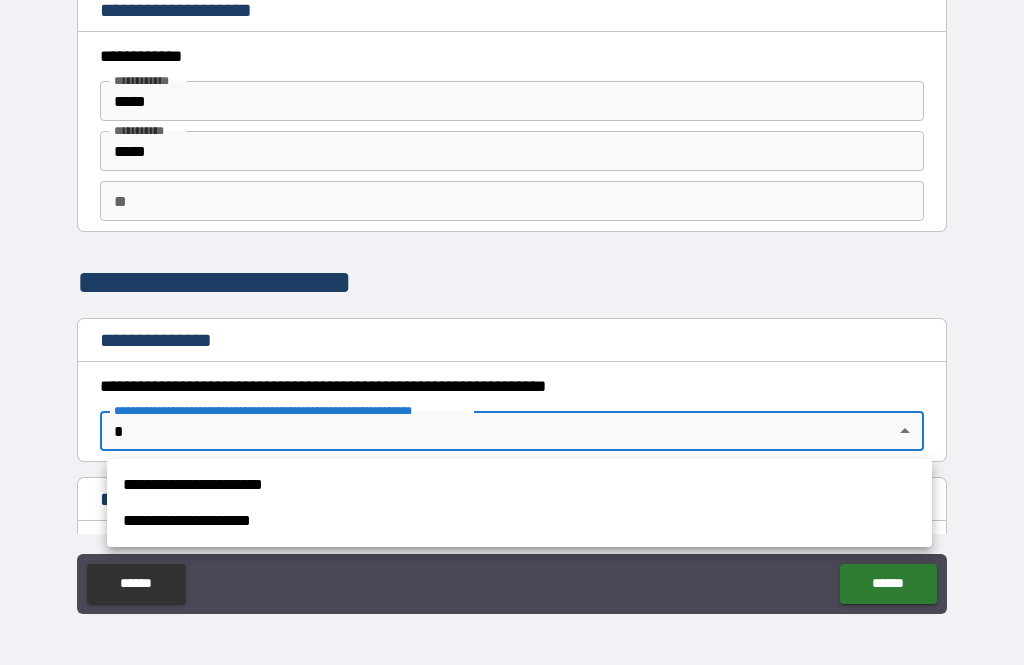 click on "**********" at bounding box center (519, 521) 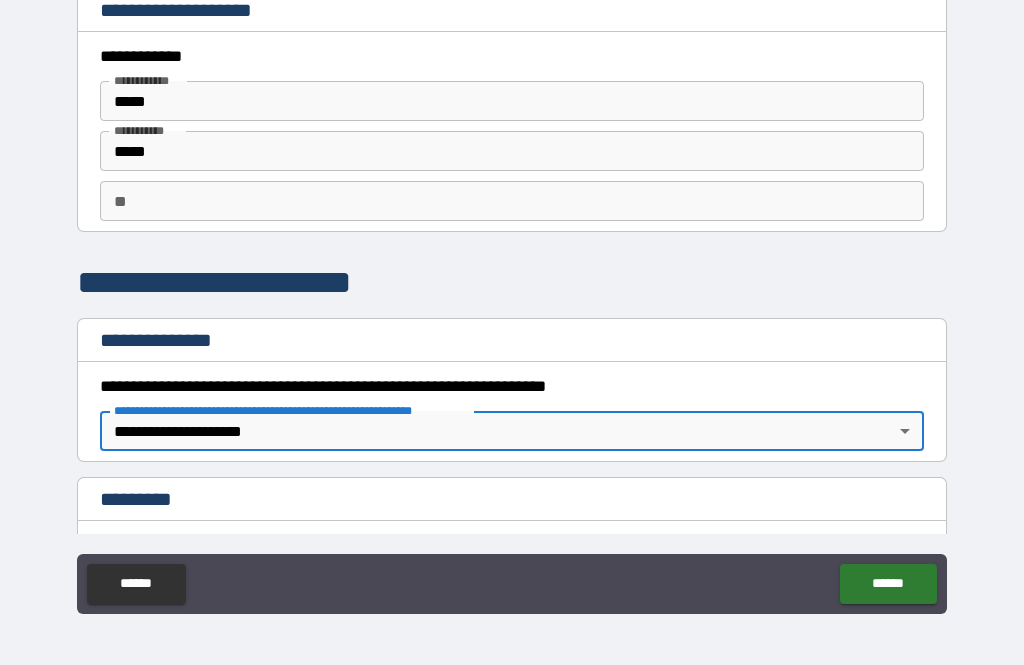 click on "**********" at bounding box center [512, 300] 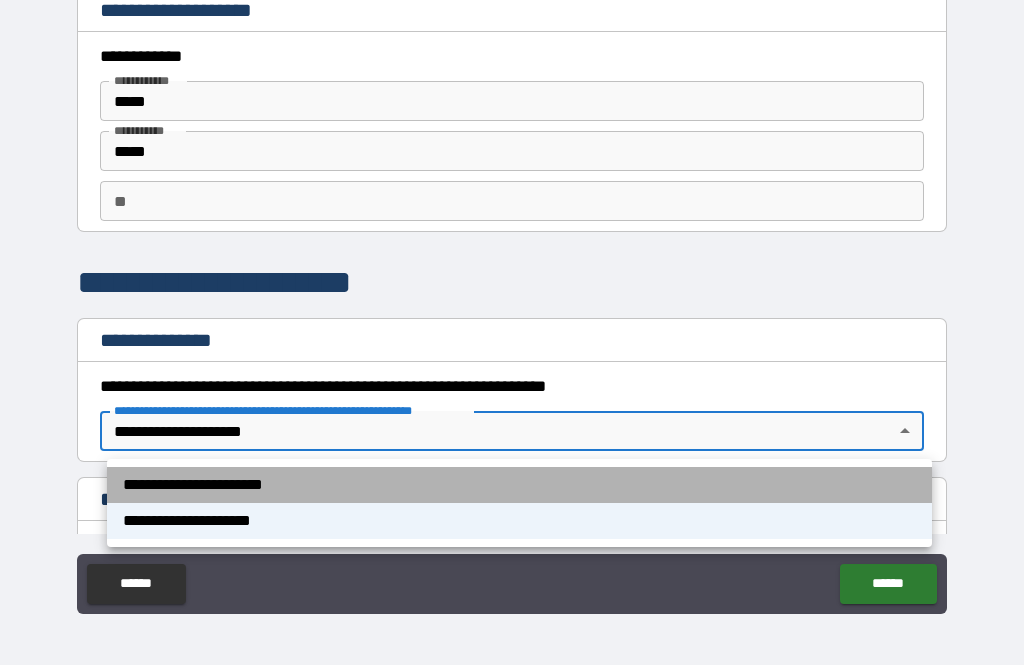 click on "**********" at bounding box center [519, 485] 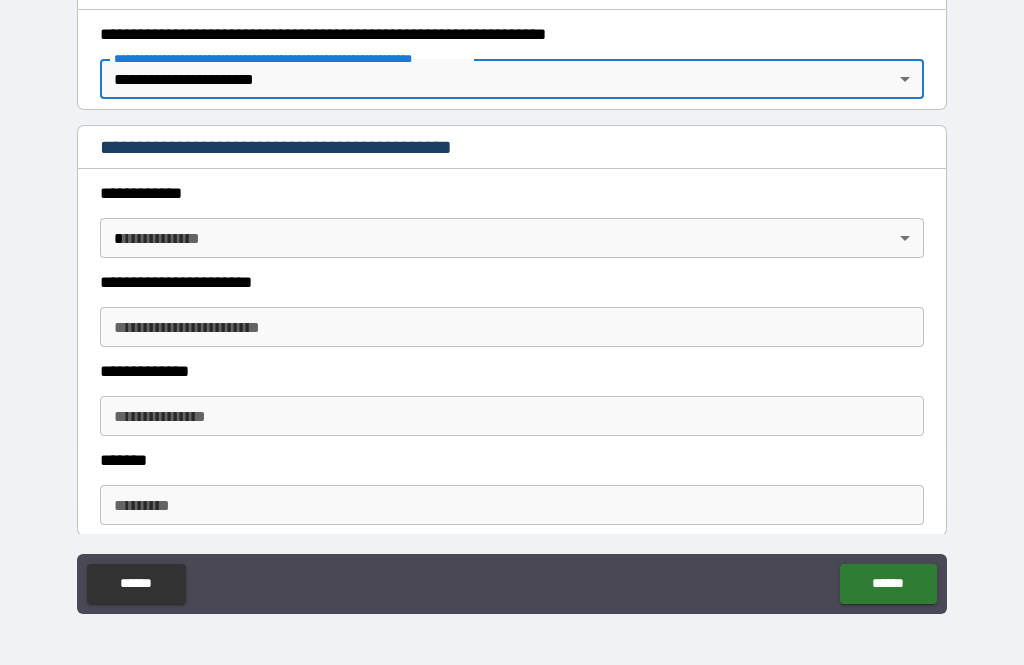 scroll, scrollTop: 352, scrollLeft: 0, axis: vertical 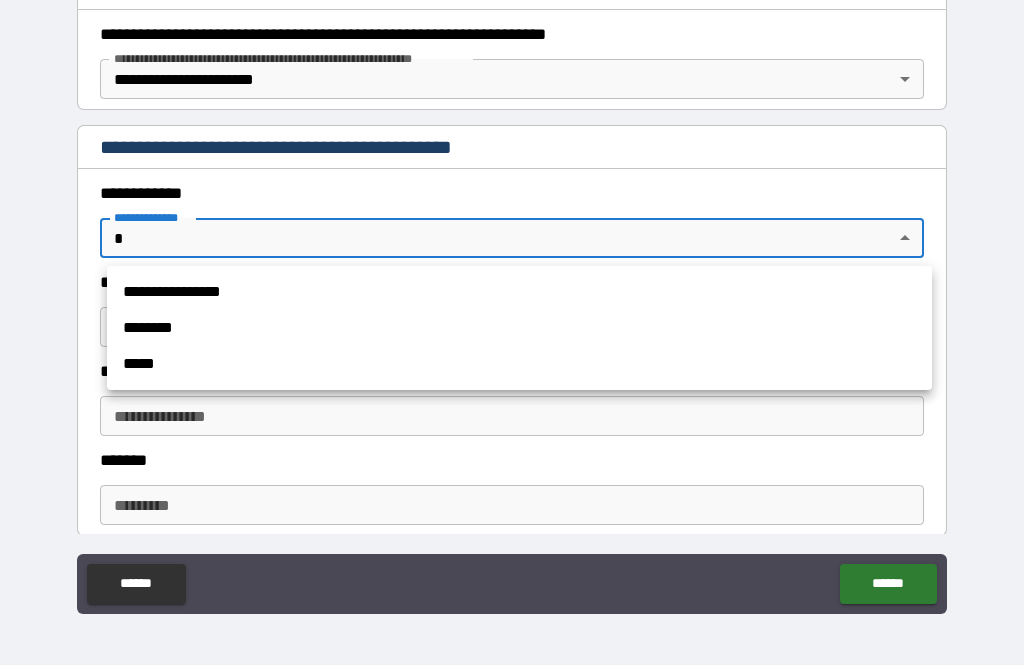click on "********" at bounding box center [519, 328] 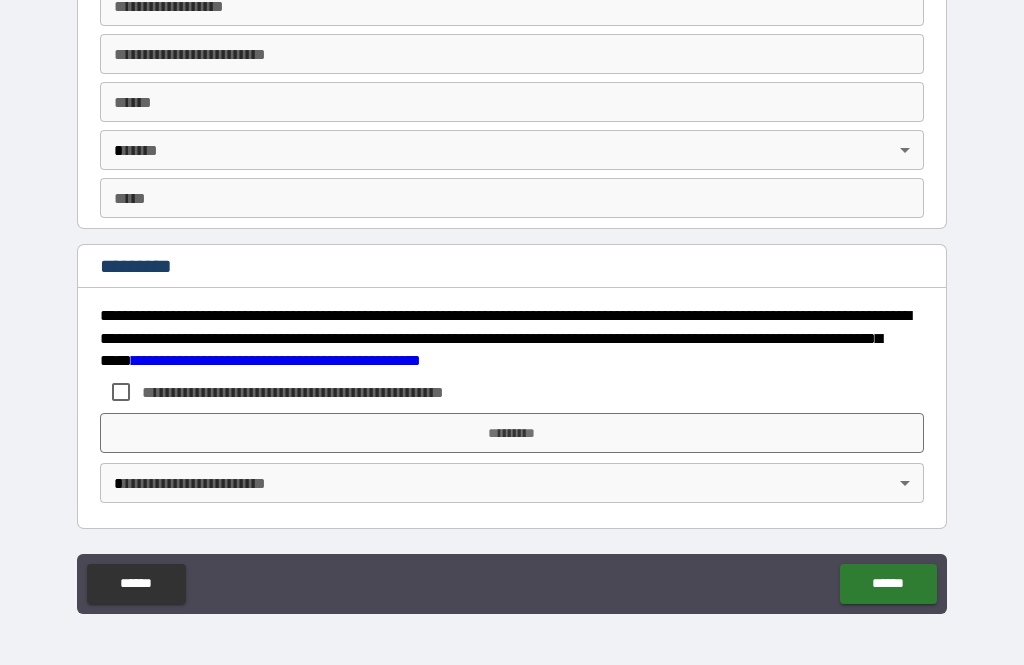 scroll, scrollTop: 3590, scrollLeft: 0, axis: vertical 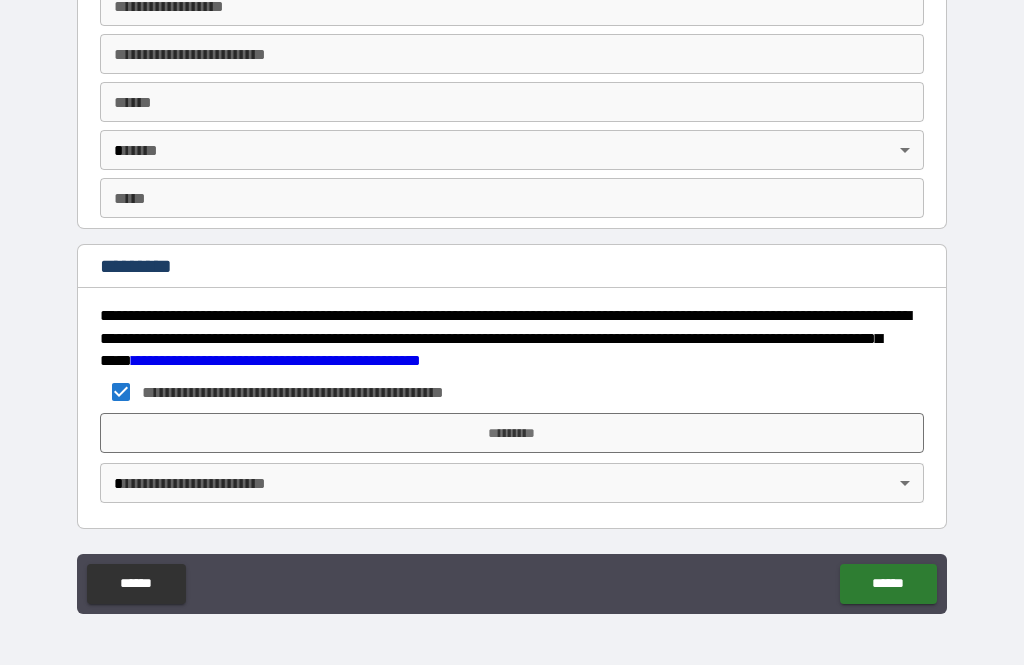 click on "*********" at bounding box center (512, 433) 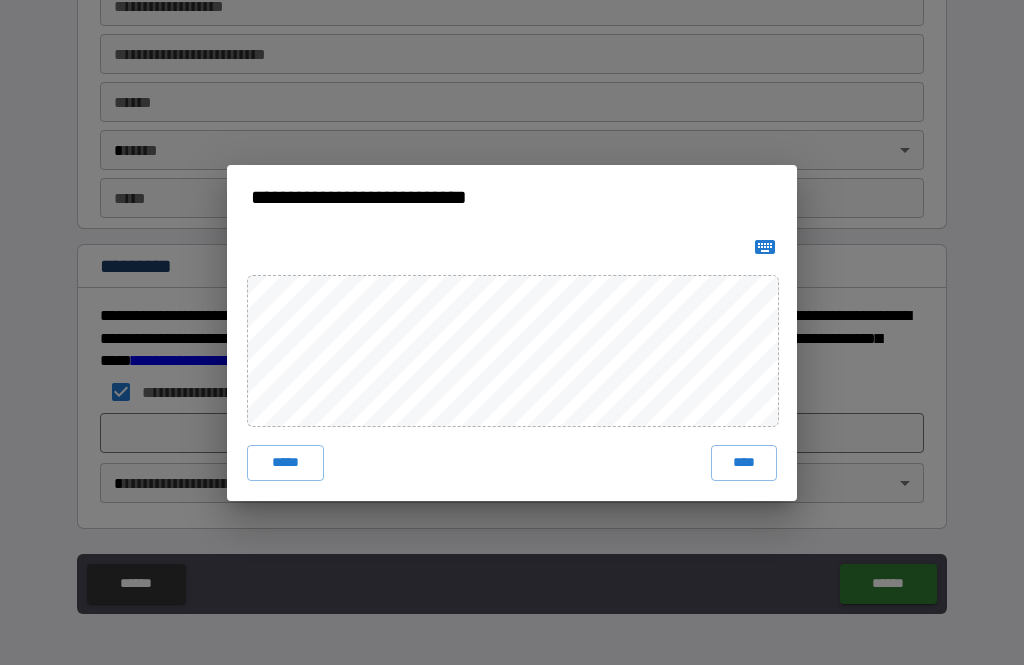 click on "*****" at bounding box center [285, 463] 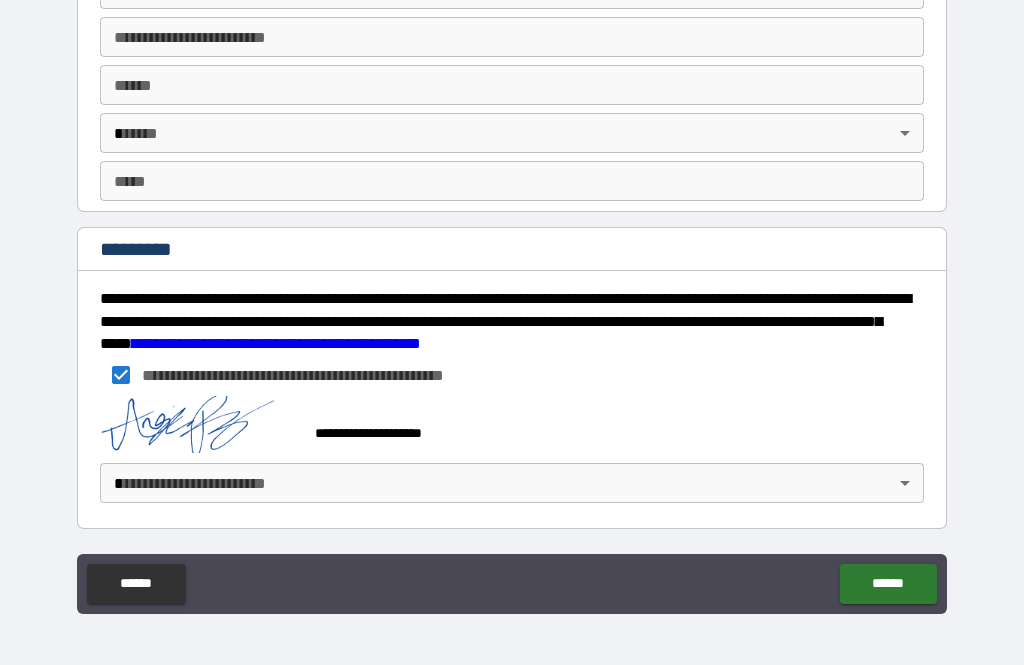 scroll, scrollTop: 3607, scrollLeft: 0, axis: vertical 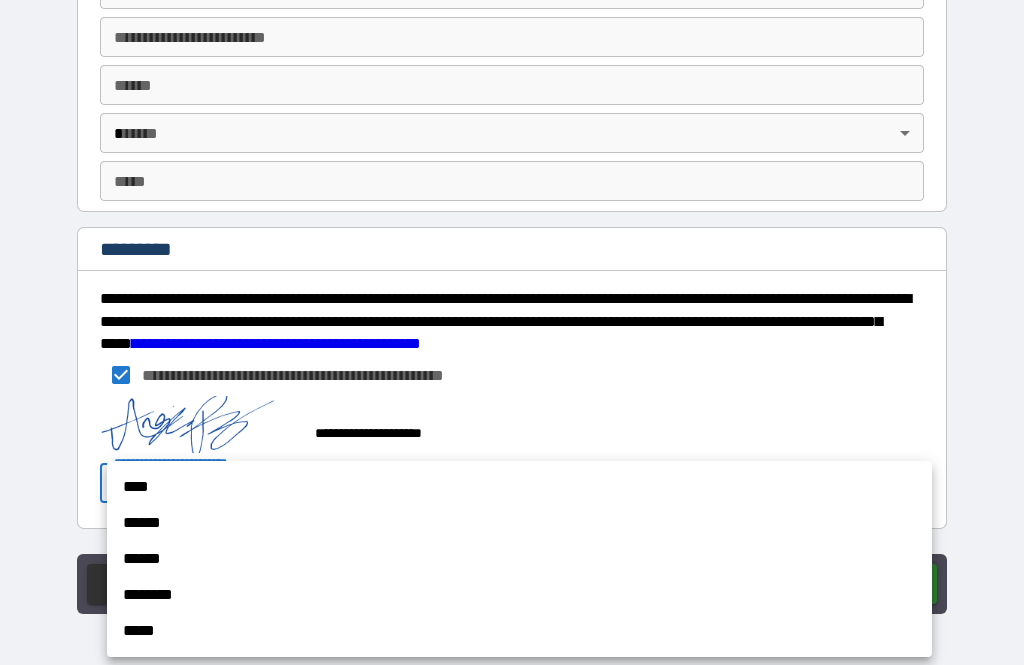 click on "****" at bounding box center (519, 487) 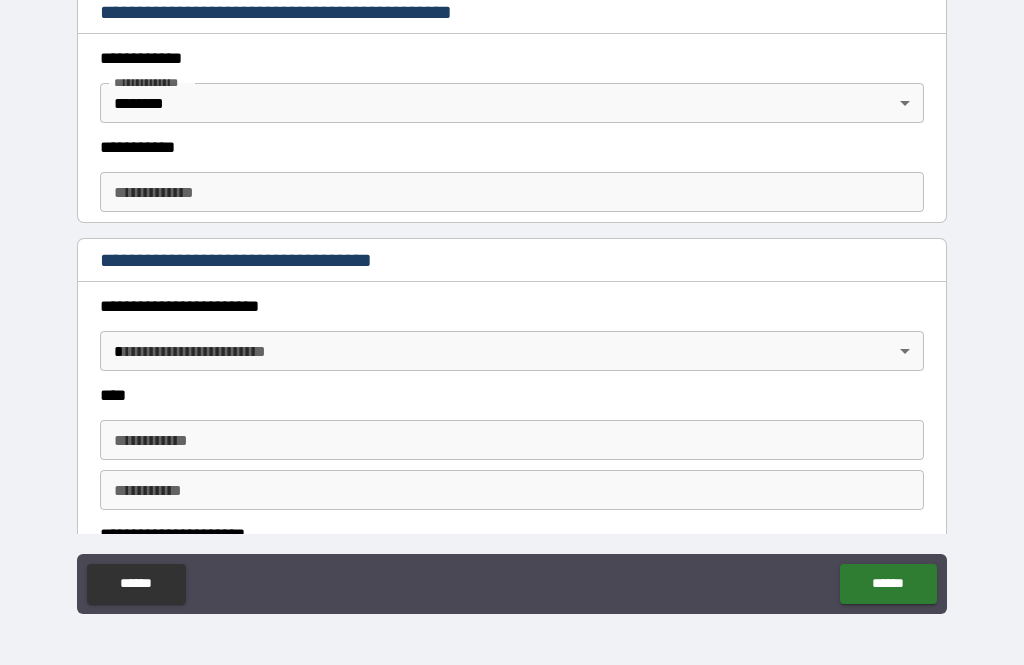 scroll, scrollTop: 484, scrollLeft: 0, axis: vertical 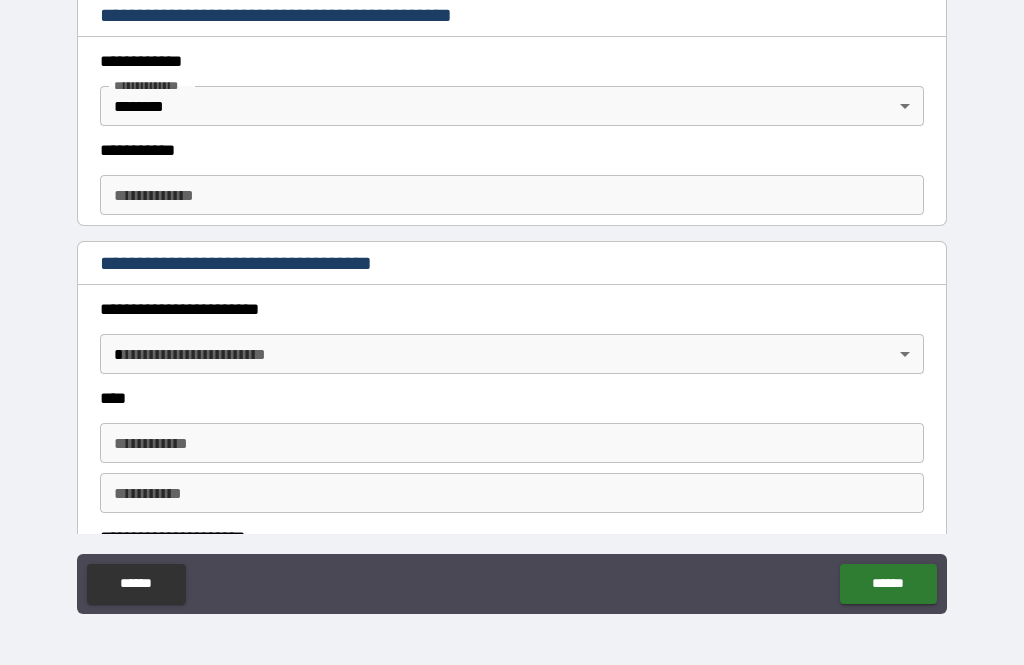 click on "**********" at bounding box center (512, 195) 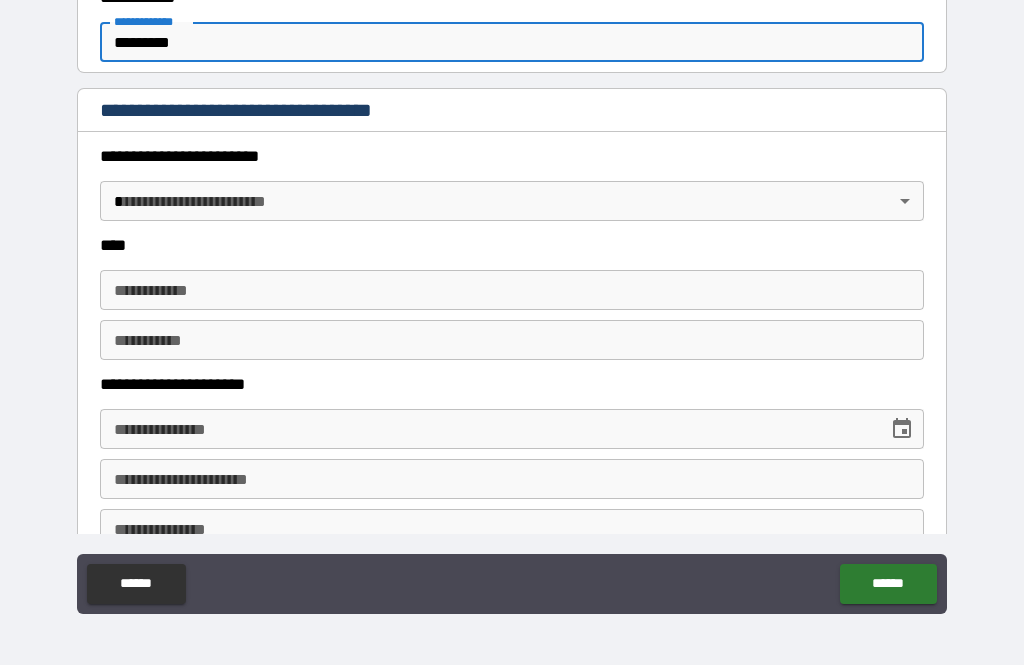 scroll, scrollTop: 643, scrollLeft: 0, axis: vertical 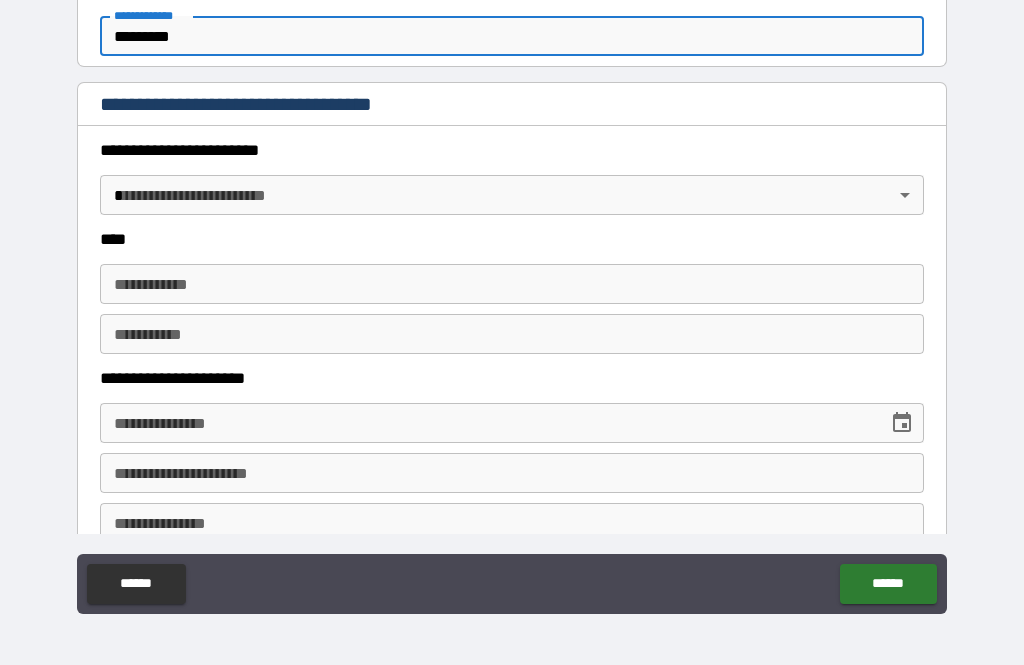 click on "**********" at bounding box center [512, 300] 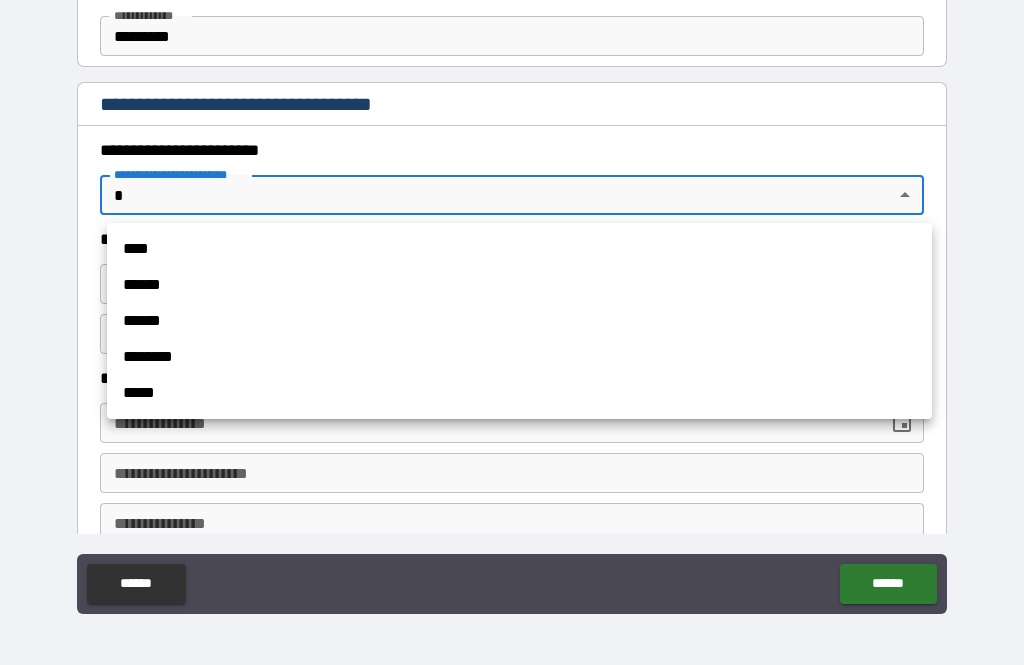 click on "****" at bounding box center (519, 249) 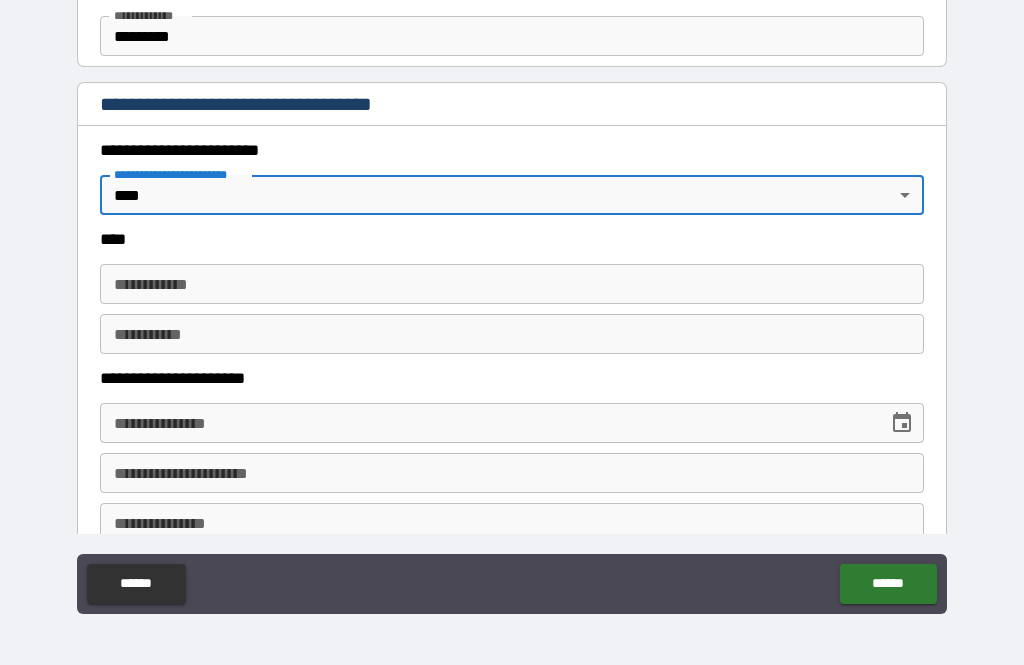 click on "**********" at bounding box center [512, 284] 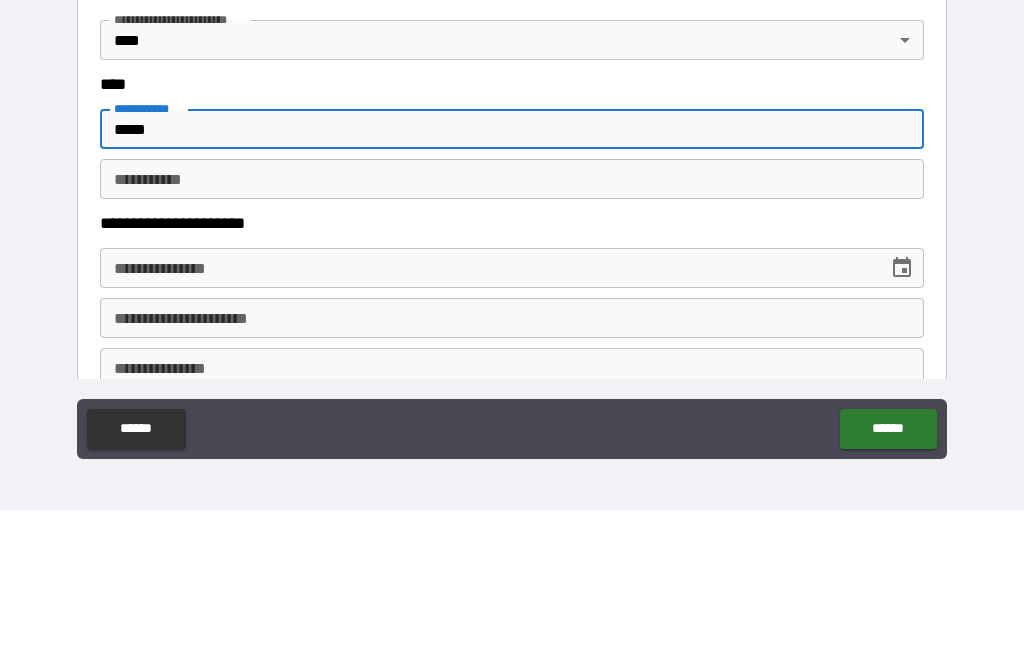 click on "*********   *" at bounding box center (512, 334) 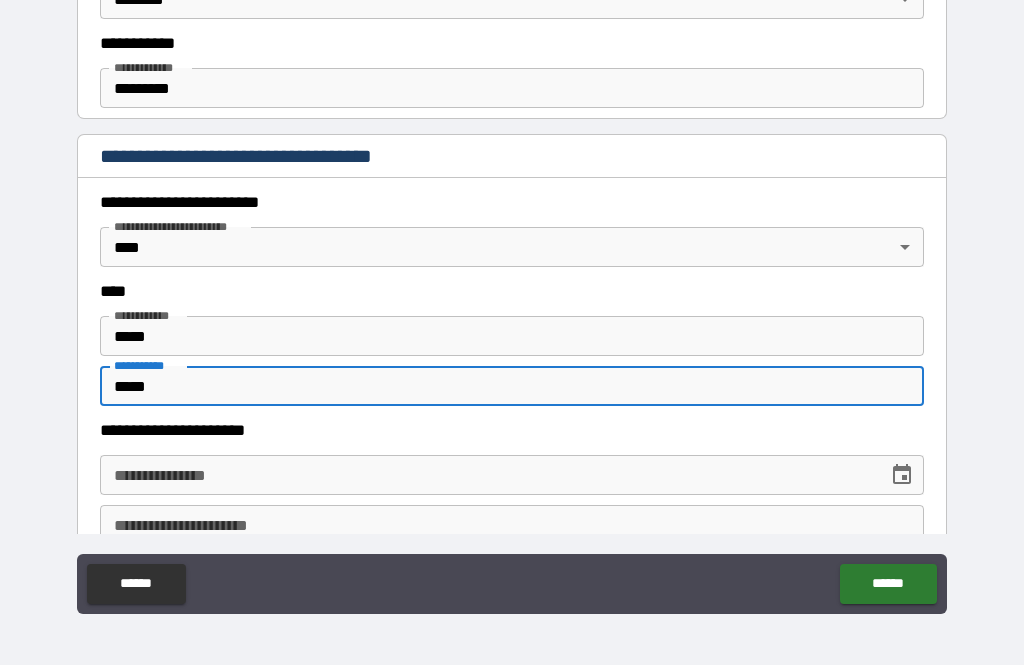 scroll, scrollTop: 593, scrollLeft: 0, axis: vertical 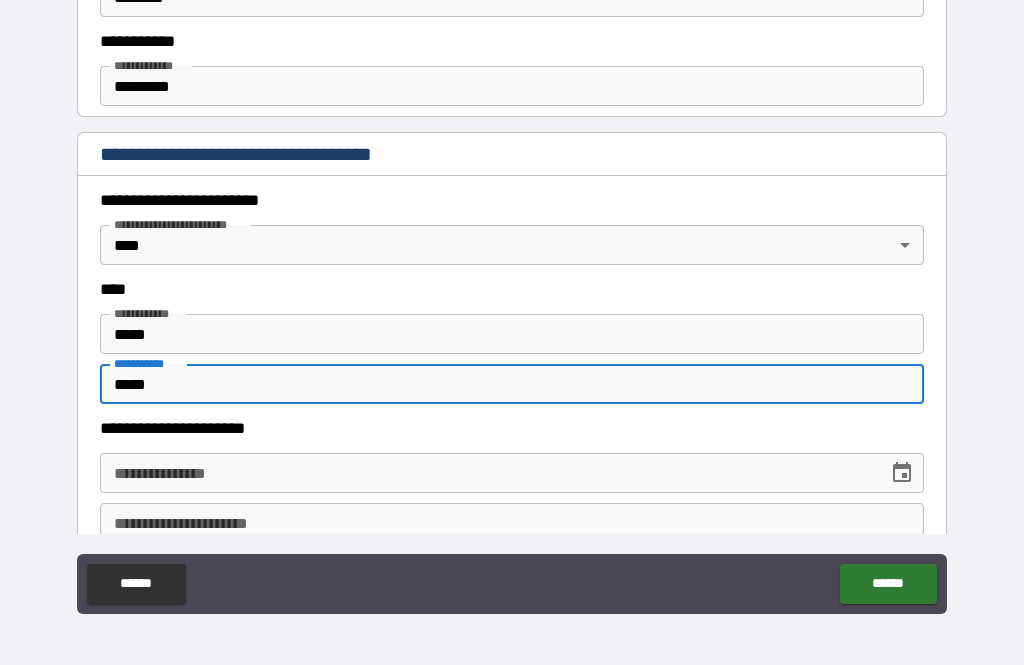 click on "**********" at bounding box center (512, 300) 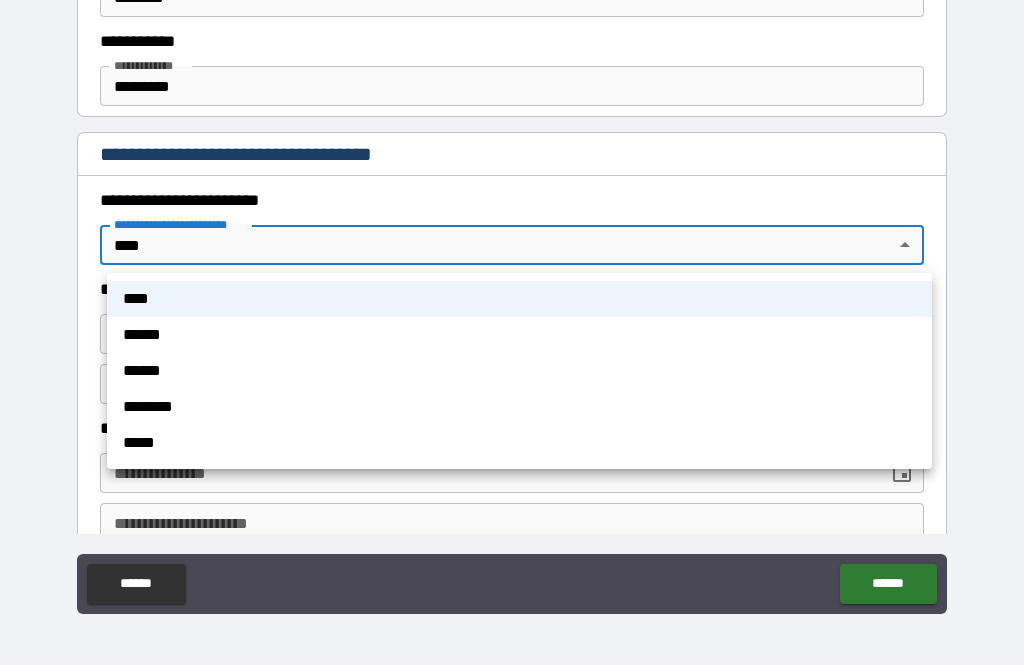 click on "****" at bounding box center (519, 299) 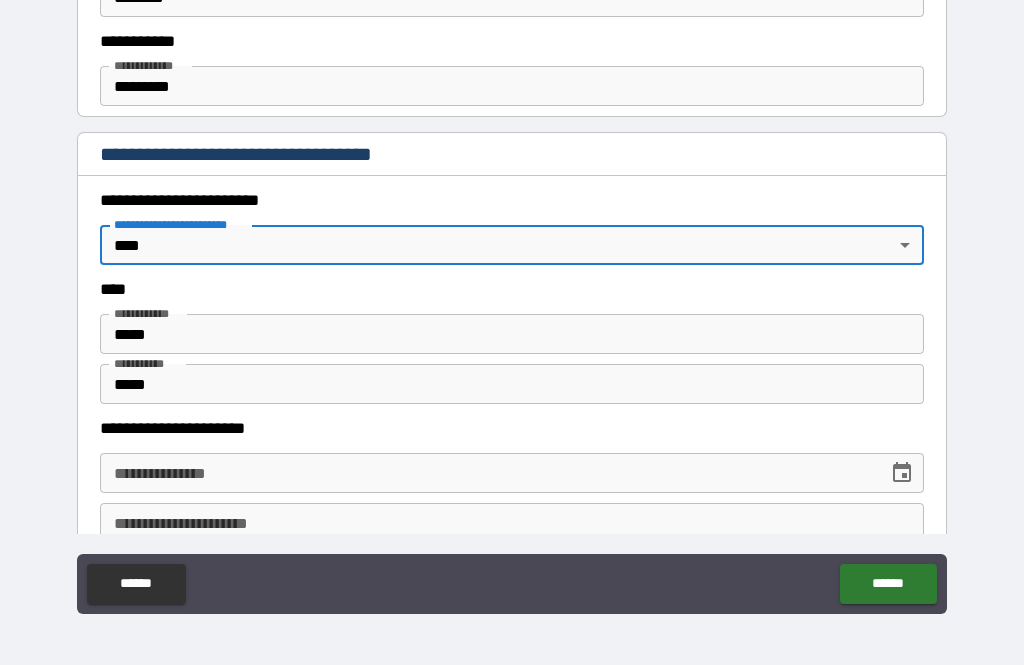 click on "*****" at bounding box center [512, 334] 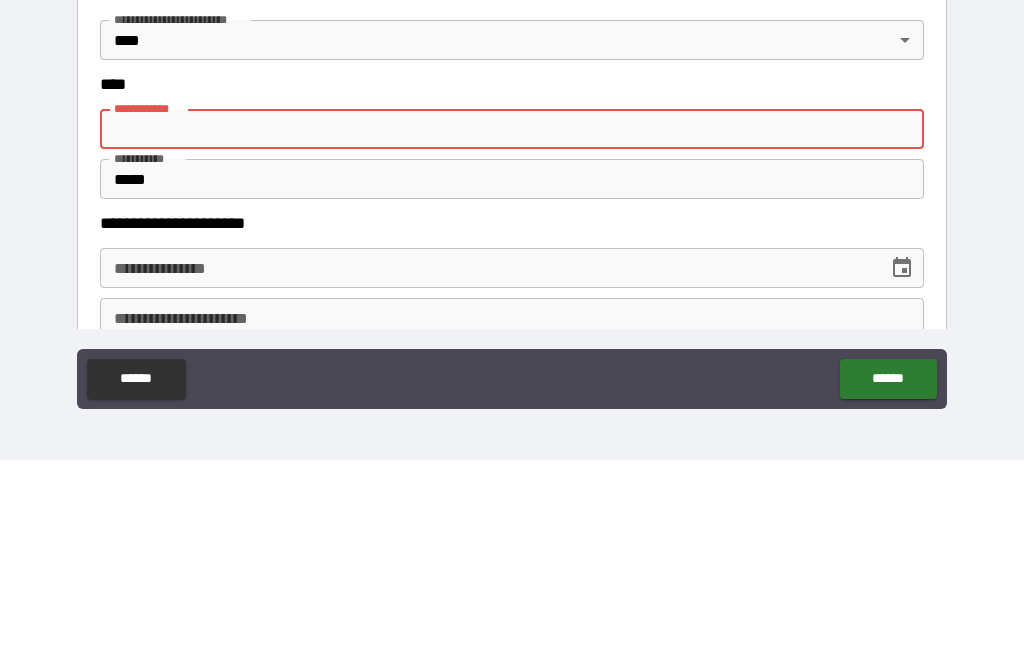 click on "*****" at bounding box center [512, 384] 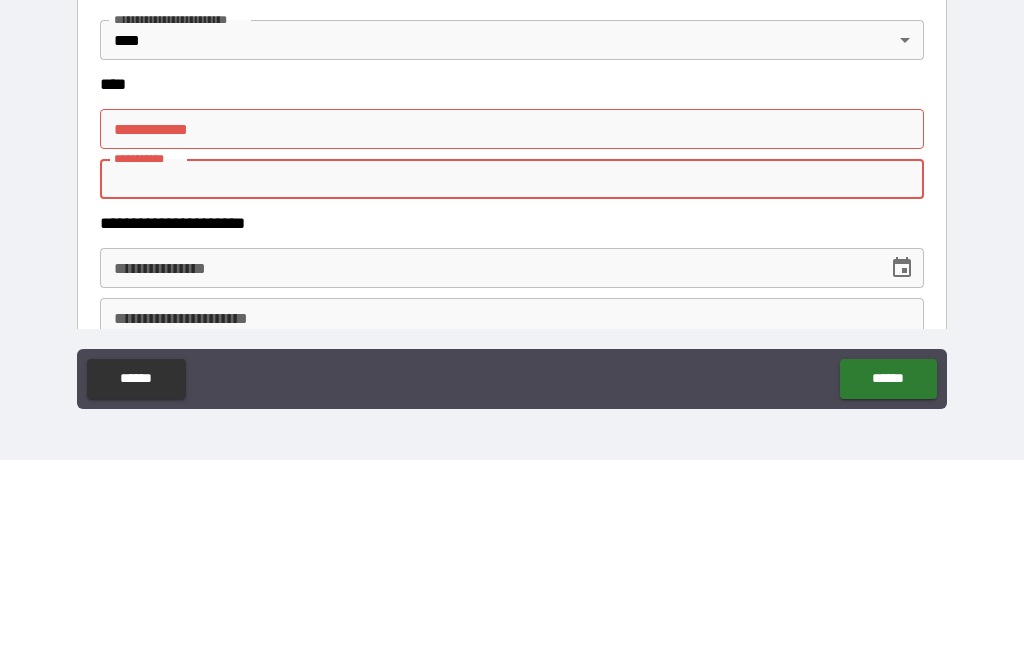 click on "**********" at bounding box center [512, 303] 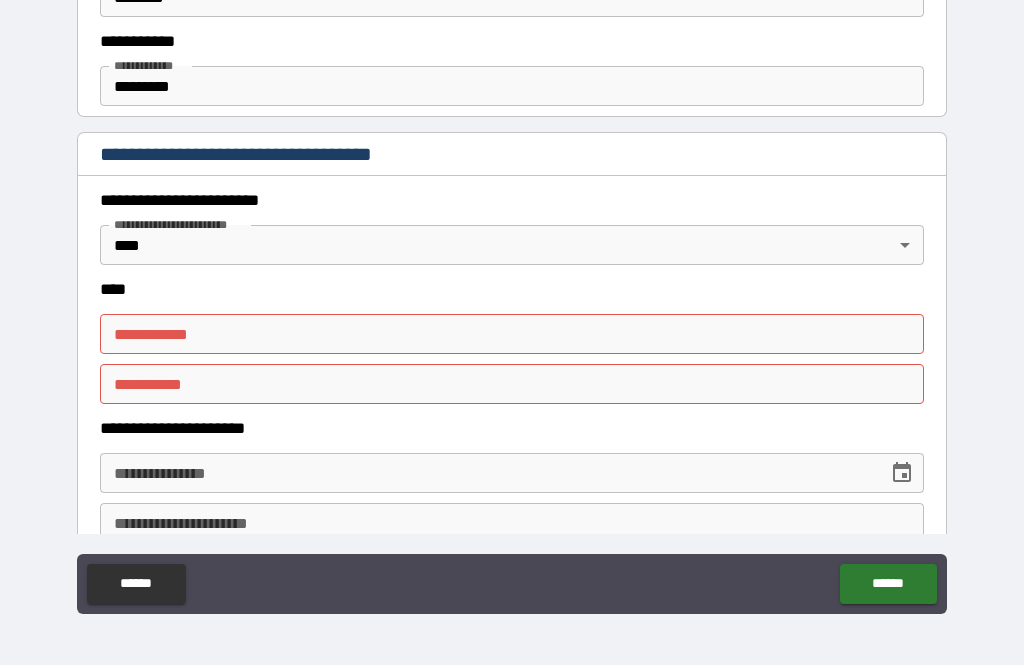 click on "**********" at bounding box center (512, 300) 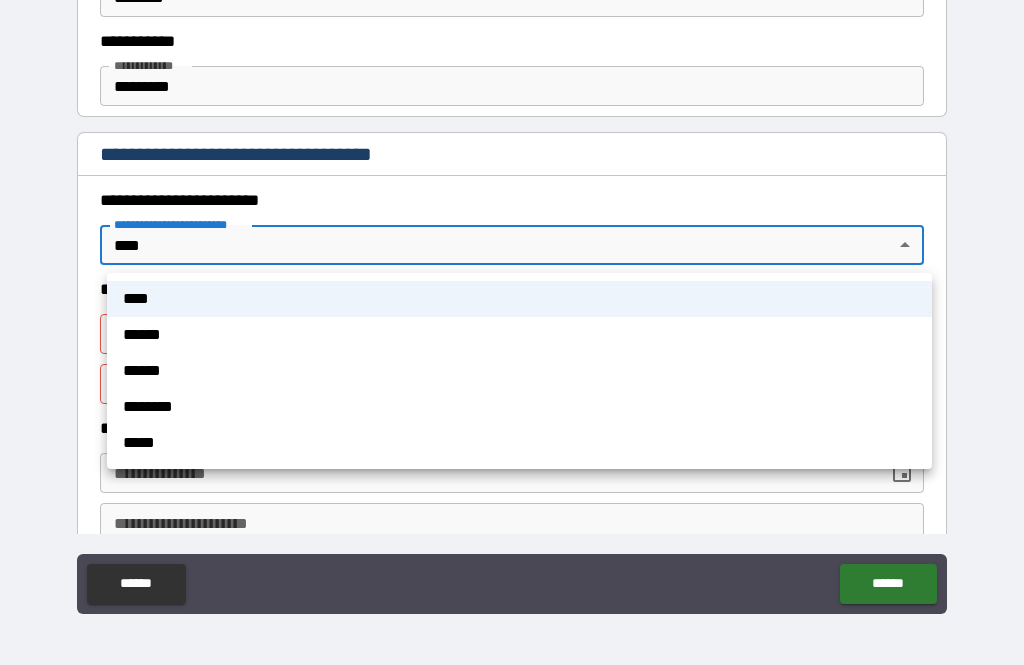 click on "****" at bounding box center [519, 299] 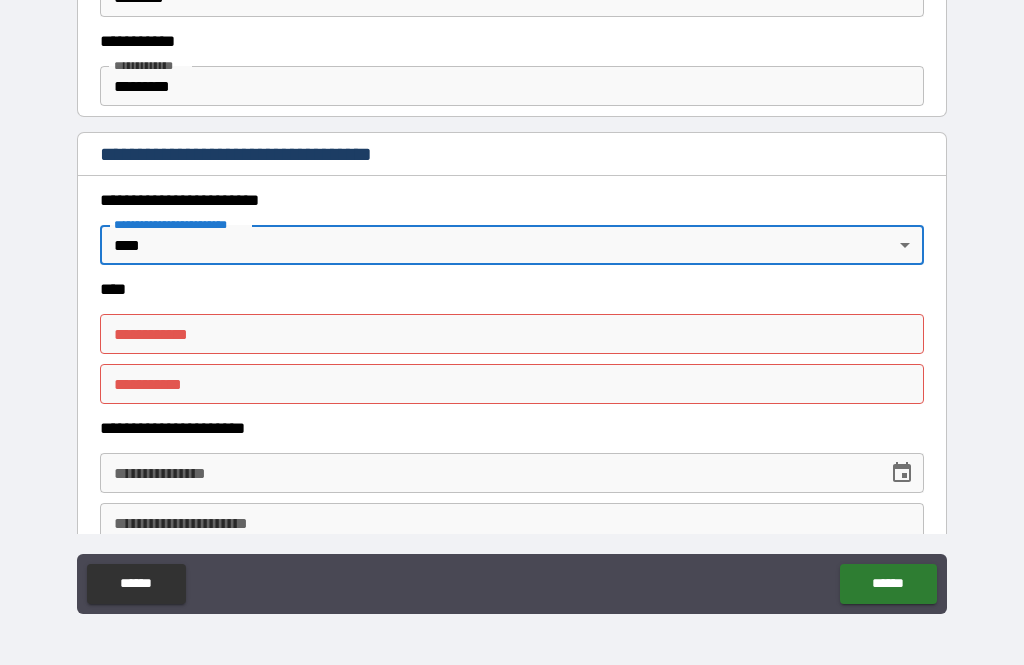 click on "**********" at bounding box center [512, 300] 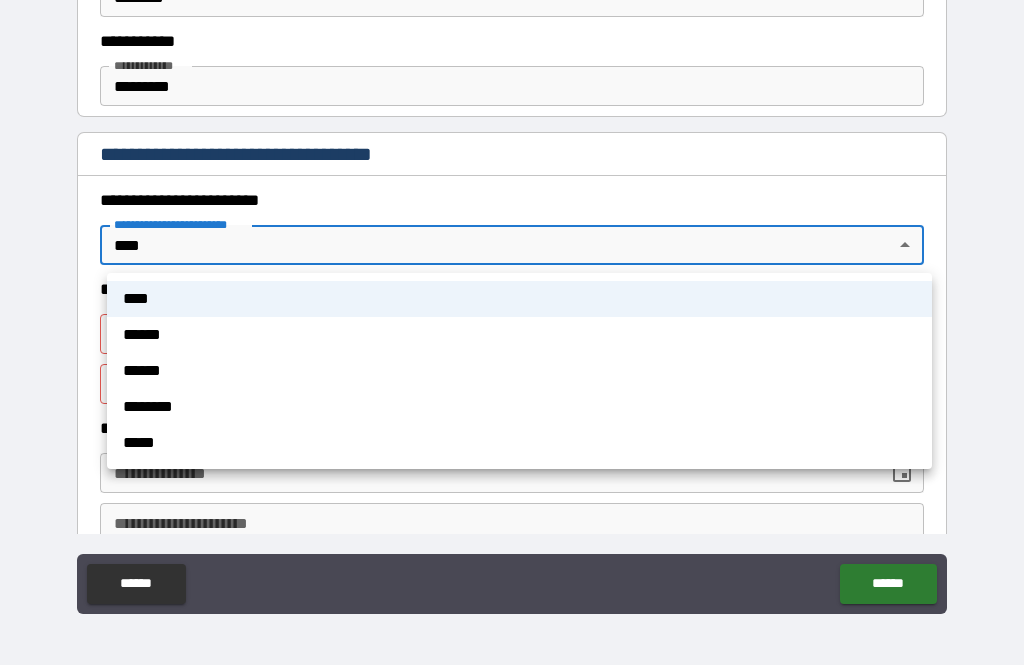 click on "*****" at bounding box center (519, 443) 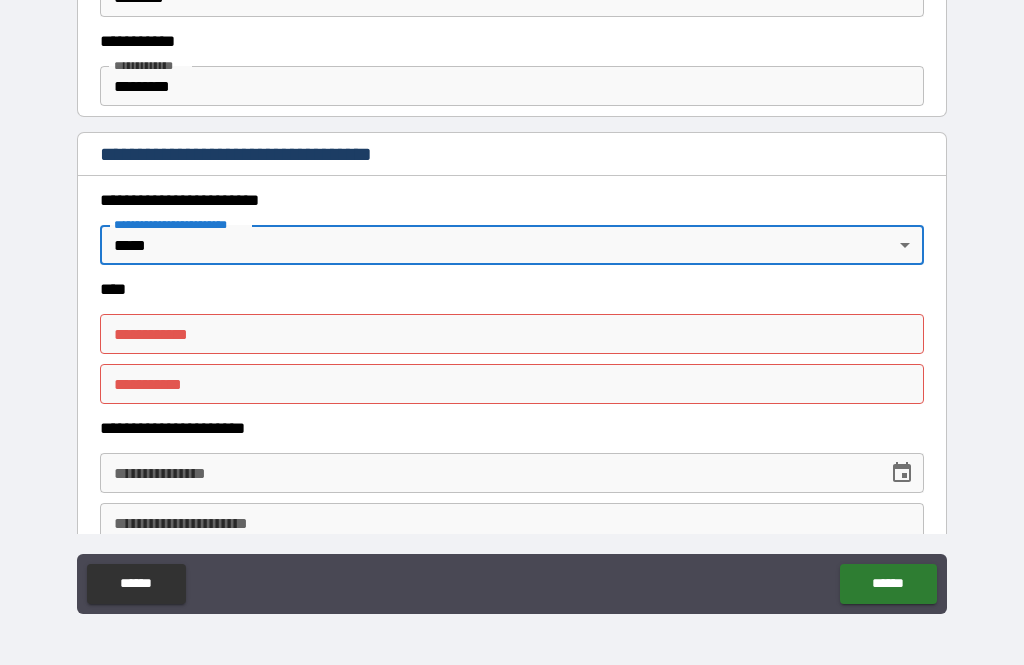 click on "**********" at bounding box center [512, 300] 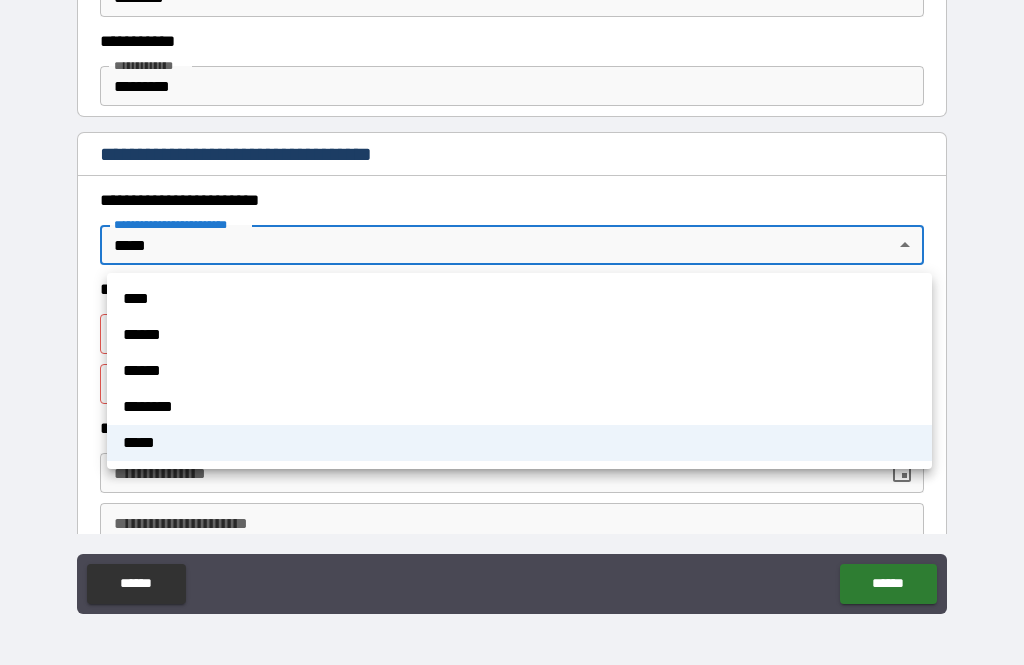 click at bounding box center [512, 332] 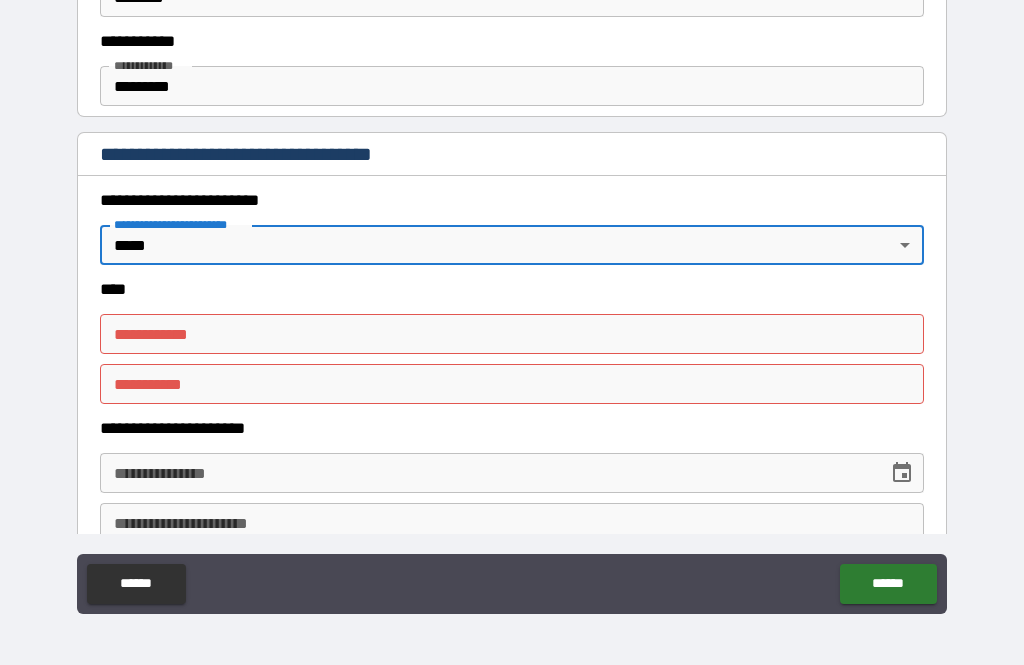 click on "**********" at bounding box center [512, 156] 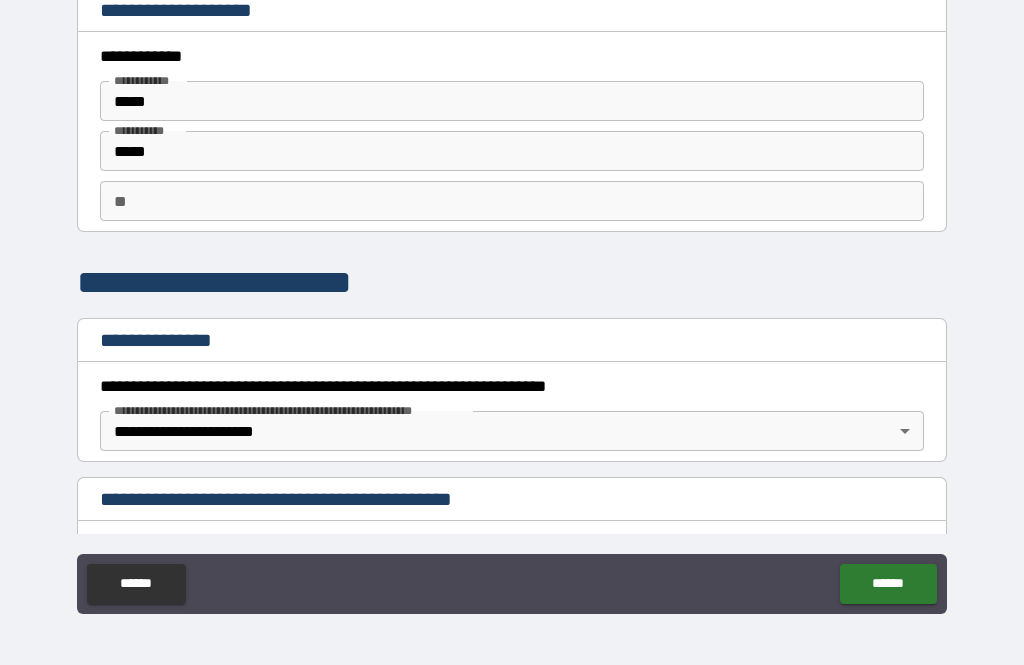 scroll, scrollTop: 0, scrollLeft: 0, axis: both 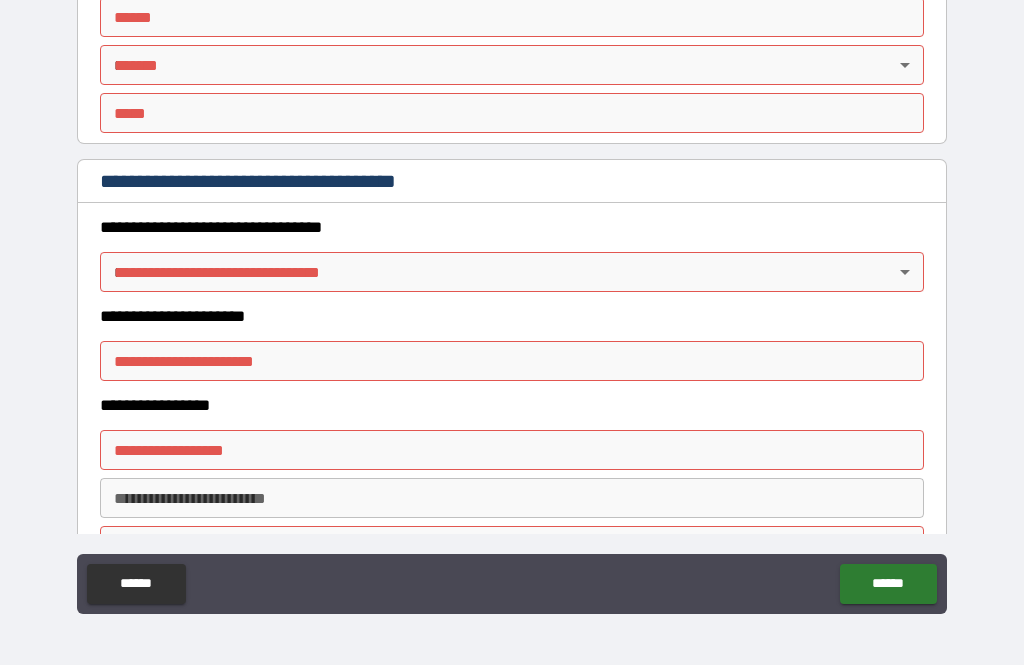 click on "**********" at bounding box center [512, 300] 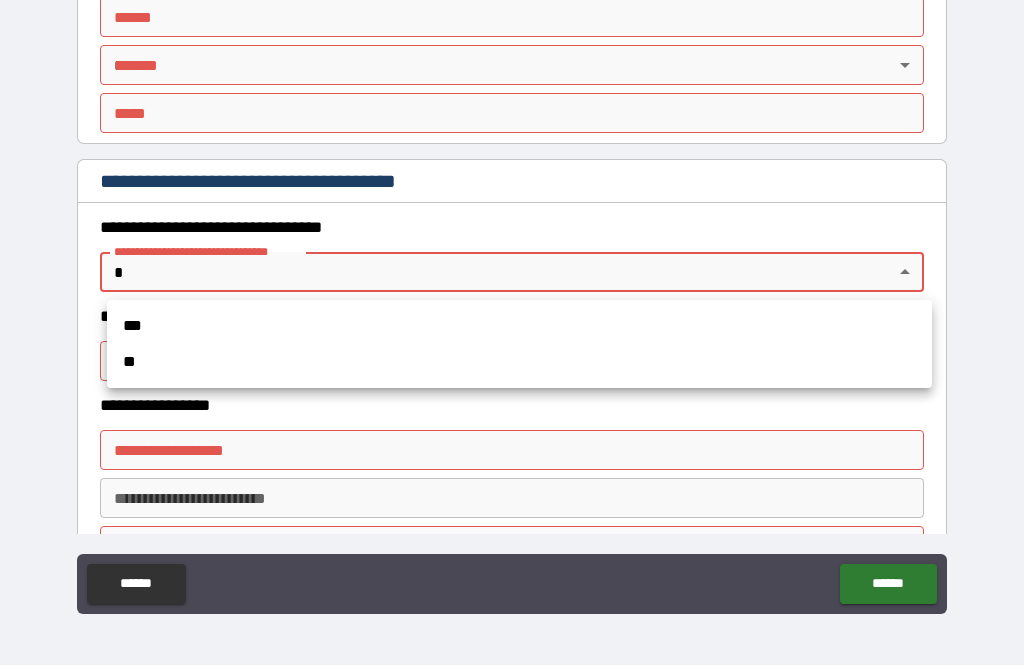 click on "**" at bounding box center (519, 362) 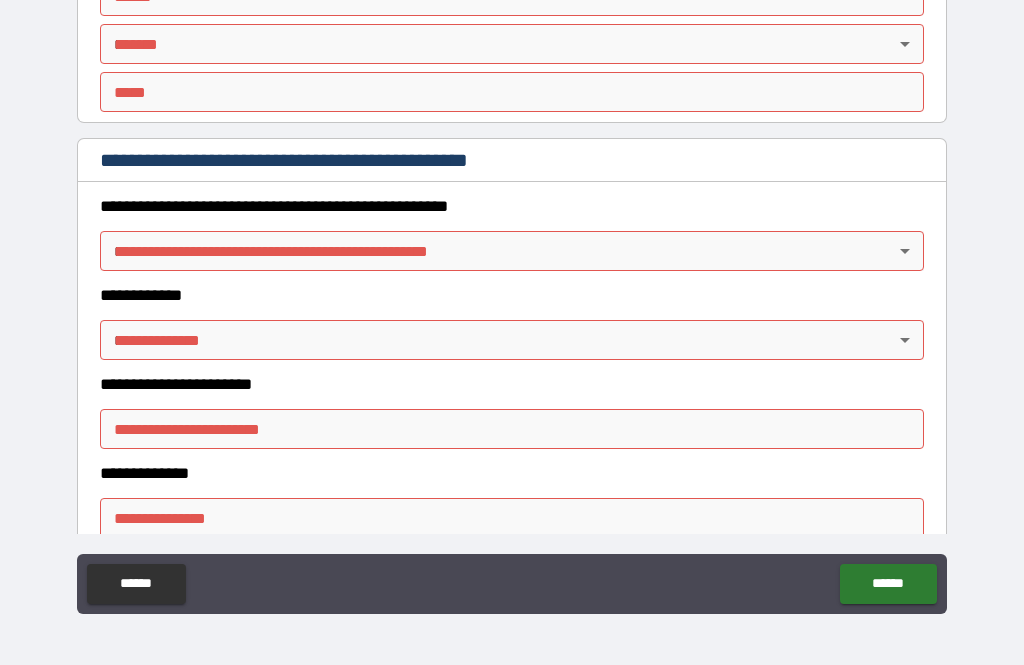 scroll, scrollTop: 1883, scrollLeft: 0, axis: vertical 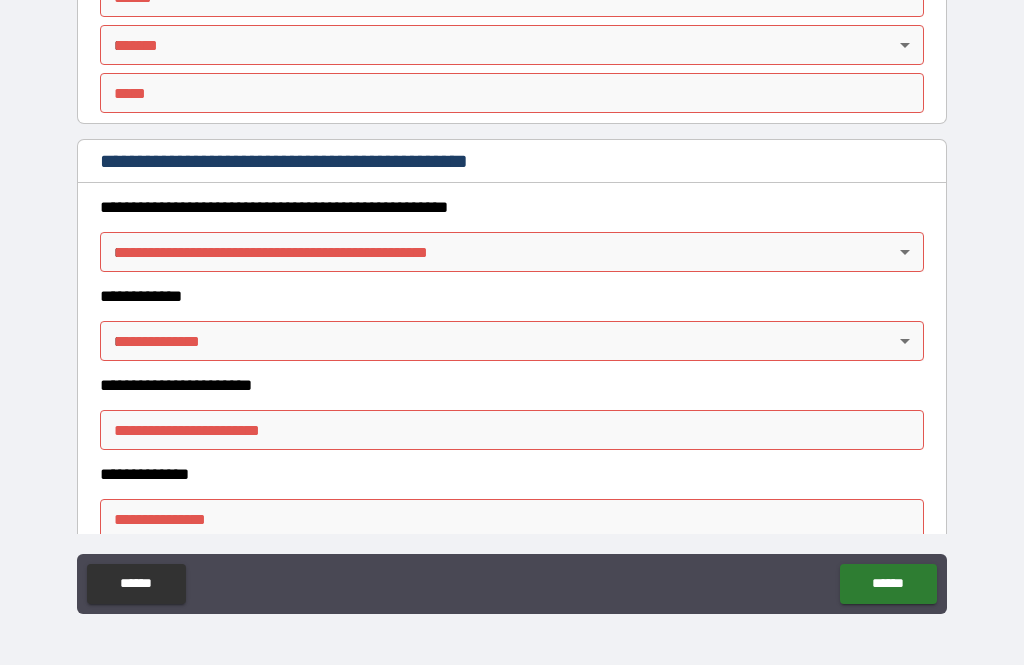 click on "**********" at bounding box center [512, 300] 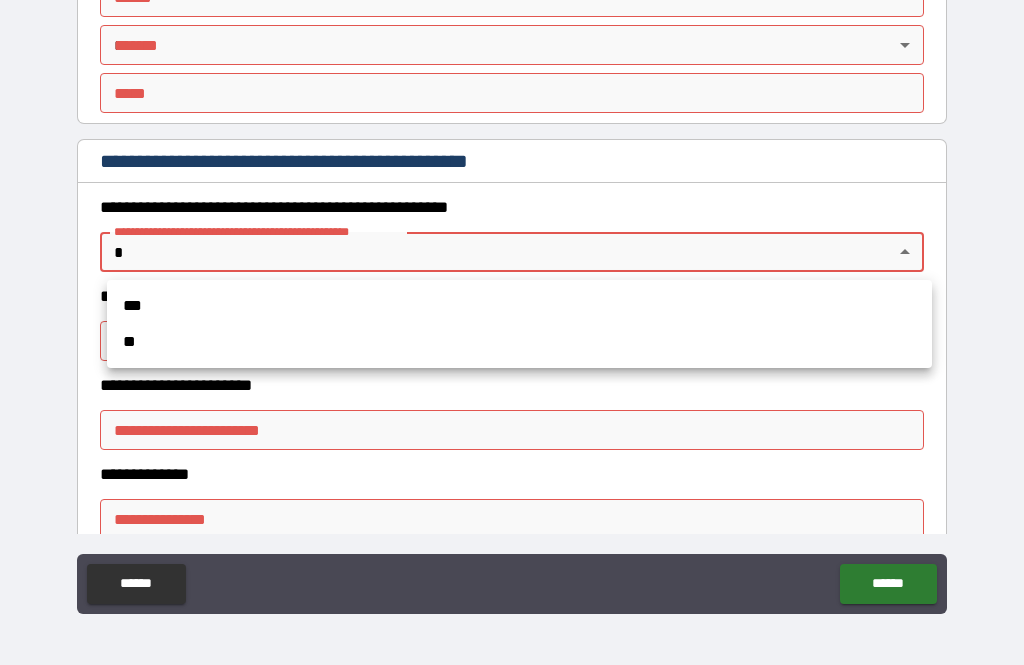 click on "**" at bounding box center (519, 342) 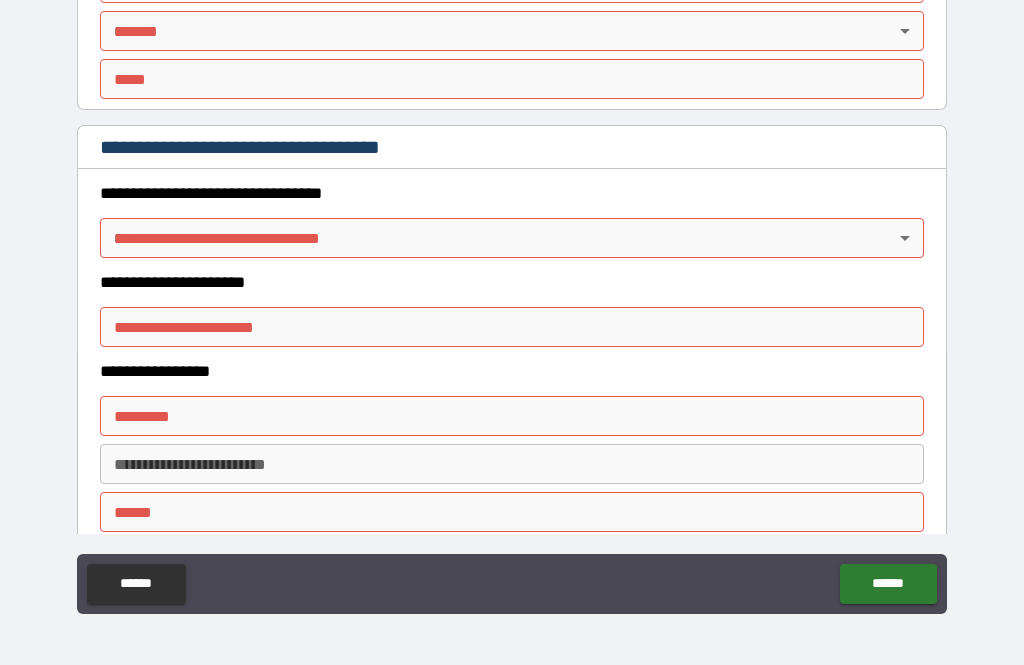 scroll, scrollTop: 1367, scrollLeft: 0, axis: vertical 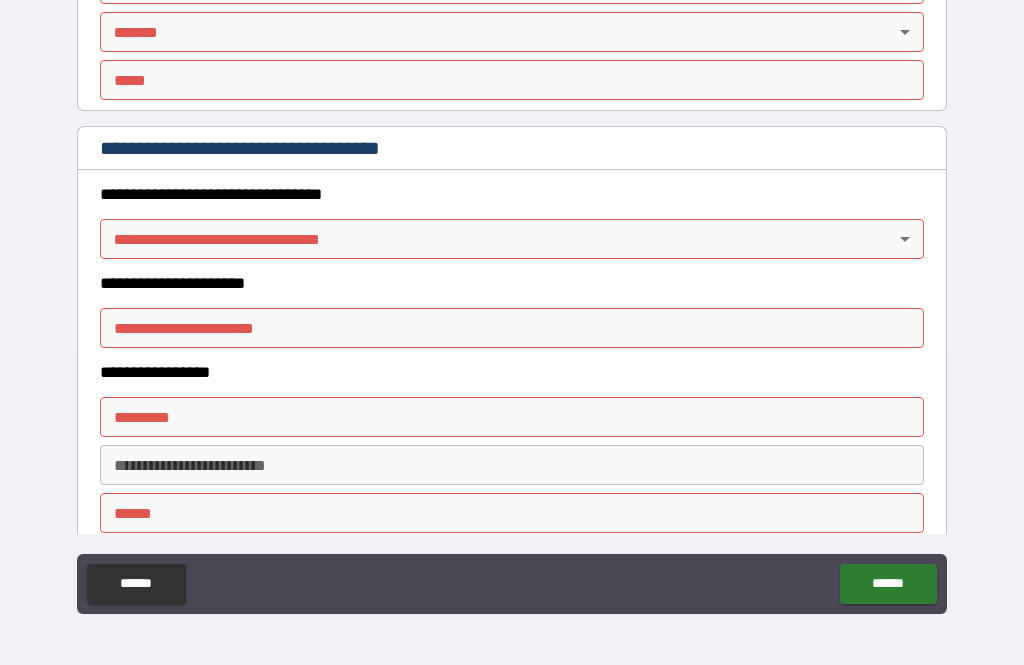 click on "**********" at bounding box center (512, 300) 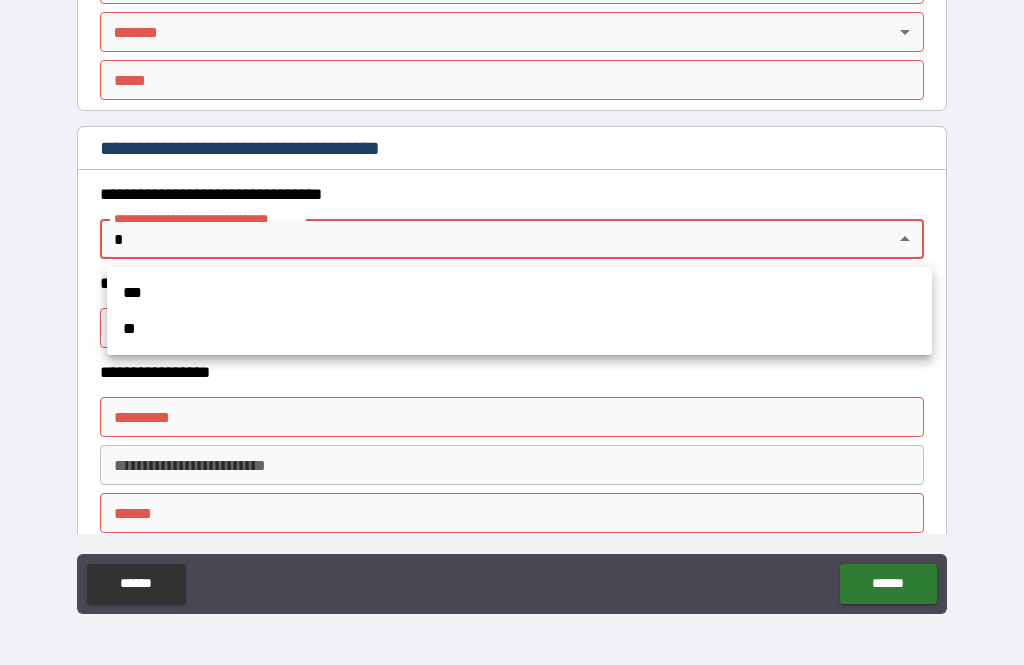 click on "**" at bounding box center (519, 329) 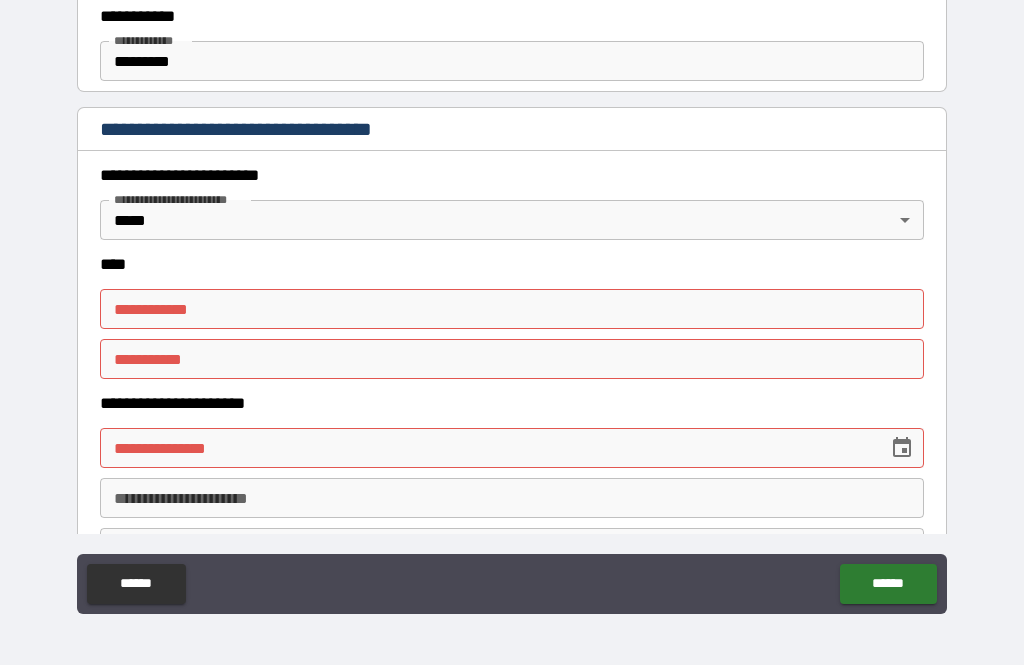 scroll, scrollTop: 617, scrollLeft: 0, axis: vertical 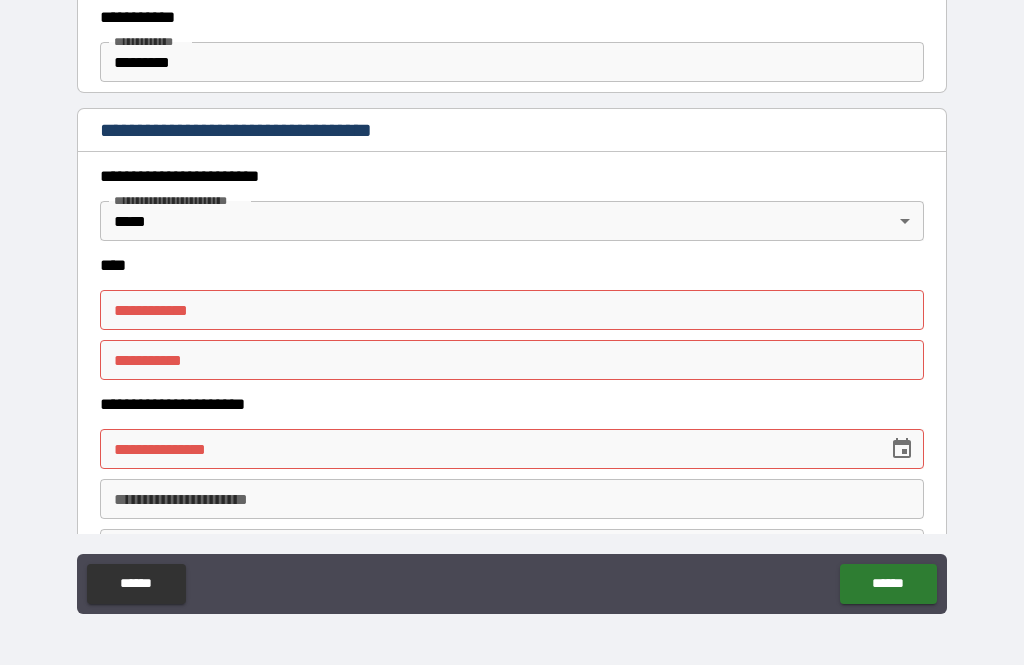 click on "**********" at bounding box center [512, 300] 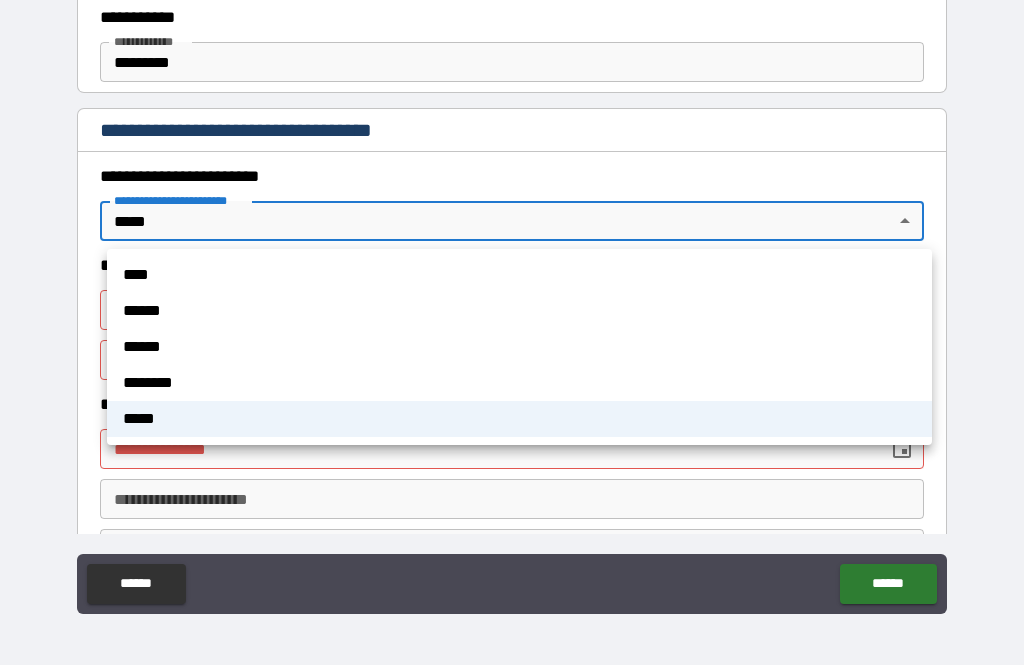 click on "****" at bounding box center (519, 275) 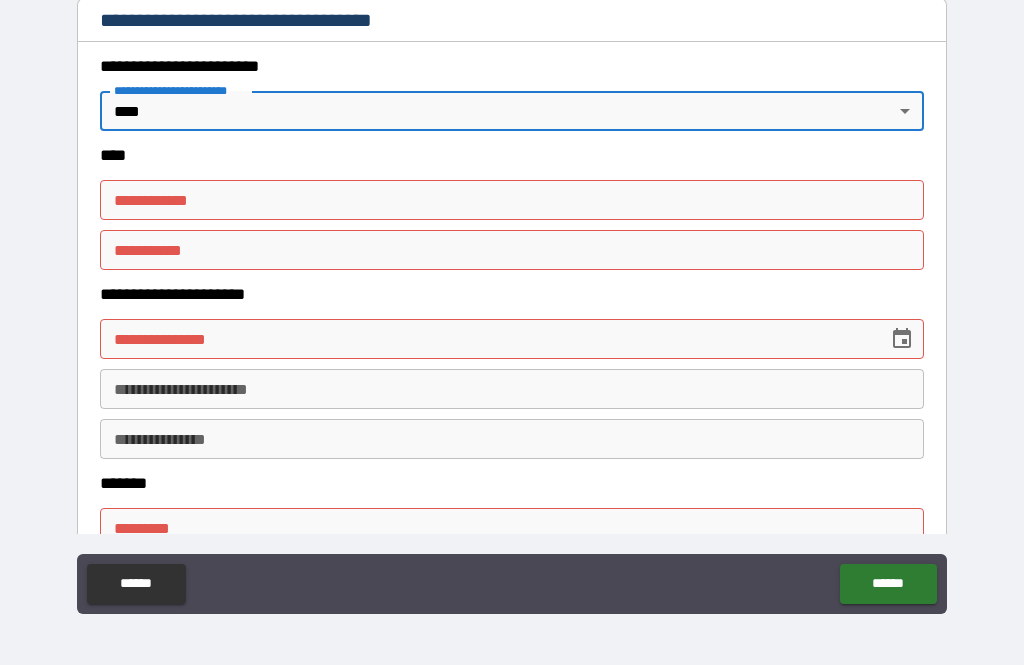 scroll, scrollTop: 729, scrollLeft: 0, axis: vertical 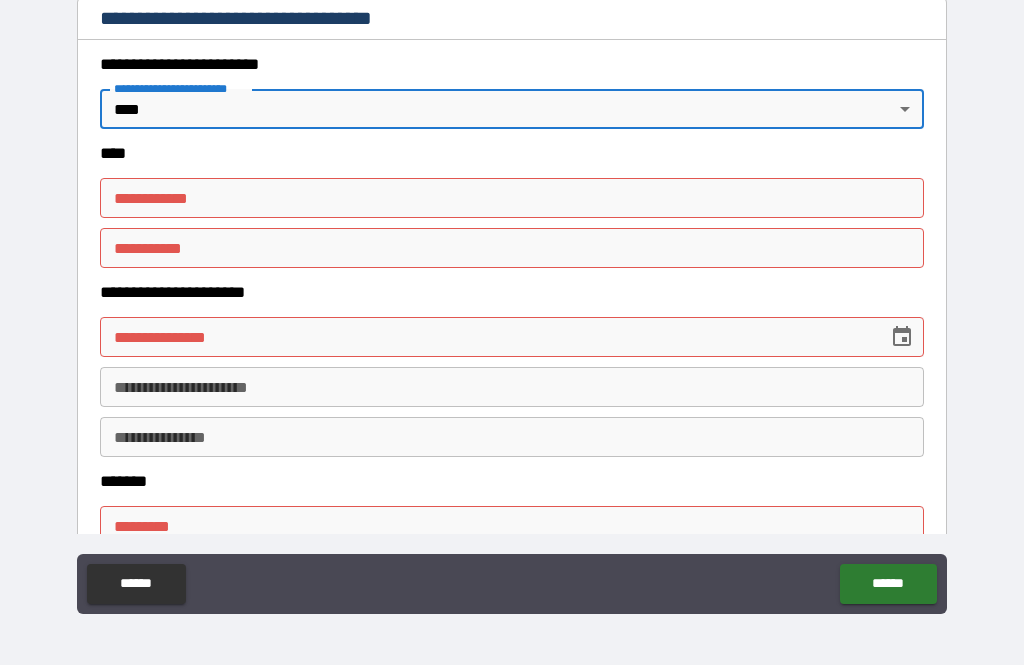 click on "**********" at bounding box center (512, 198) 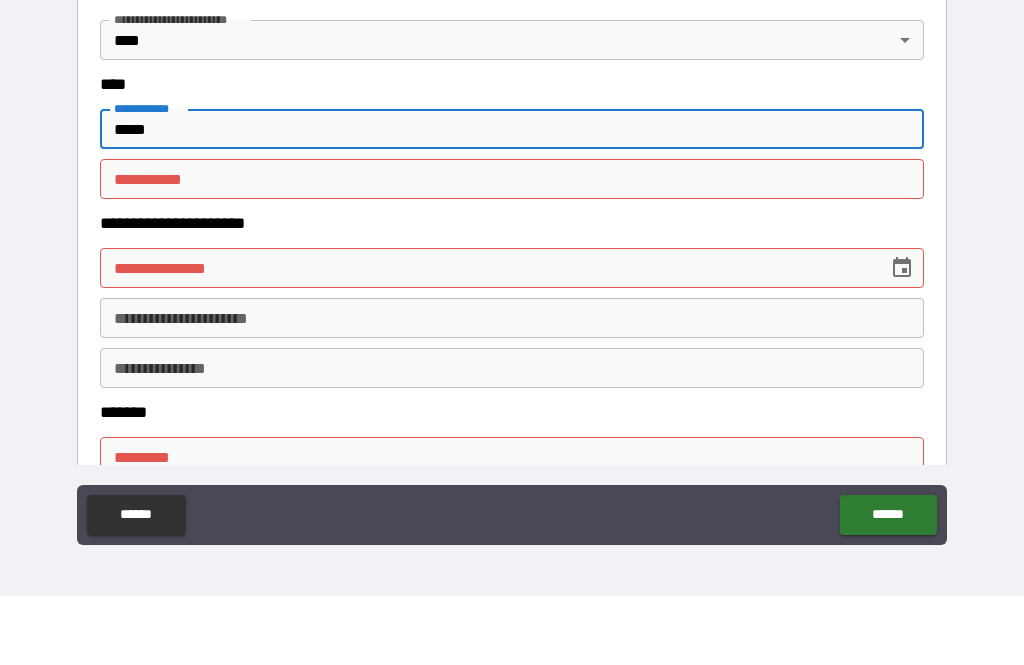 click on "*********   *" at bounding box center [512, 248] 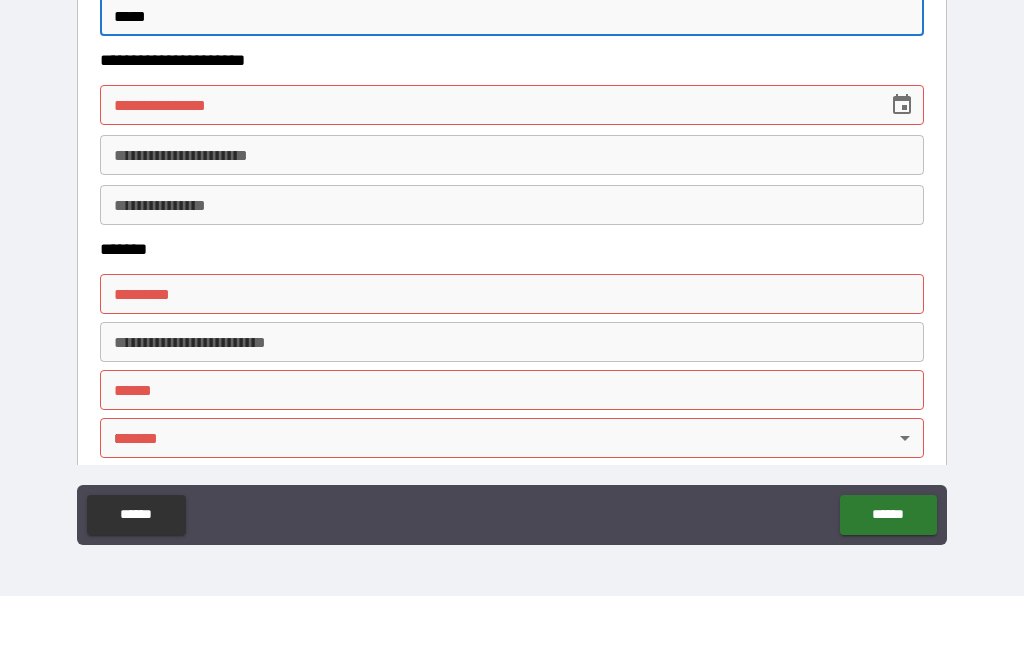 scroll, scrollTop: 909, scrollLeft: 0, axis: vertical 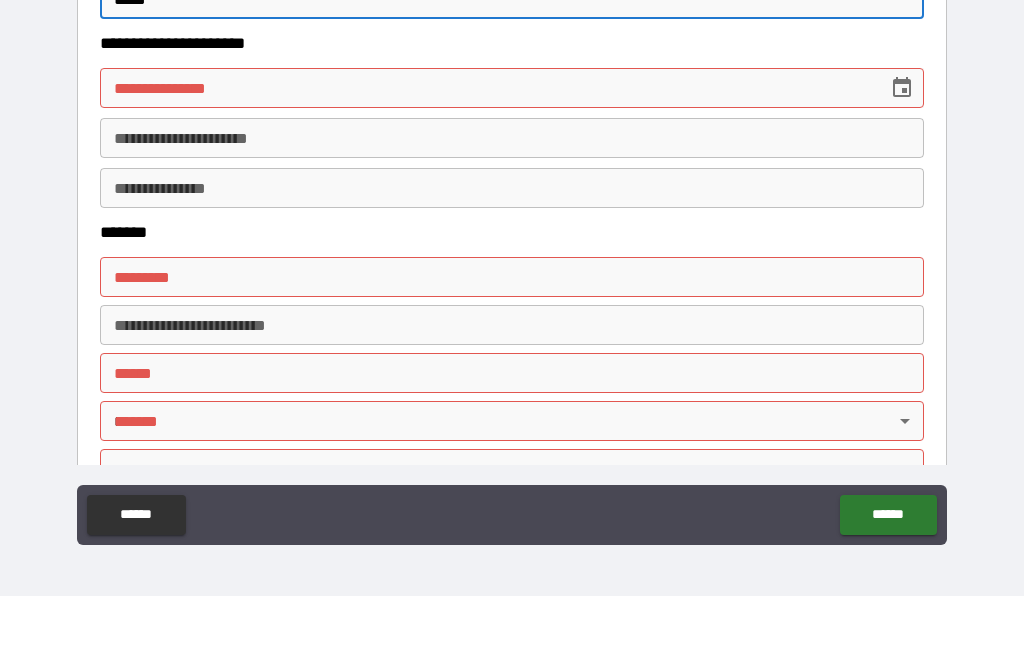 click on "**********" at bounding box center (487, 157) 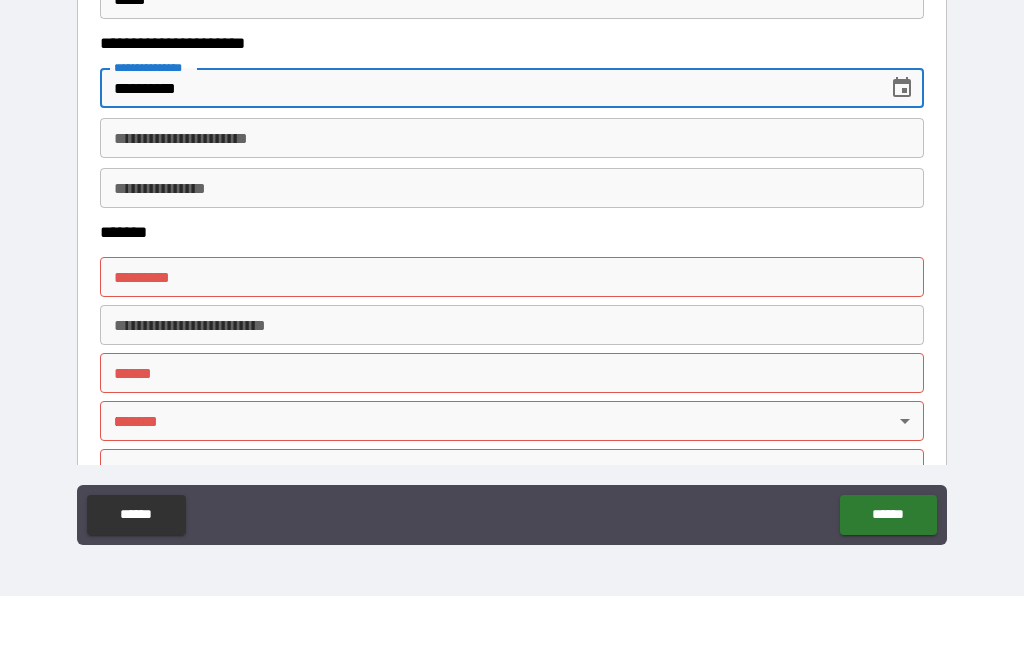 click on "**********" at bounding box center [512, 207] 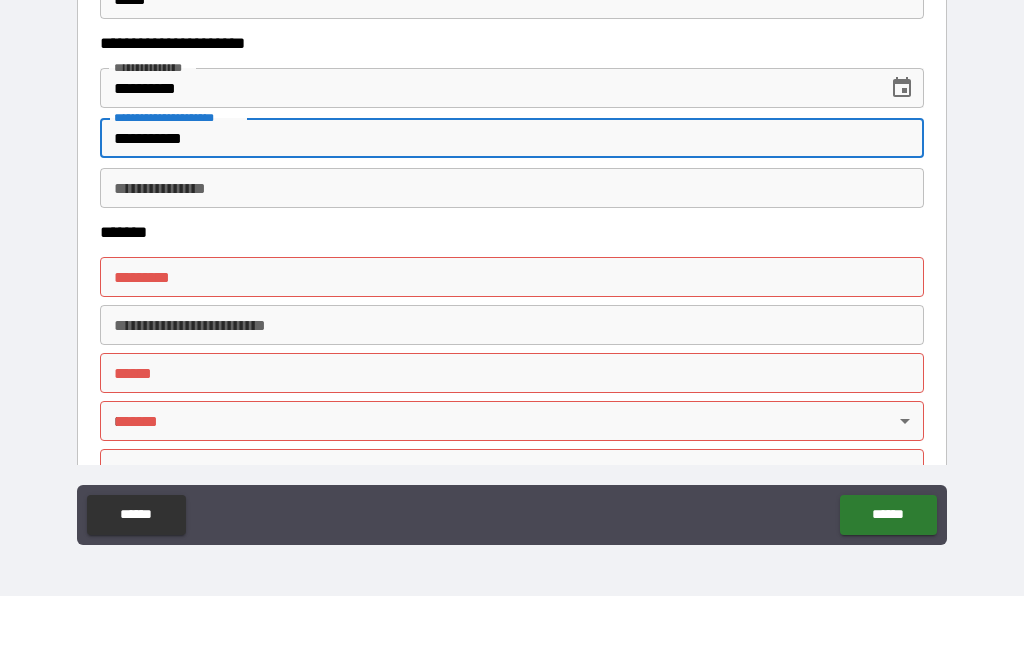 click on "**********" at bounding box center (512, 257) 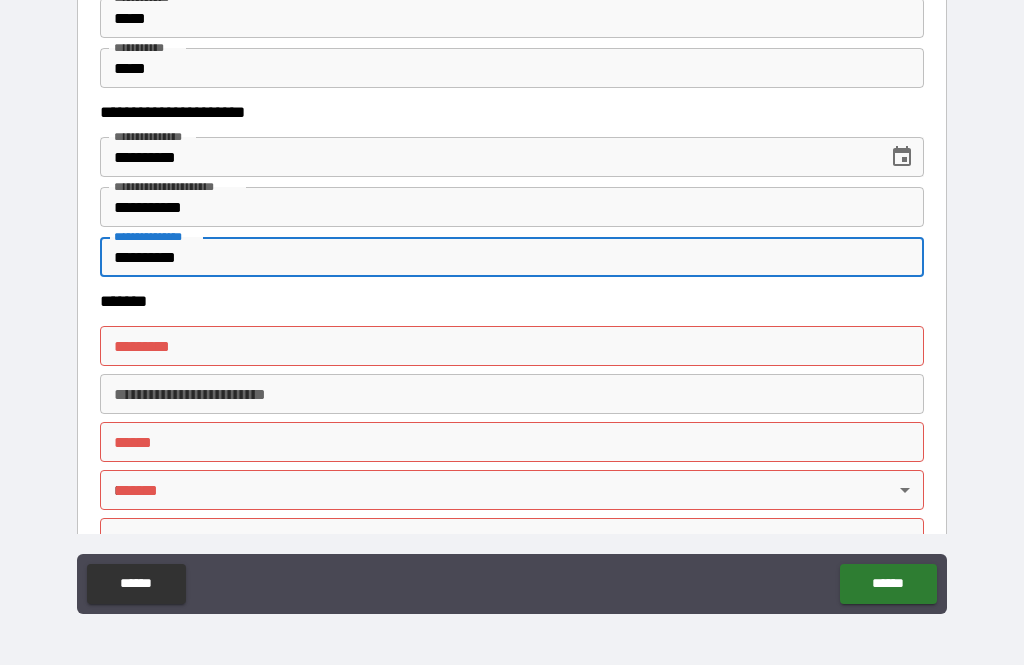 click on "*******   *" at bounding box center (512, 346) 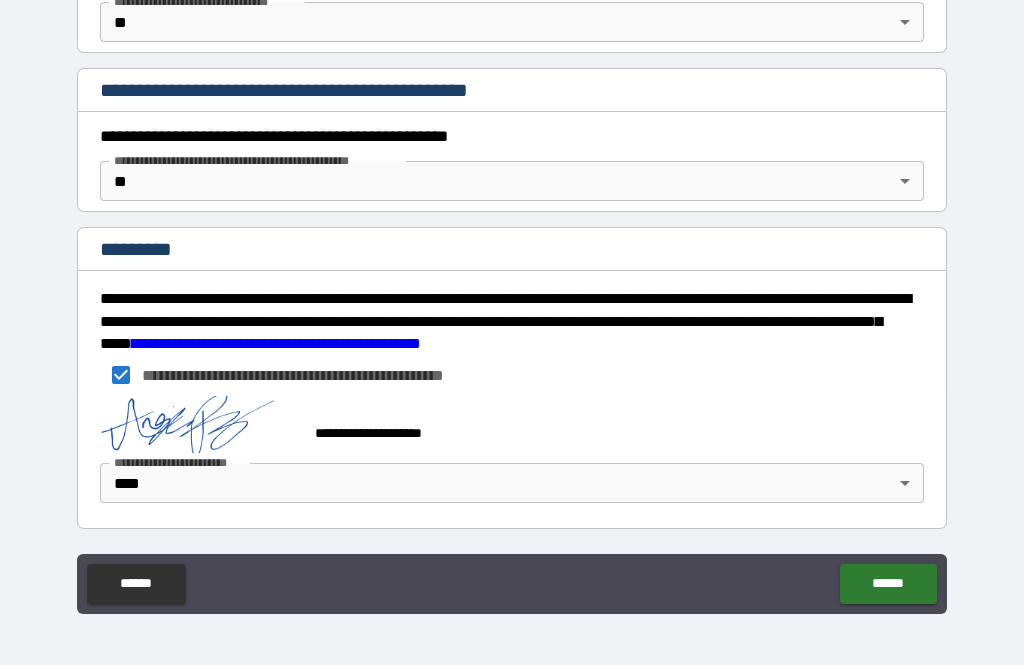 scroll, scrollTop: 1584, scrollLeft: 0, axis: vertical 